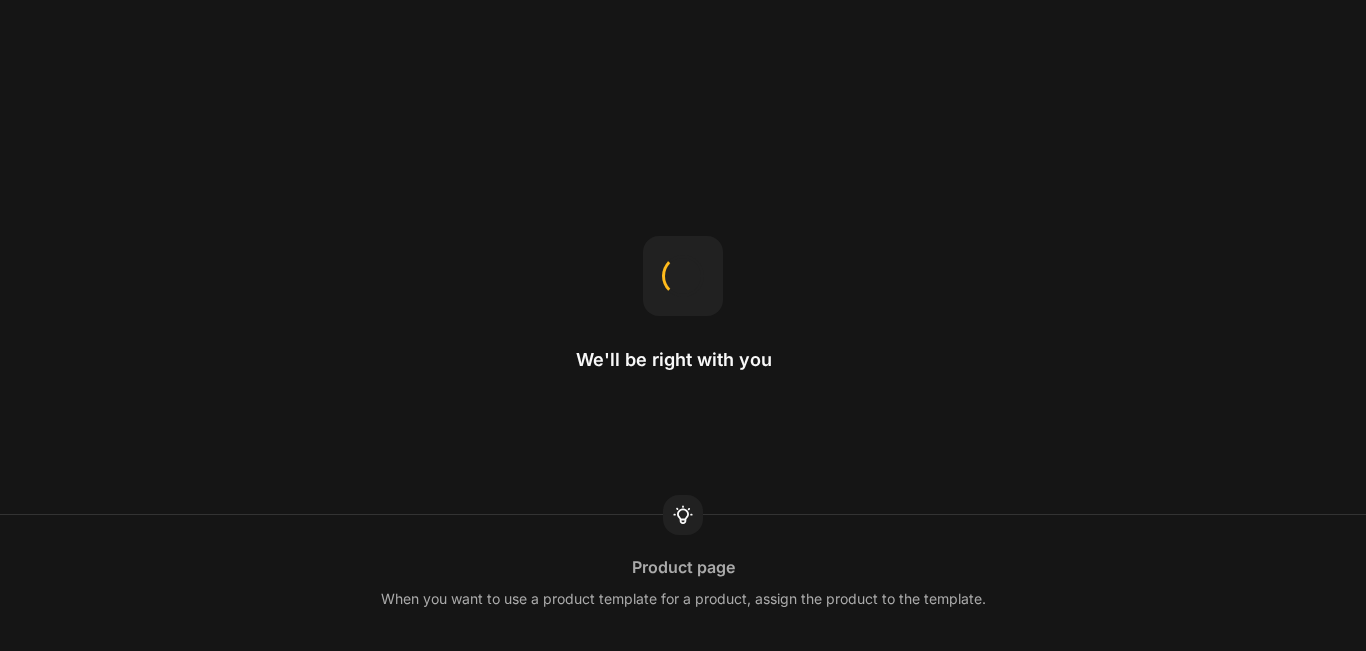 scroll, scrollTop: 0, scrollLeft: 0, axis: both 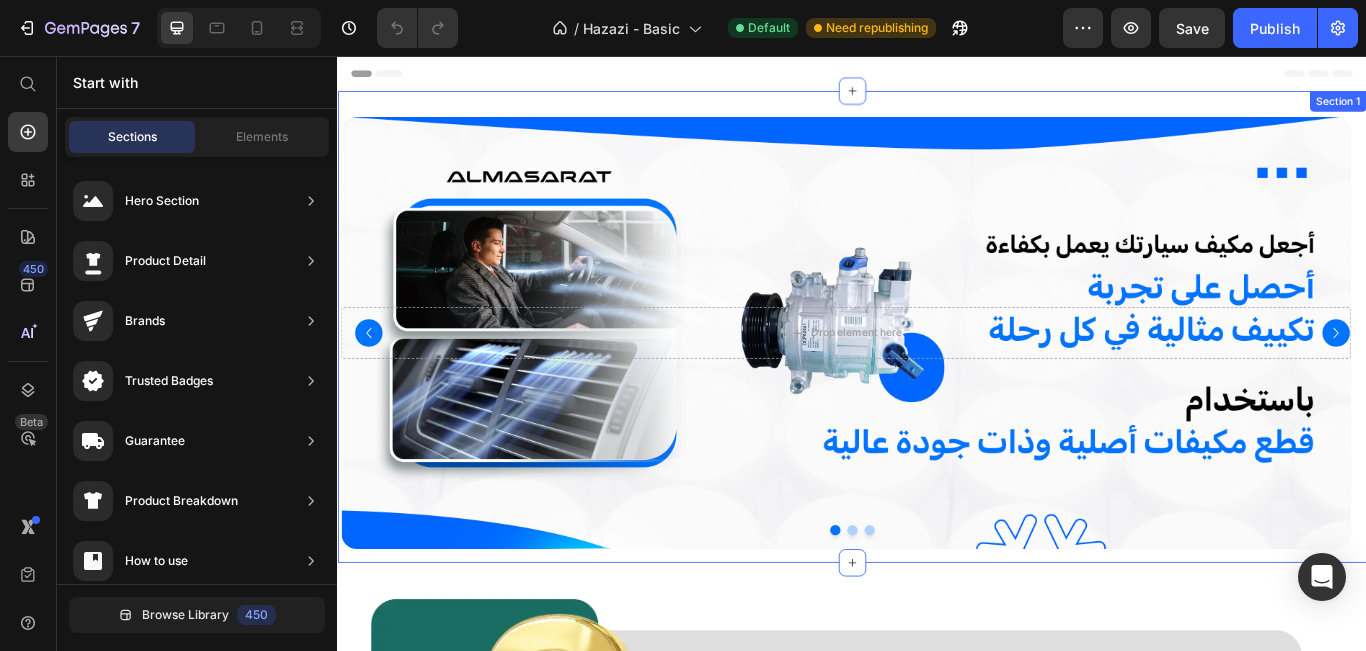 click on "Drop element here Hero Banner
Drop element here Hero Banner
Drop element here Hero Banner
Carousel Row Section 1" at bounding box center [937, 372] 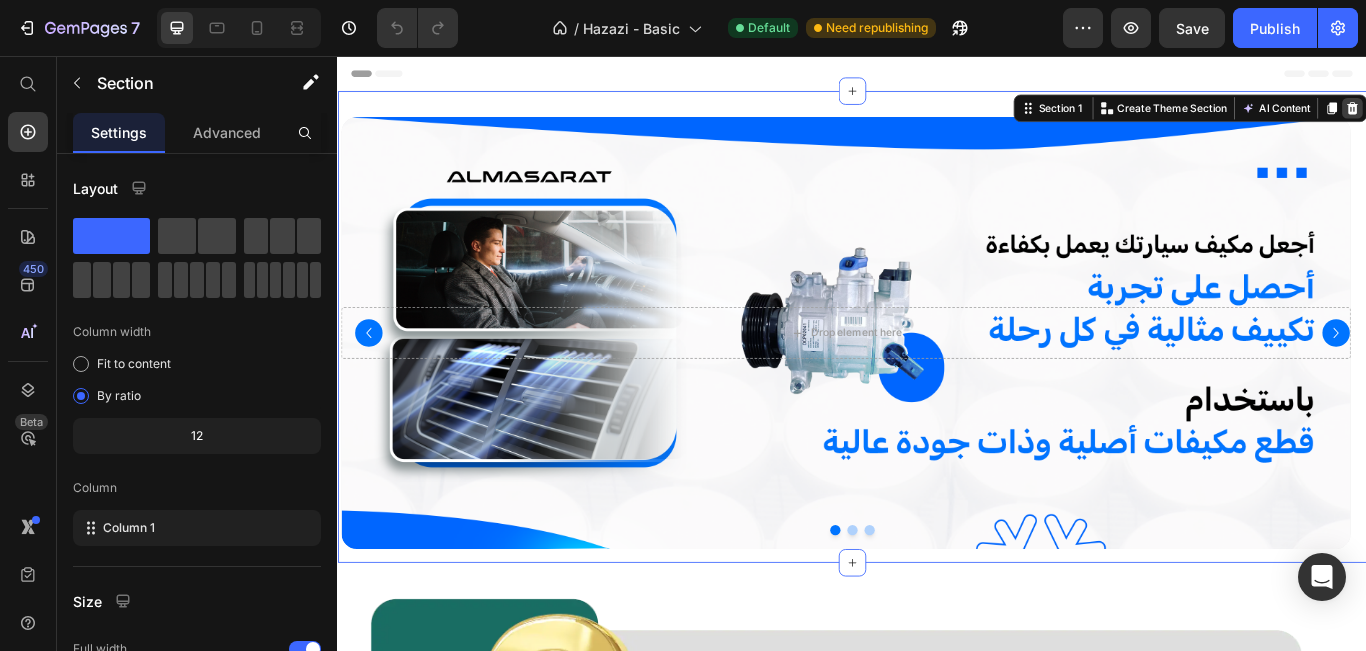 click 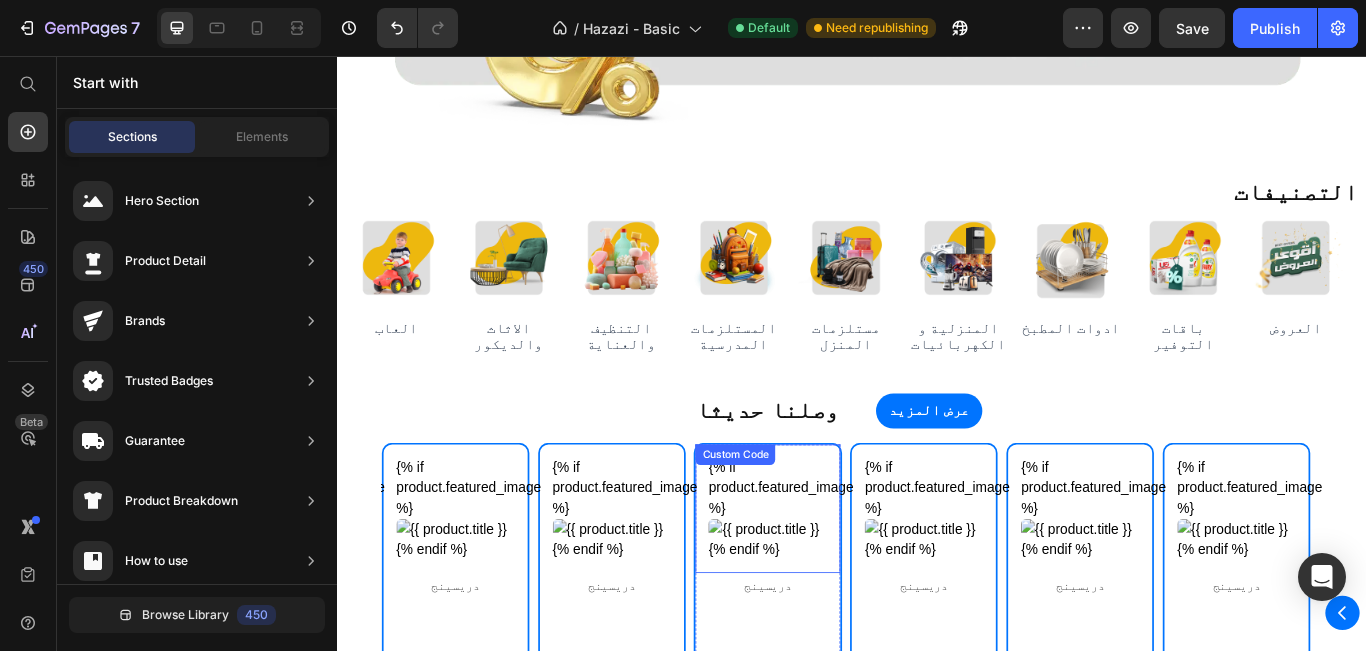 scroll, scrollTop: 300, scrollLeft: 0, axis: vertical 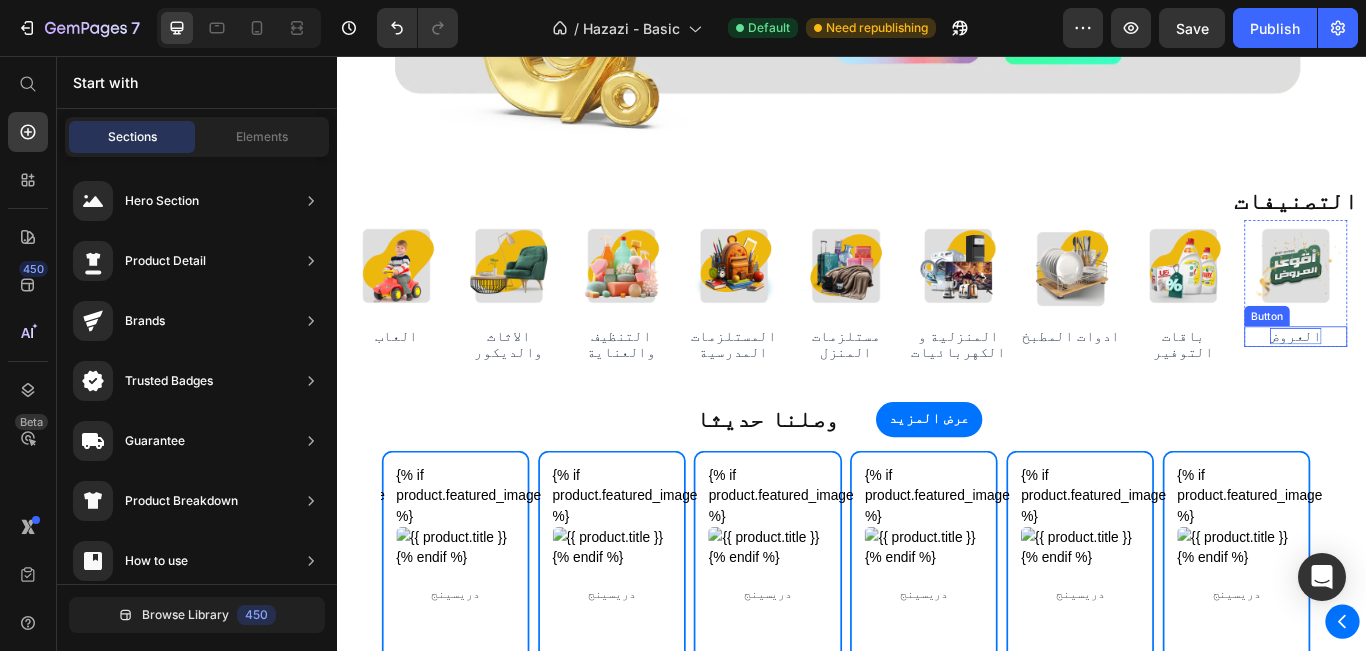 click on "العروض" at bounding box center (1454, 382) 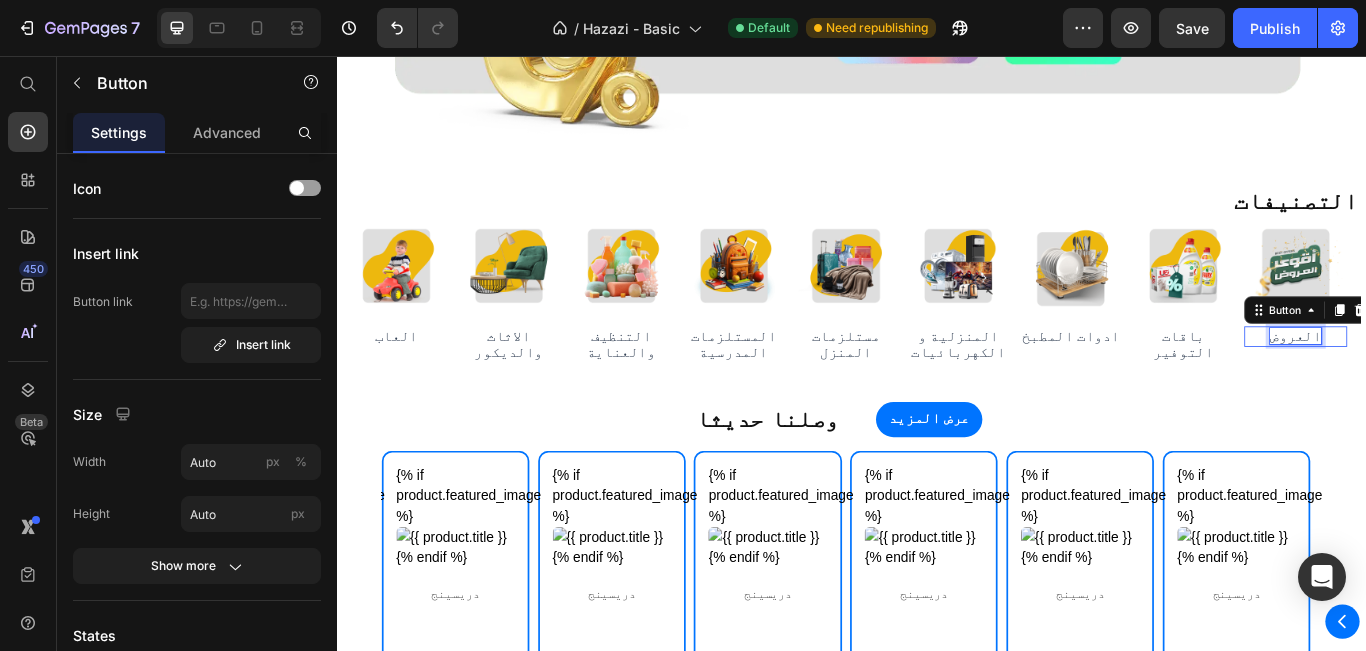 click on "العروض" at bounding box center (1454, 382) 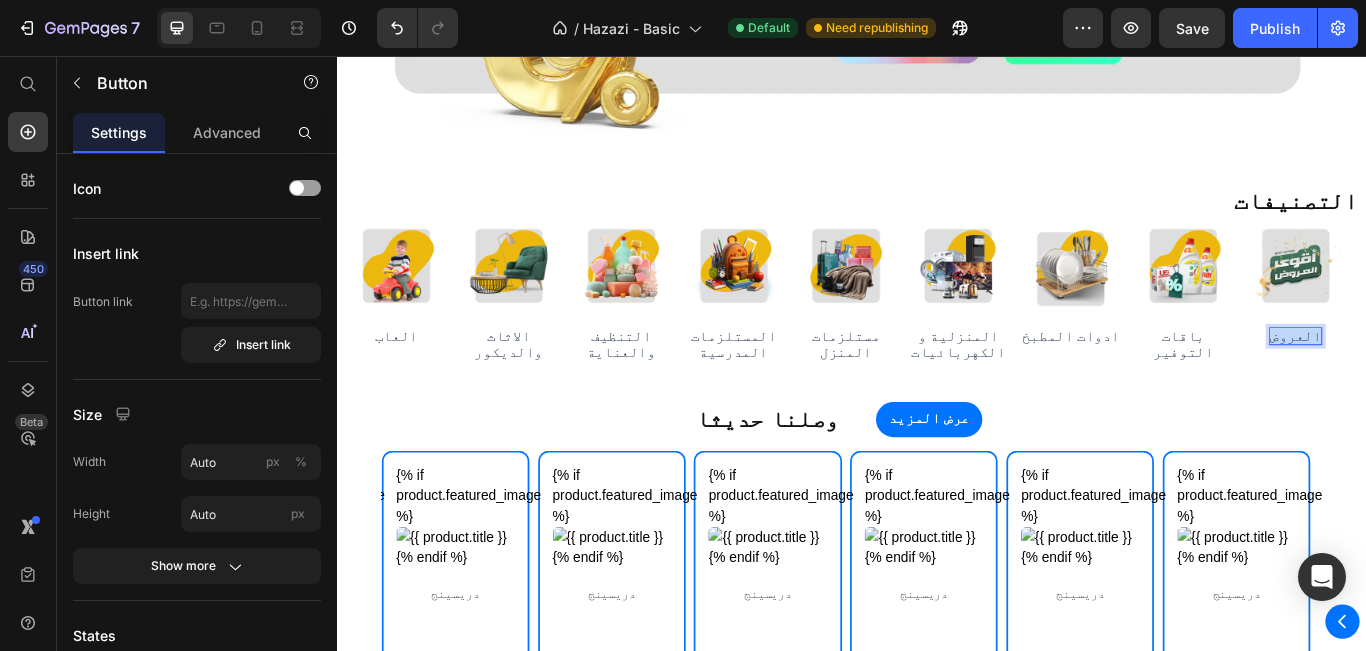 click on "العروض" at bounding box center [1454, 382] 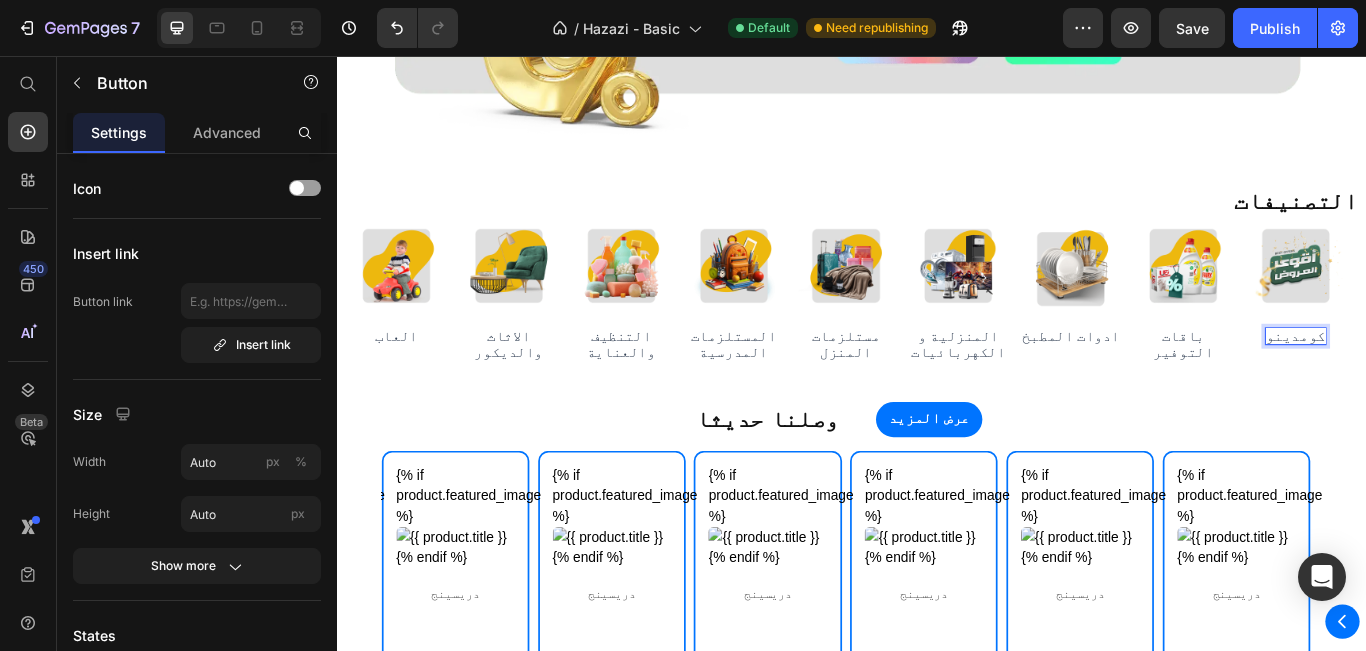 click on "كومدينو" at bounding box center (1454, 382) 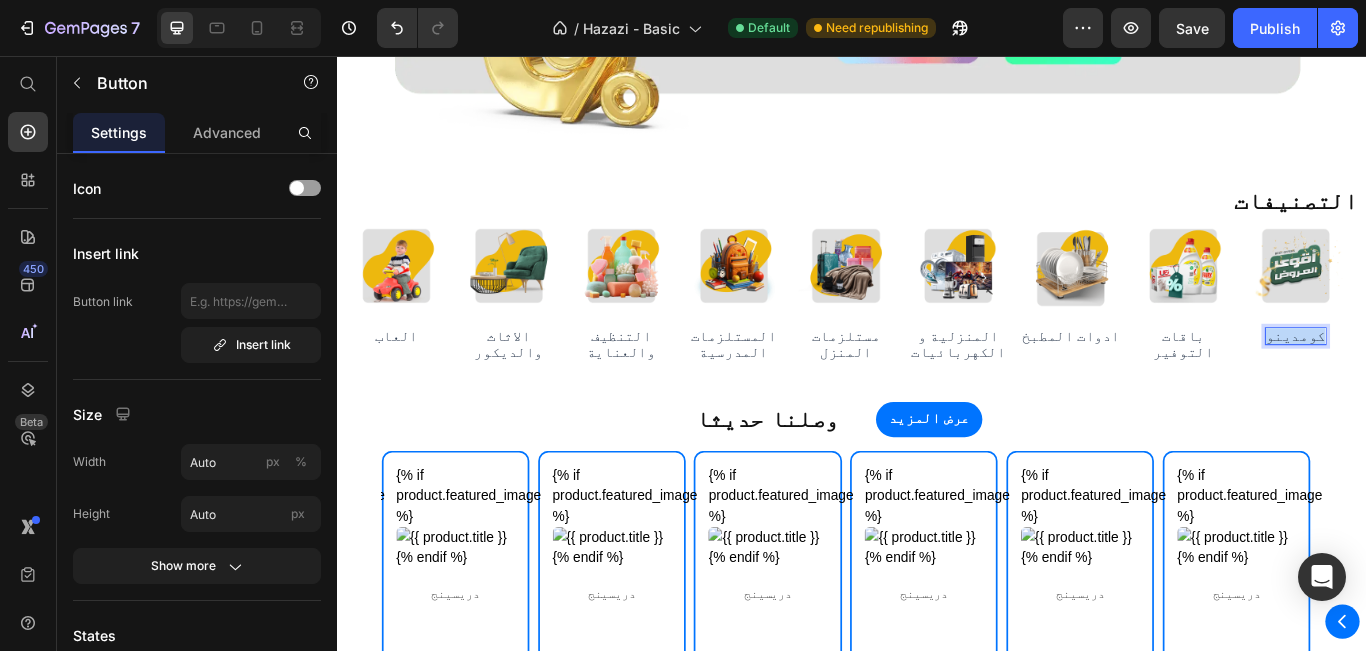 click on "كومدينو" at bounding box center [1454, 382] 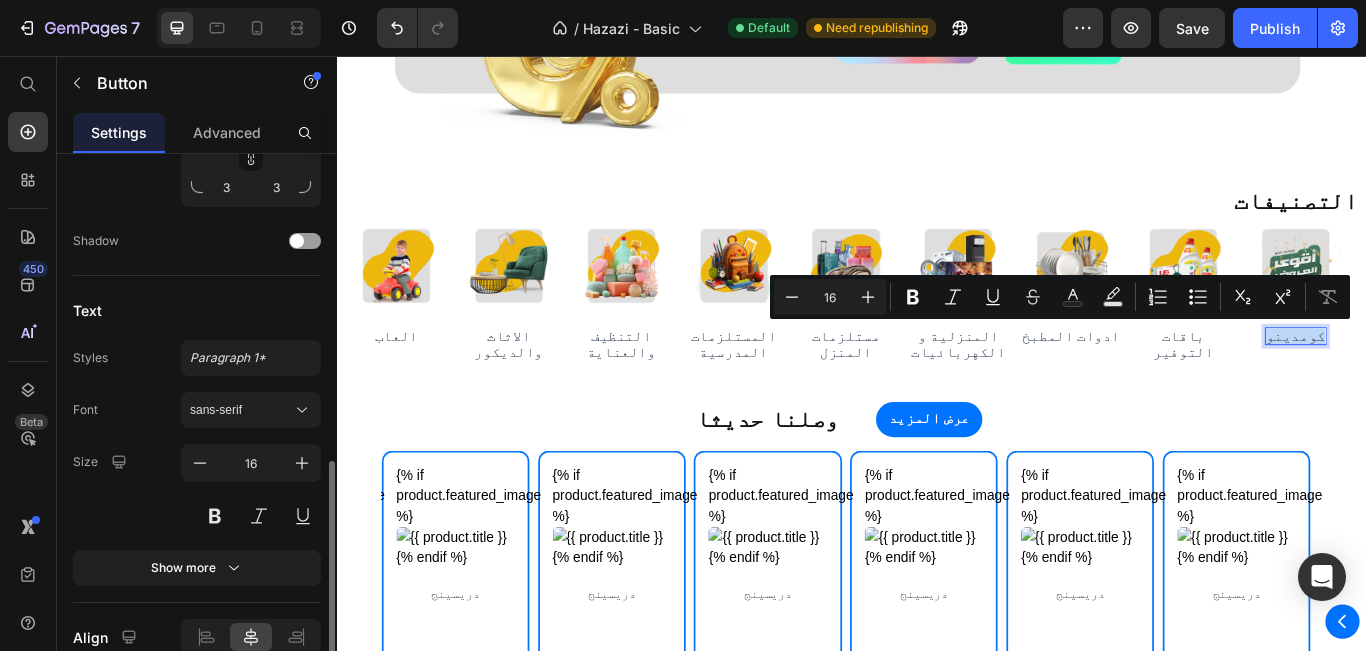 scroll, scrollTop: 891, scrollLeft: 0, axis: vertical 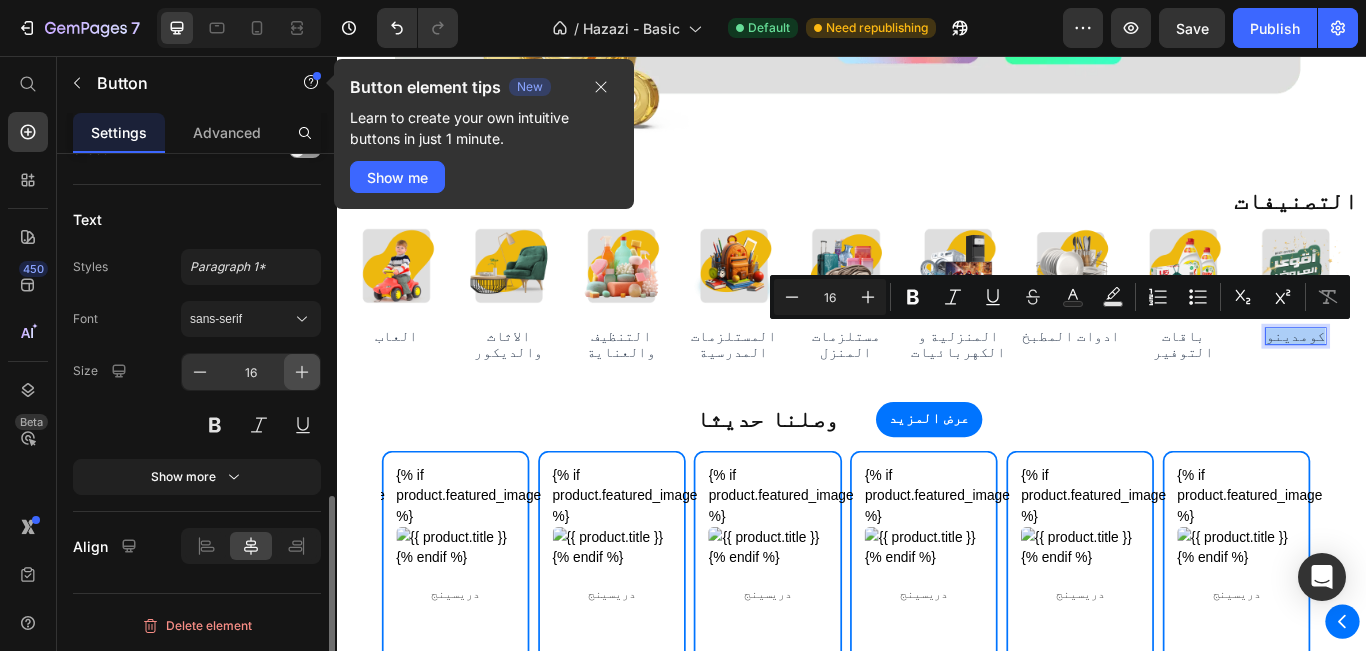 click 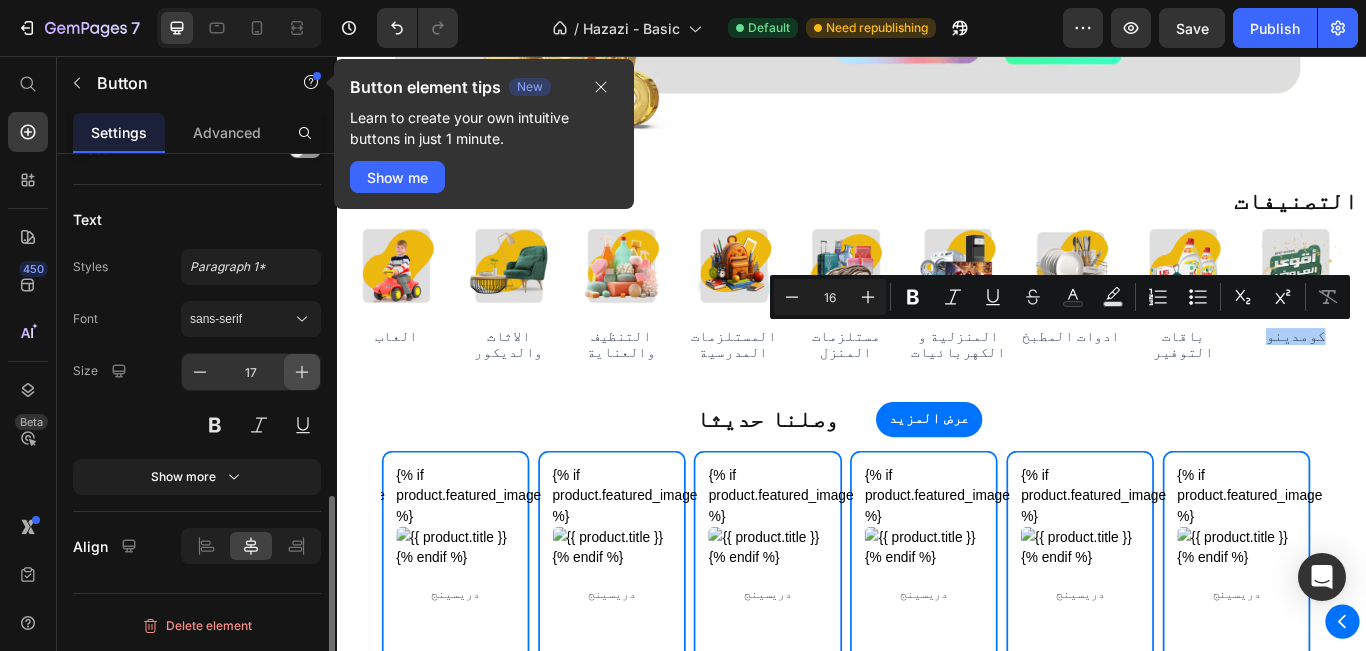 click 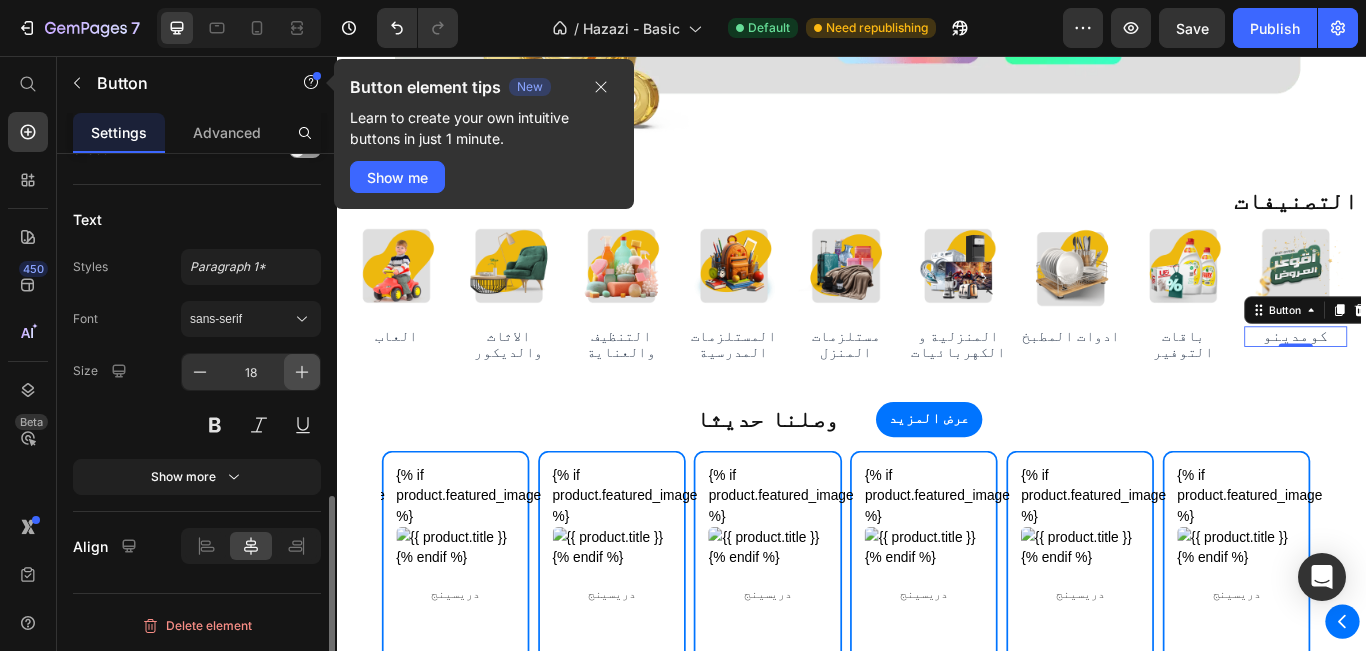 click 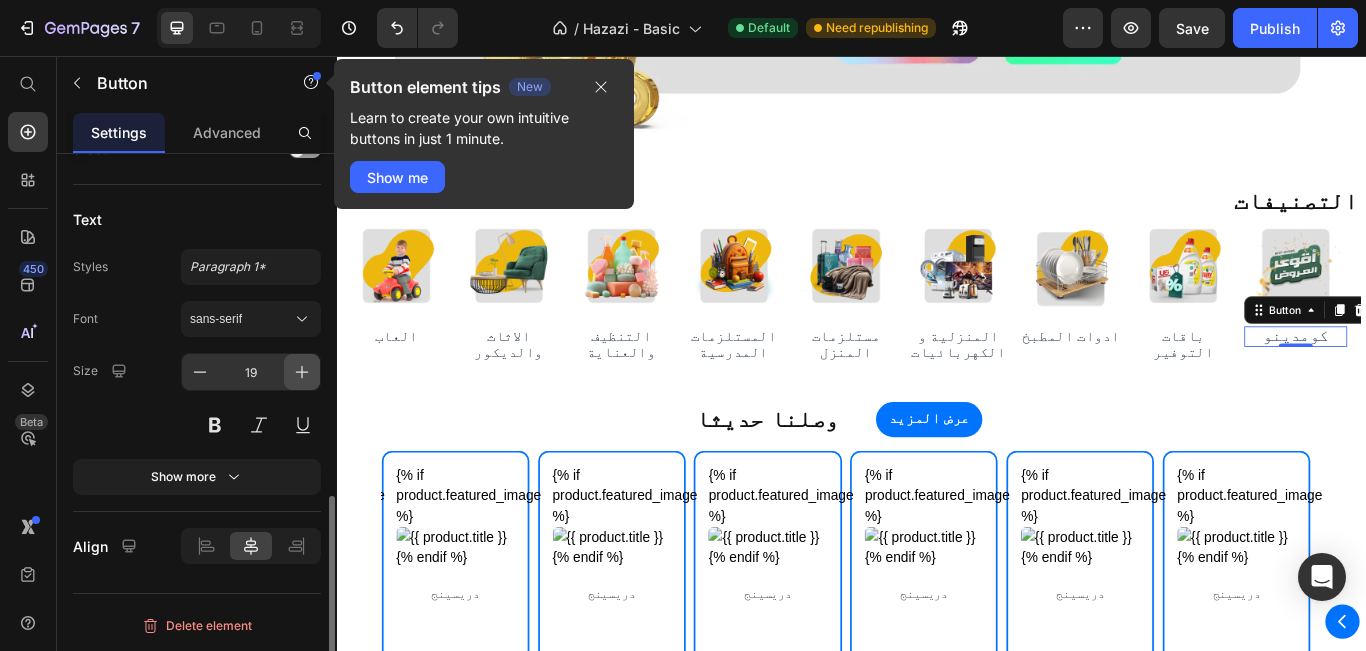 click 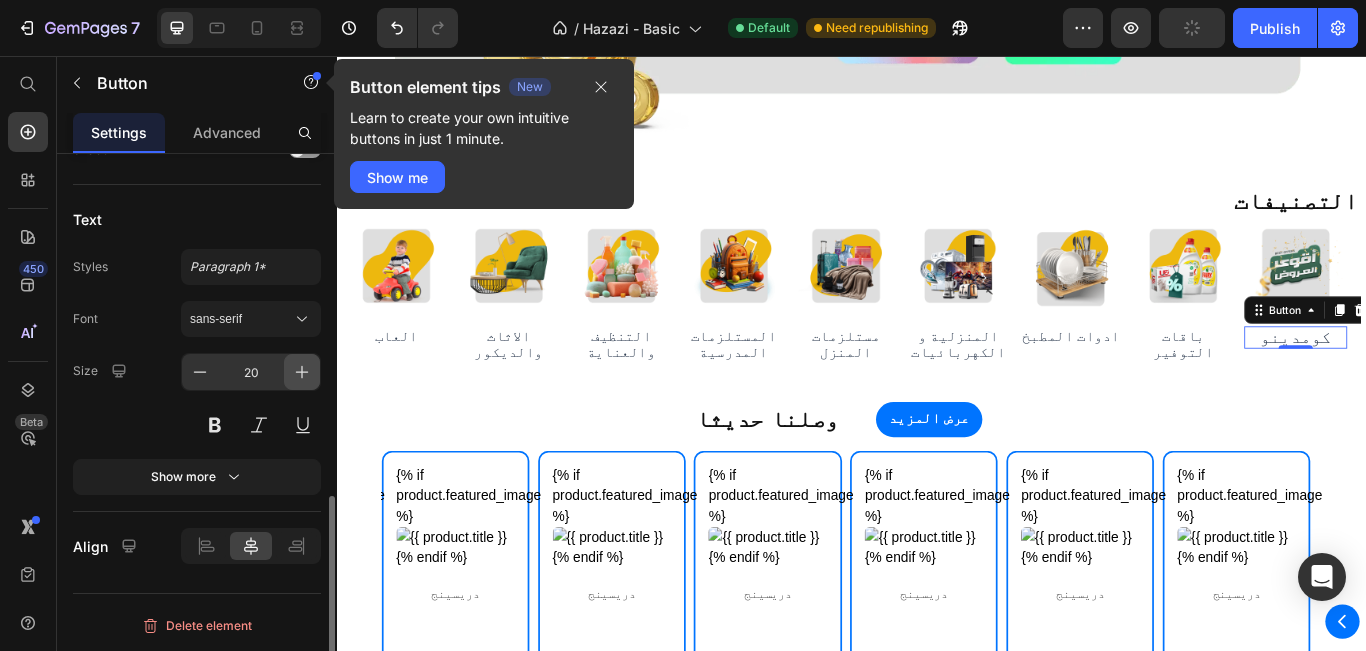 click 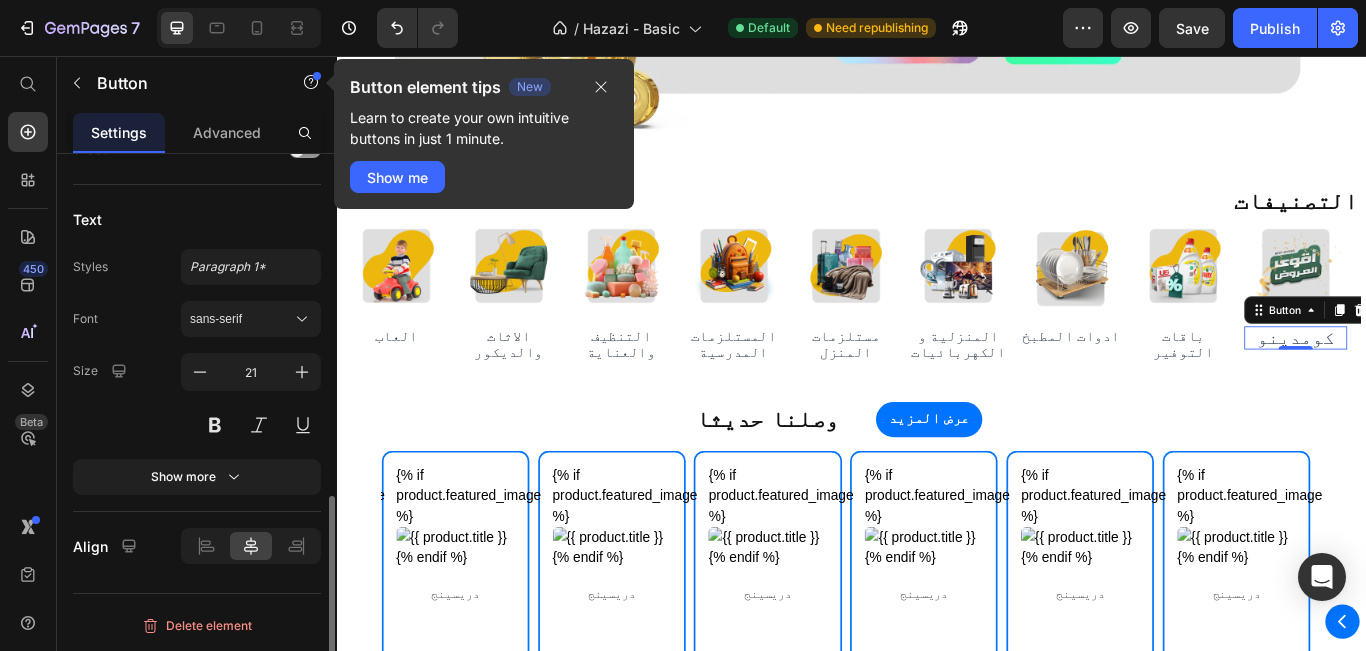 type 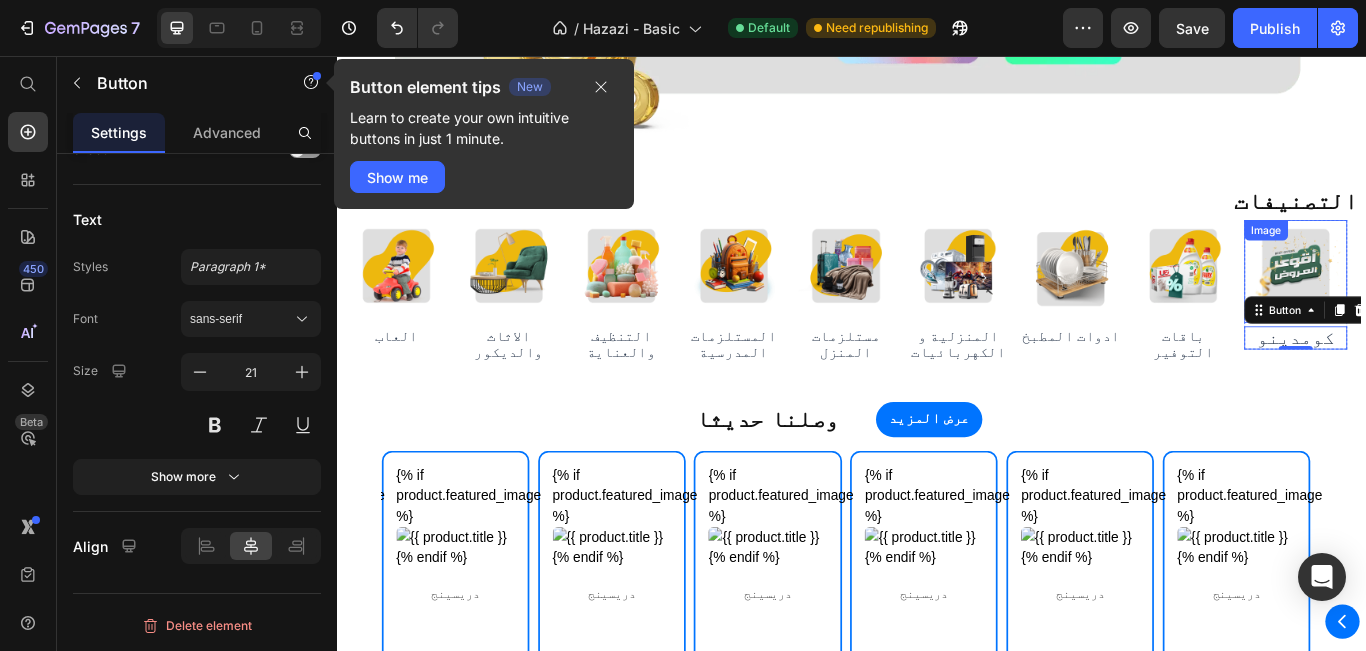 click at bounding box center (1454, 307) 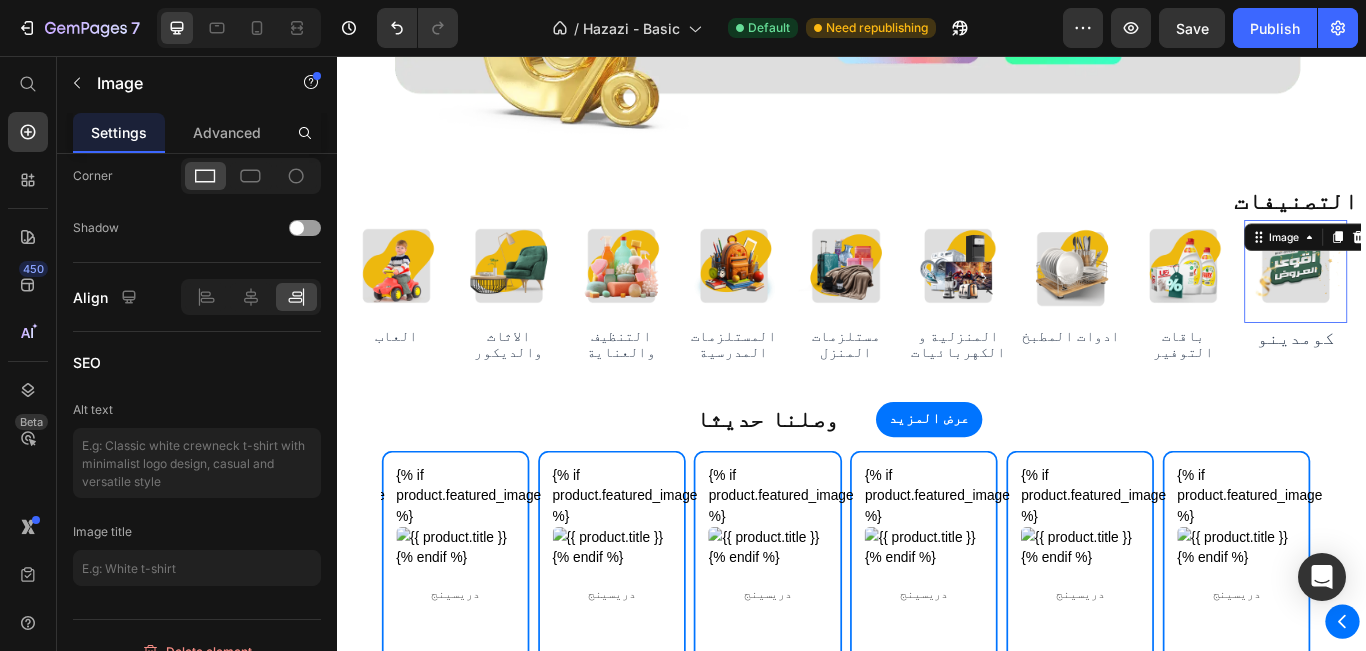 scroll, scrollTop: 0, scrollLeft: 0, axis: both 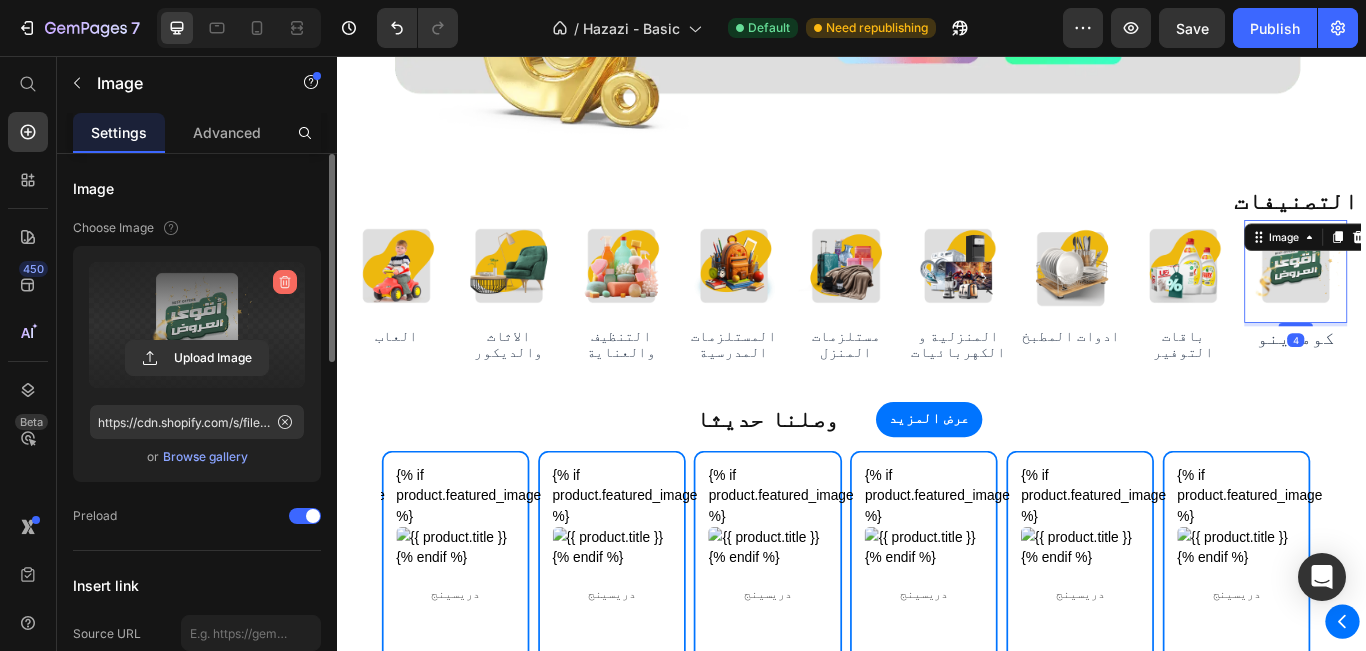 click at bounding box center [285, 282] 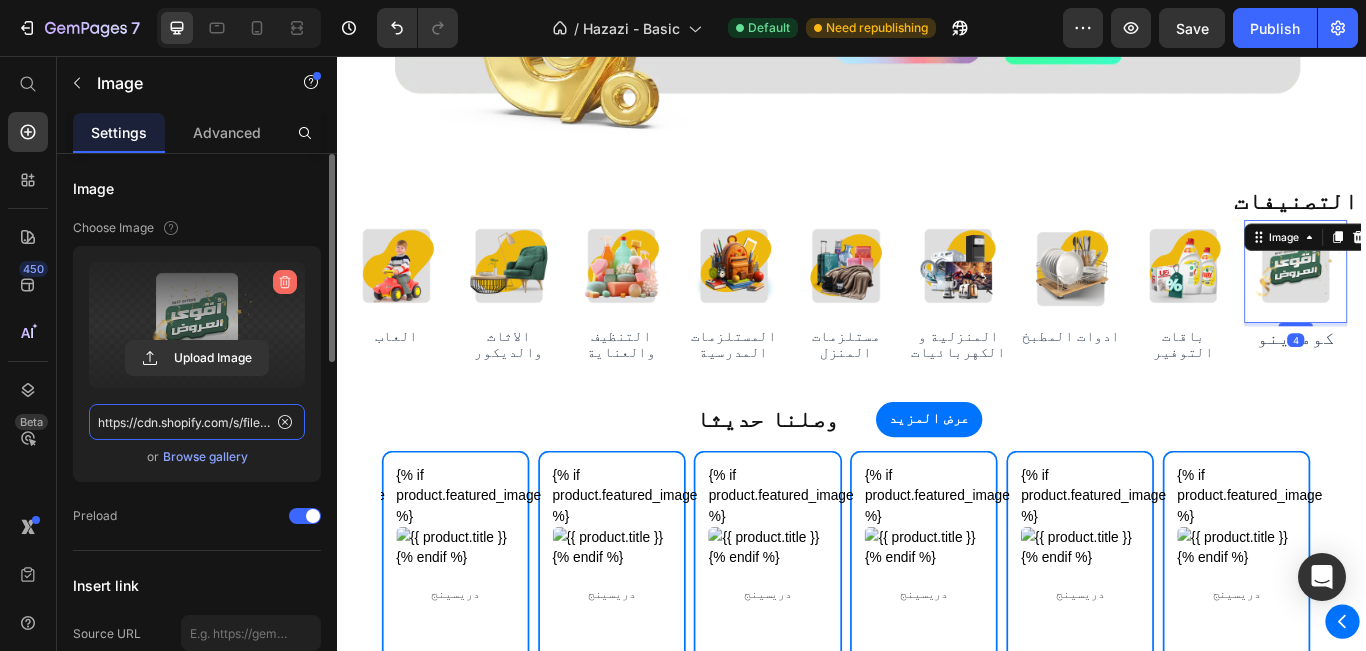 type 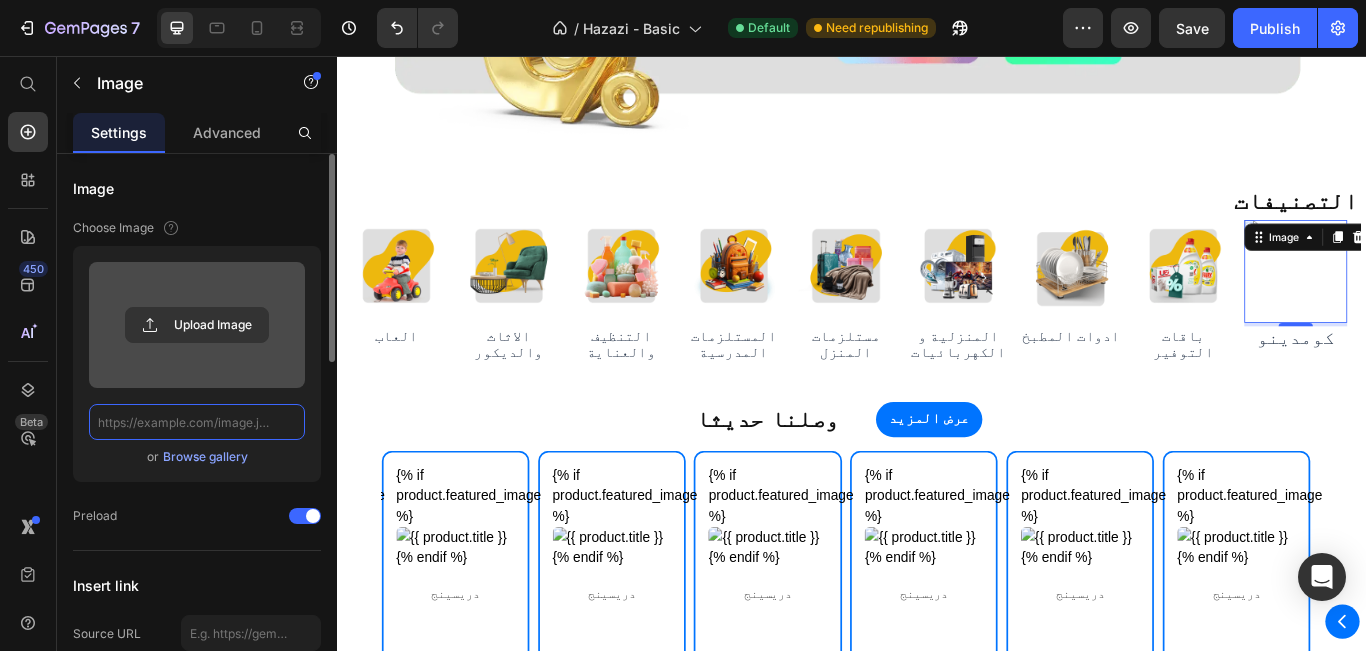 scroll, scrollTop: 0, scrollLeft: 0, axis: both 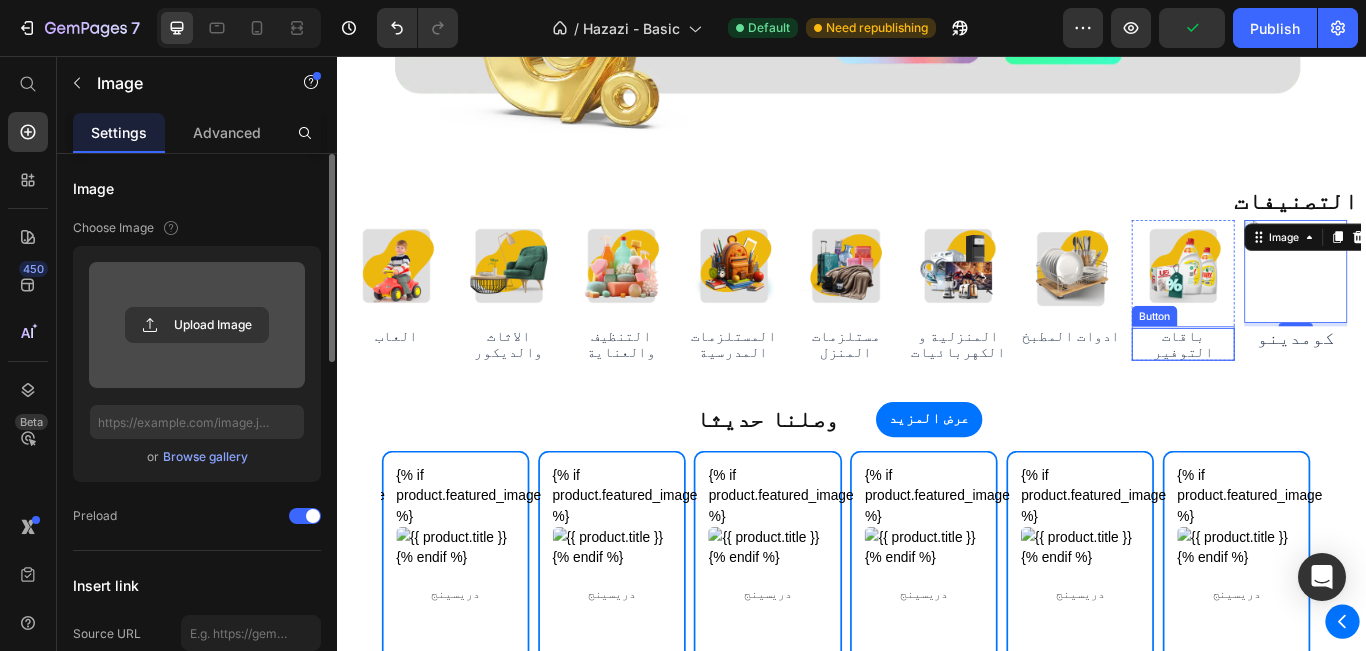 click on "باقات التوفير" at bounding box center [1323, 392] 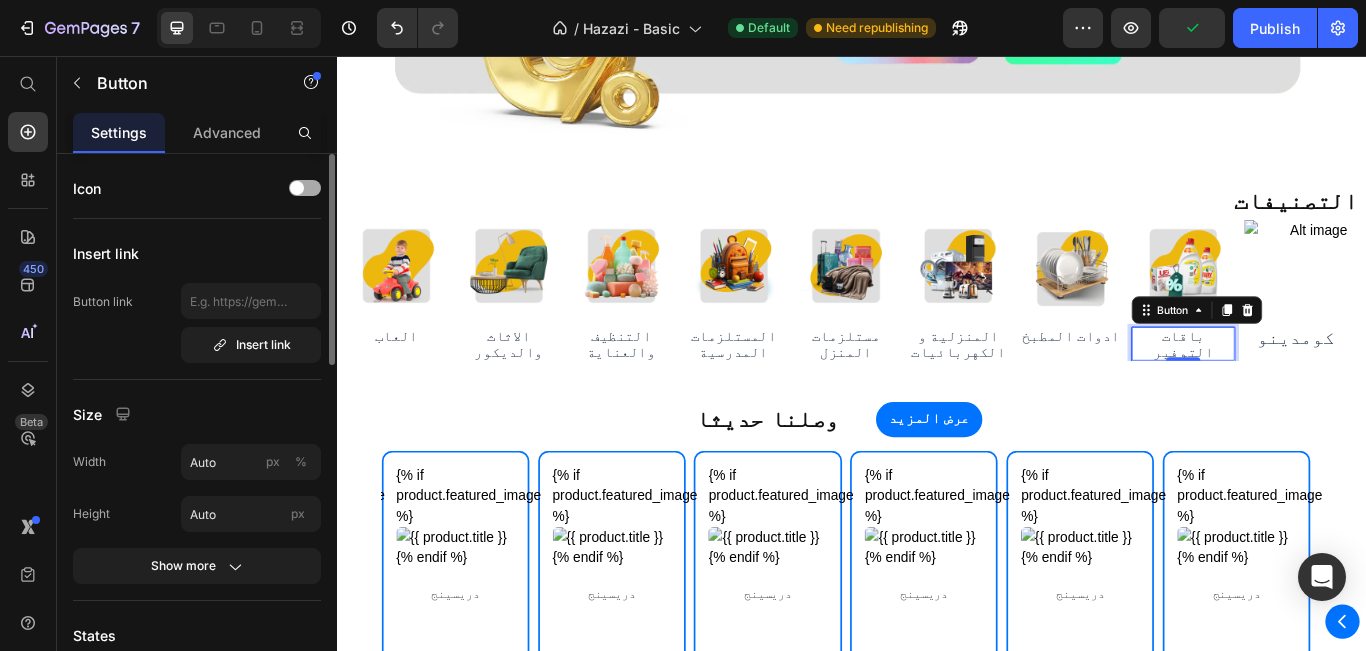 click on "باقات التوفير" at bounding box center (1323, 392) 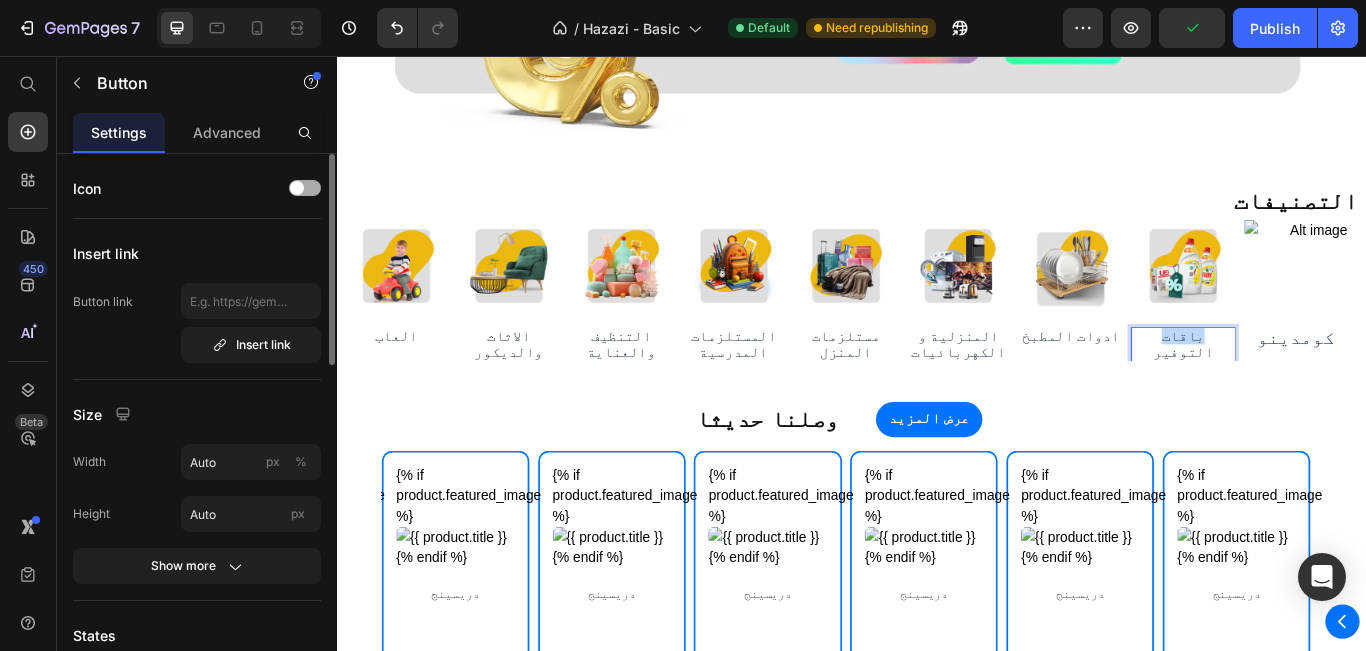 click on "باقات التوفير" at bounding box center [1323, 392] 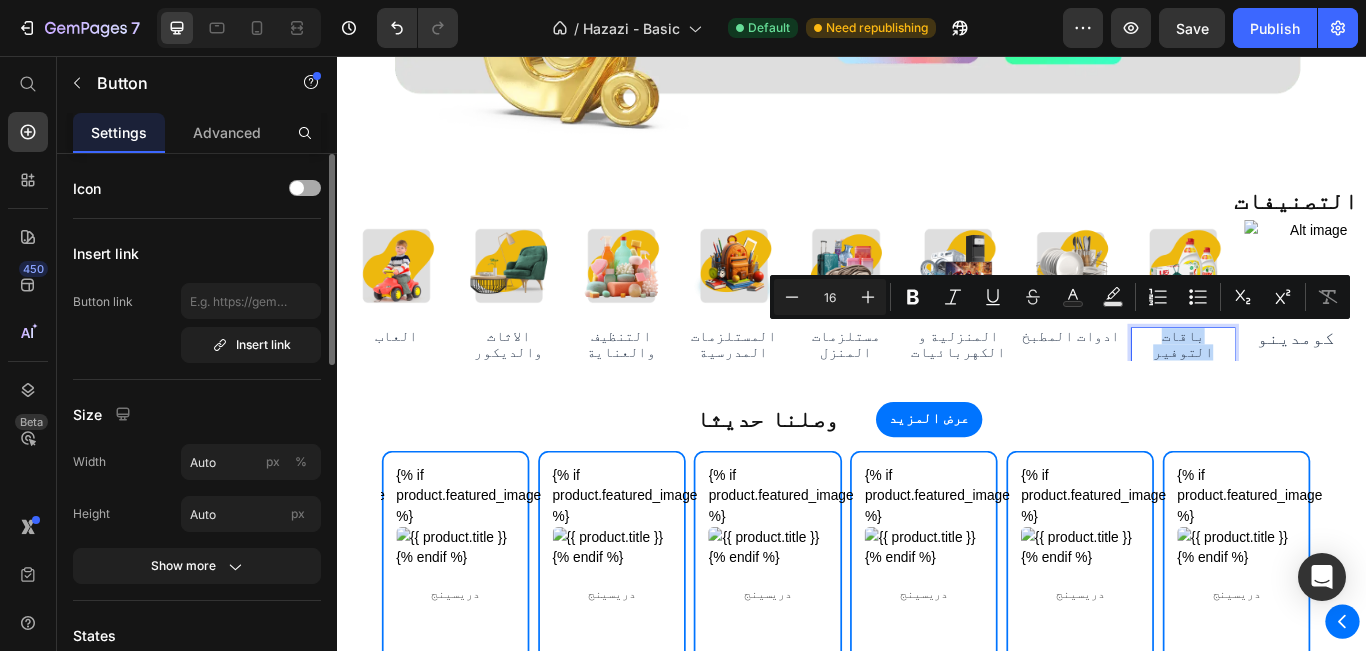 click on "باقات التوفير" at bounding box center [1323, 392] 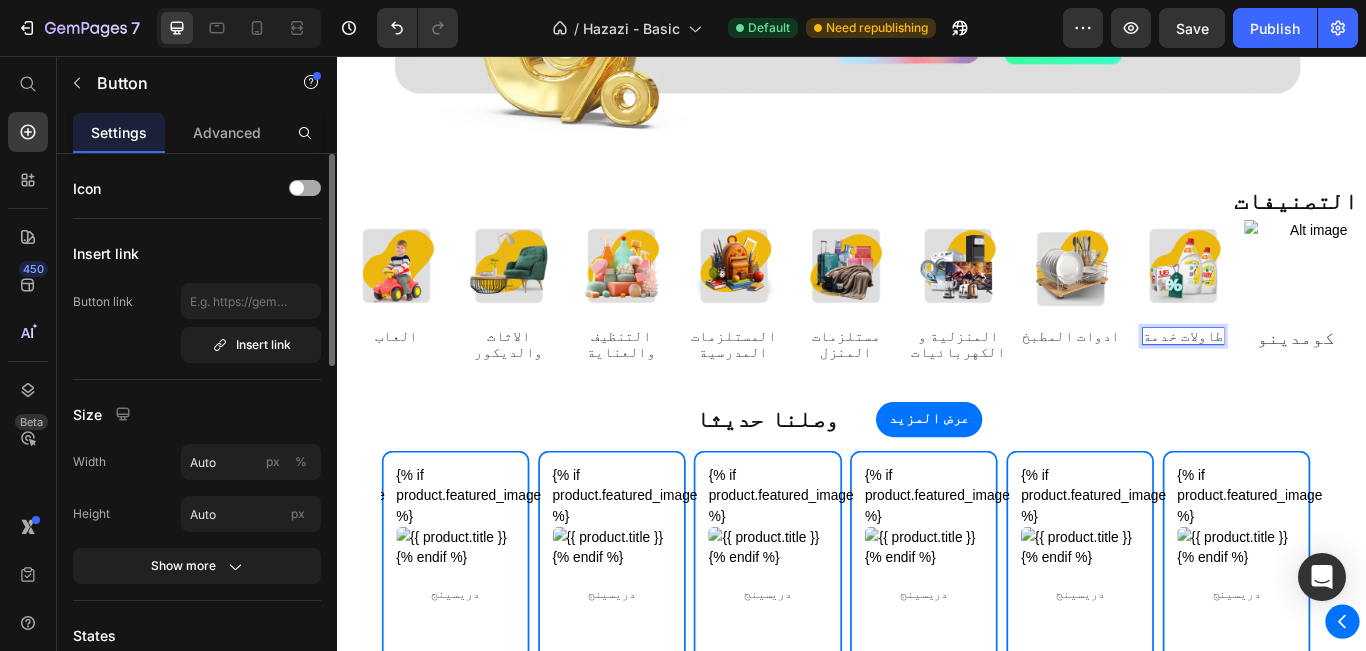 click on "طاولات خدمة" at bounding box center (1323, 382) 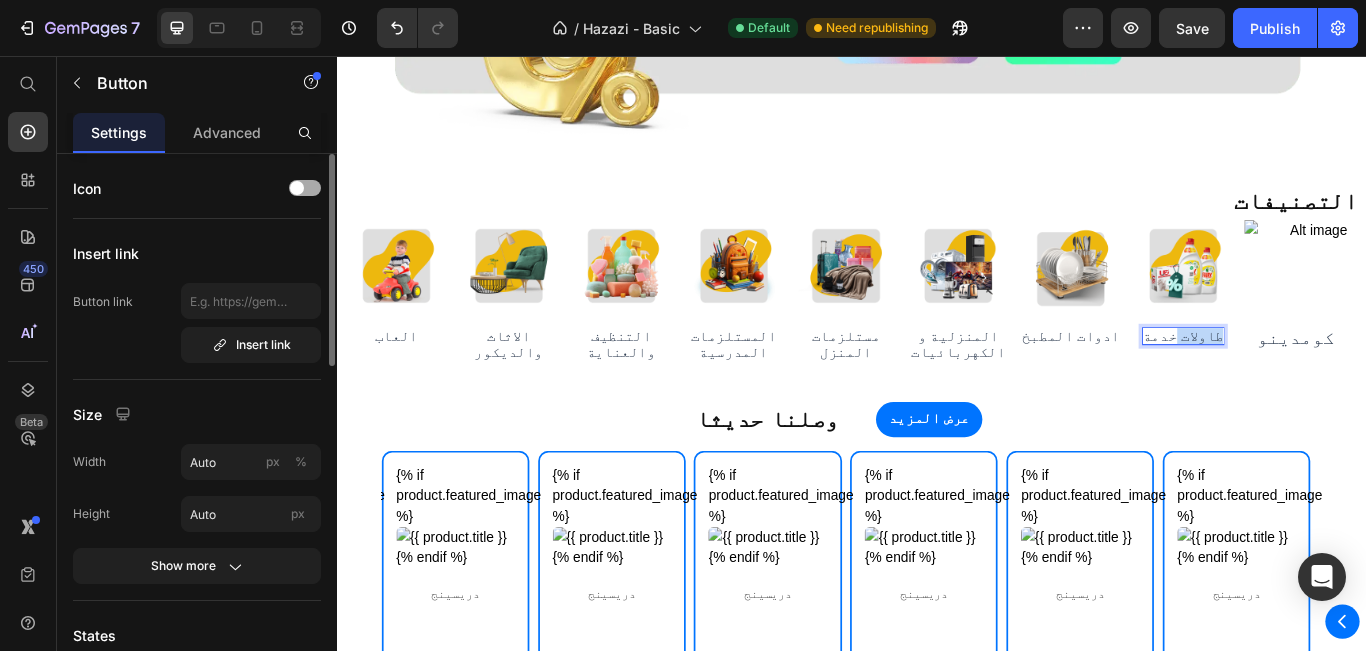 click on "طاولات خدمة" at bounding box center [1323, 382] 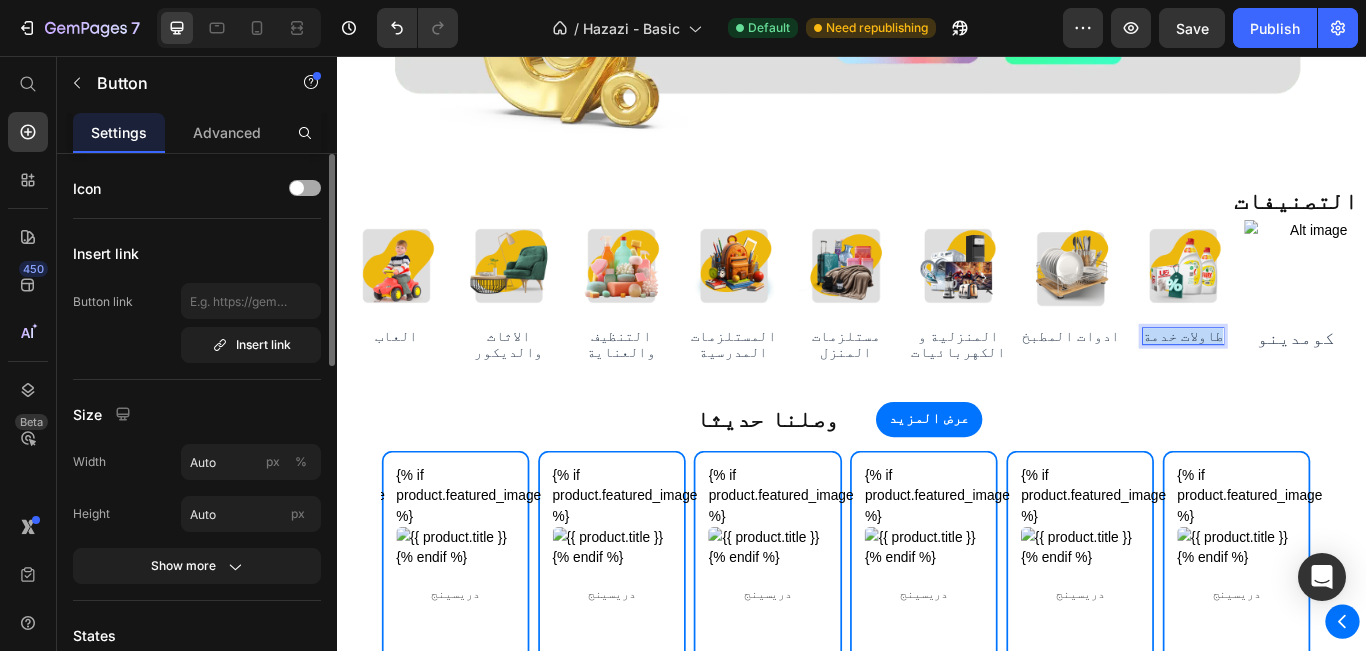 click on "طاولات خدمة" at bounding box center [1323, 382] 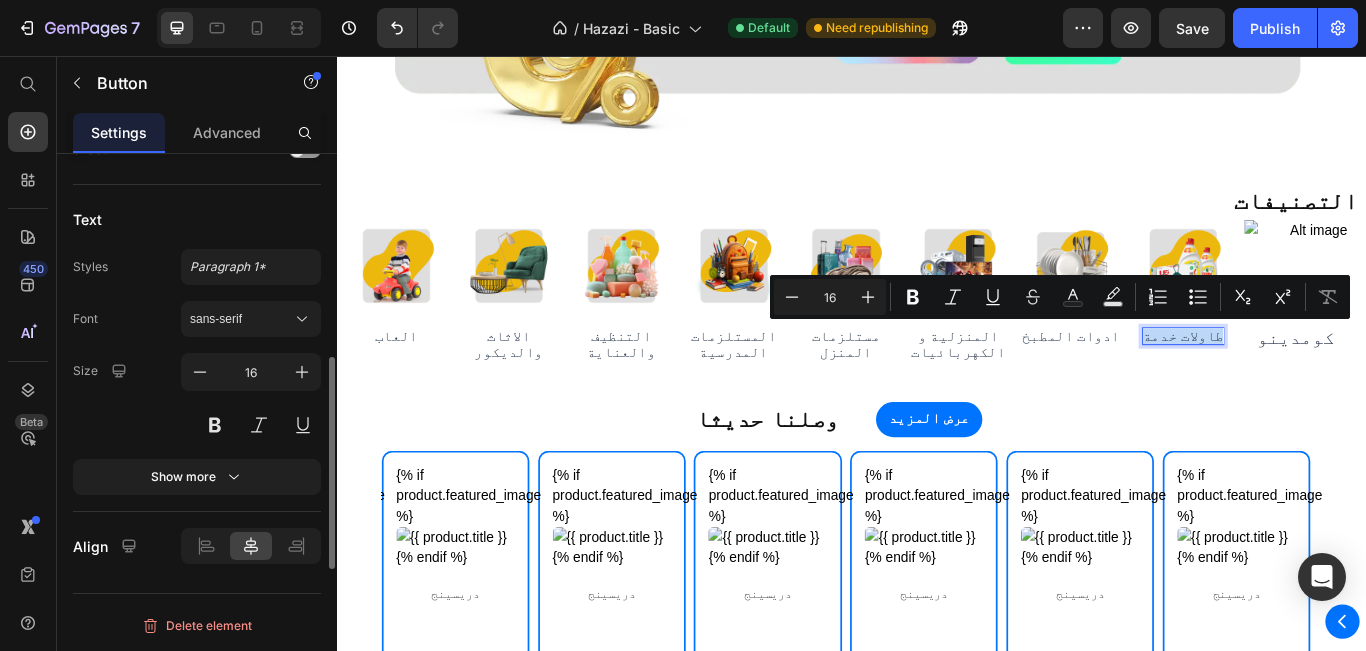 scroll, scrollTop: 791, scrollLeft: 0, axis: vertical 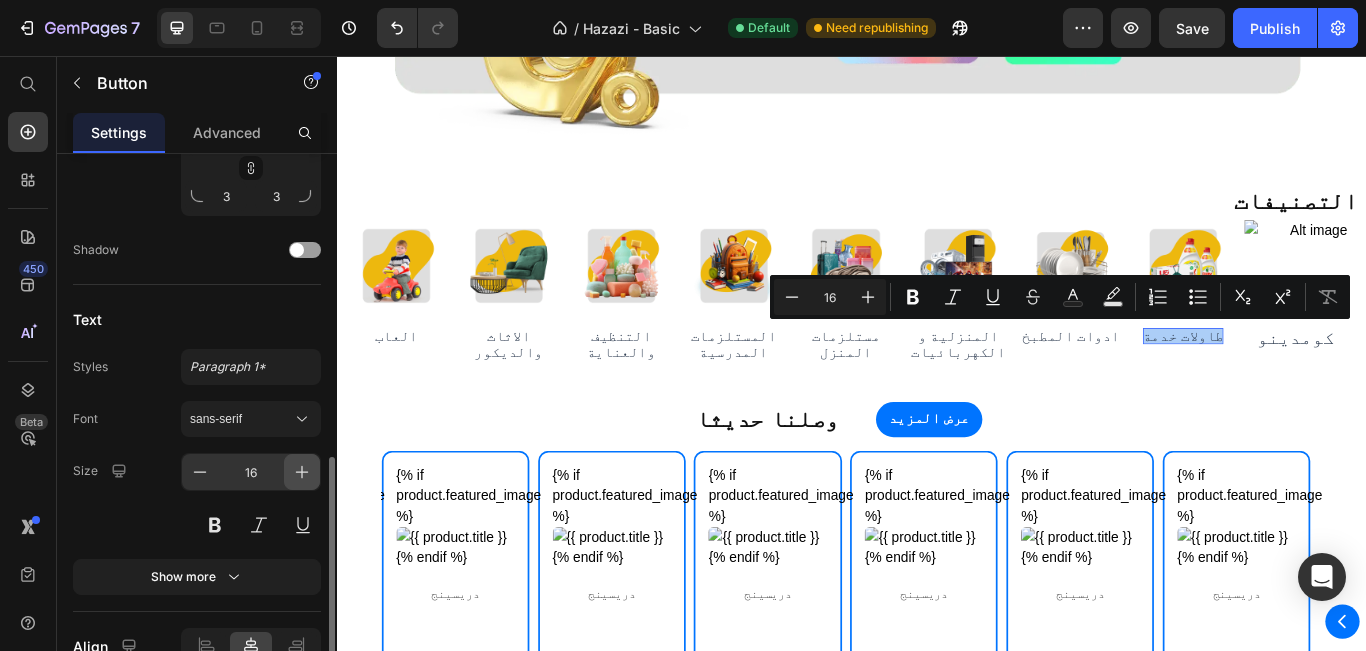 click 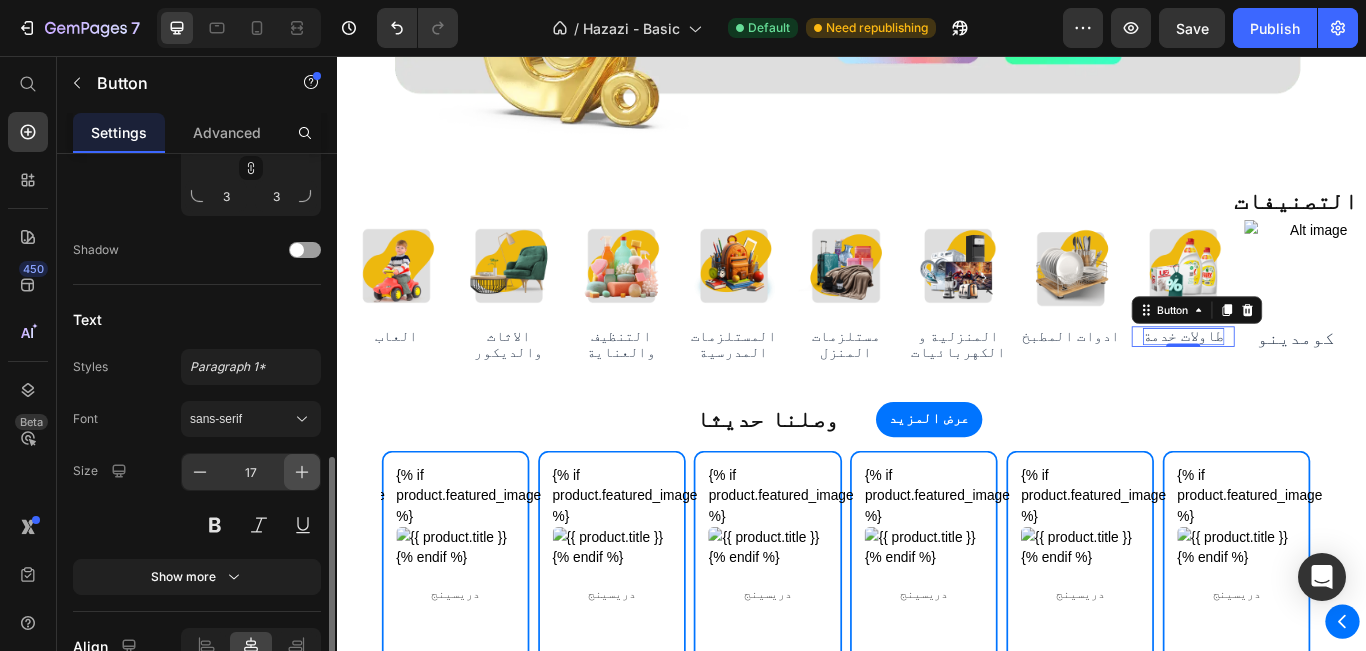 click 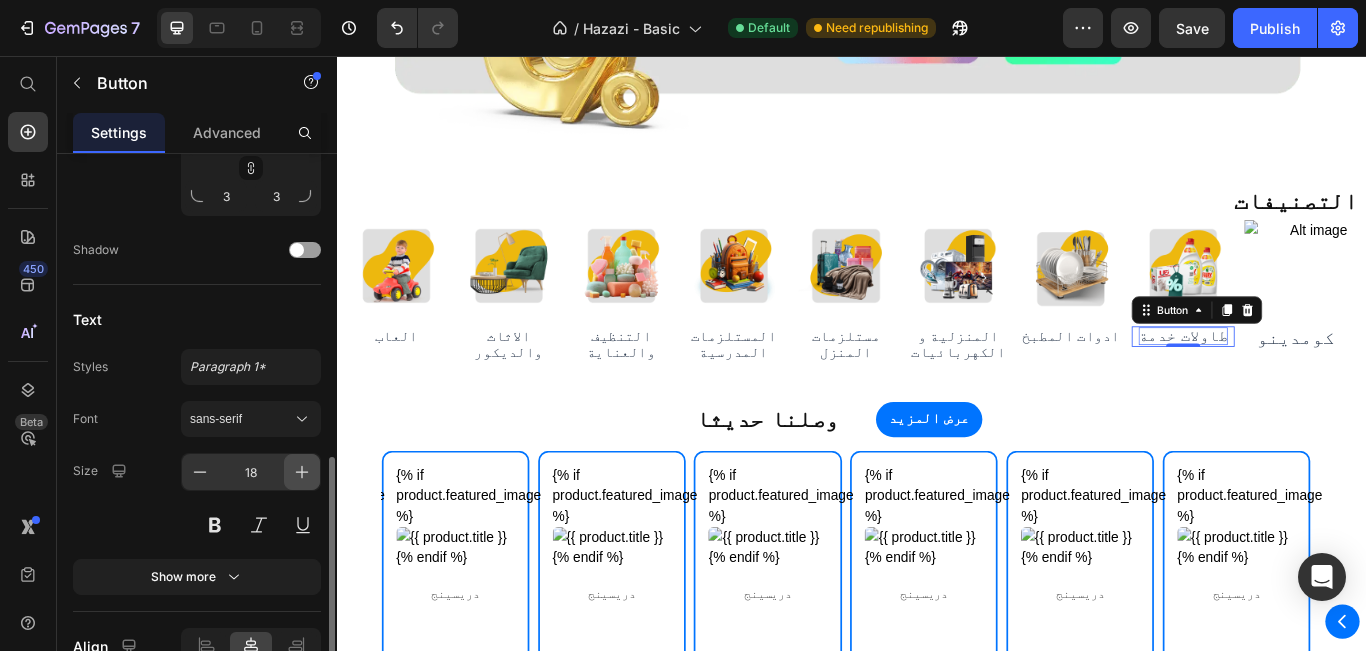 click 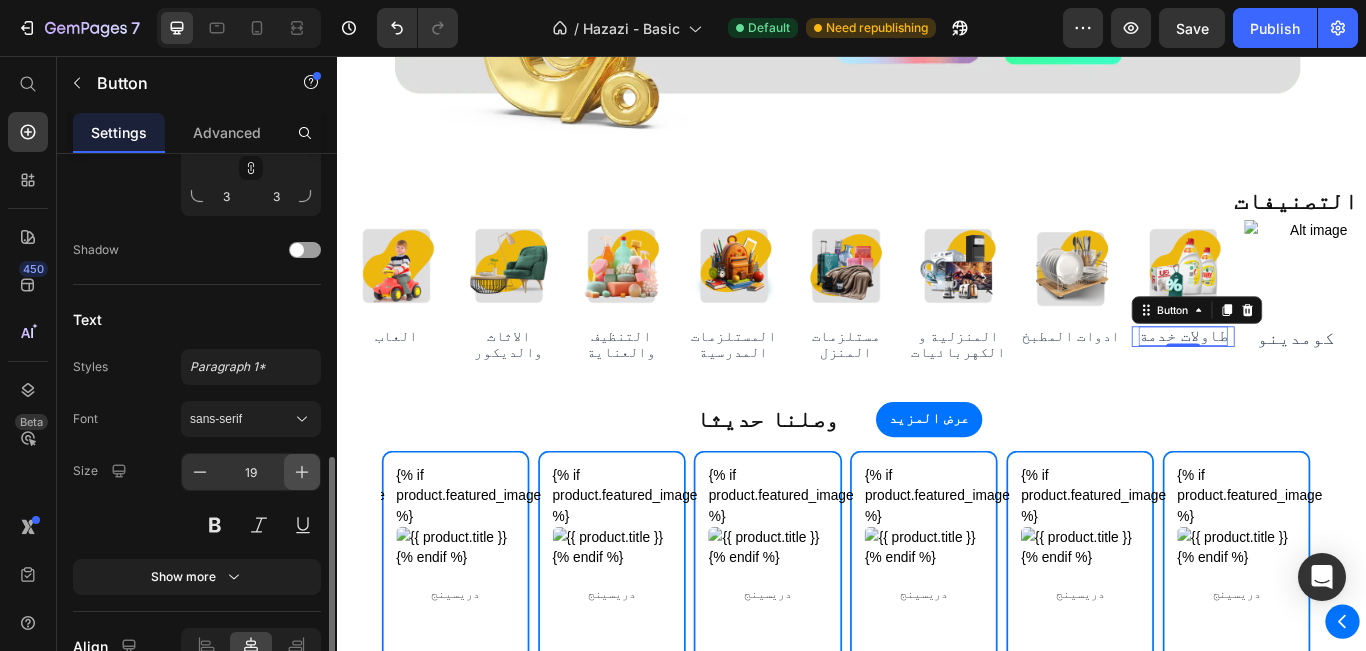 click 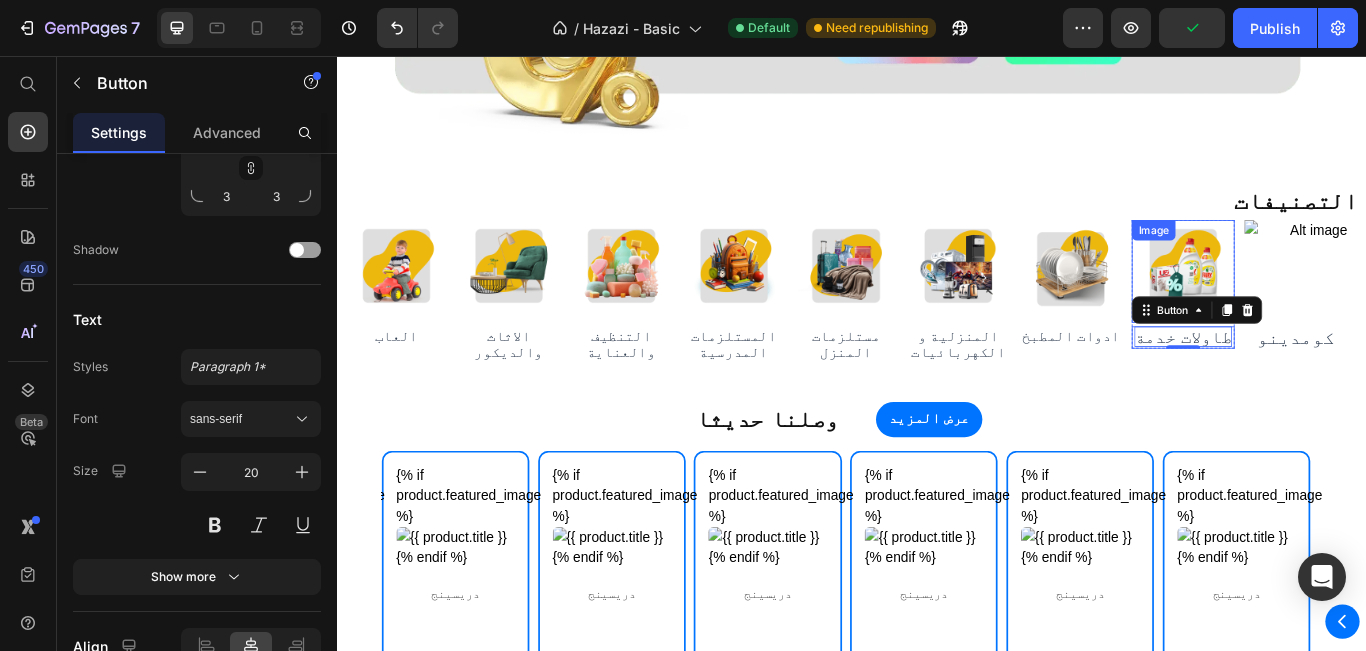 click at bounding box center [1323, 307] 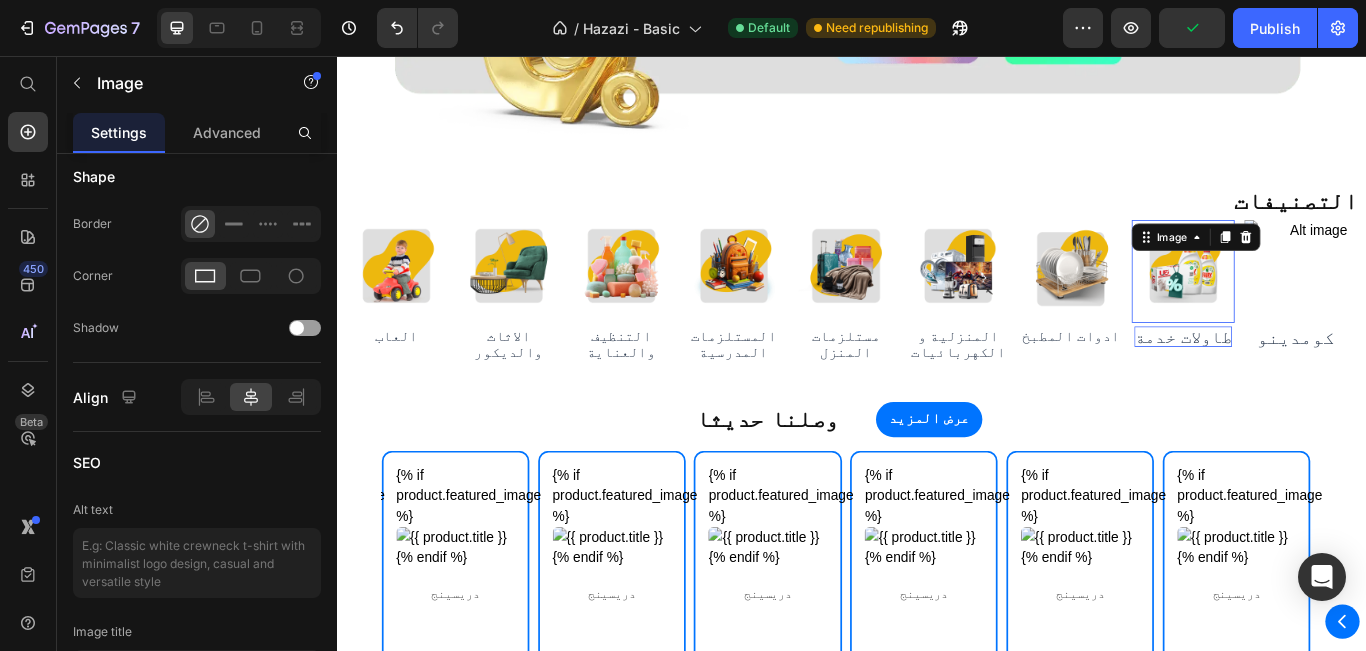 scroll, scrollTop: 0, scrollLeft: 0, axis: both 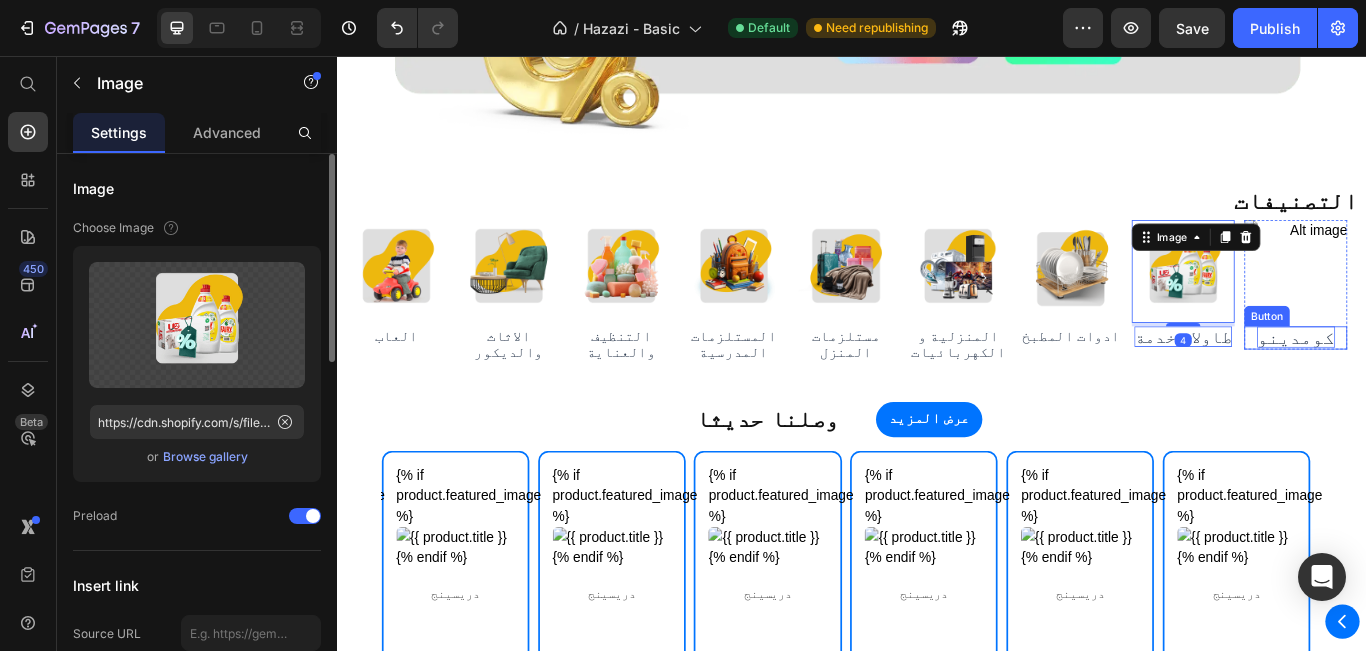 click on "كومدينو" at bounding box center [1453, 383] 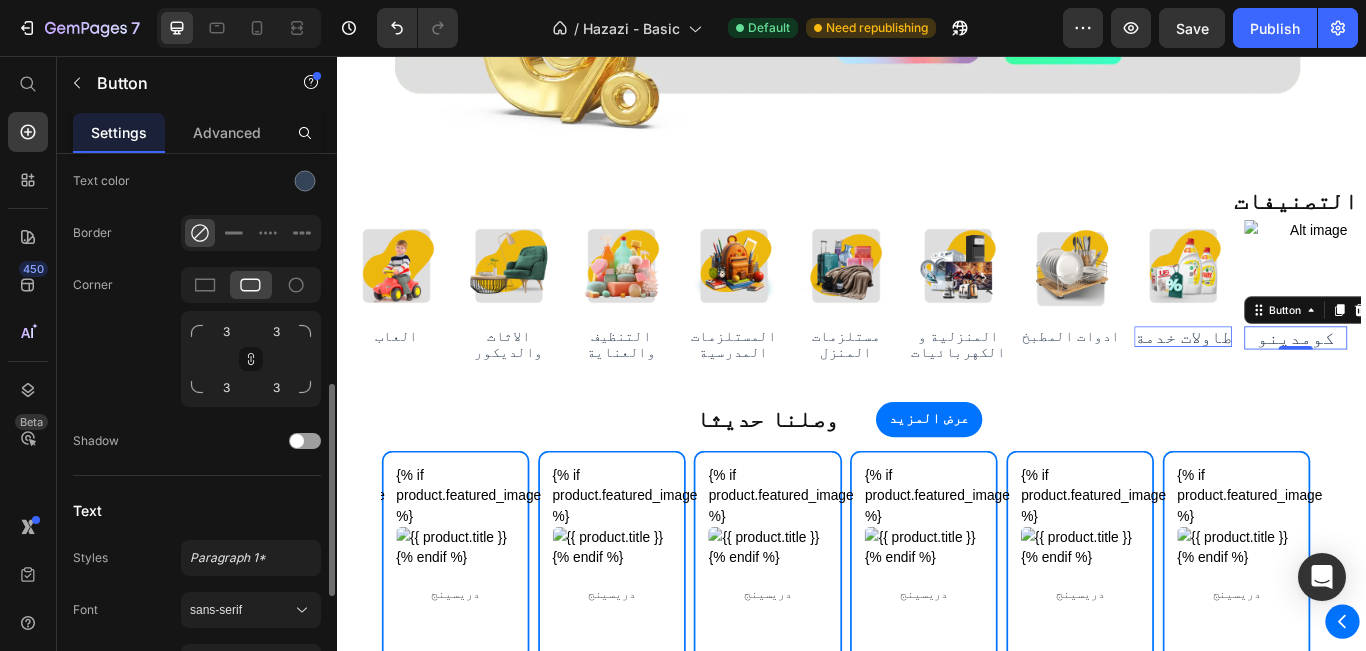 scroll, scrollTop: 700, scrollLeft: 0, axis: vertical 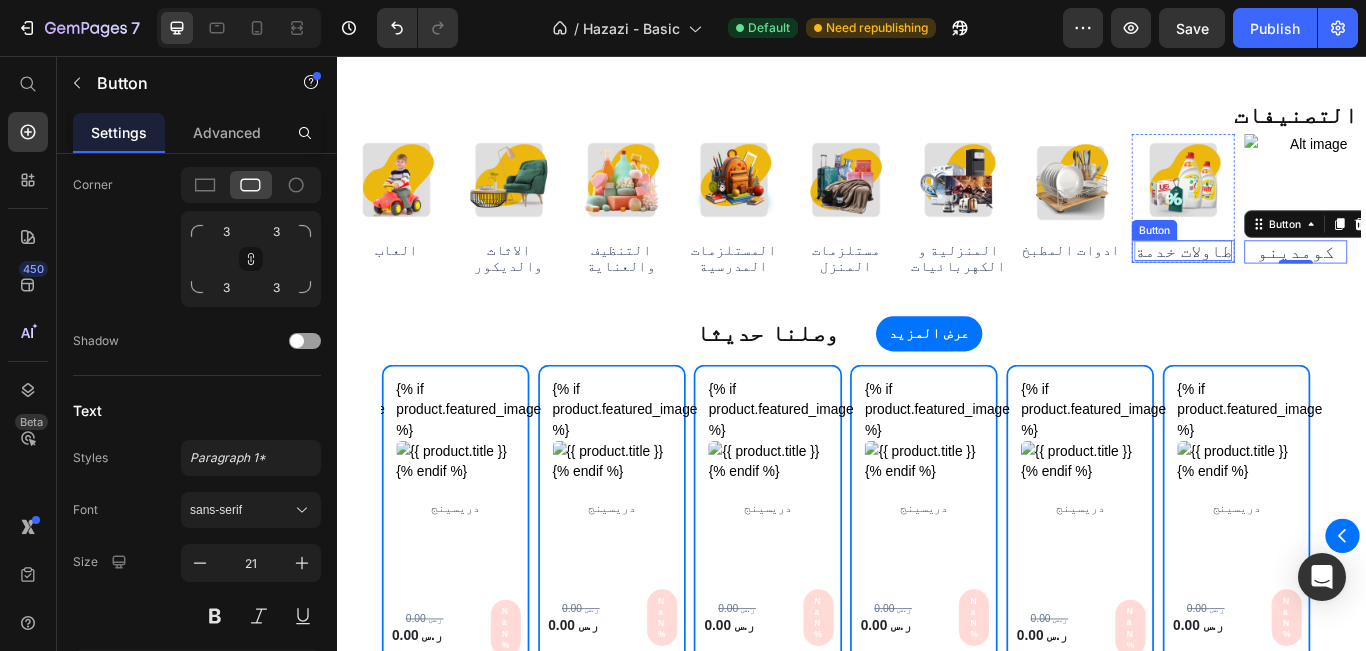 click on "طاولات خدمة" at bounding box center (1323, 283) 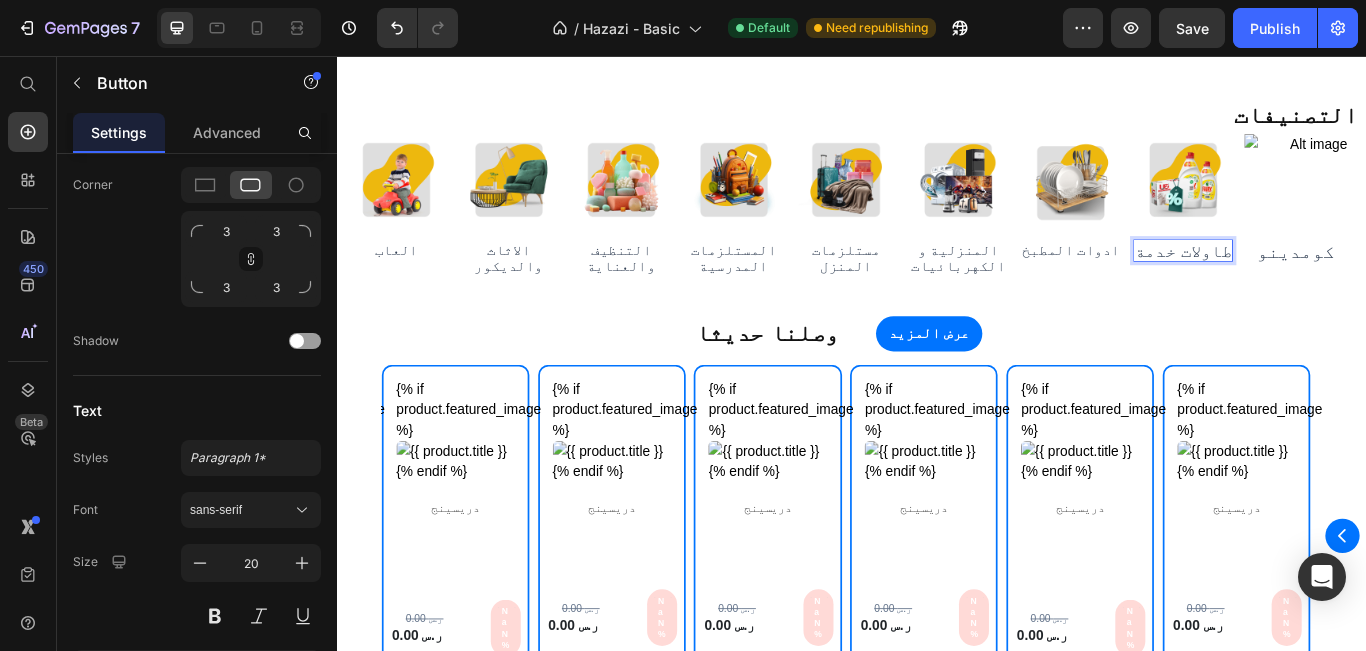 click on "طاولات خدمة" at bounding box center (1323, 283) 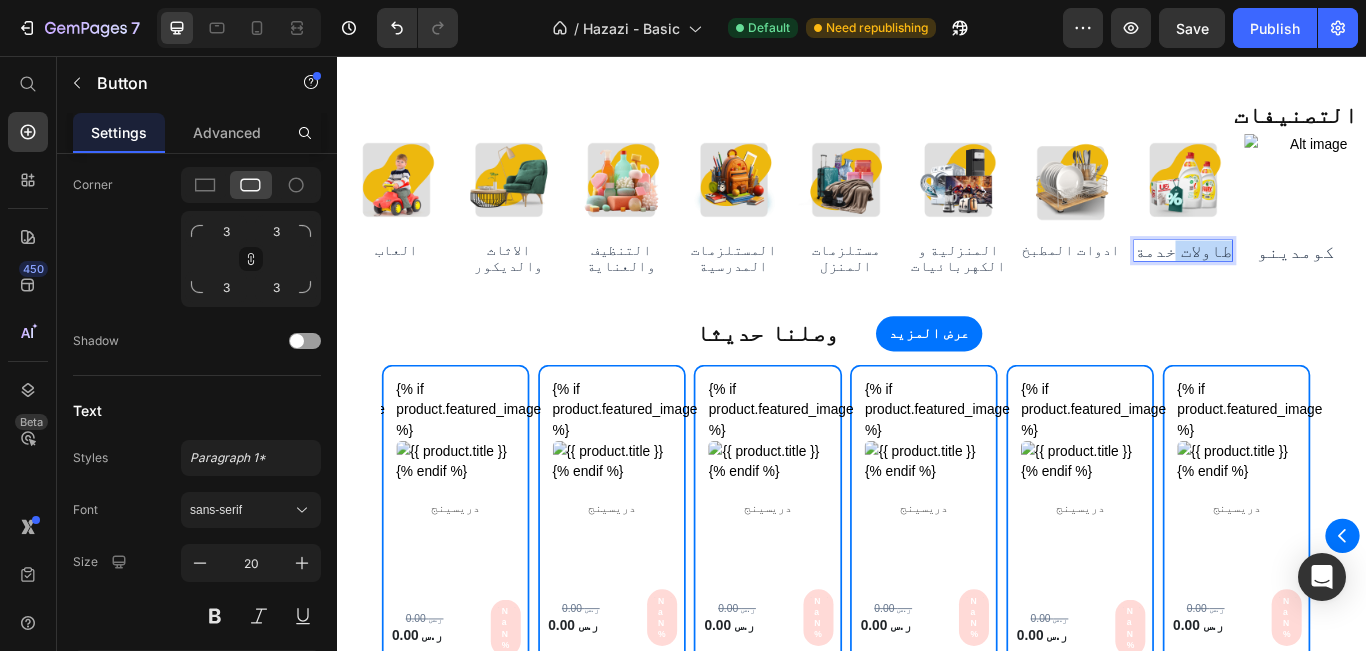 click on "طاولات خدمة" at bounding box center (1323, 283) 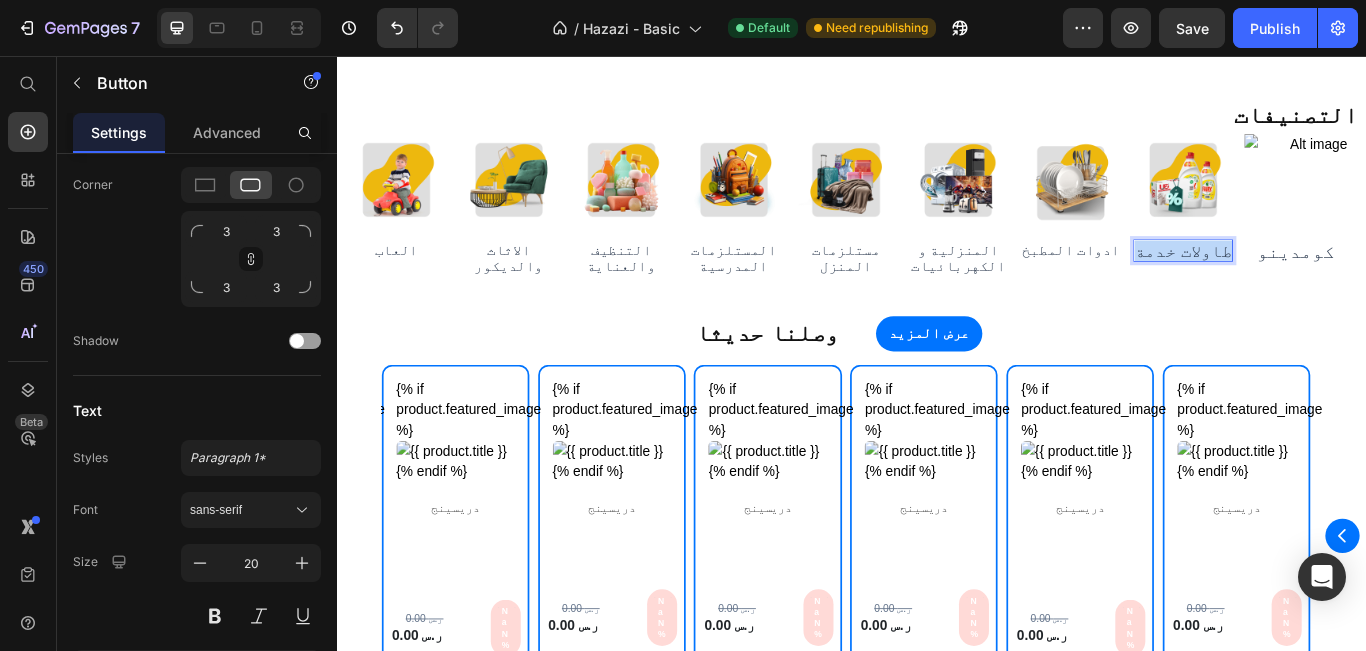 click on "طاولات خدمة" at bounding box center [1323, 283] 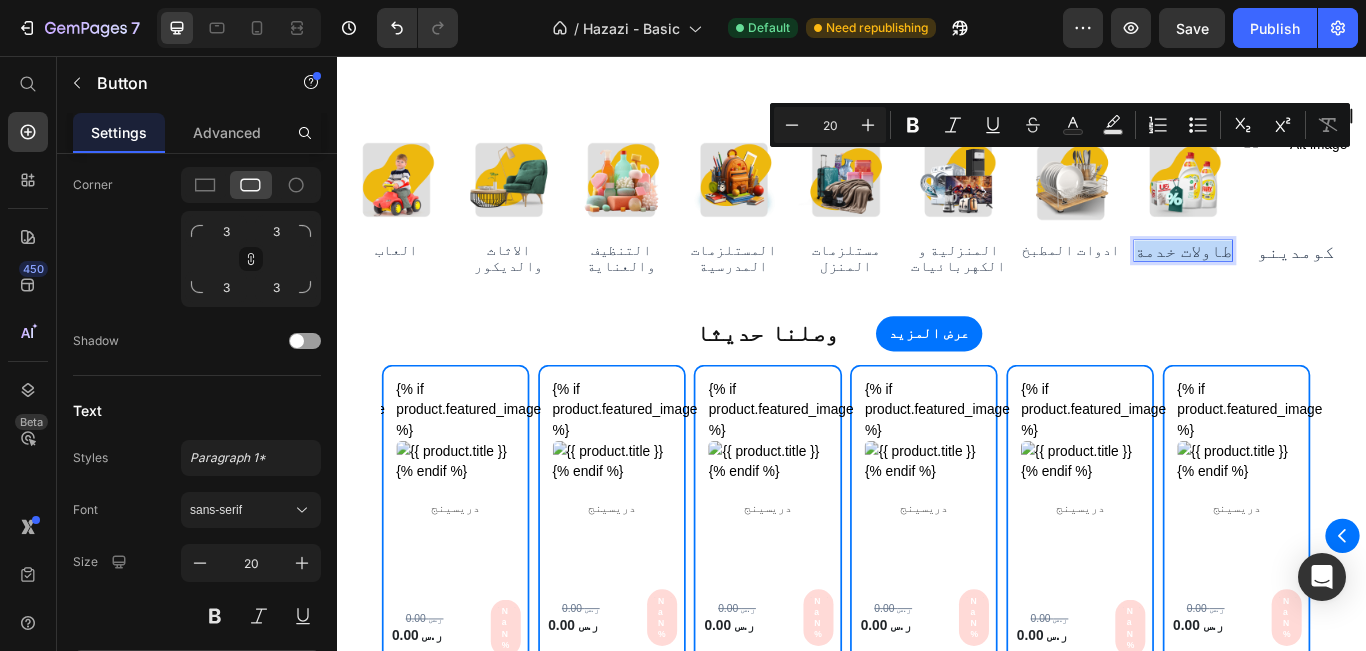 scroll, scrollTop: 500, scrollLeft: 0, axis: vertical 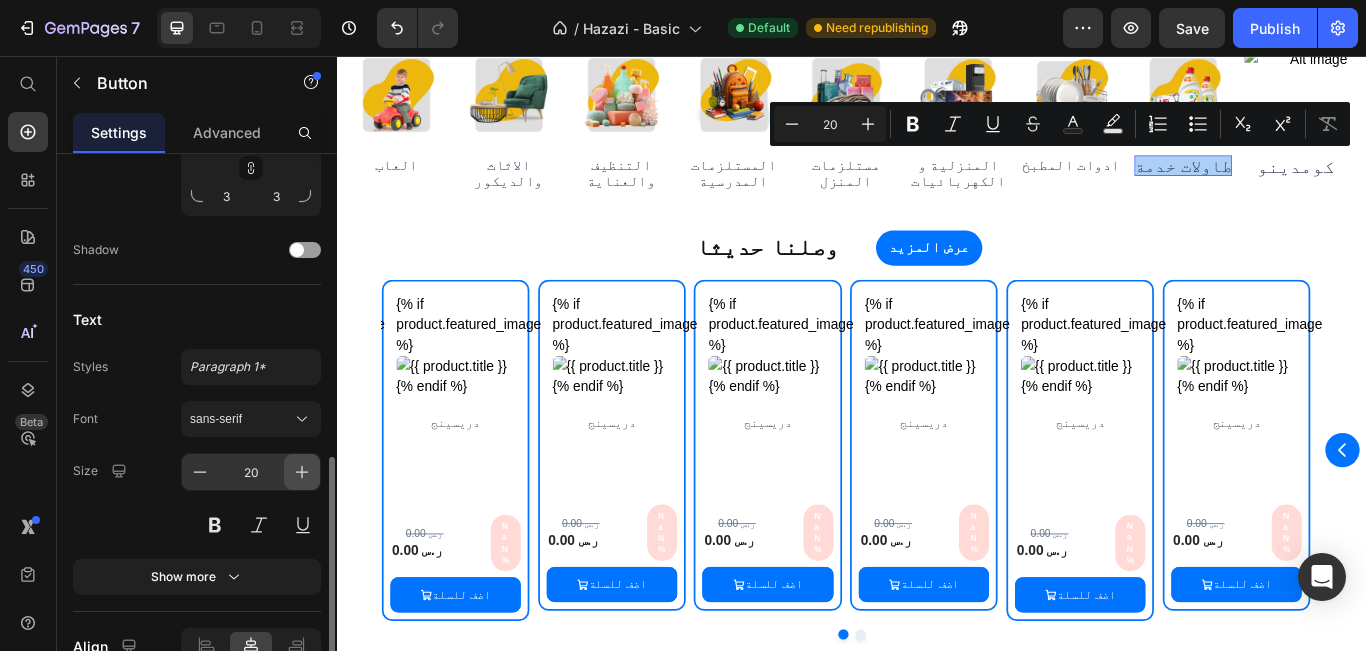 click 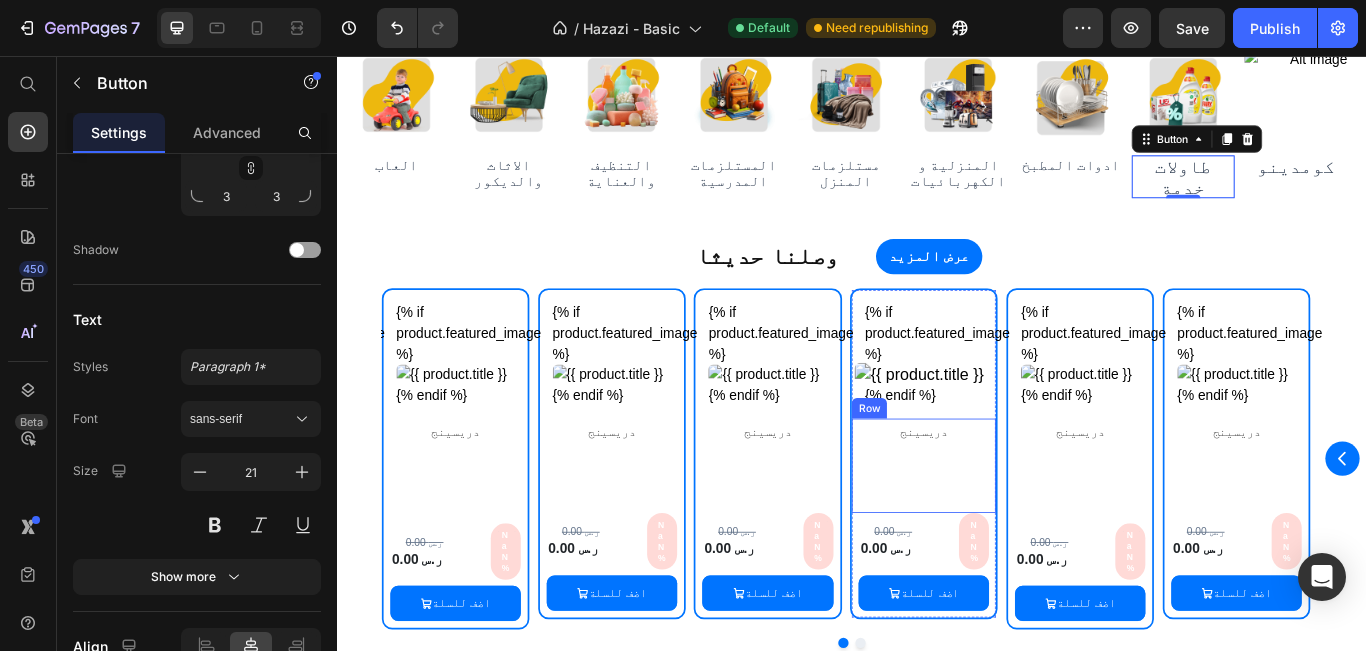 scroll, scrollTop: 300, scrollLeft: 0, axis: vertical 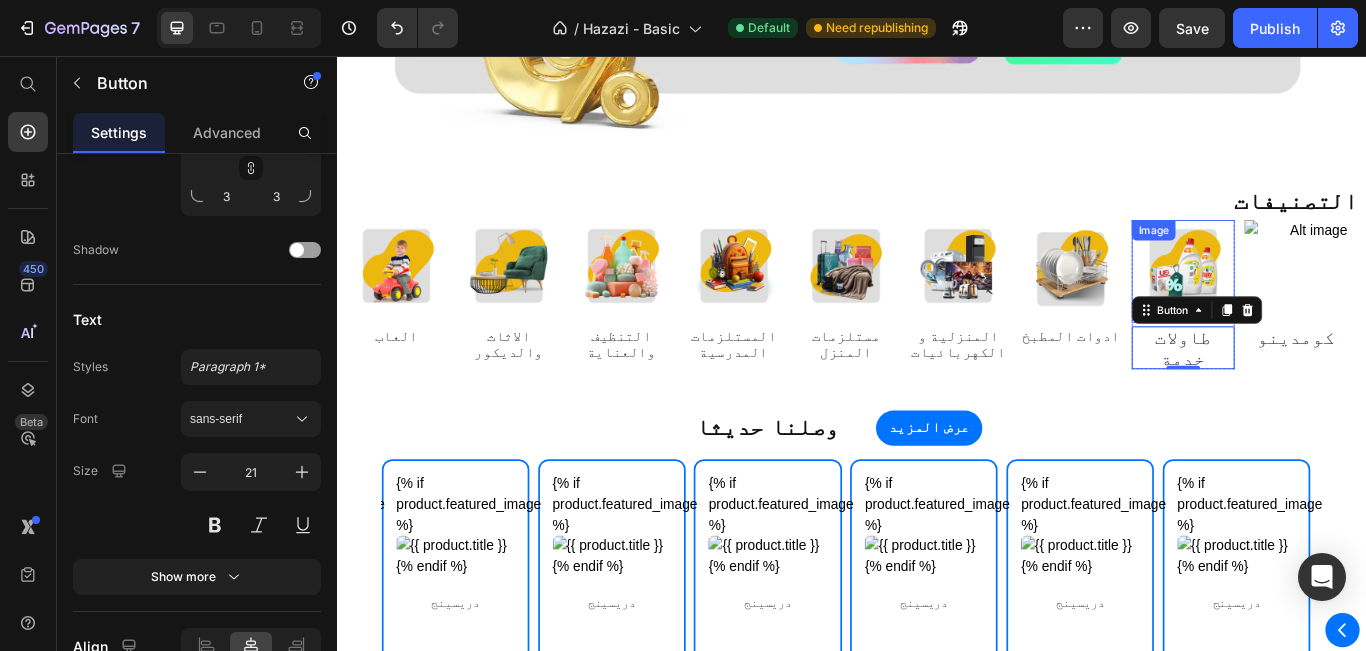 click at bounding box center (1323, 307) 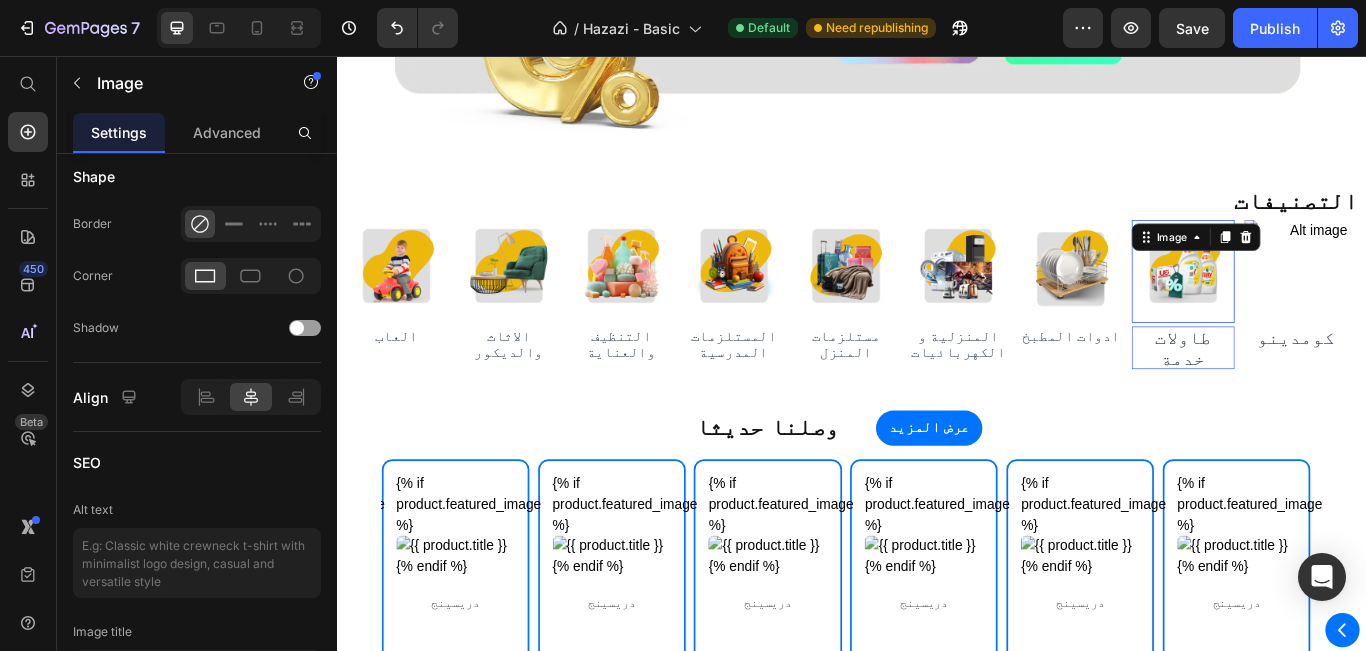scroll, scrollTop: 0, scrollLeft: 0, axis: both 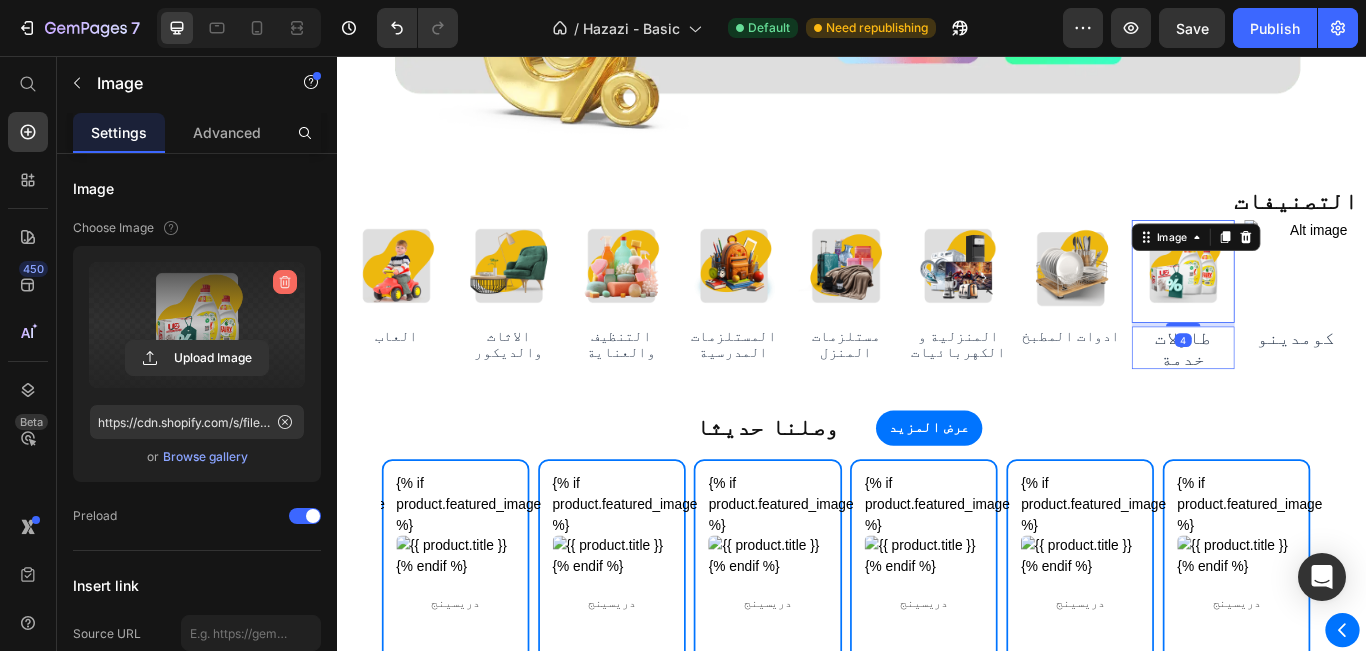click at bounding box center [285, 282] 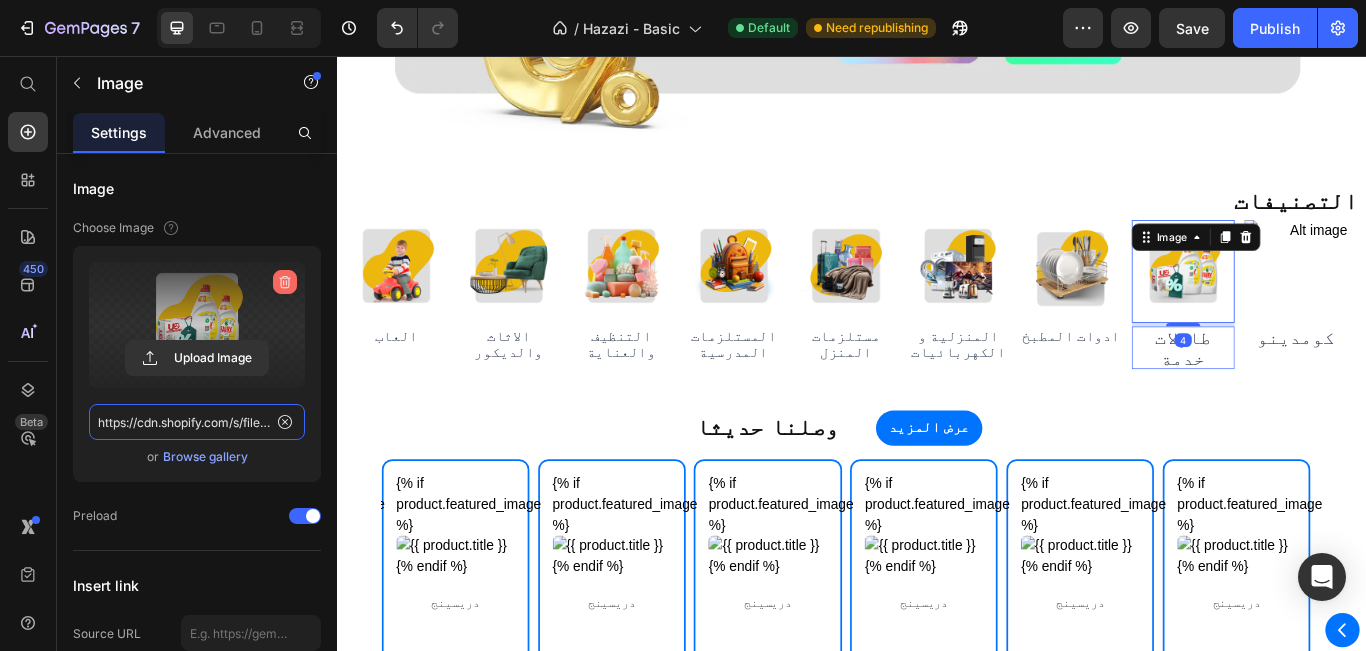 type 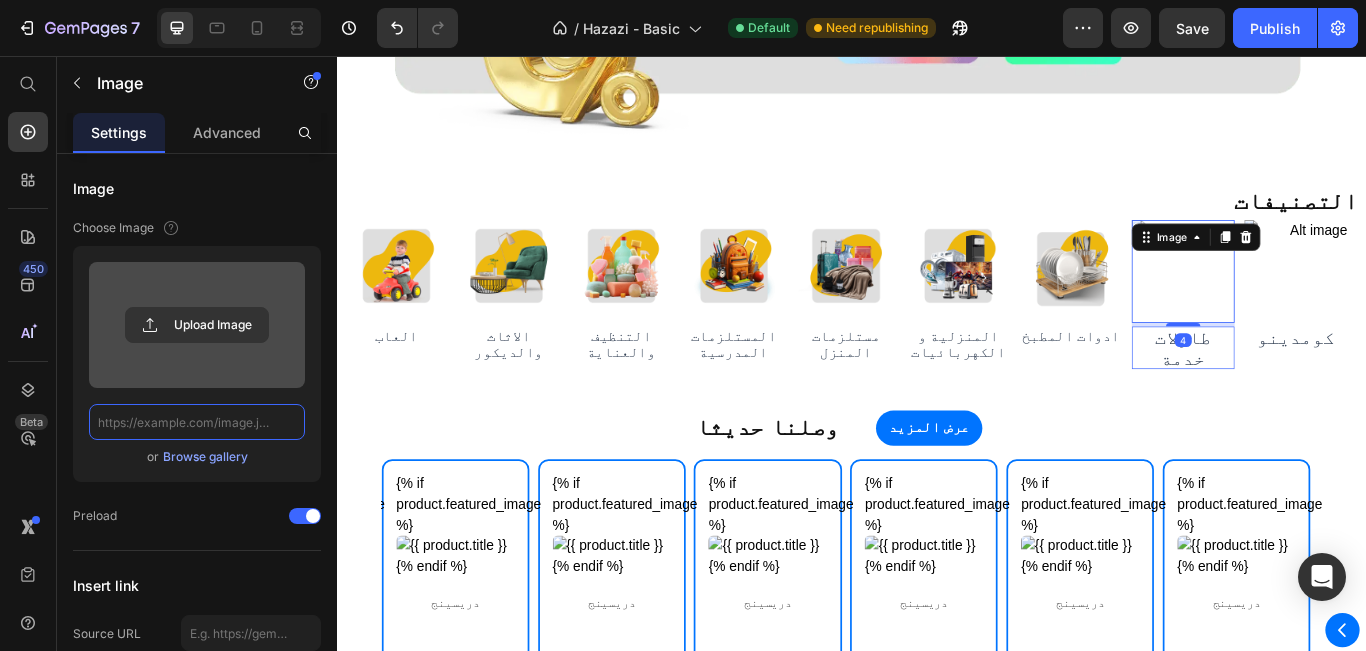 scroll, scrollTop: 0, scrollLeft: 0, axis: both 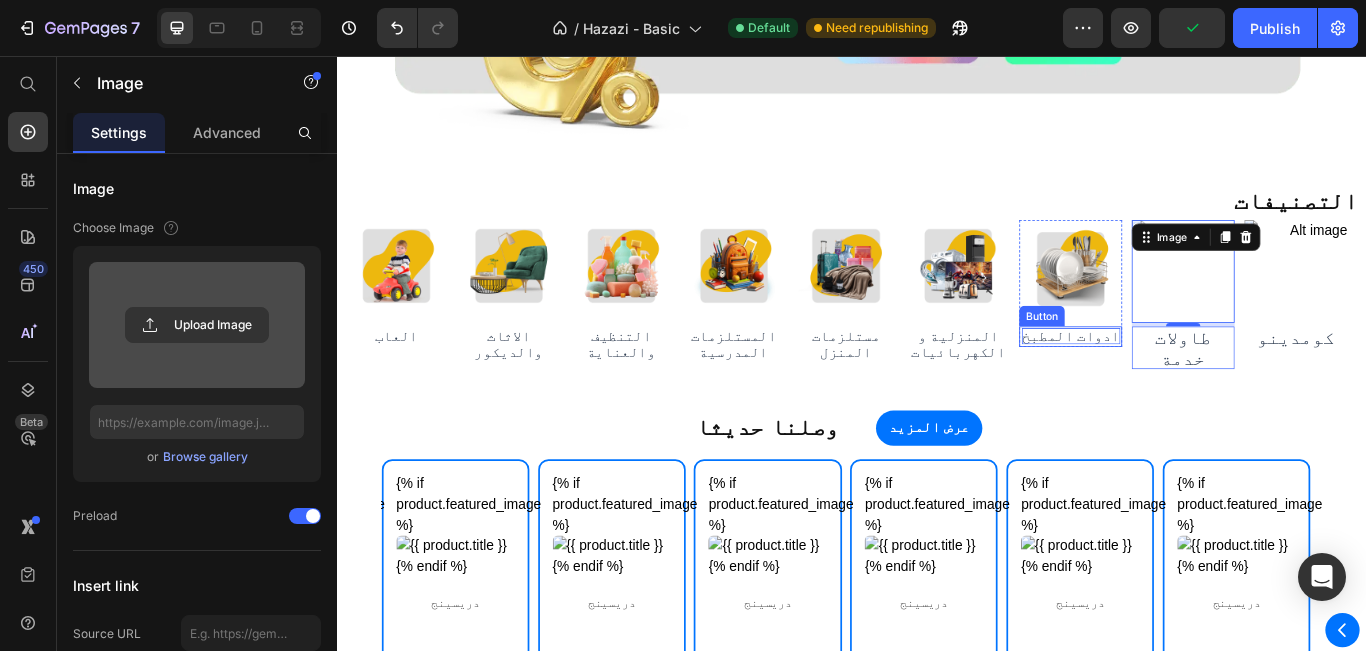 click on "ادوات المطبخ" at bounding box center (1191, 382) 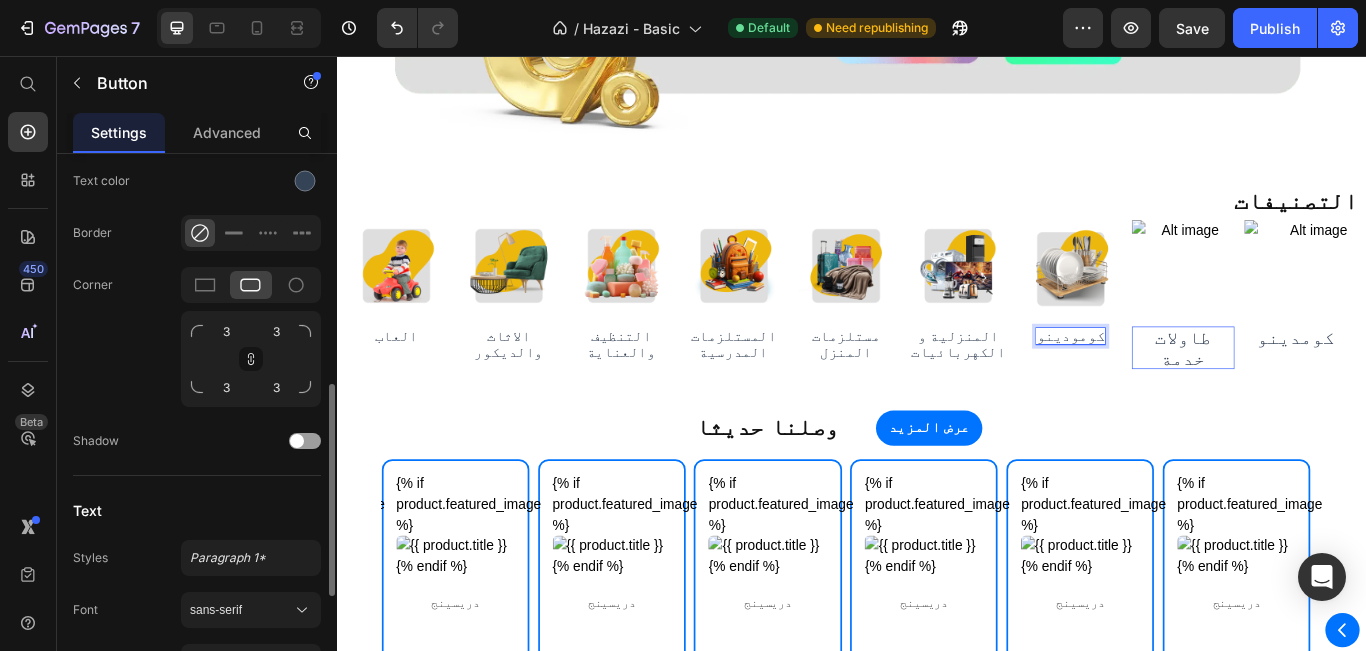 scroll, scrollTop: 800, scrollLeft: 0, axis: vertical 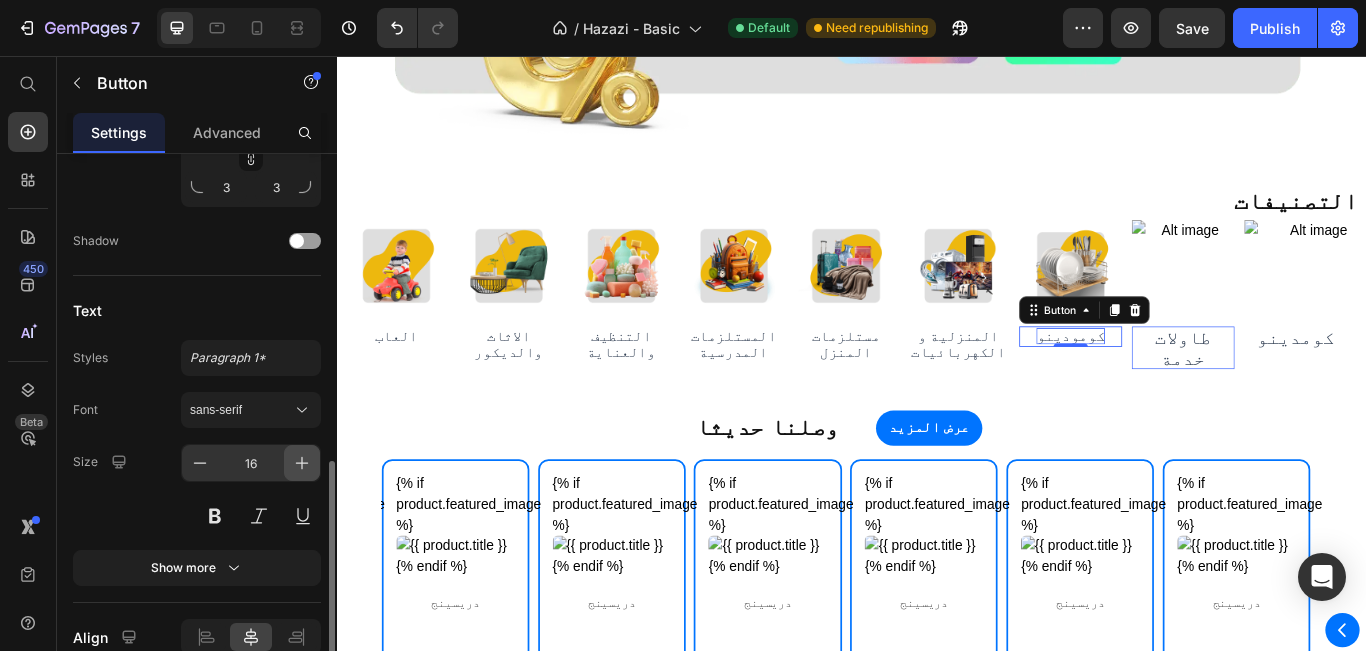 click at bounding box center [302, 463] 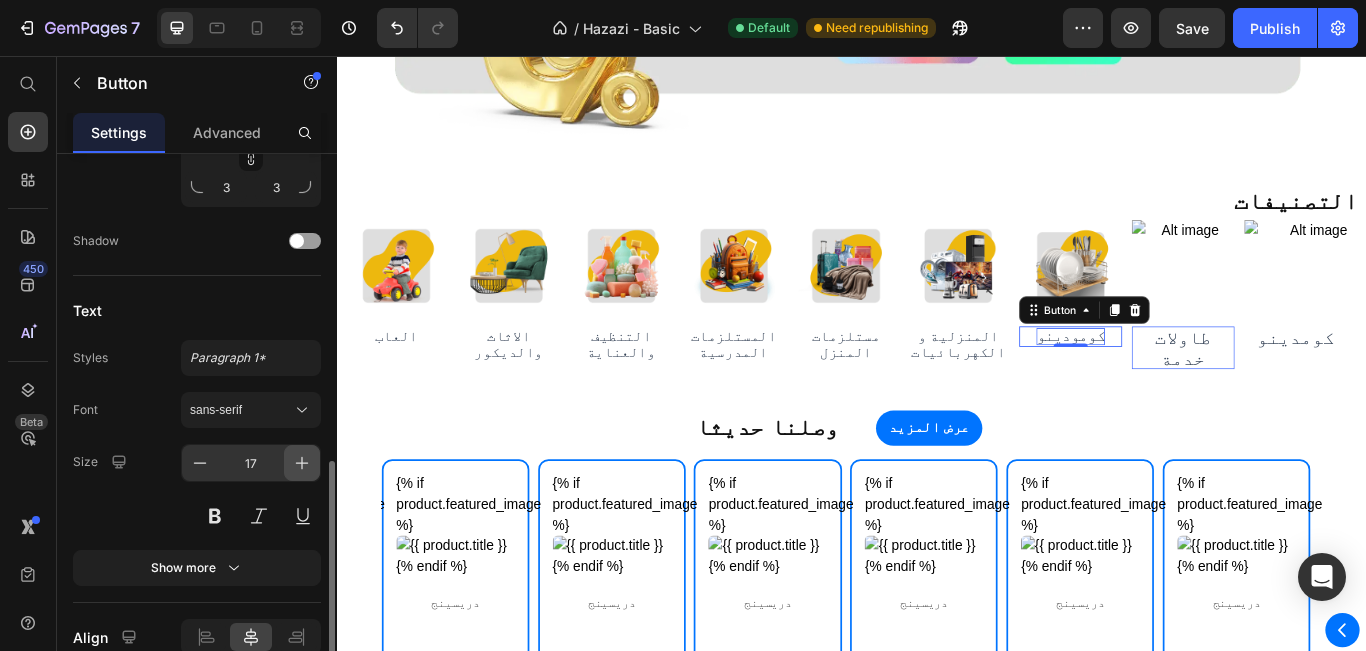 click at bounding box center [302, 463] 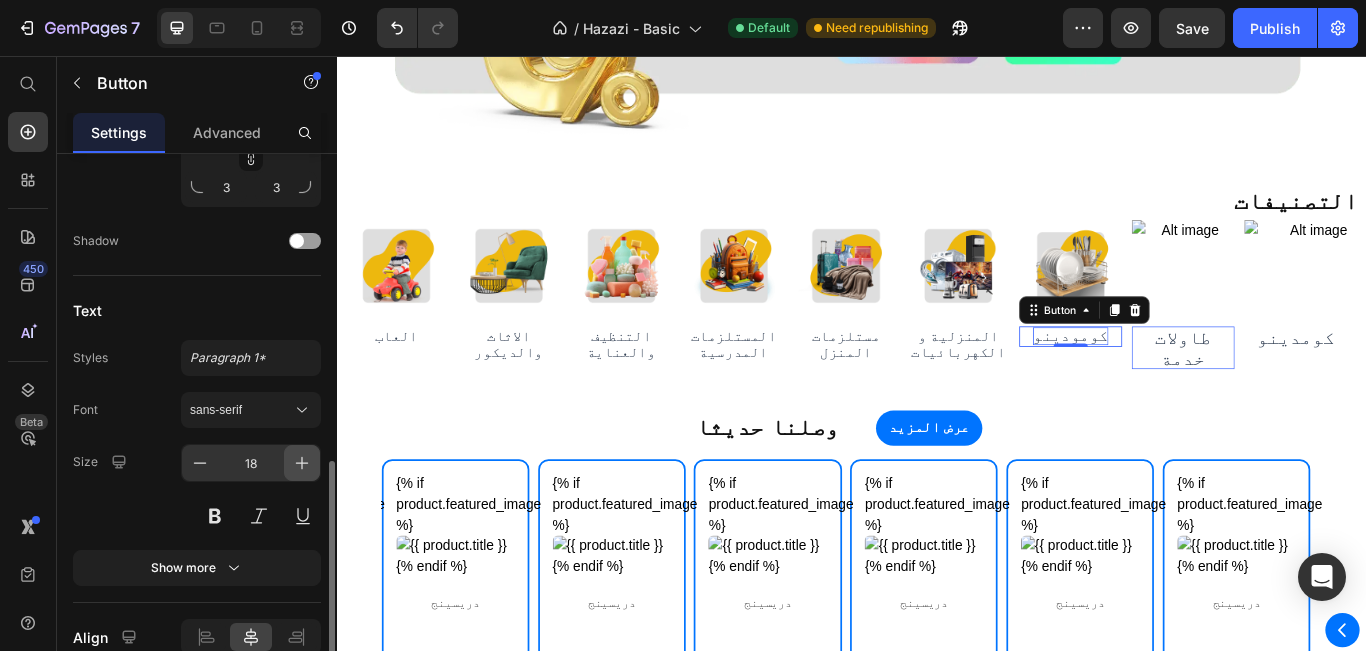 click at bounding box center [302, 463] 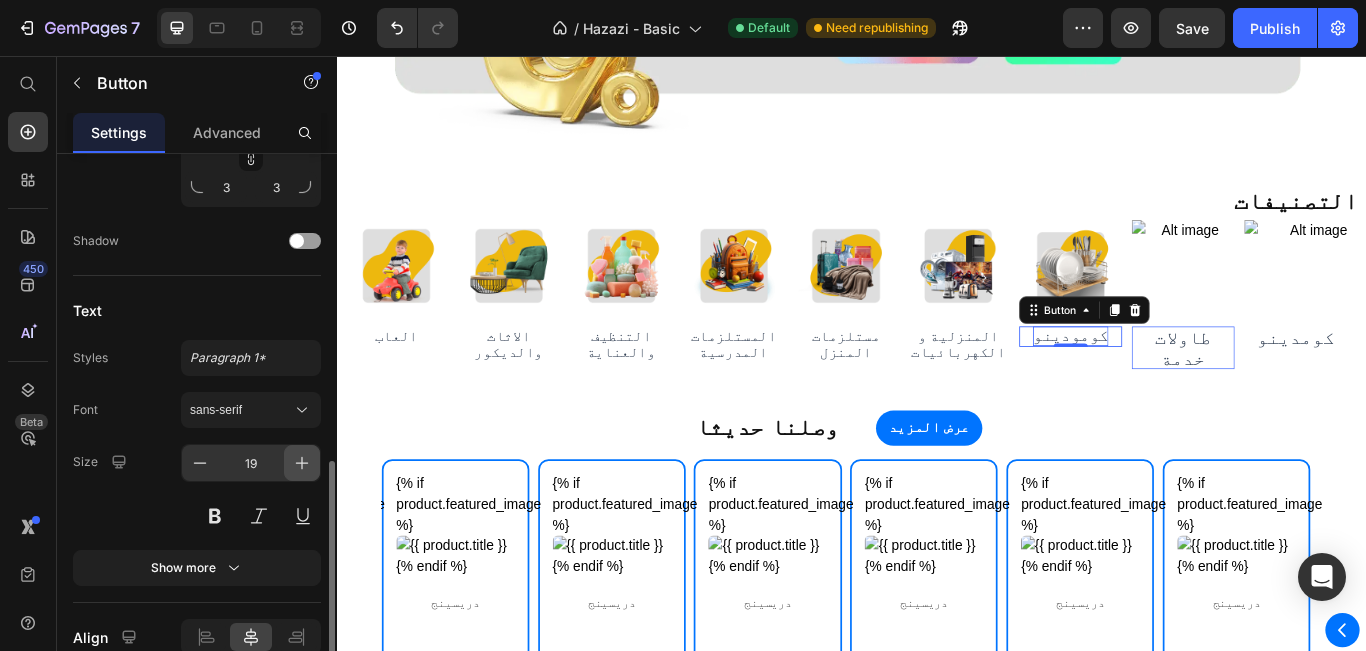 click at bounding box center (302, 463) 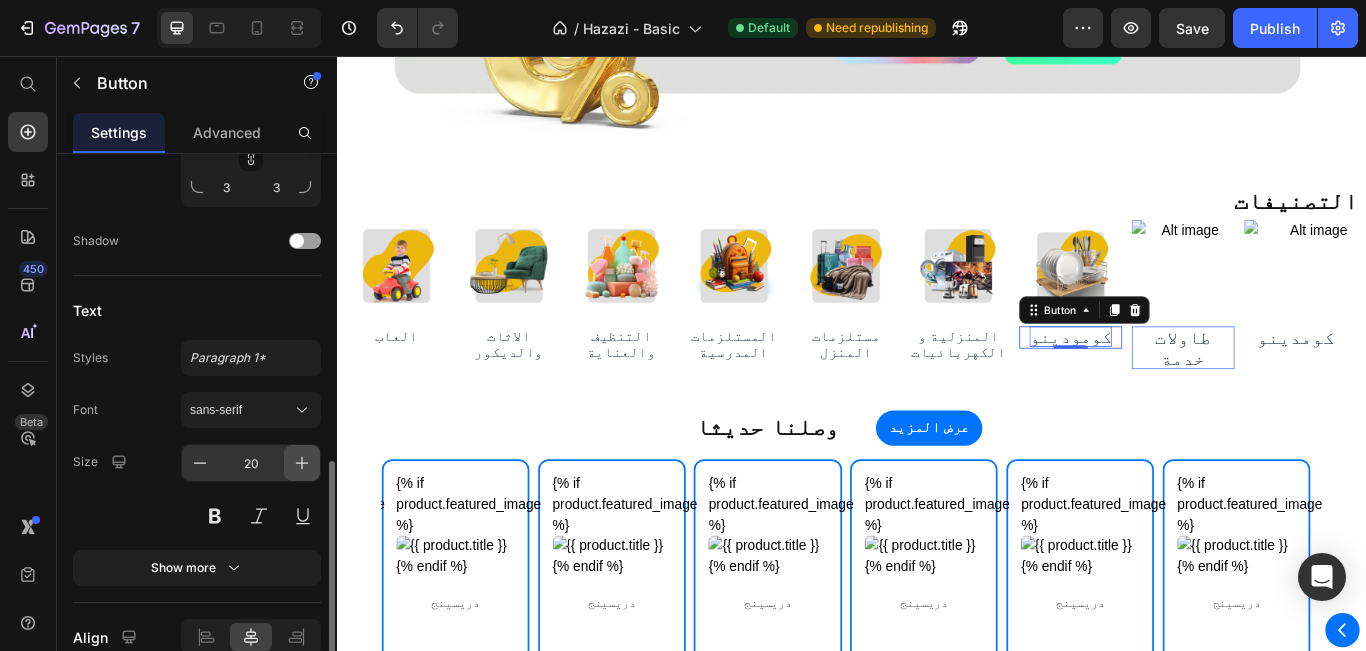 click at bounding box center (302, 463) 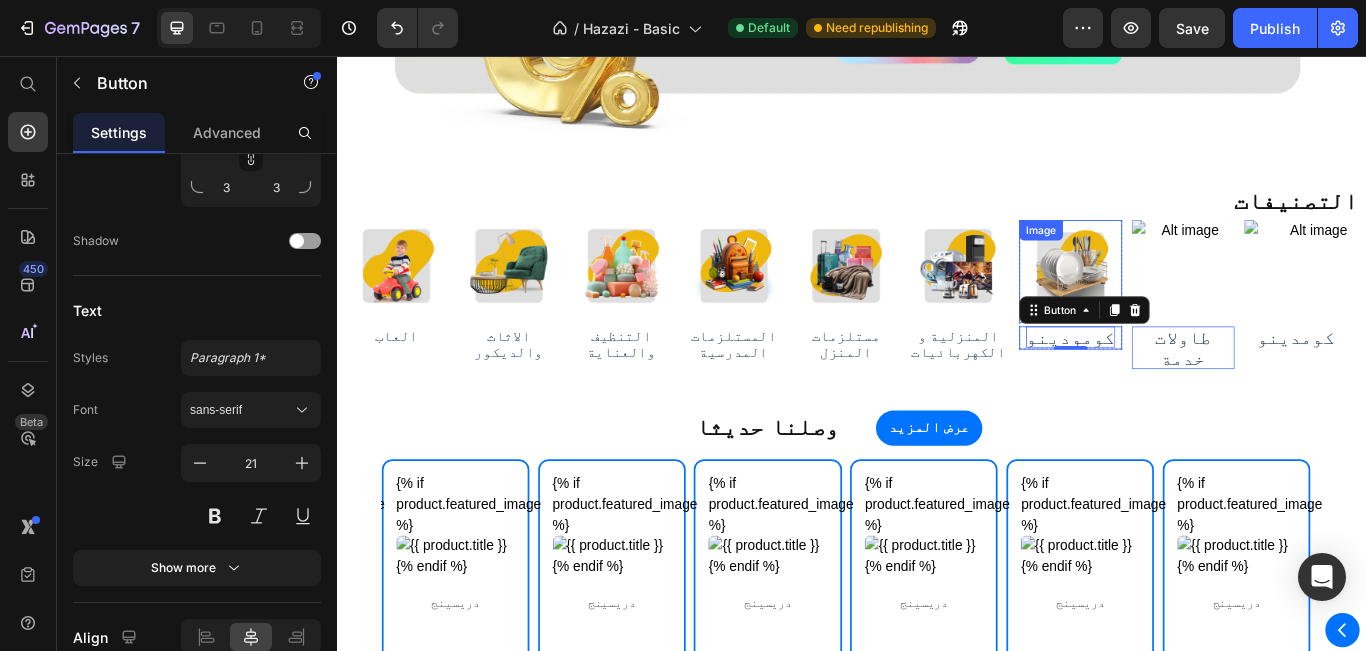 click at bounding box center [1192, 307] 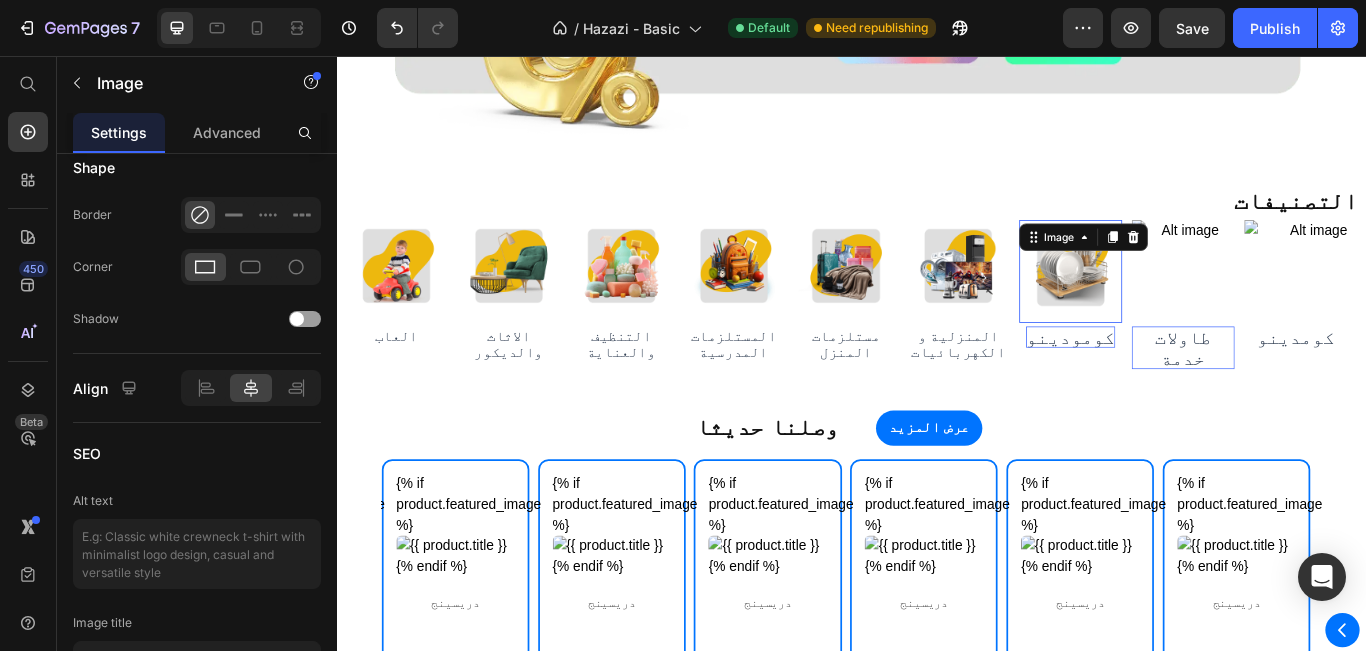 scroll, scrollTop: 0, scrollLeft: 0, axis: both 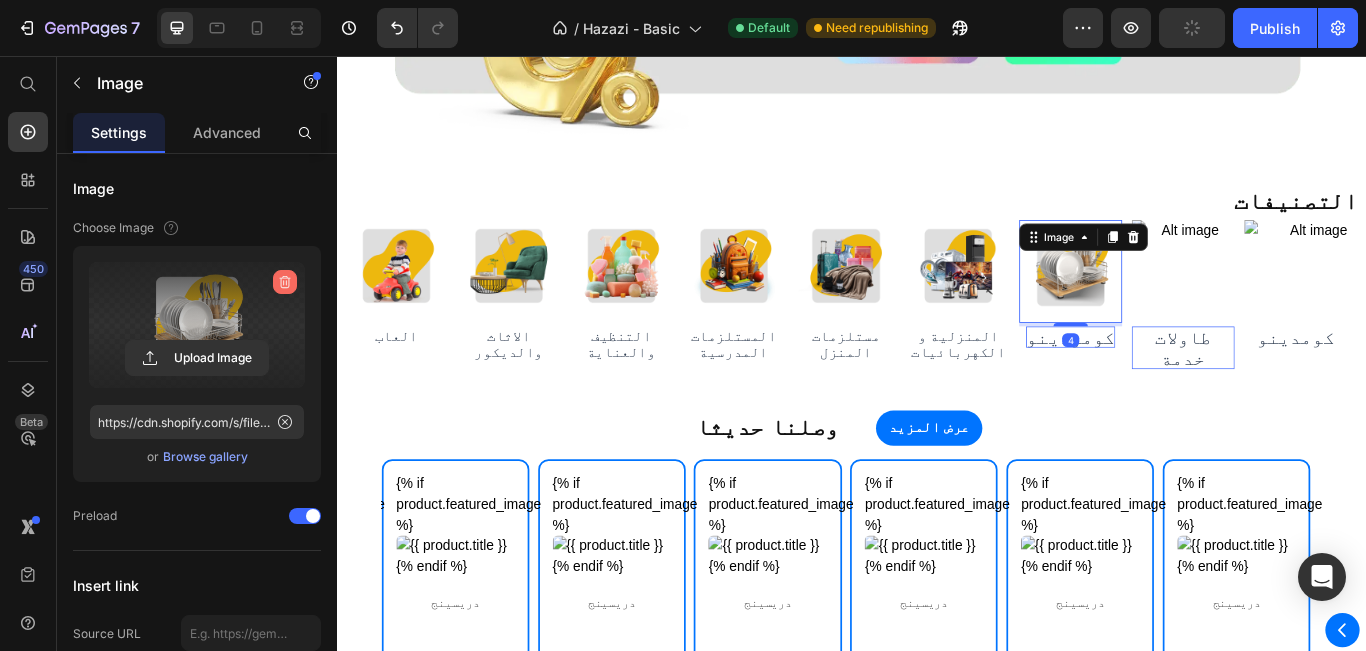 click at bounding box center (285, 282) 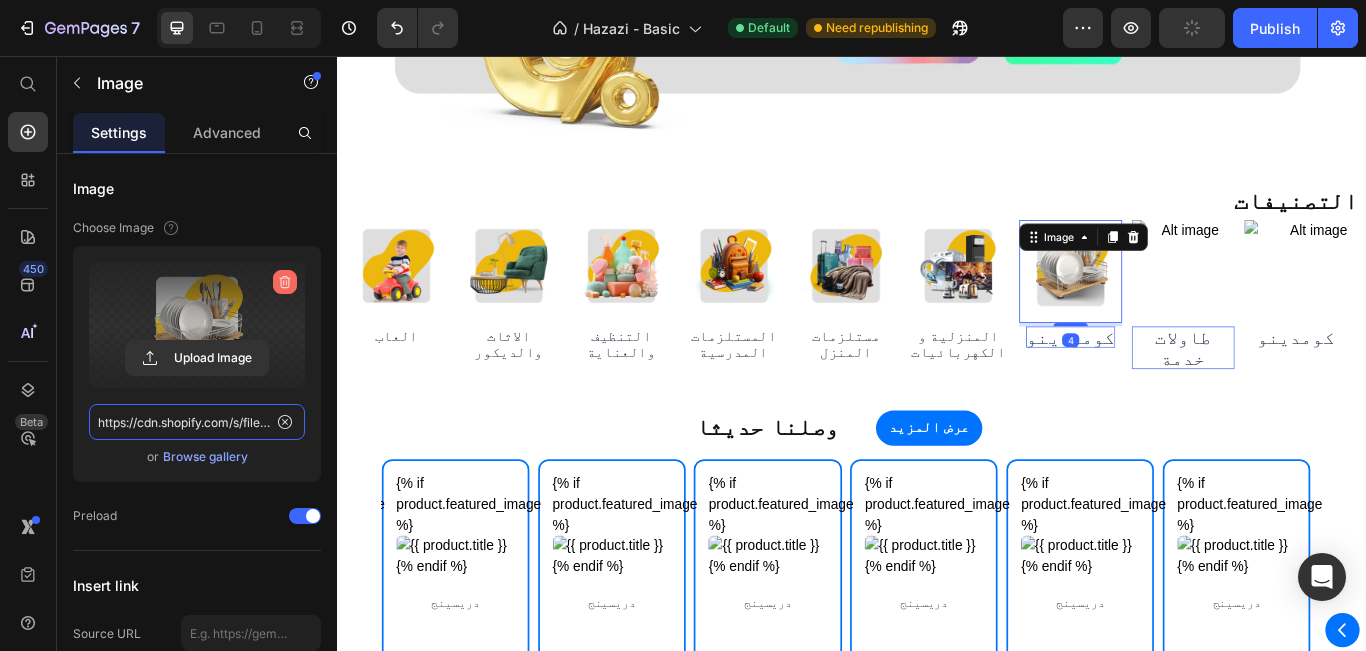 type 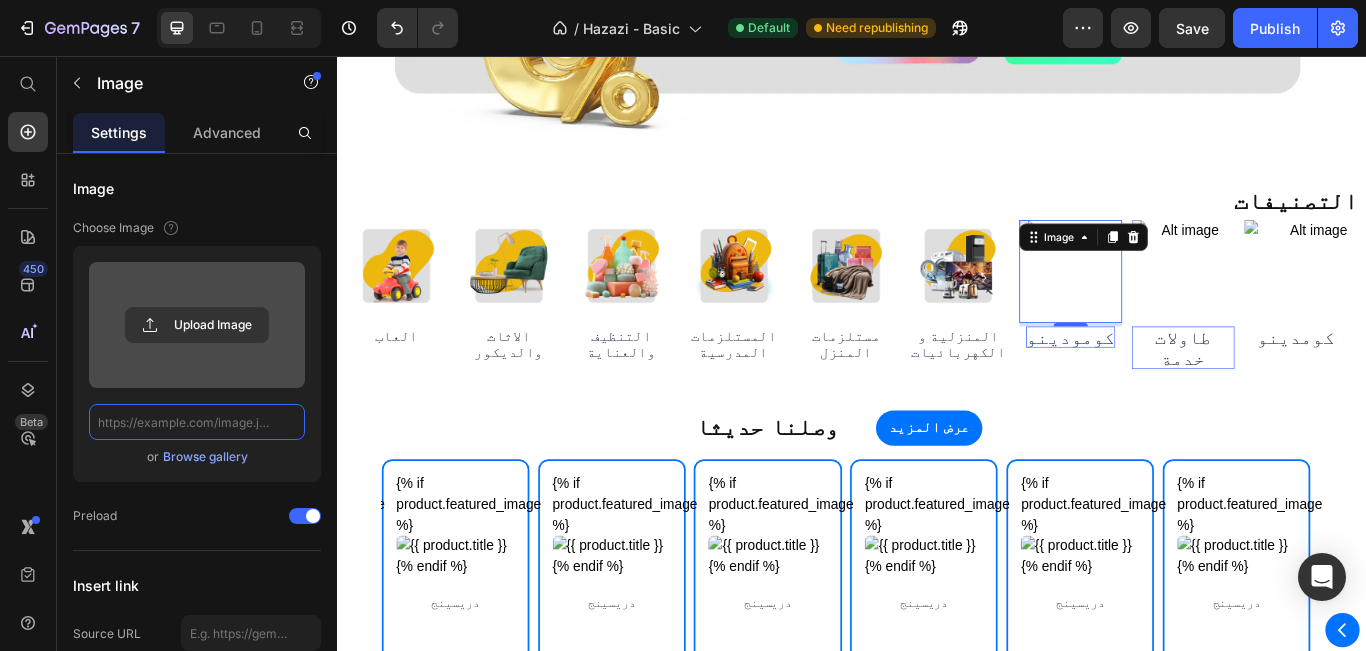 scroll, scrollTop: 0, scrollLeft: 0, axis: both 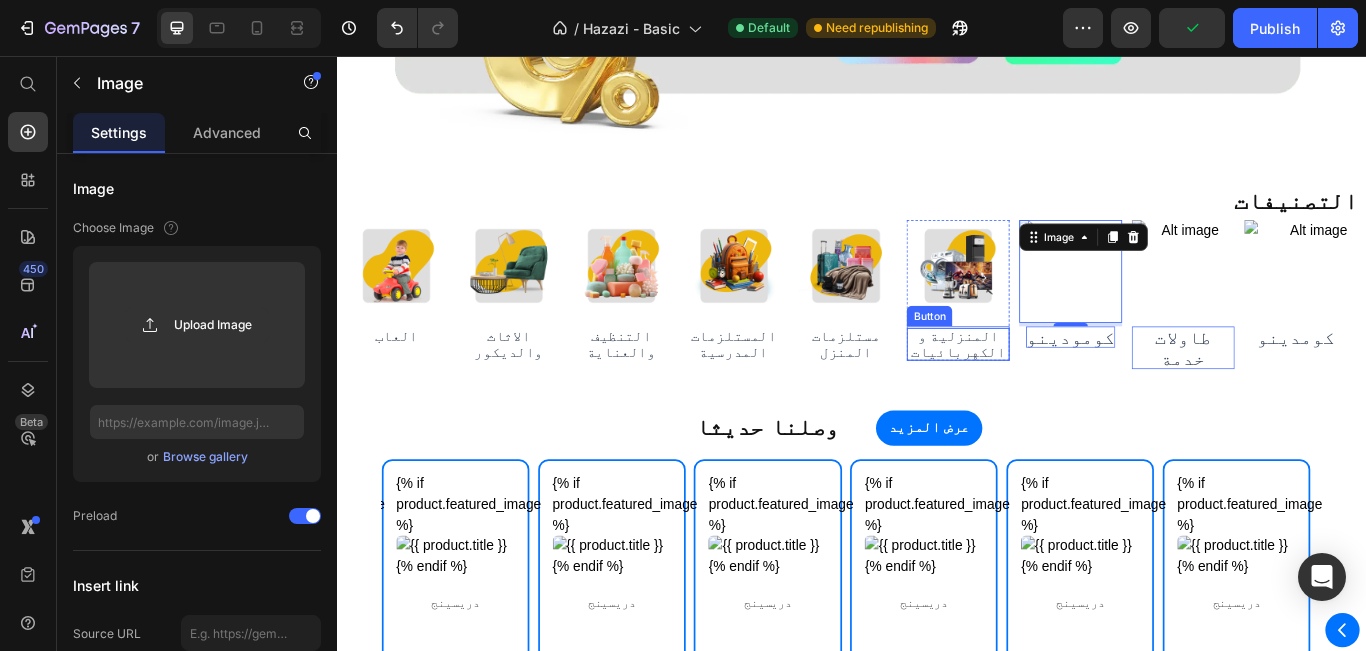 click on "المنزلية و الكهربائيات" at bounding box center [1061, 392] 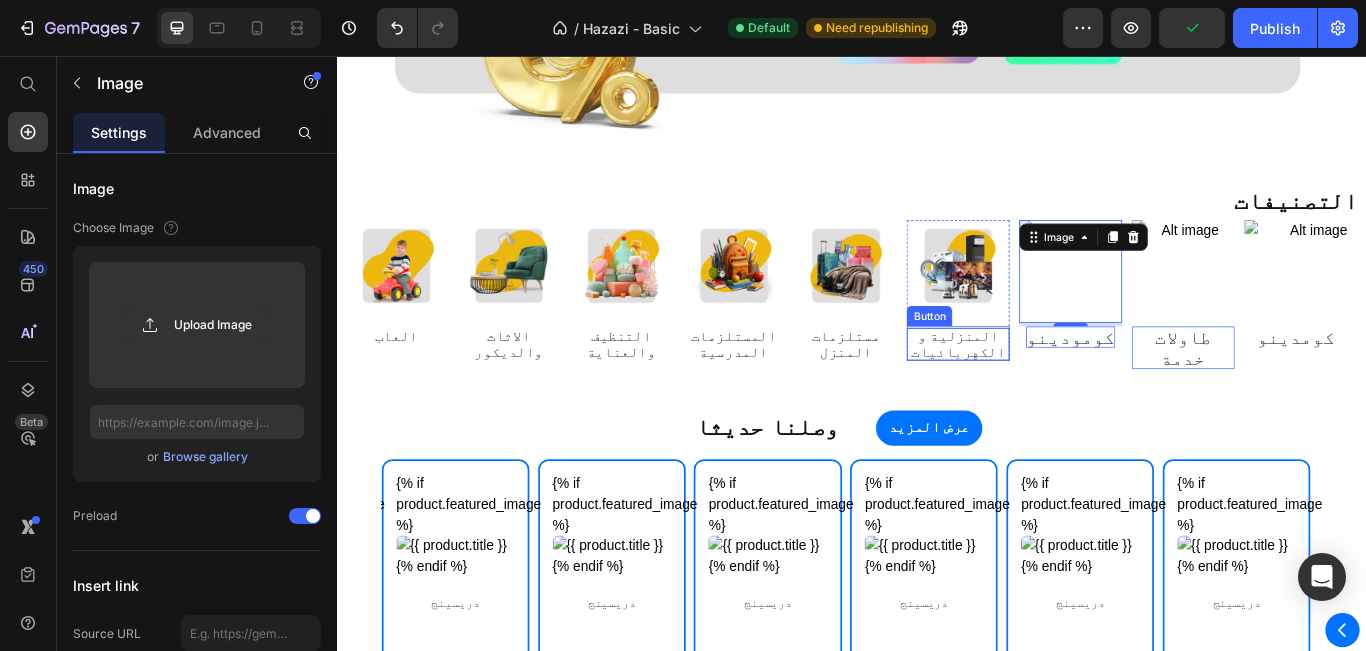 click on "المنزلية و الكهربائيات" at bounding box center [1061, 392] 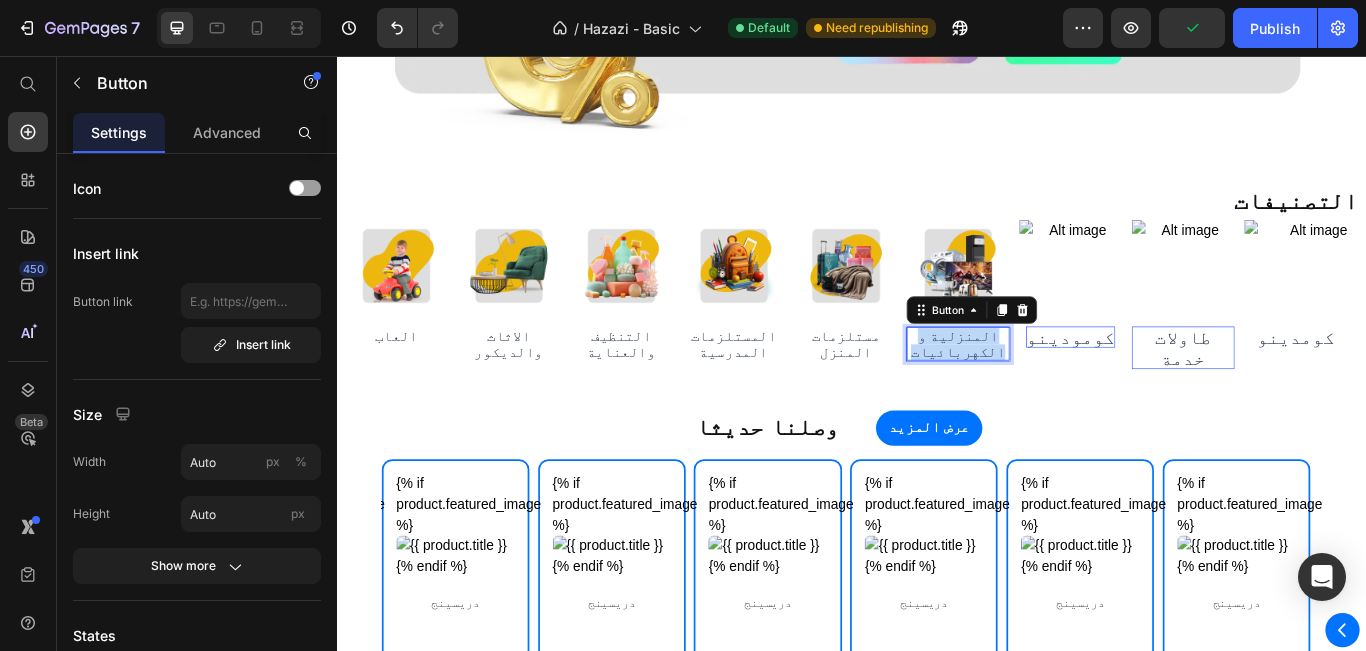 click on "المنزلية و الكهربائيات" at bounding box center (1061, 392) 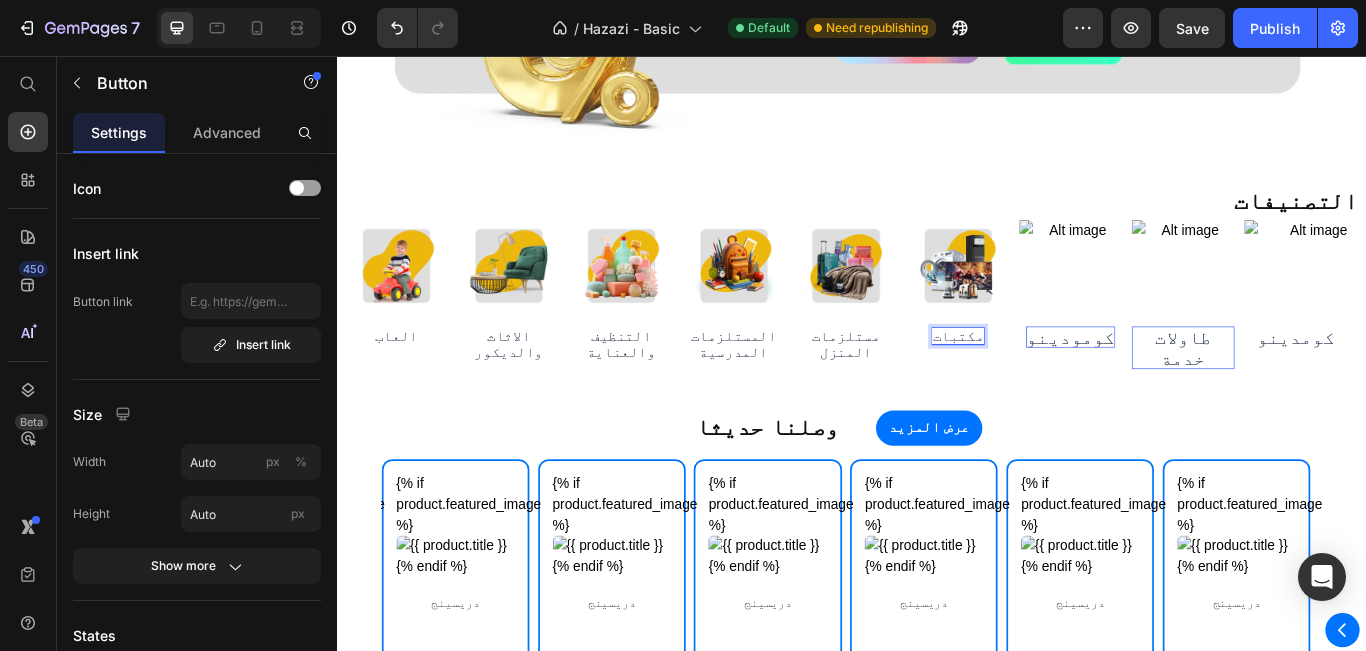 click on "مكتبات" at bounding box center (1061, 382) 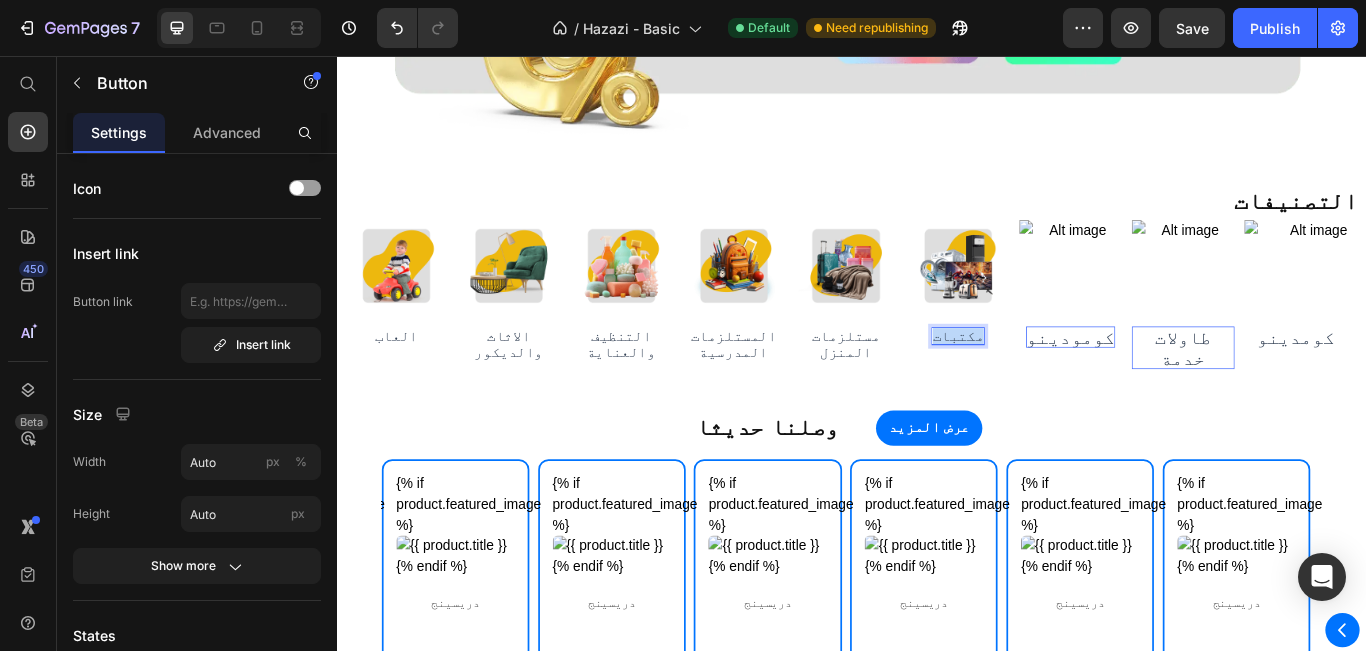 click on "مكتبات" at bounding box center [1061, 382] 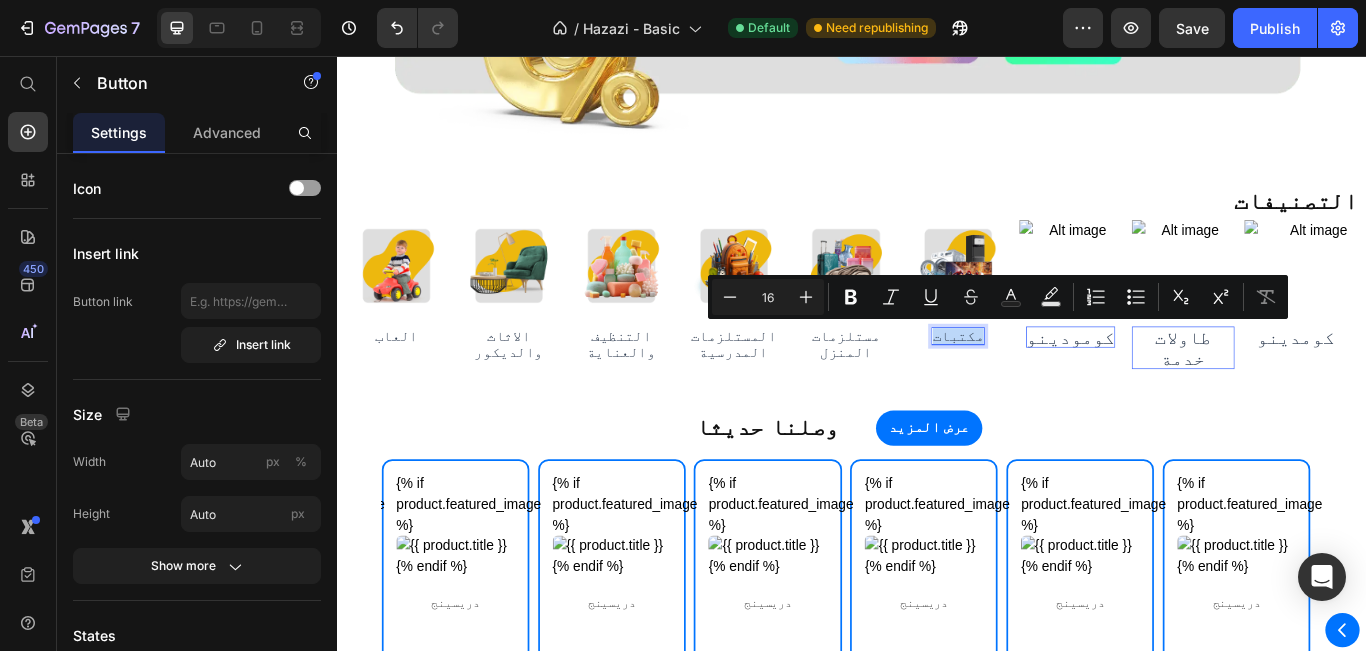 click on "مكتبات" at bounding box center (1061, 382) 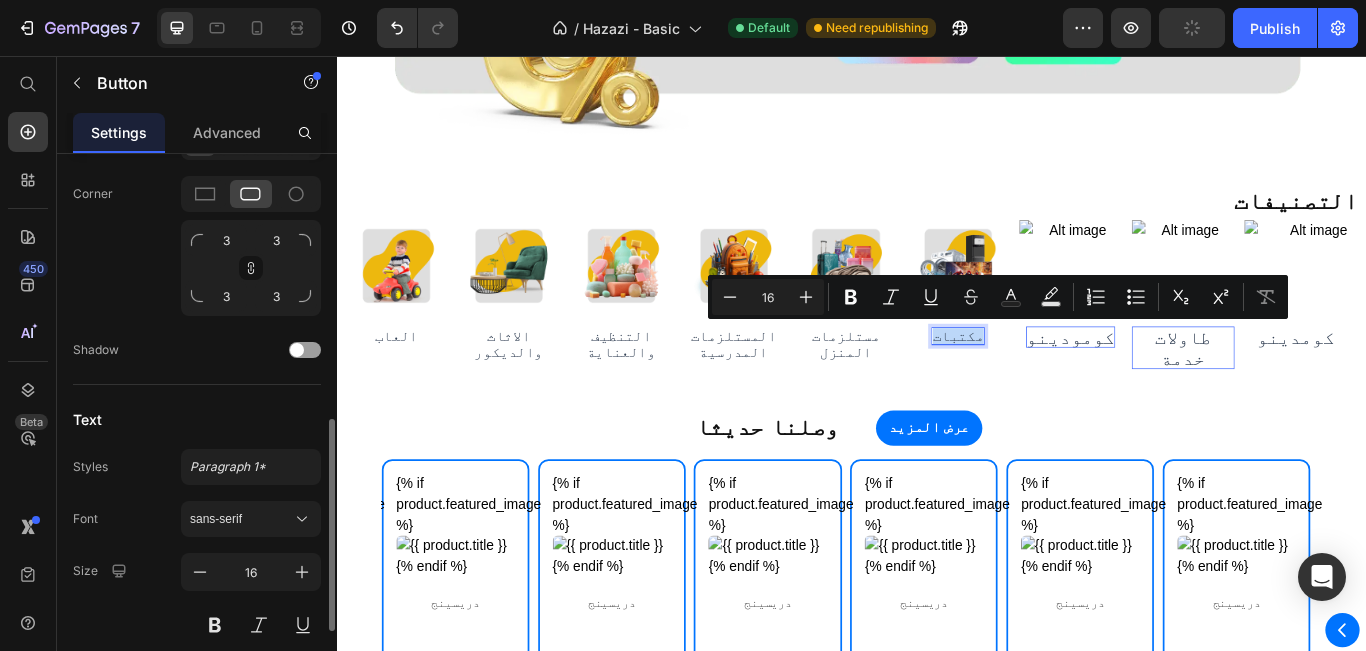 scroll, scrollTop: 891, scrollLeft: 0, axis: vertical 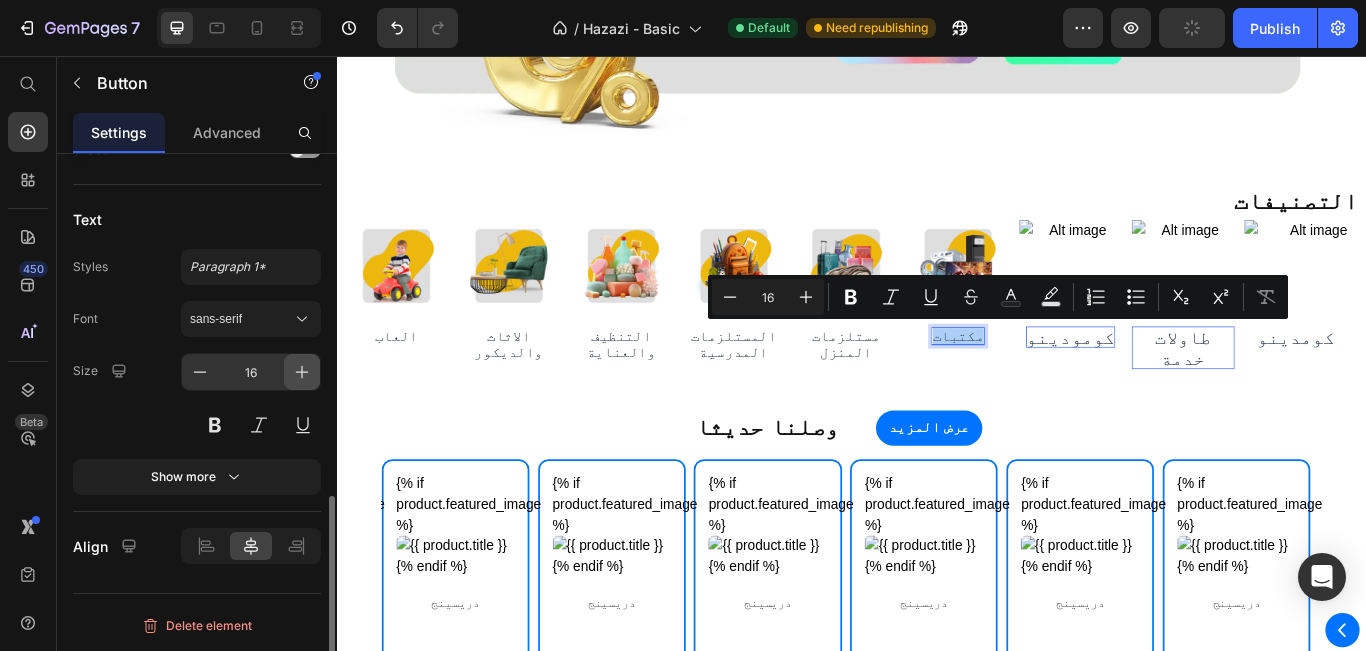 click 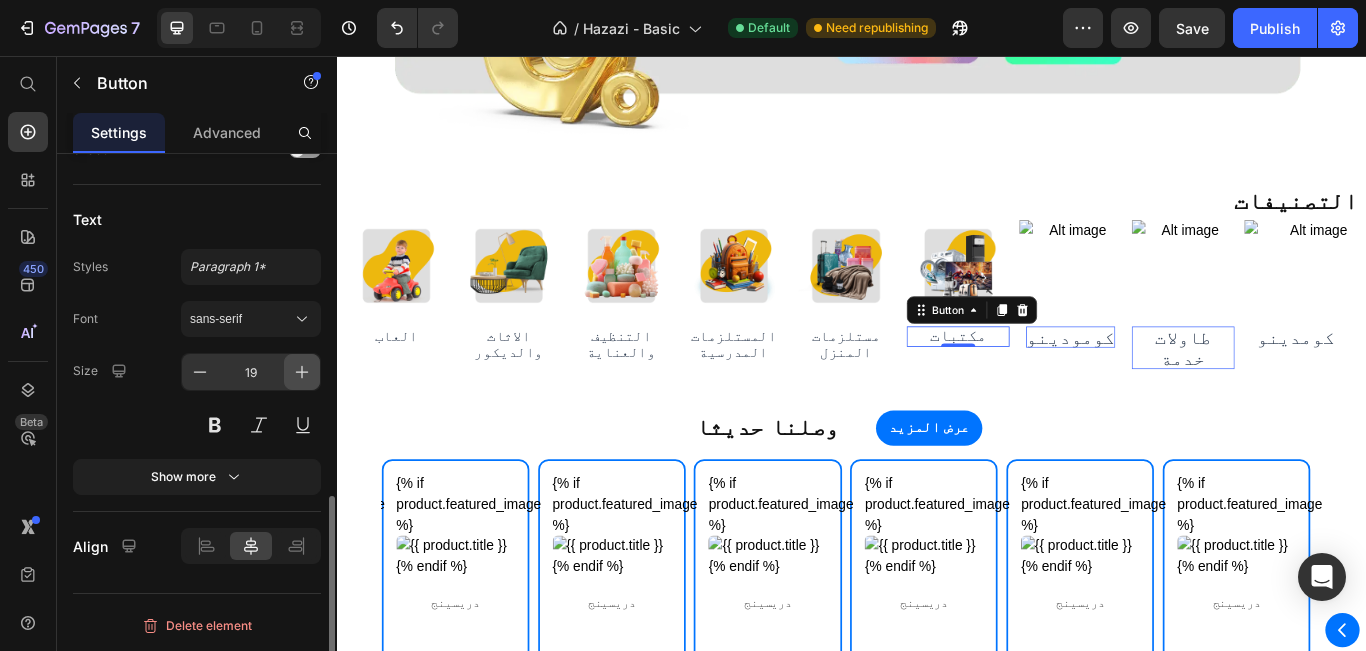 click 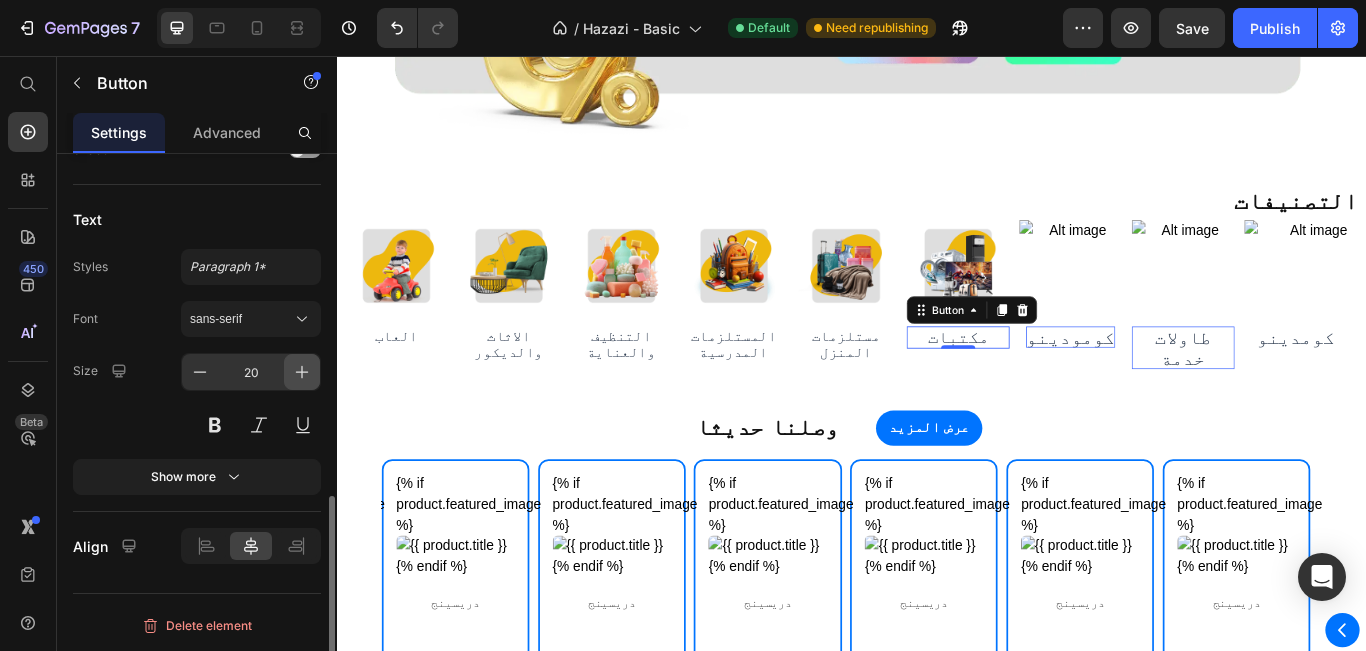click 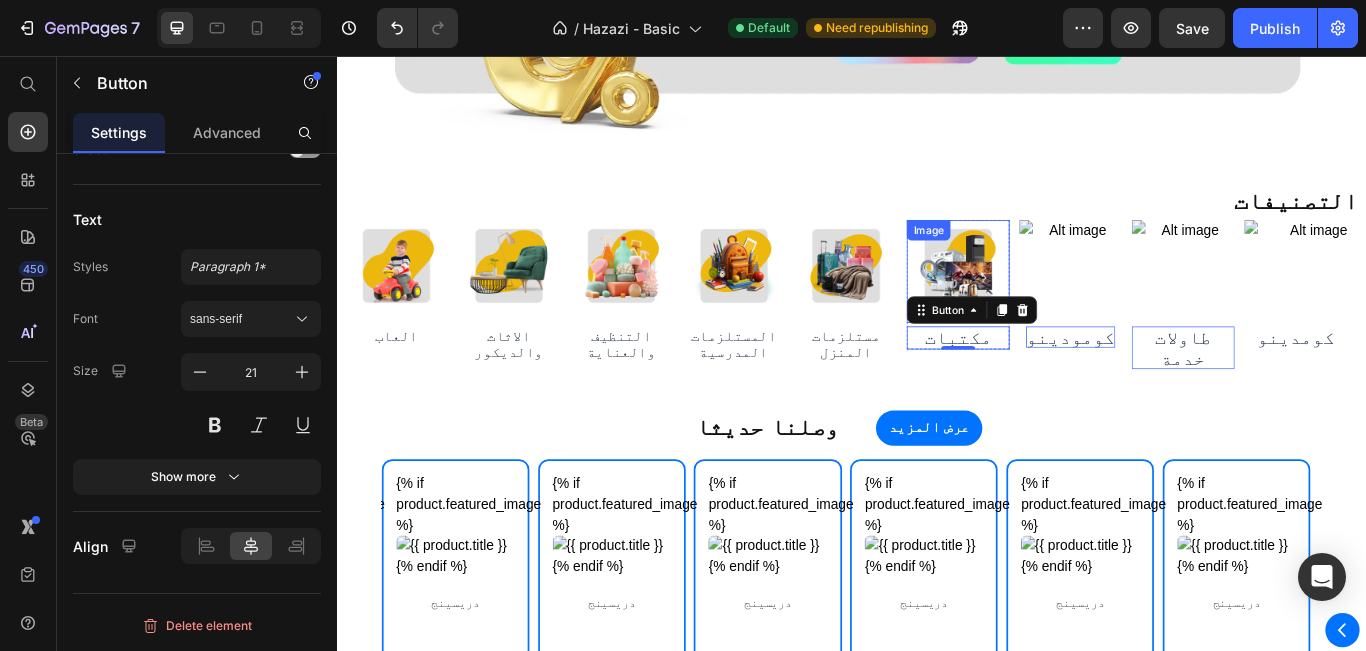 click at bounding box center (1061, 307) 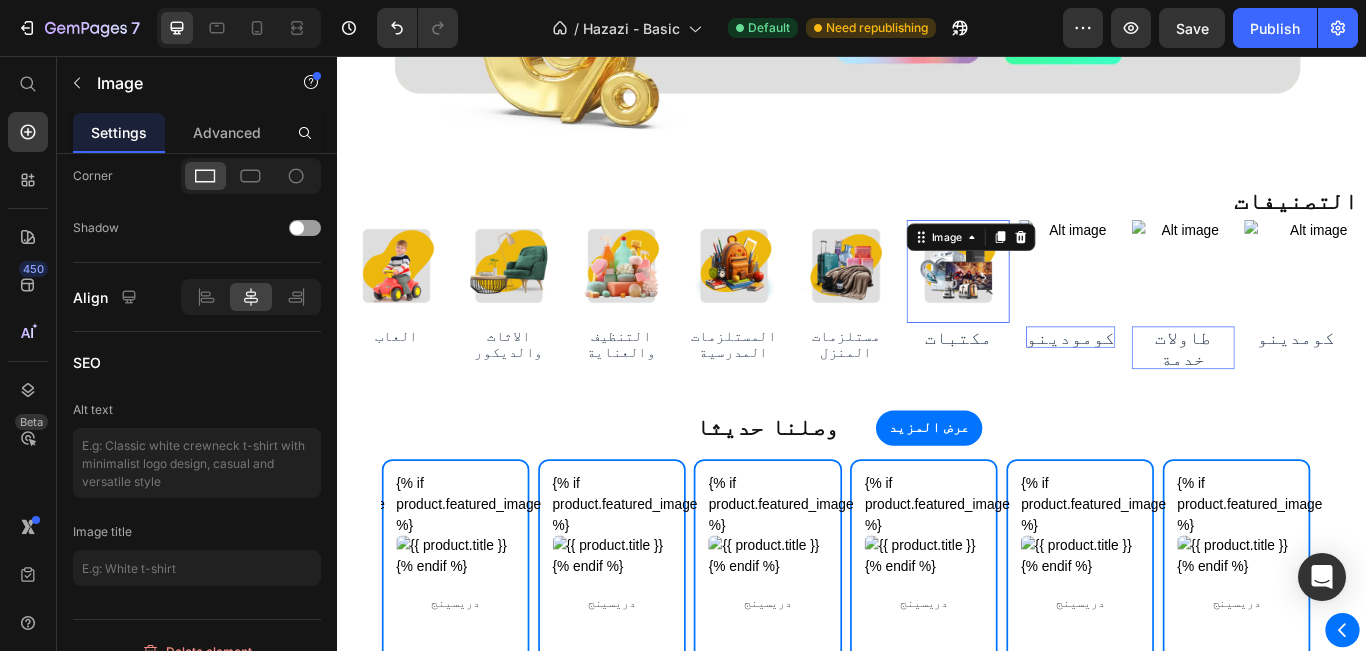 scroll, scrollTop: 0, scrollLeft: 0, axis: both 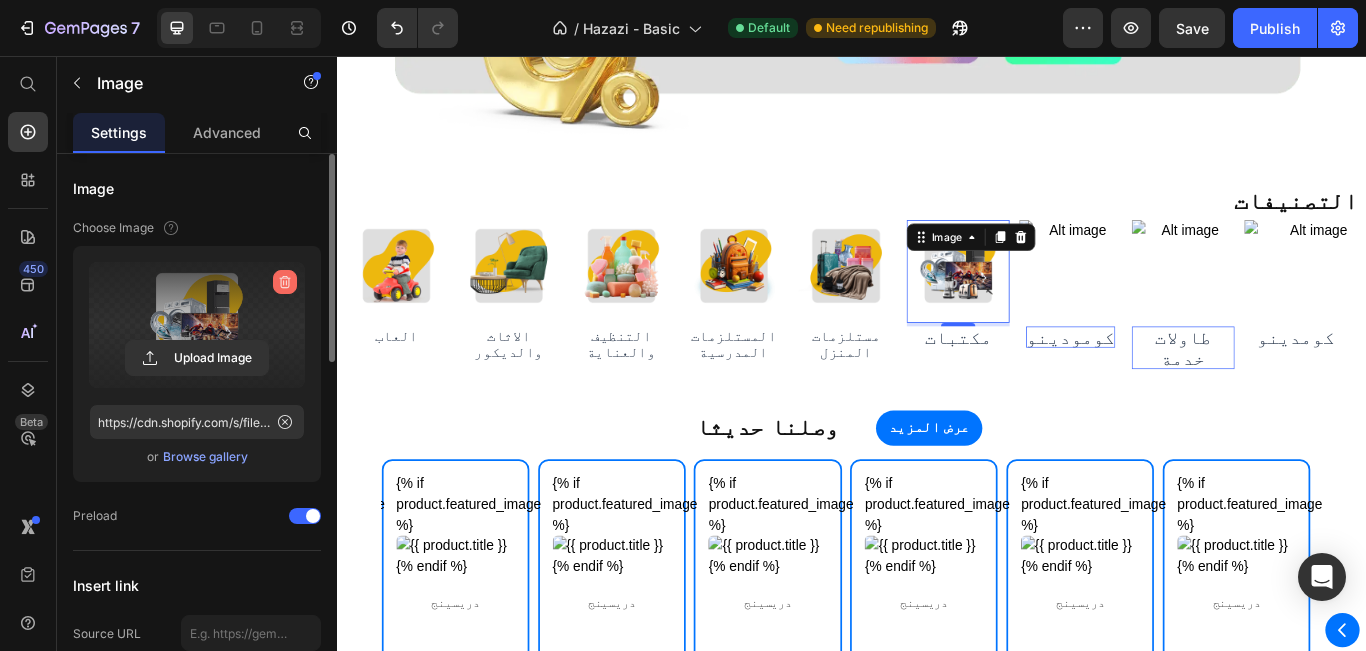 click 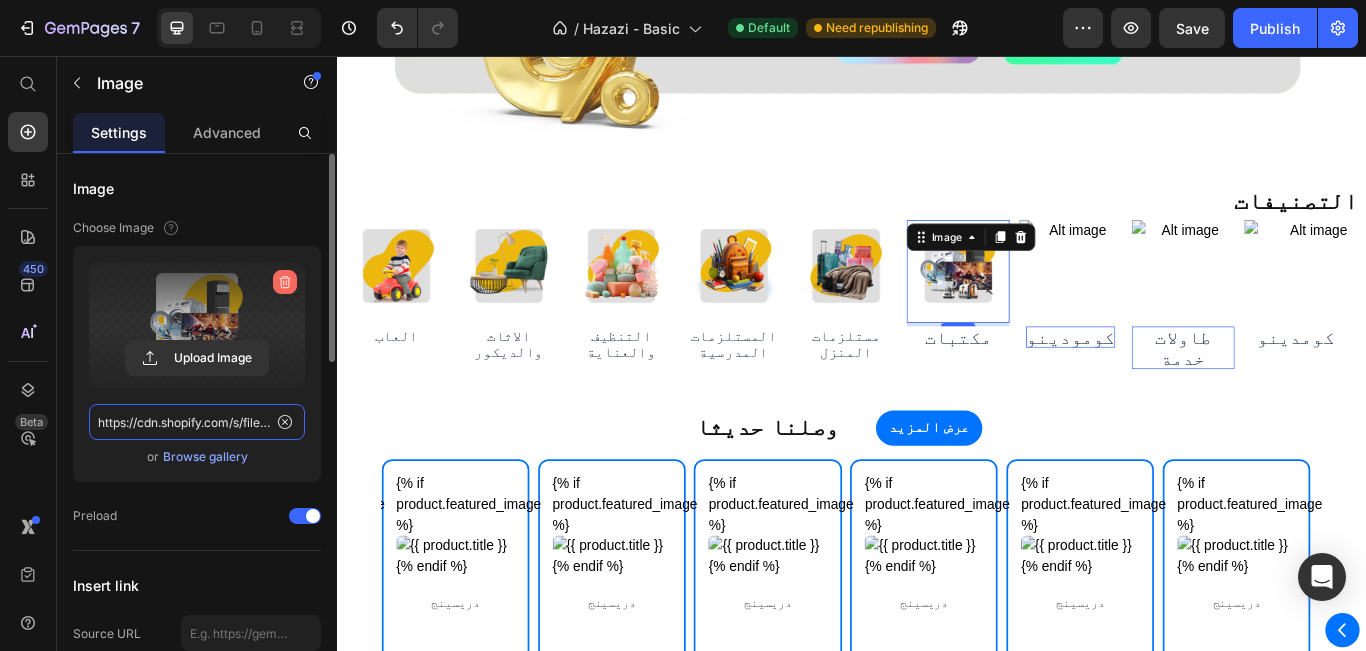 type 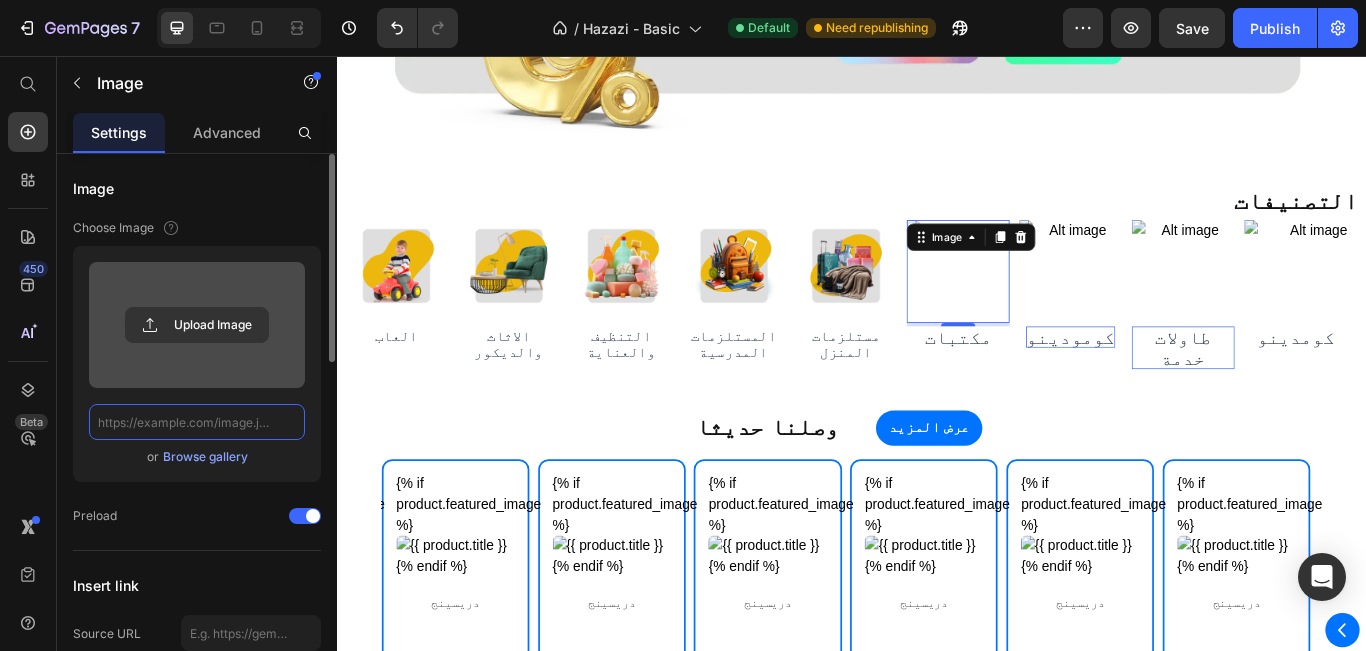 scroll, scrollTop: 0, scrollLeft: 0, axis: both 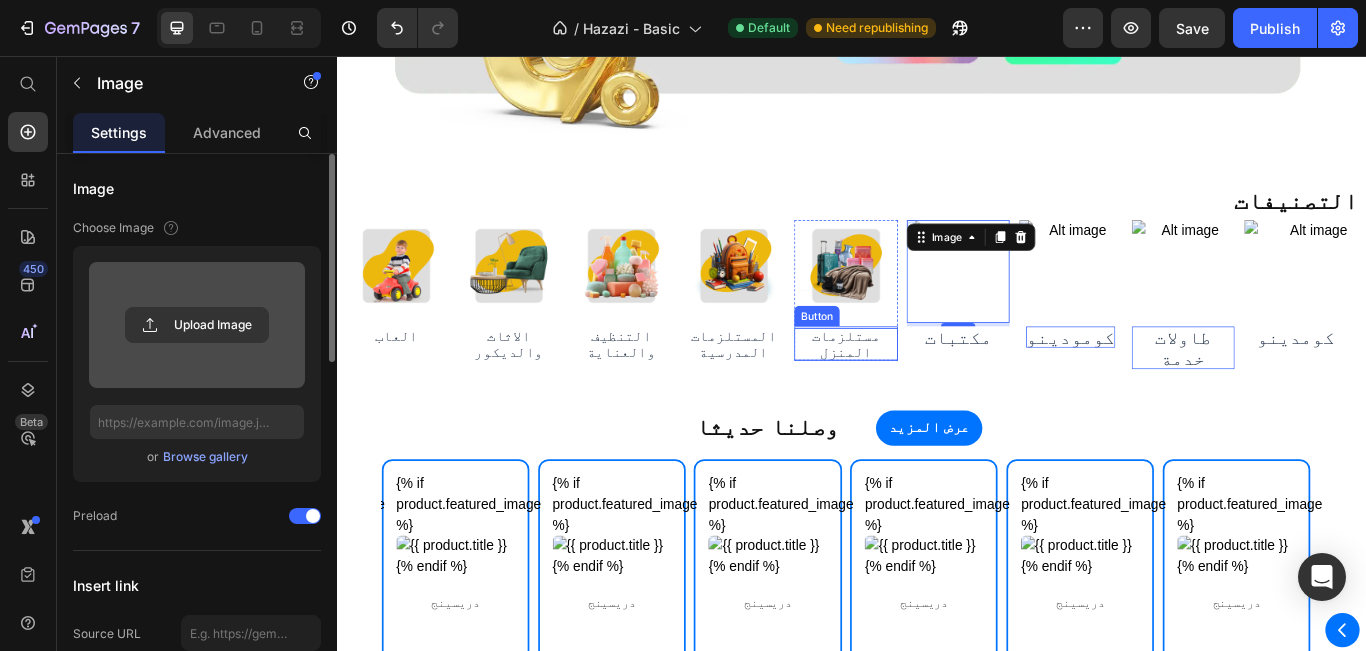 click on "مستلزمات المنزل" at bounding box center (929, 392) 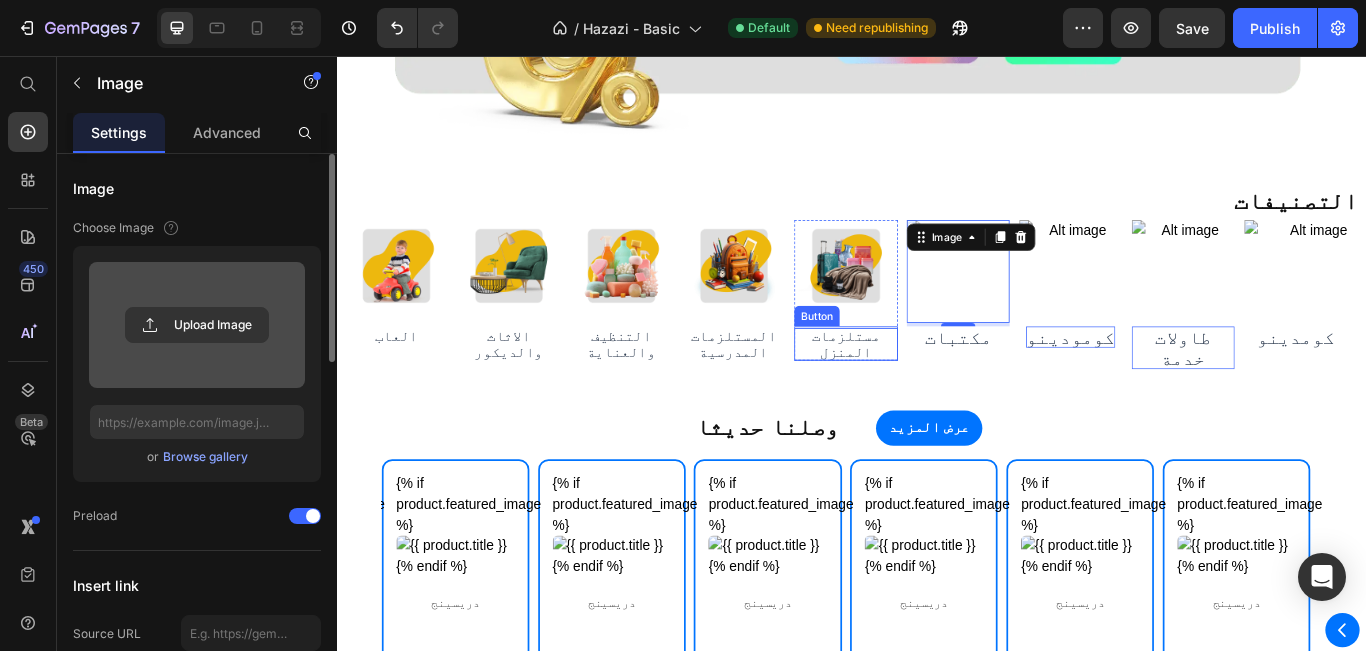 click on "مستلزمات المنزل" at bounding box center [929, 392] 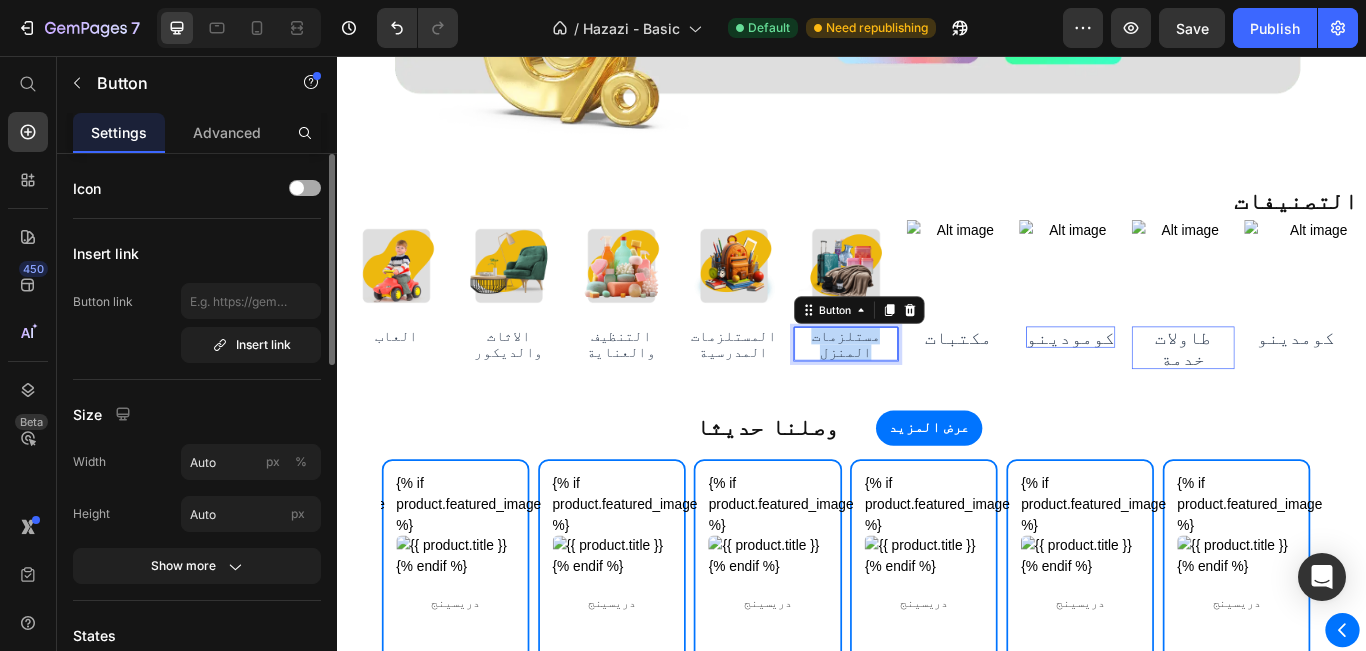 click on "مستلزمات المنزل" at bounding box center (929, 392) 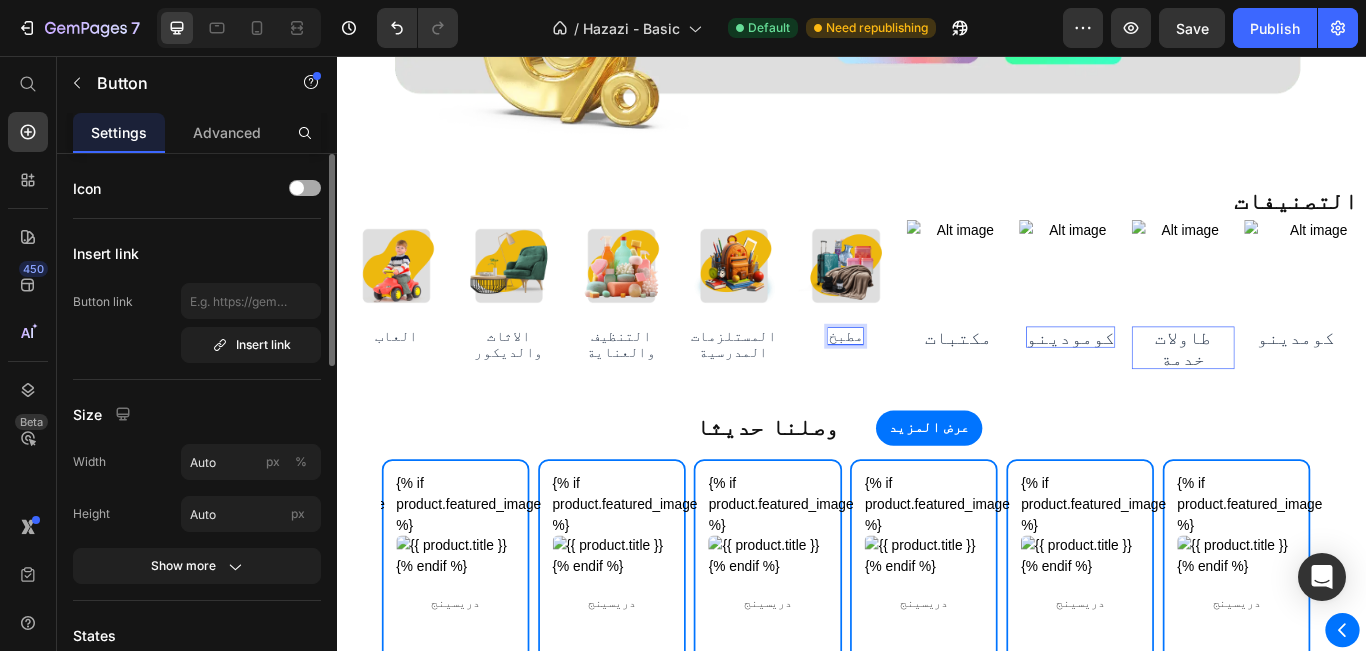 click on "مطبخ" at bounding box center [929, 382] 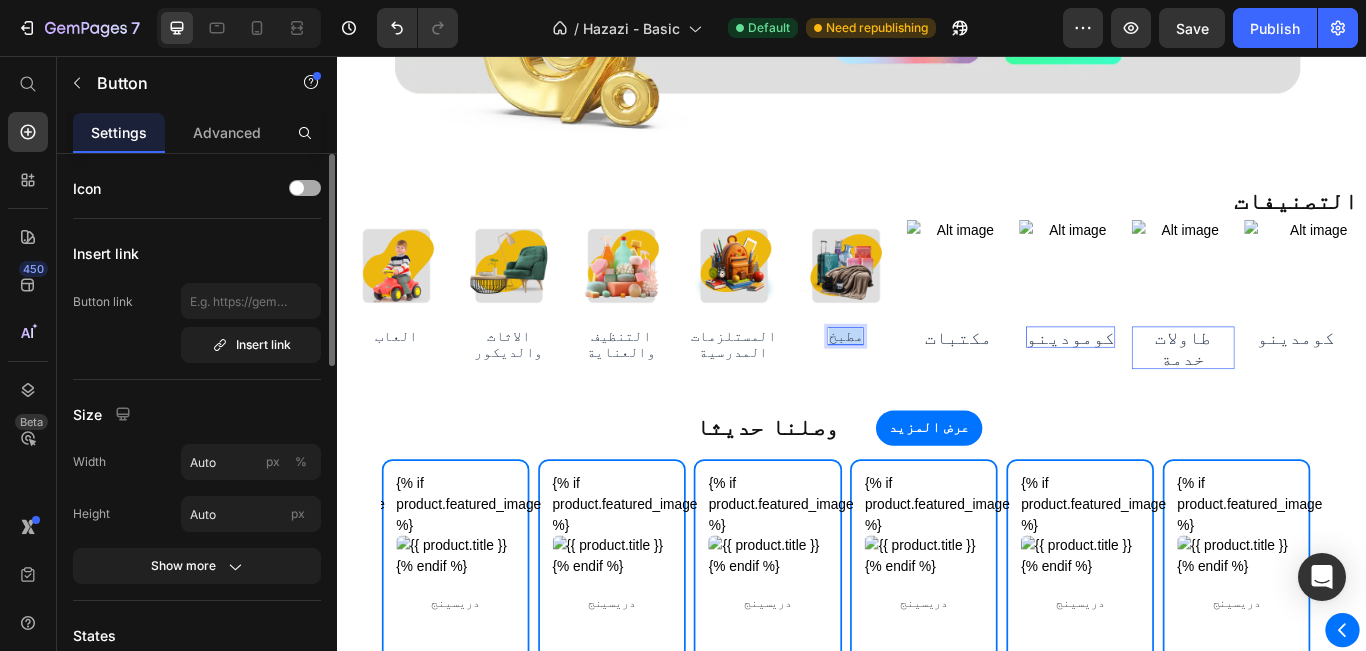 click on "مطبخ" at bounding box center [929, 382] 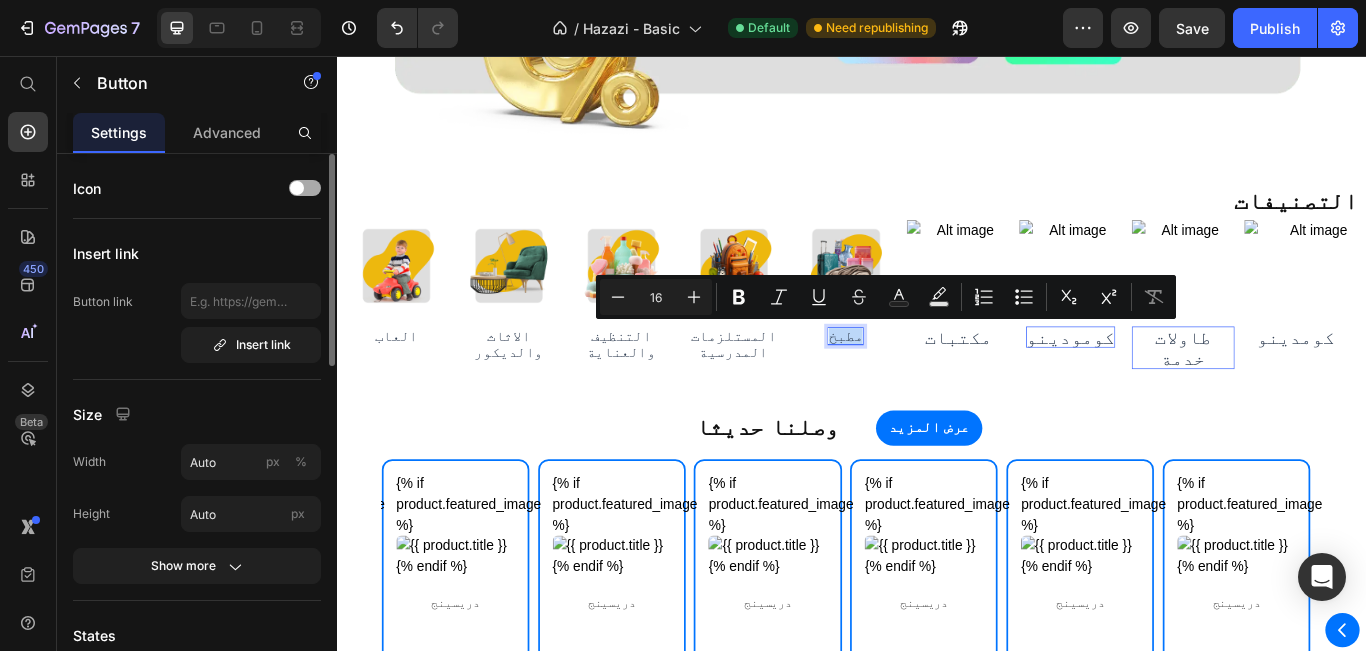 click on "مطبخ" at bounding box center (929, 382) 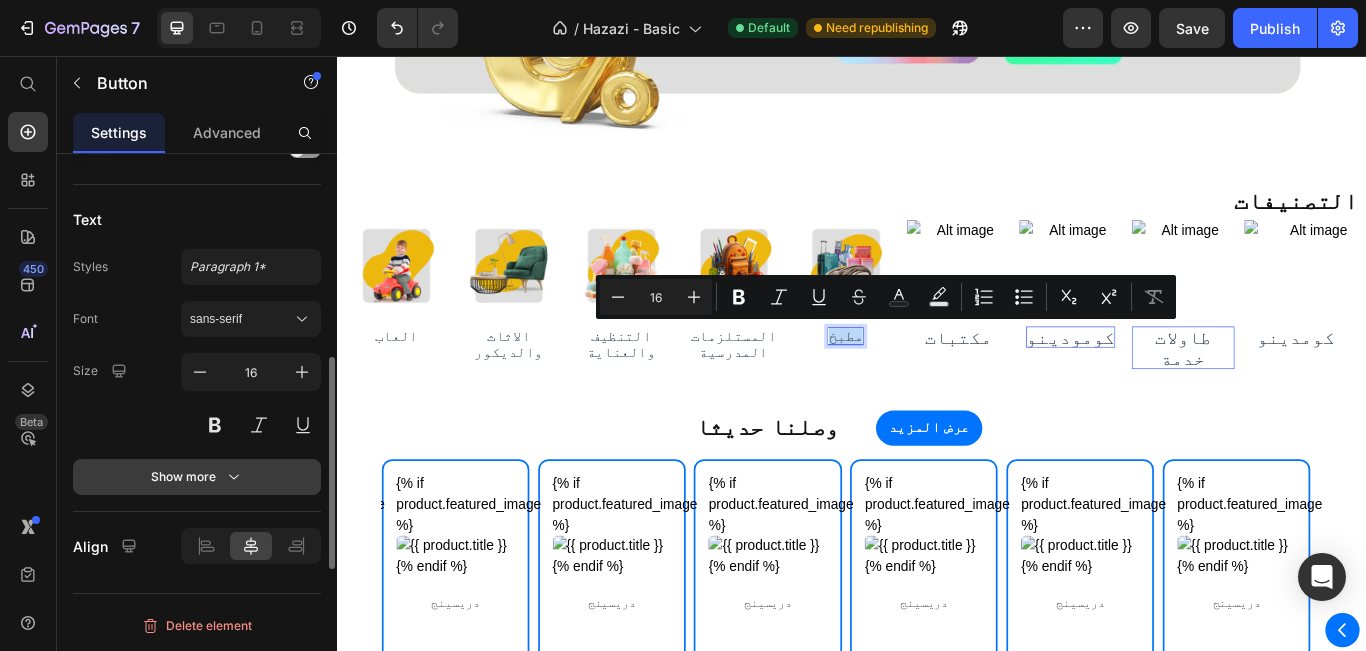 scroll, scrollTop: 791, scrollLeft: 0, axis: vertical 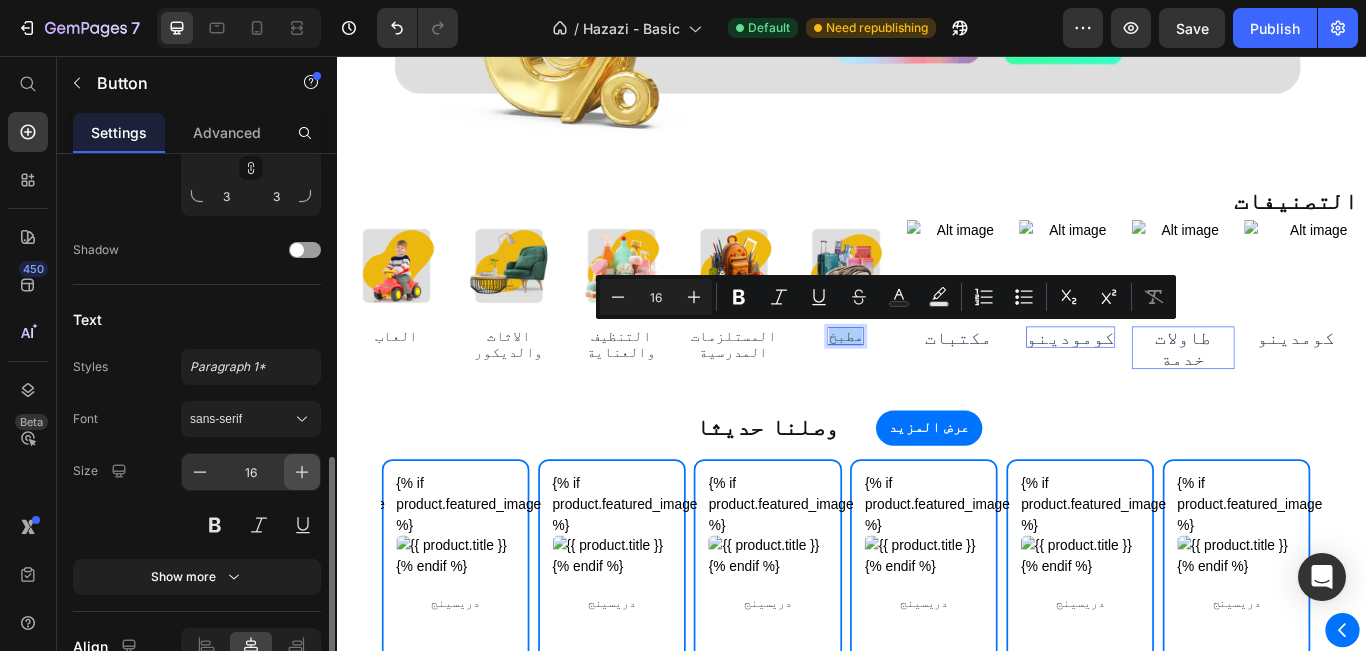 click 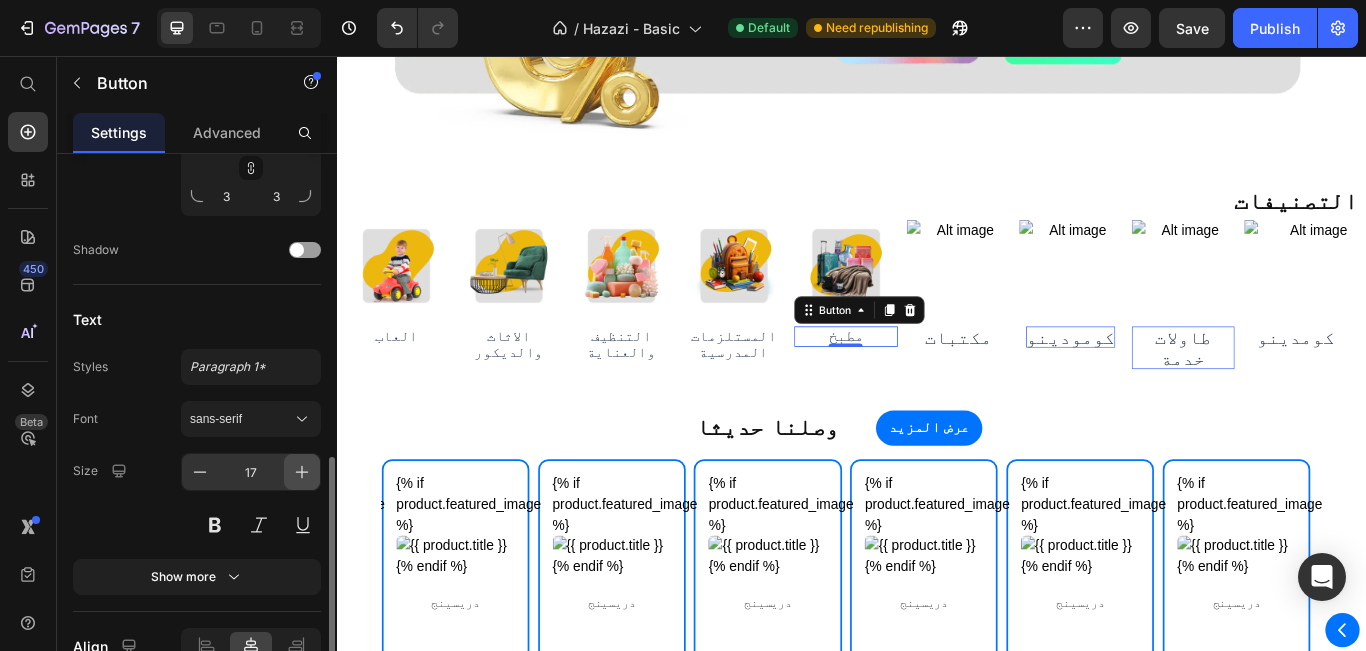 click 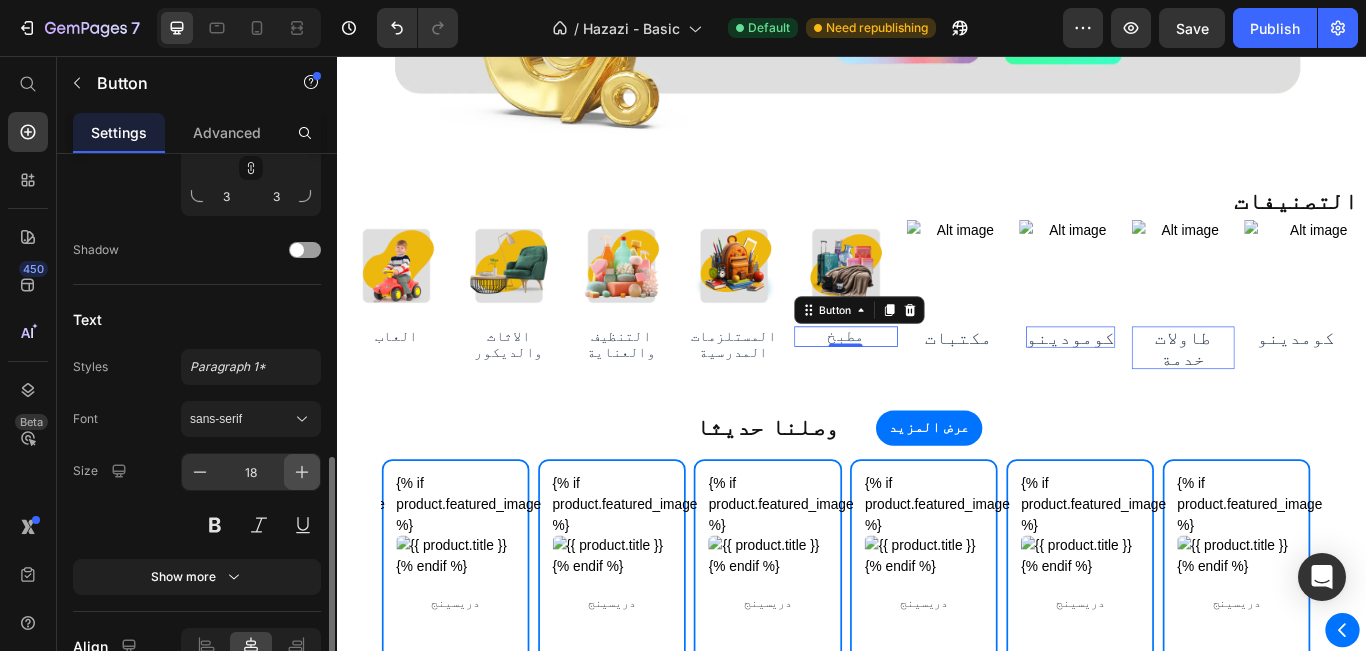 click 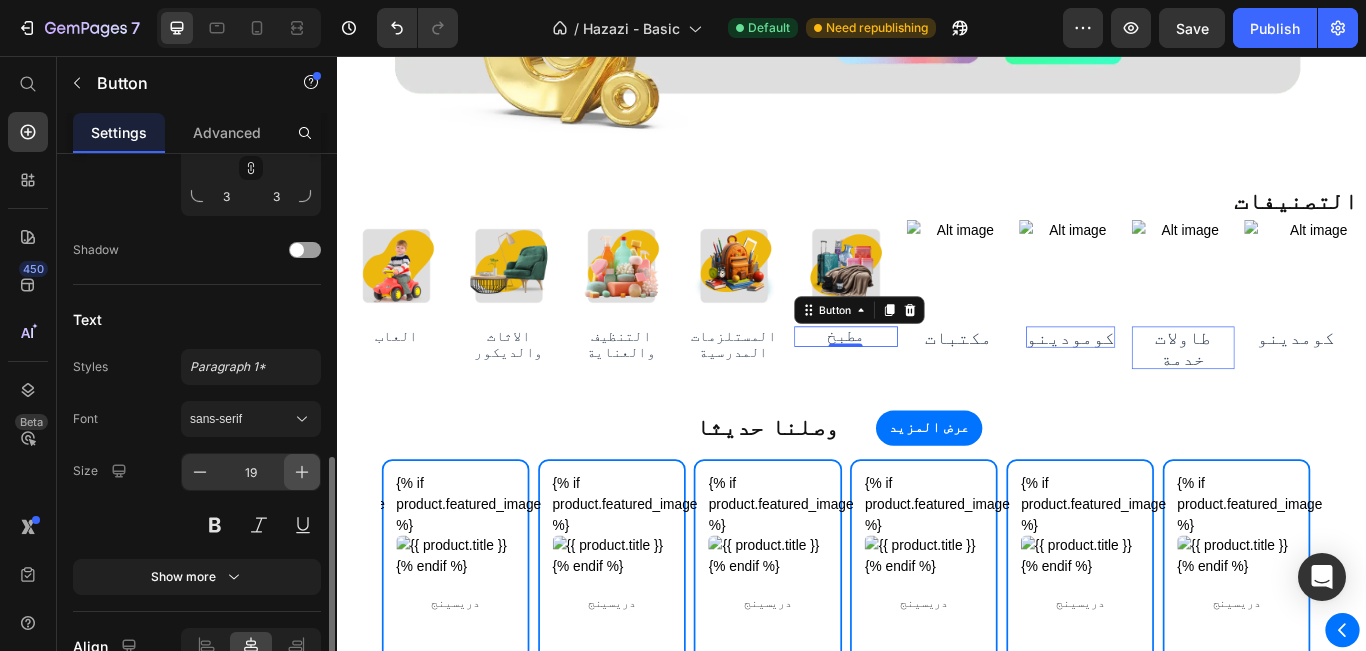 click 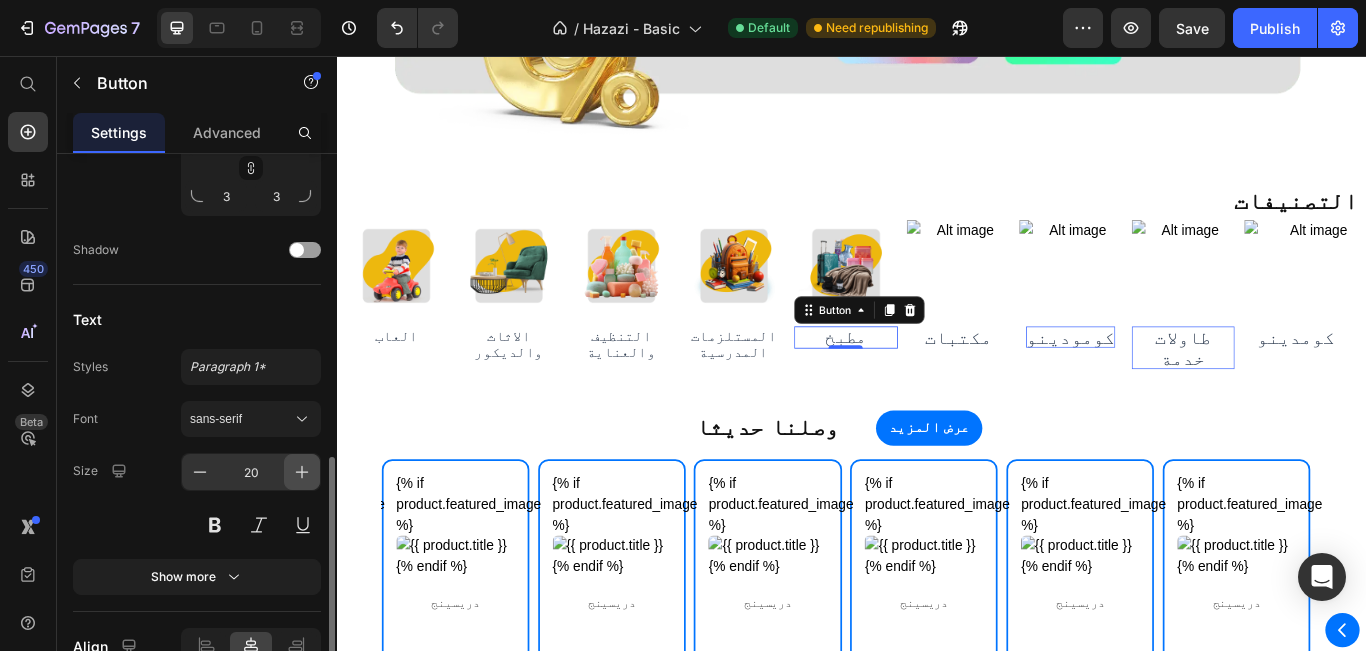 click 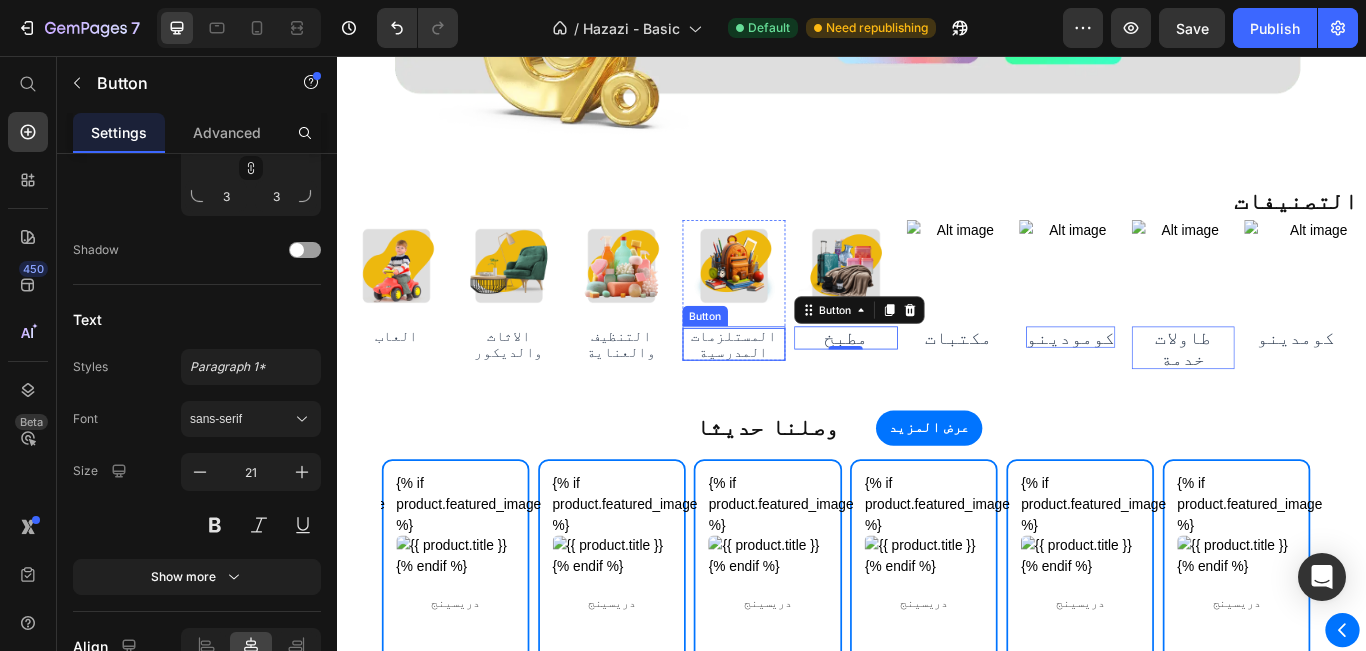 click on "المستلزمات المدرسية" at bounding box center [798, 392] 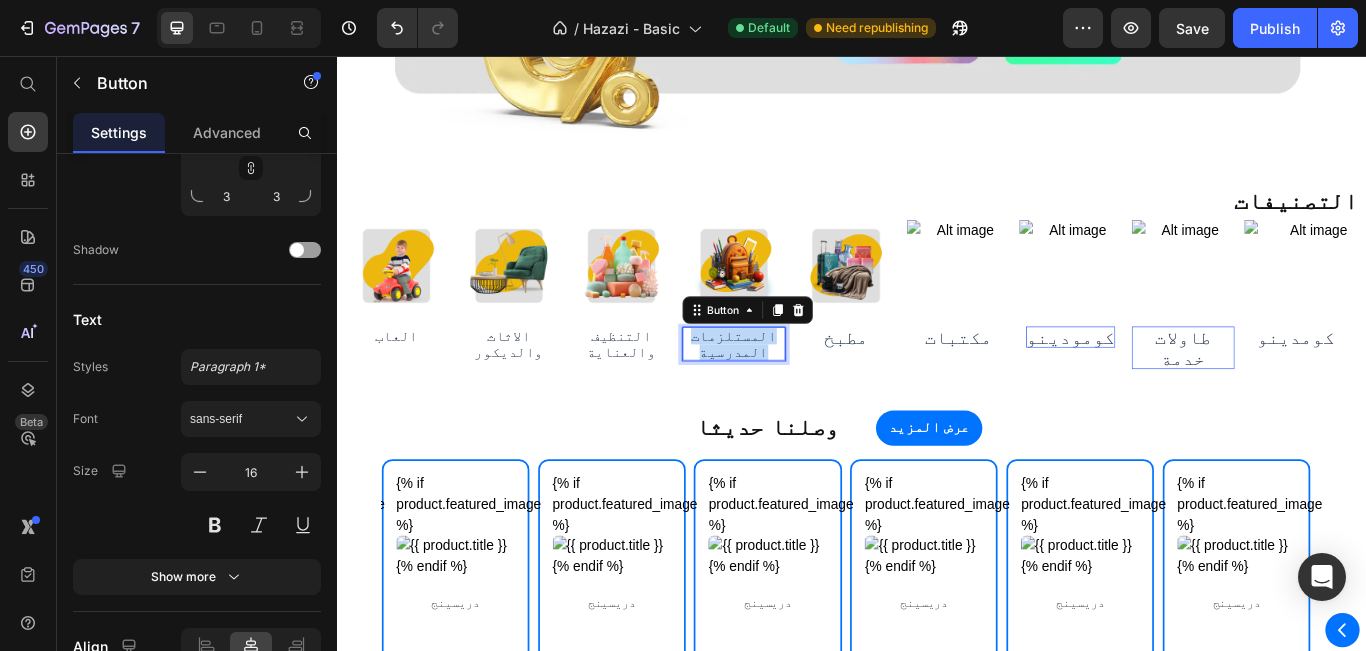 click on "المستلزمات المدرسية" at bounding box center (798, 392) 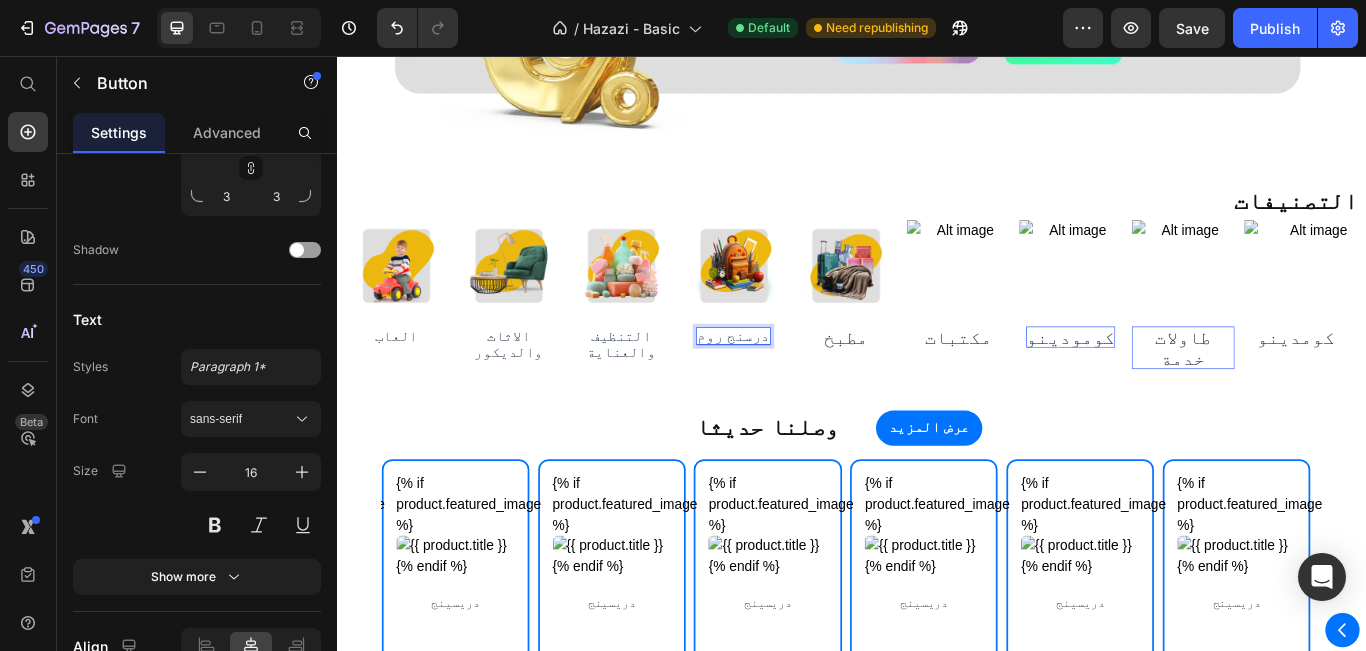 click on "درسنج روم" at bounding box center (798, 382) 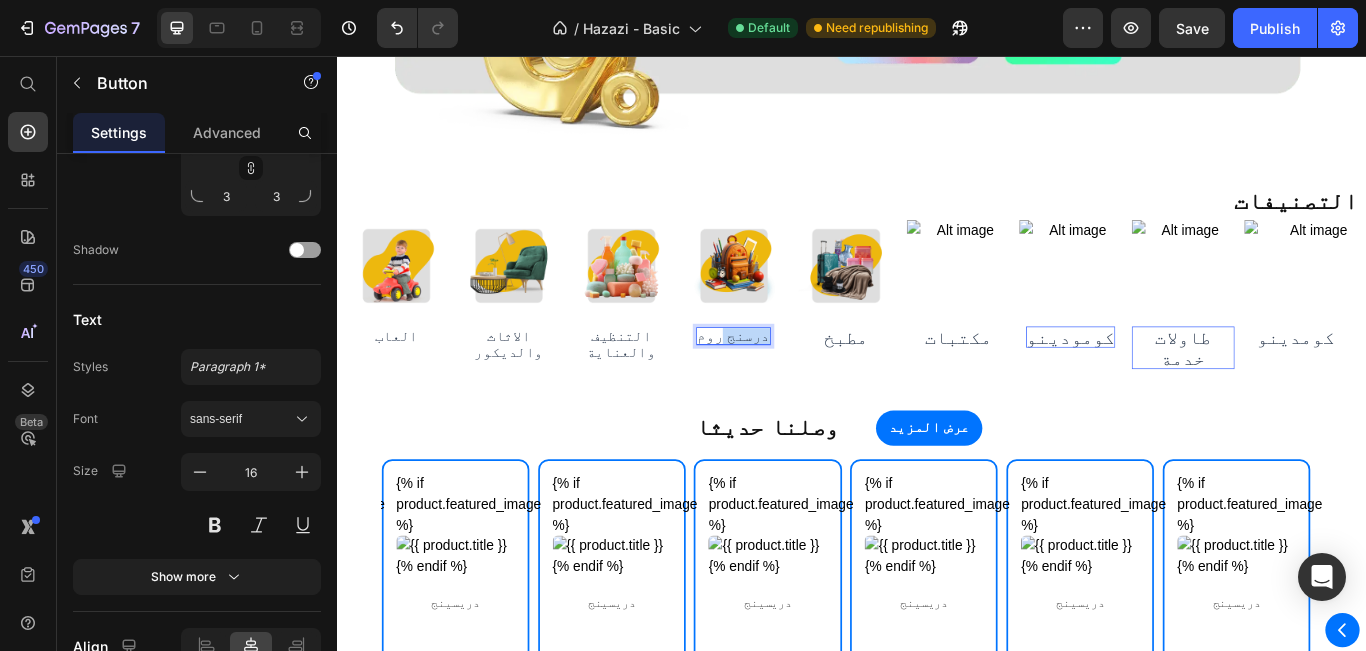 click on "درسنج روم" at bounding box center [798, 382] 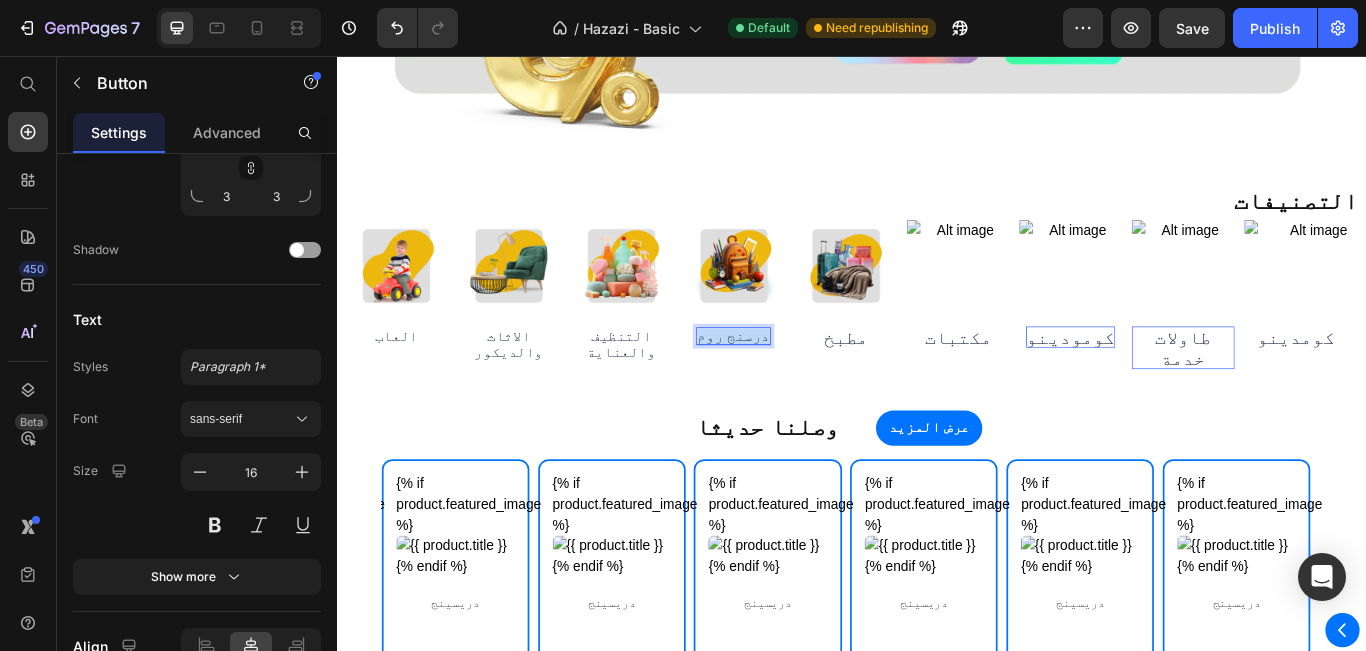 click on "درسنج روم" at bounding box center (798, 382) 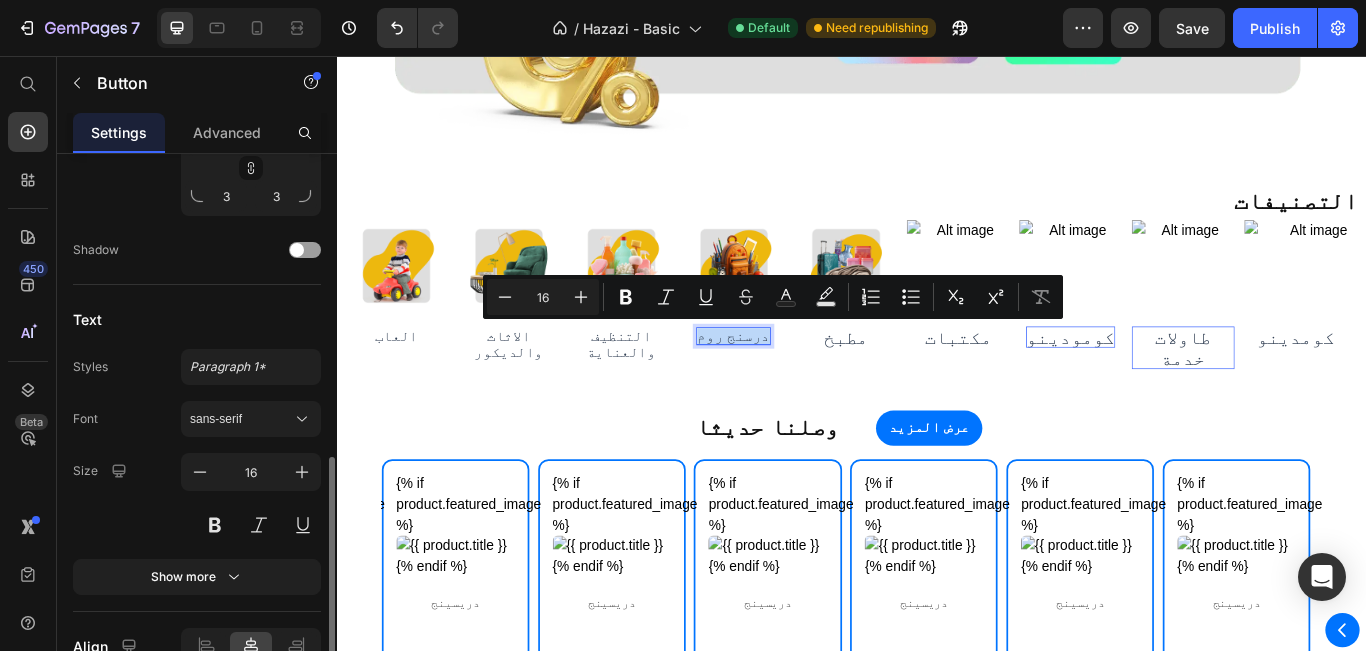 scroll, scrollTop: 891, scrollLeft: 0, axis: vertical 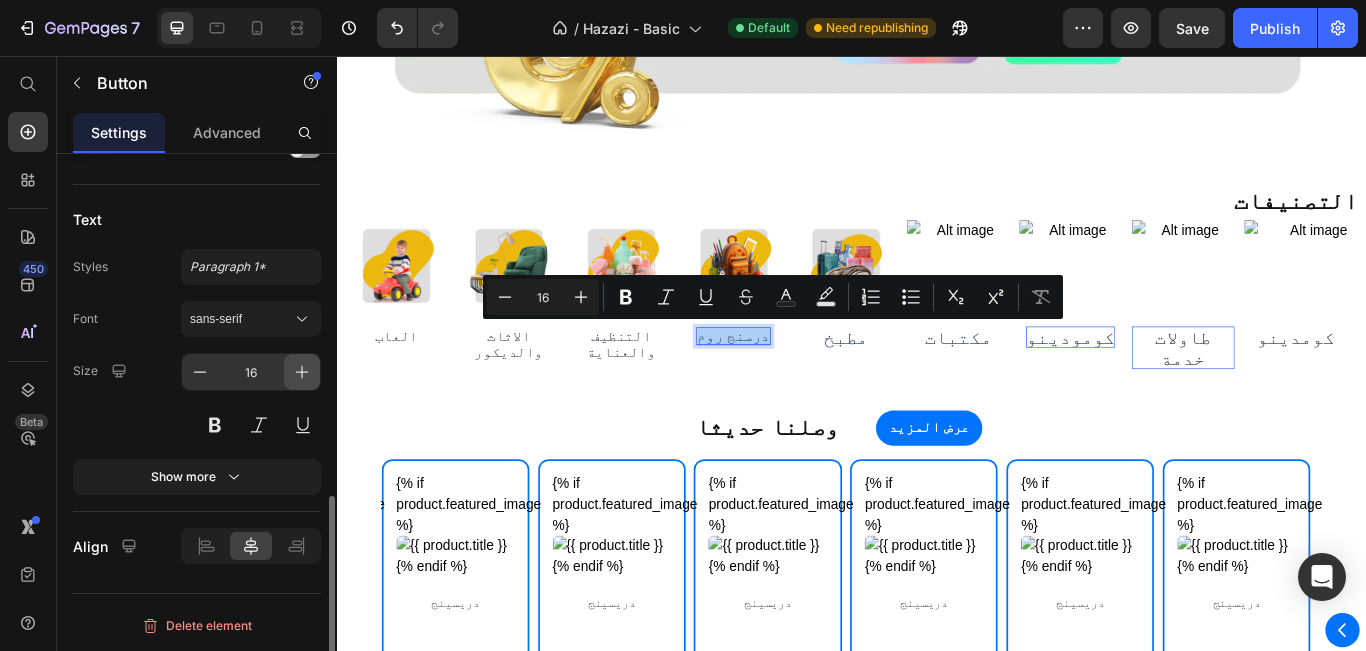 click 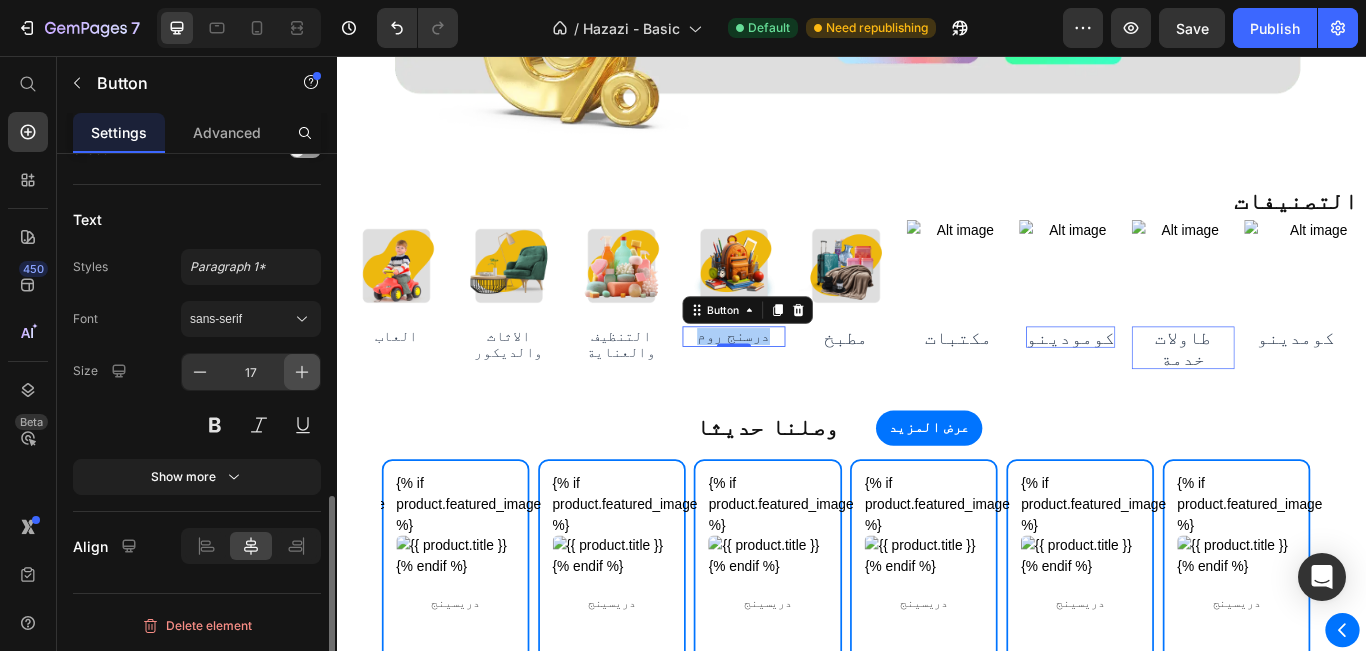 click 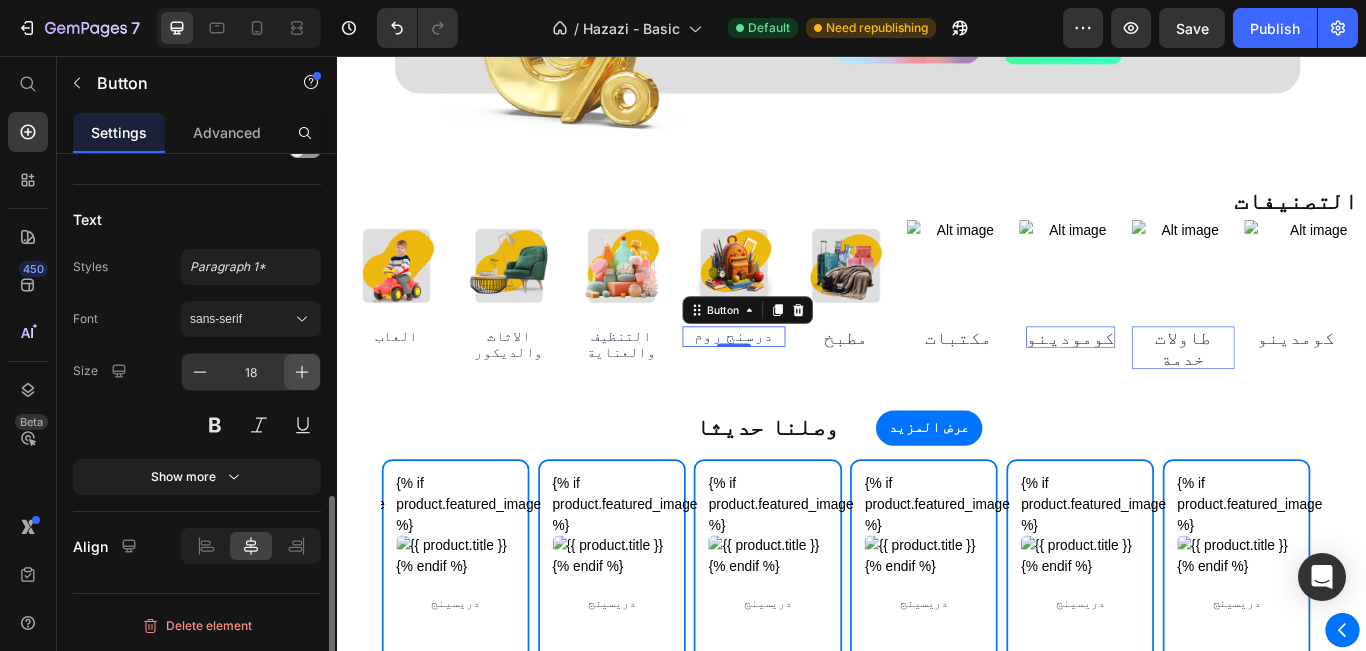 click 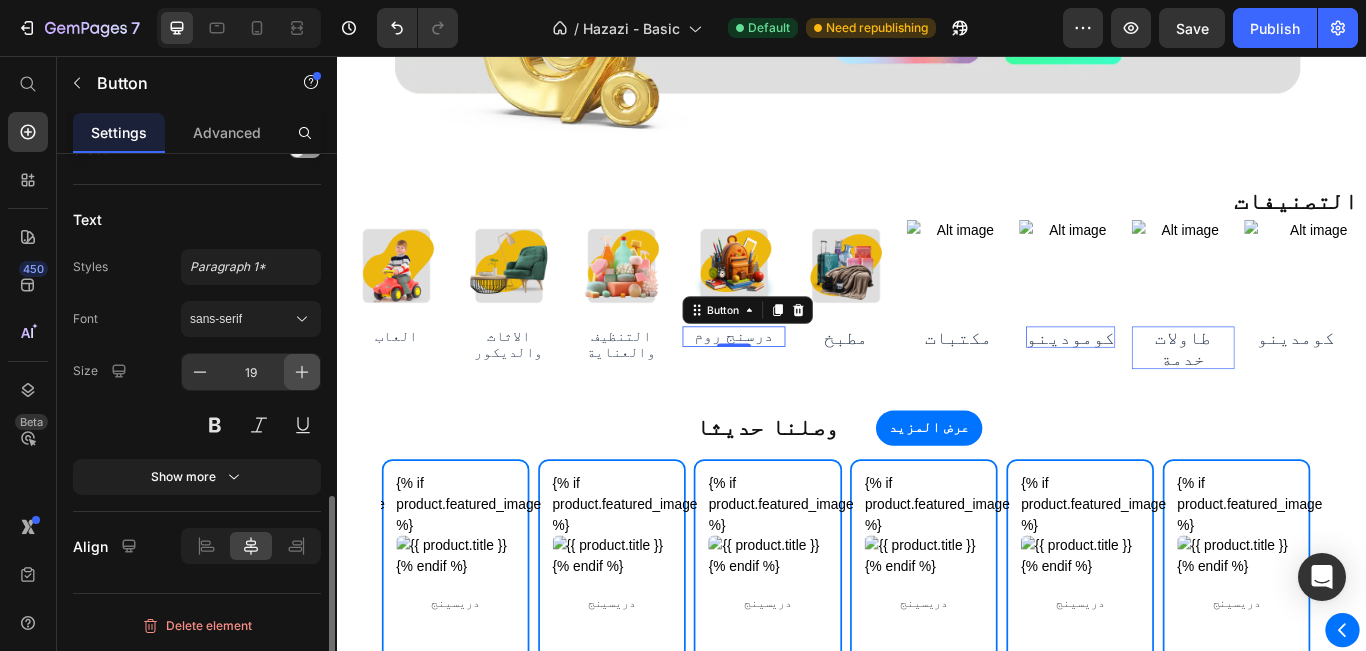 click 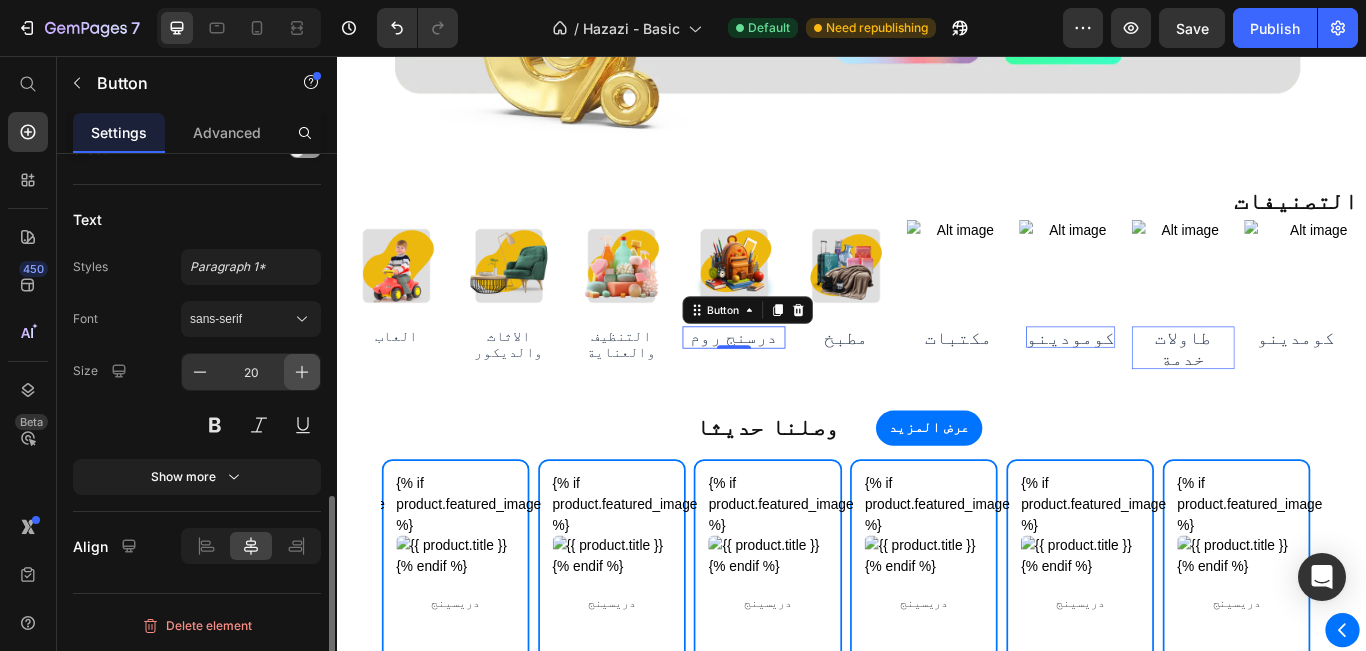 click 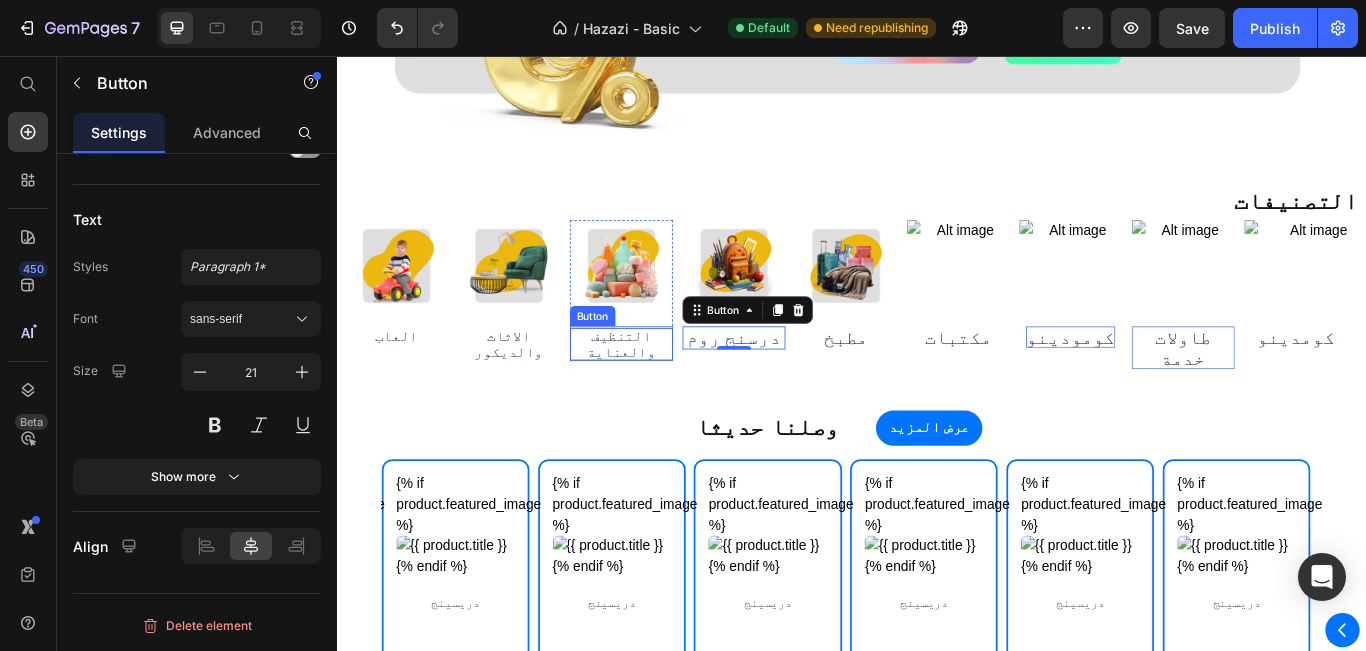 click on "التنظيف والعناية" at bounding box center [667, 392] 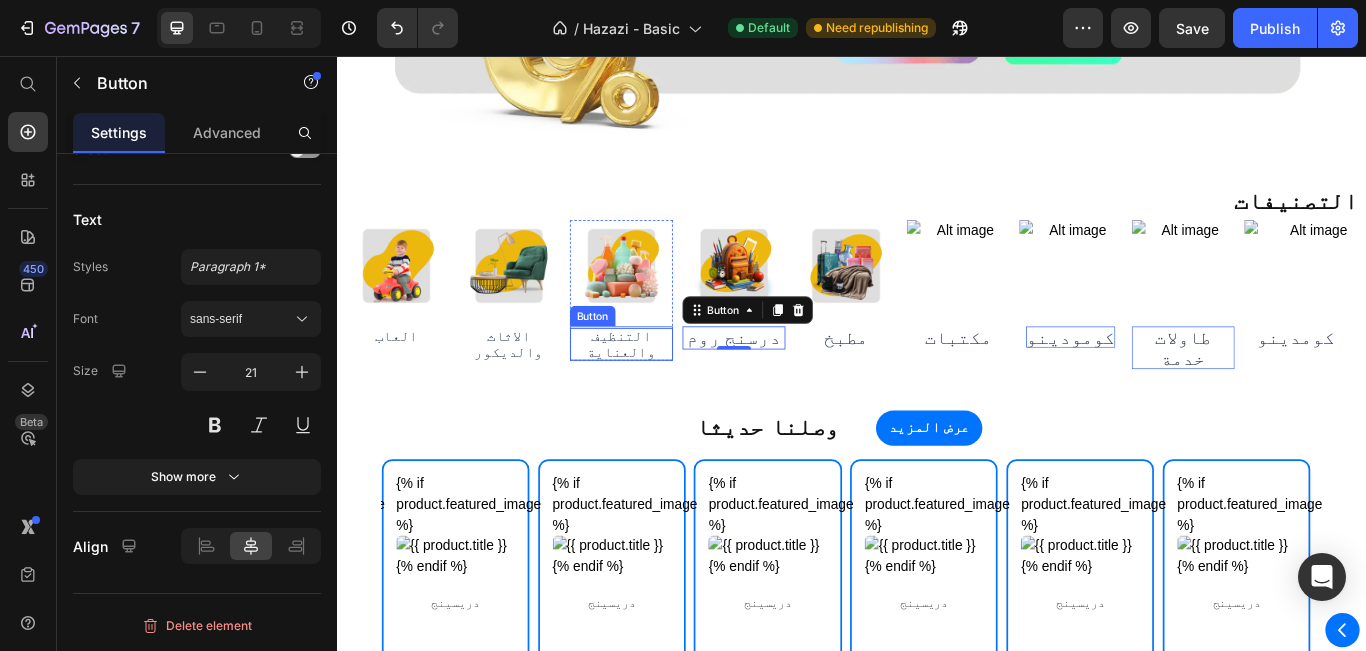 click on "التنظيف والعناية" at bounding box center (667, 392) 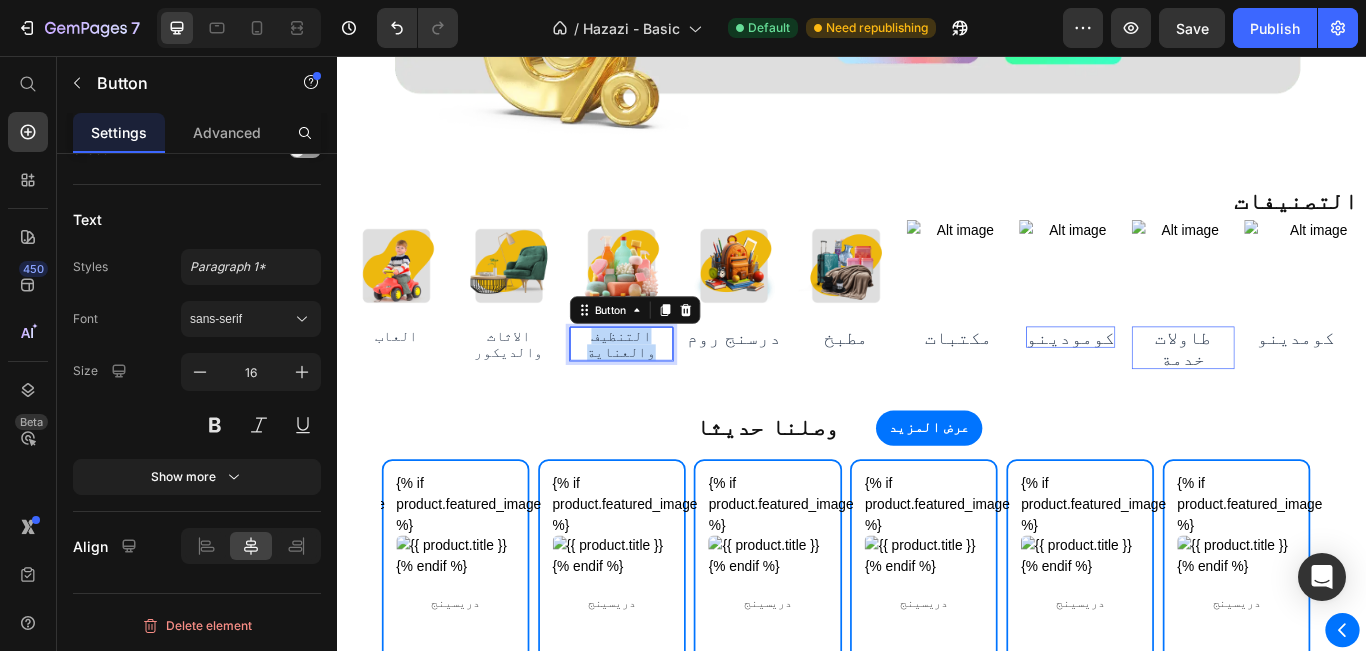 click on "التنظيف والعناية" at bounding box center [667, 392] 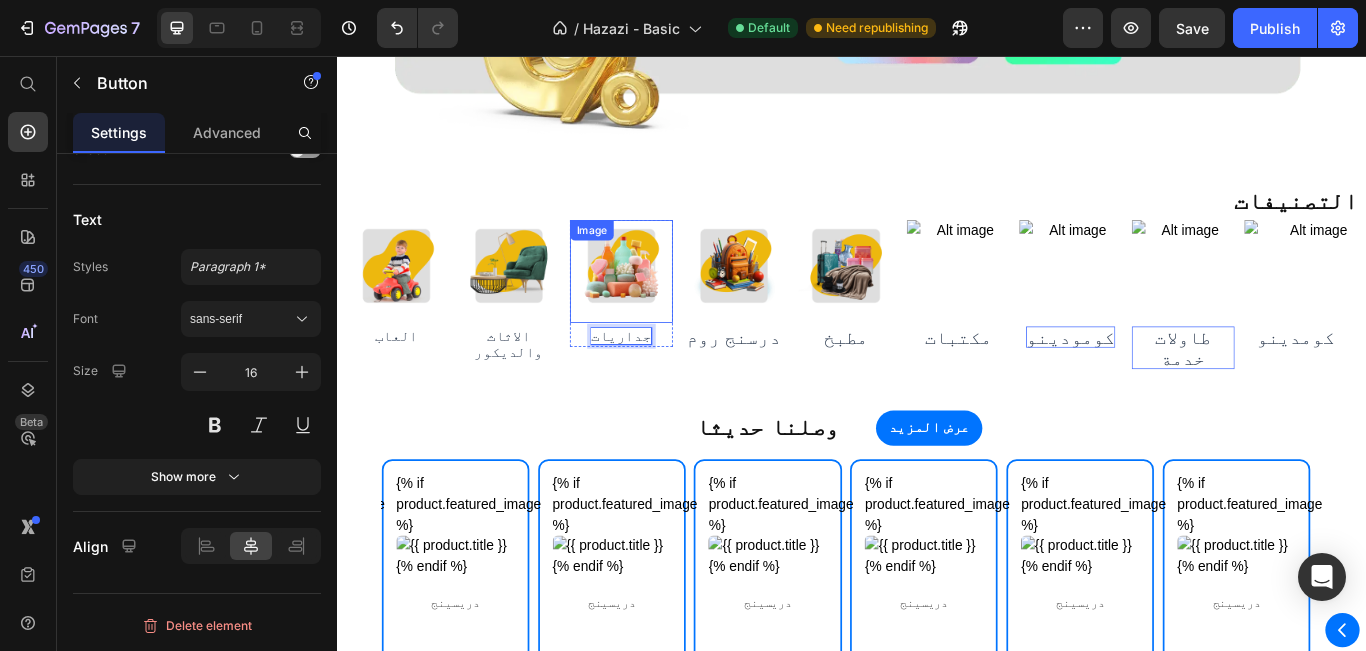 click at bounding box center (667, 307) 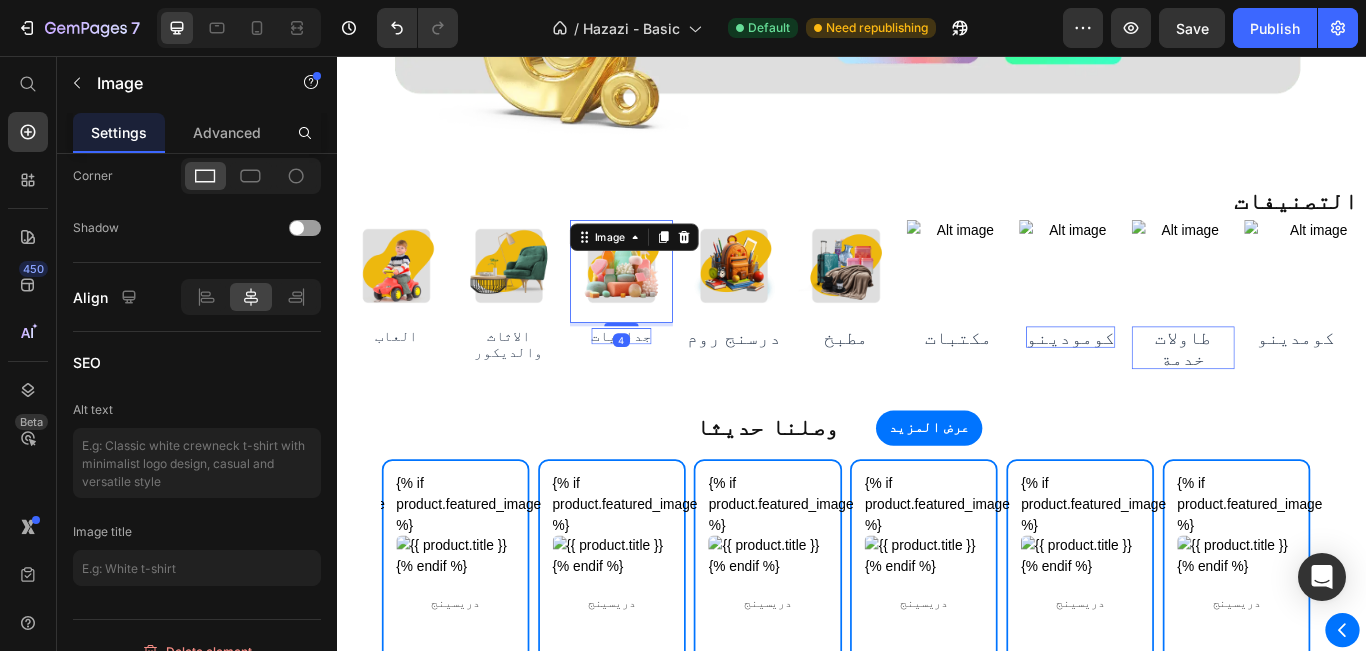scroll, scrollTop: 0, scrollLeft: 0, axis: both 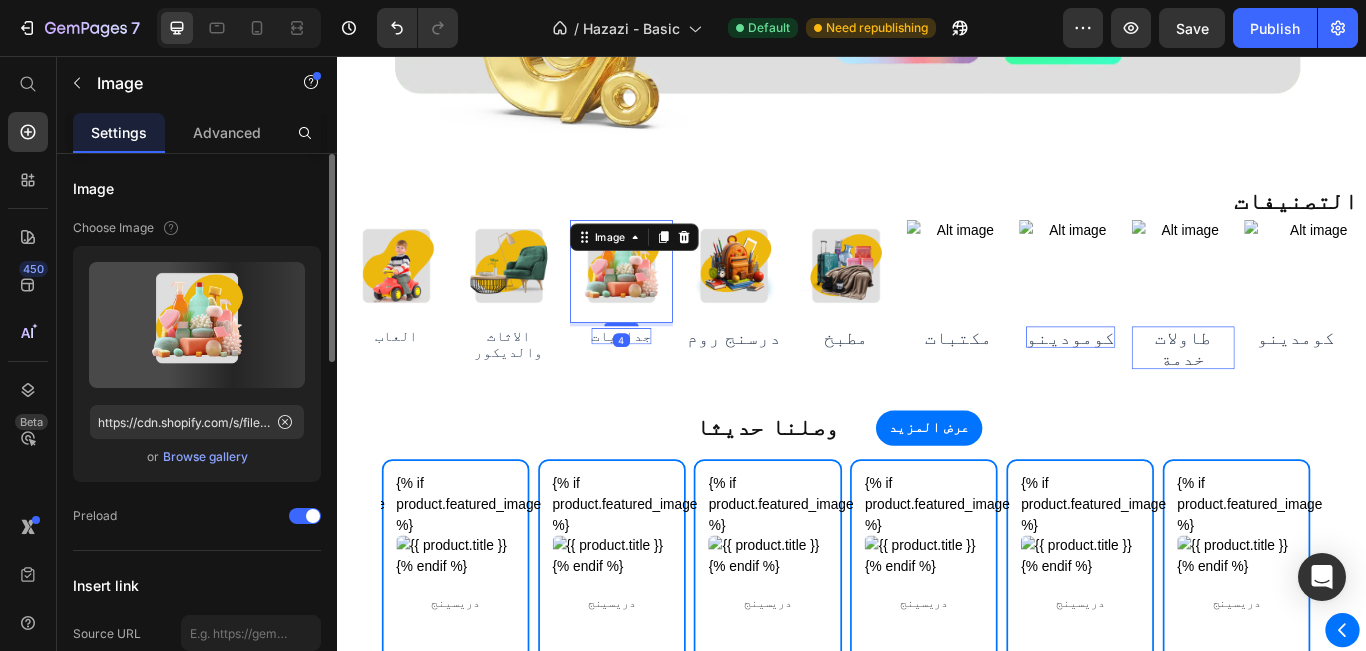 click on "جداريات" at bounding box center (667, 382) 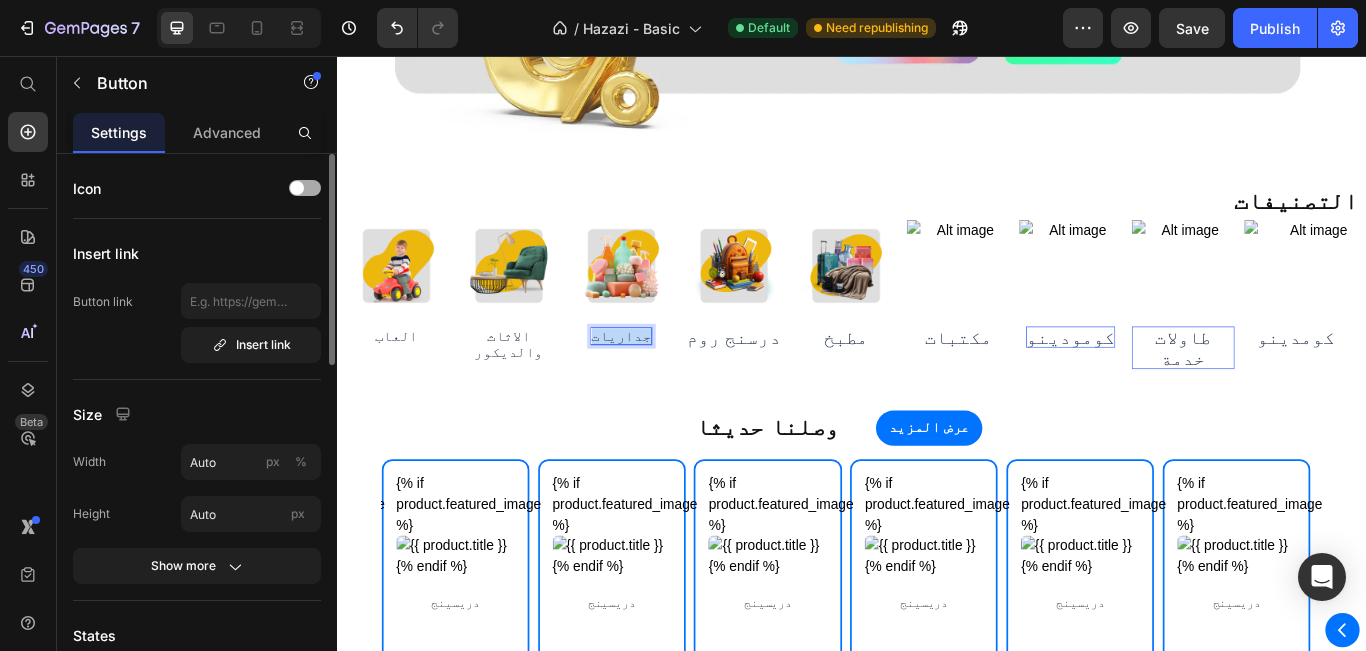 click on "جداريات" at bounding box center (667, 382) 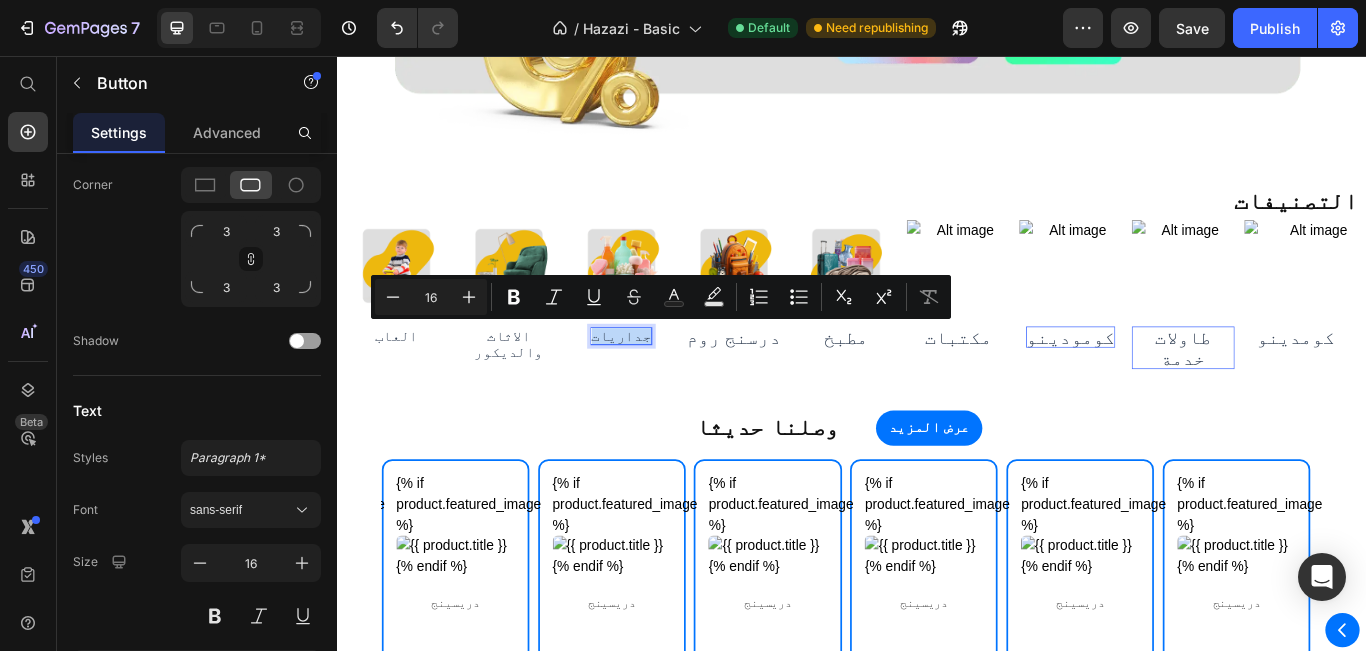 scroll, scrollTop: 891, scrollLeft: 0, axis: vertical 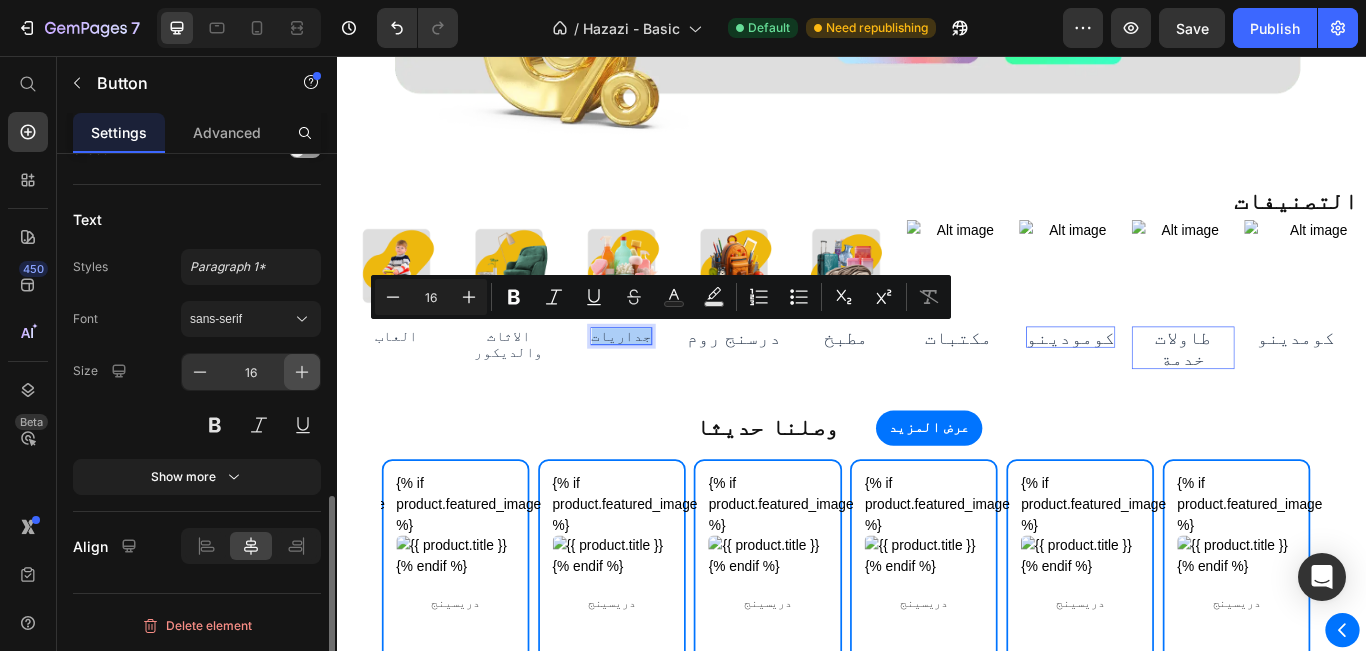 click 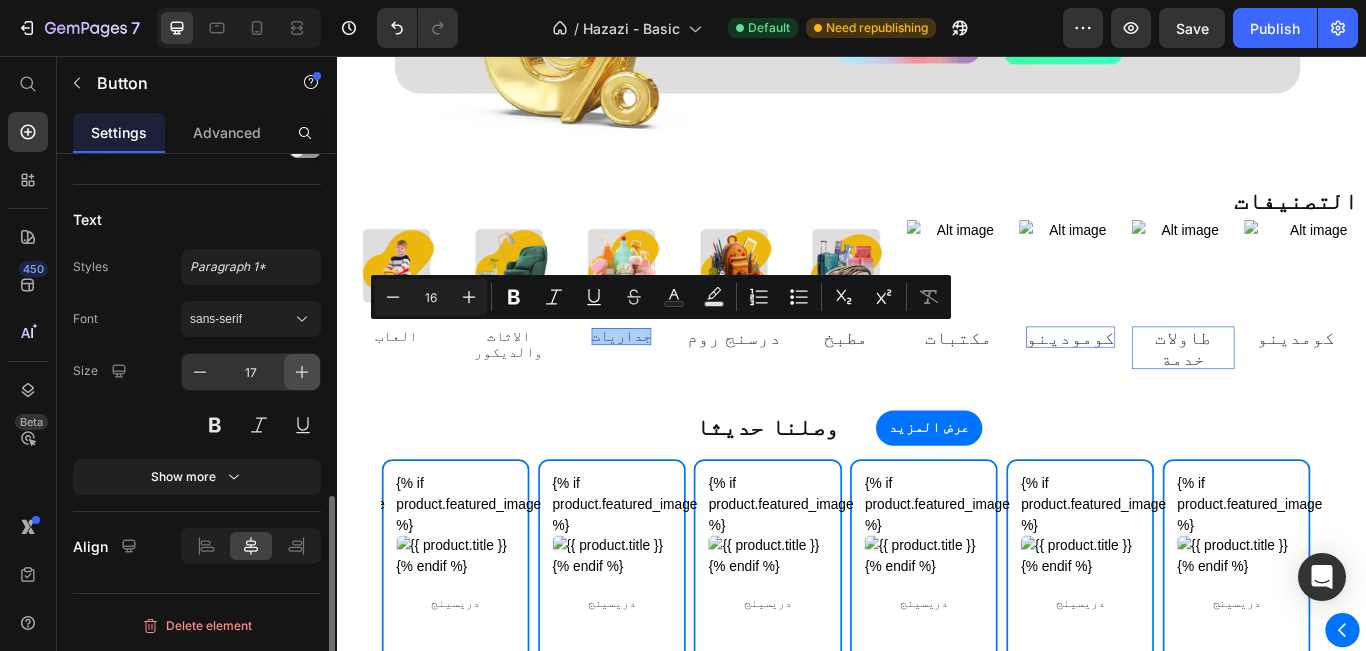 click 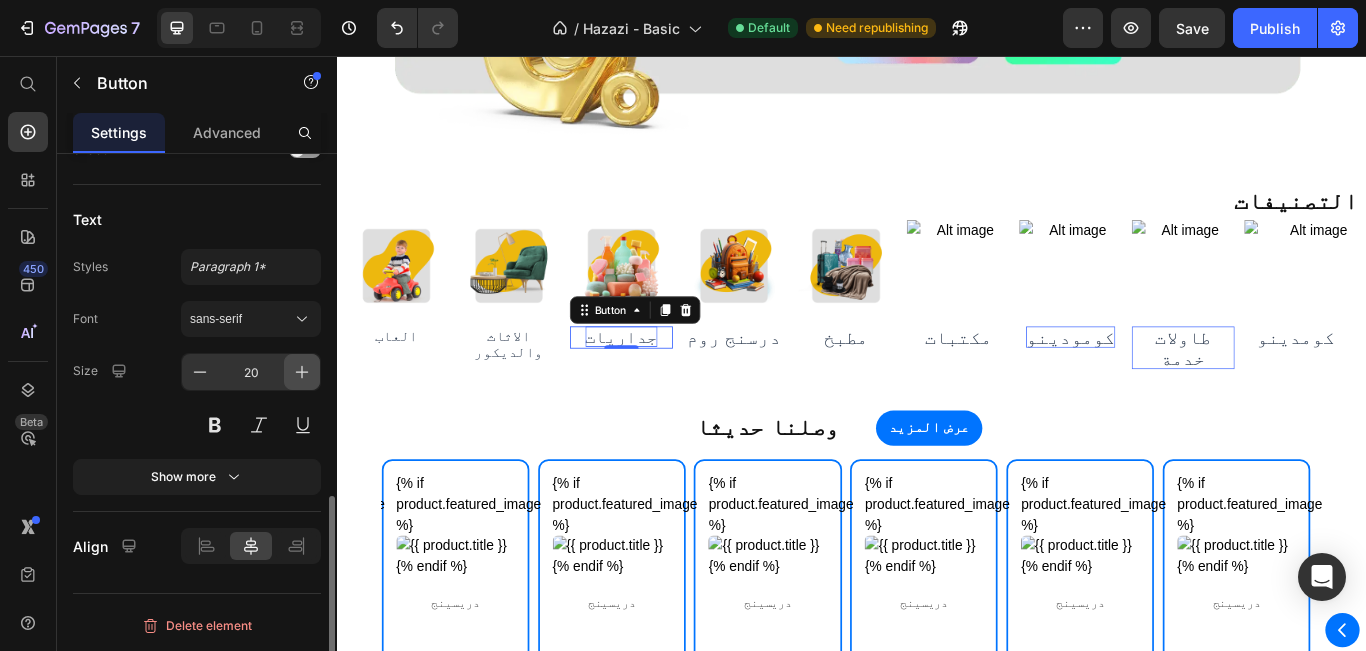 click 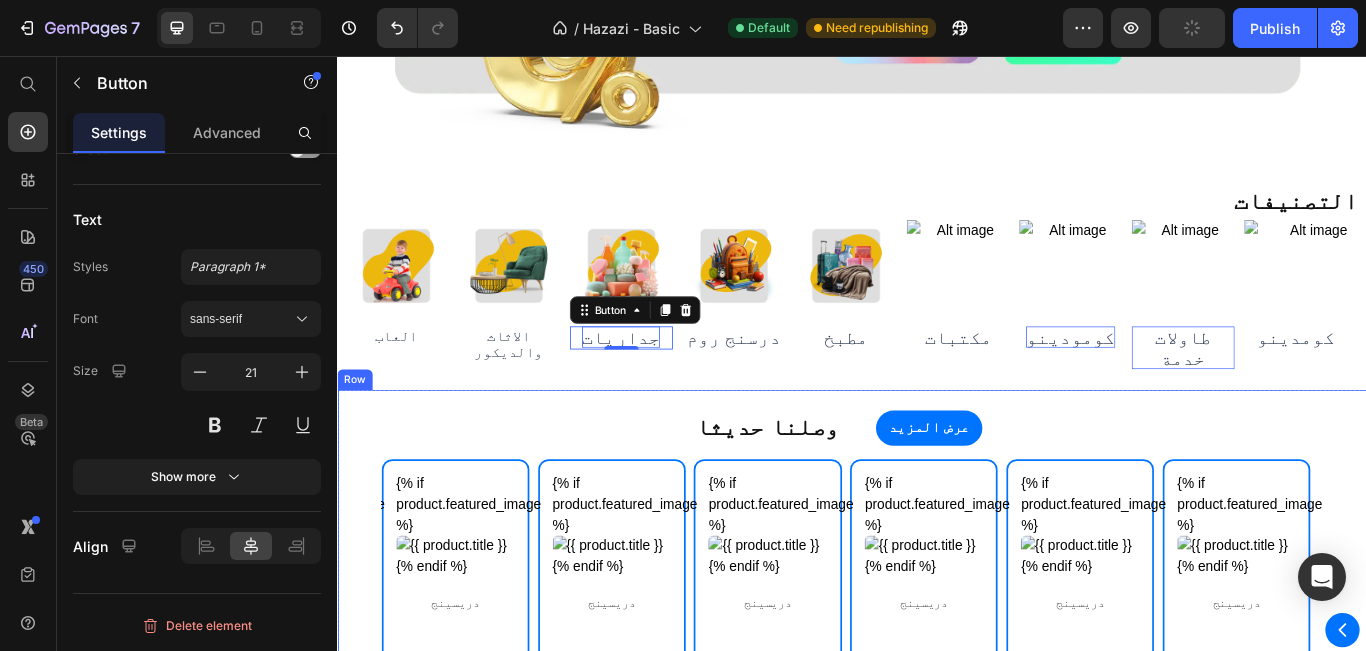 click at bounding box center [929, 307] 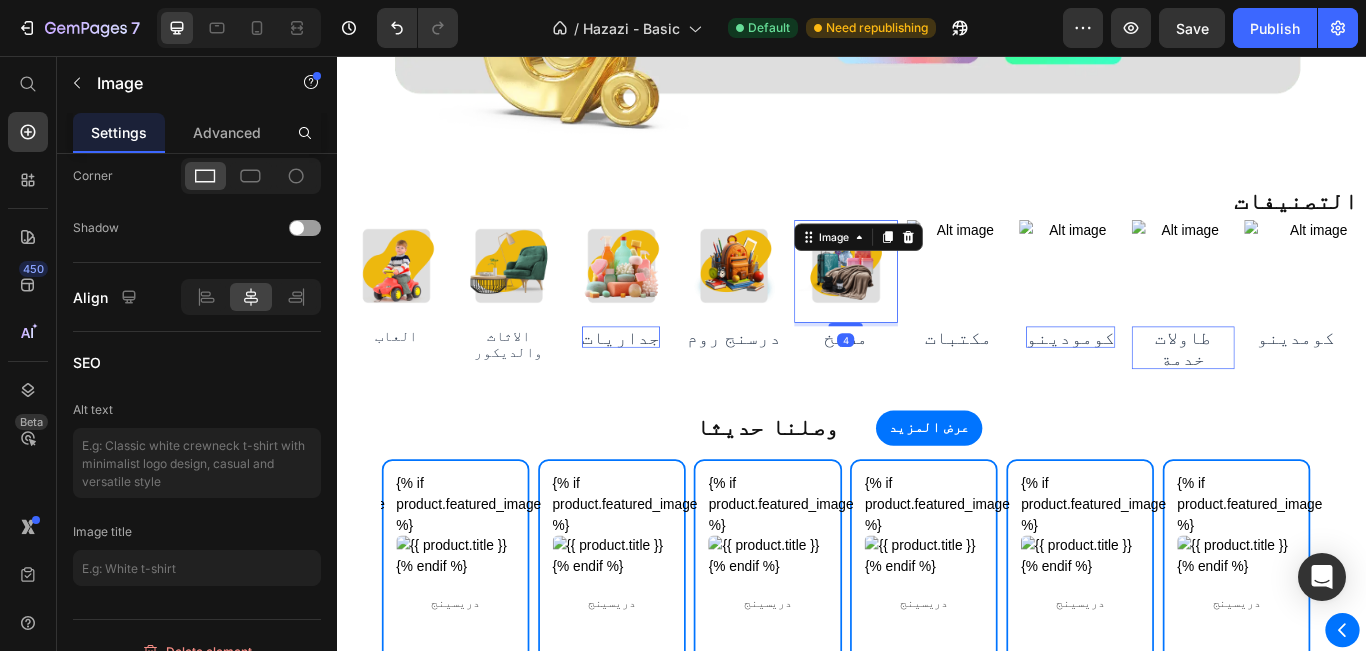 scroll, scrollTop: 0, scrollLeft: 0, axis: both 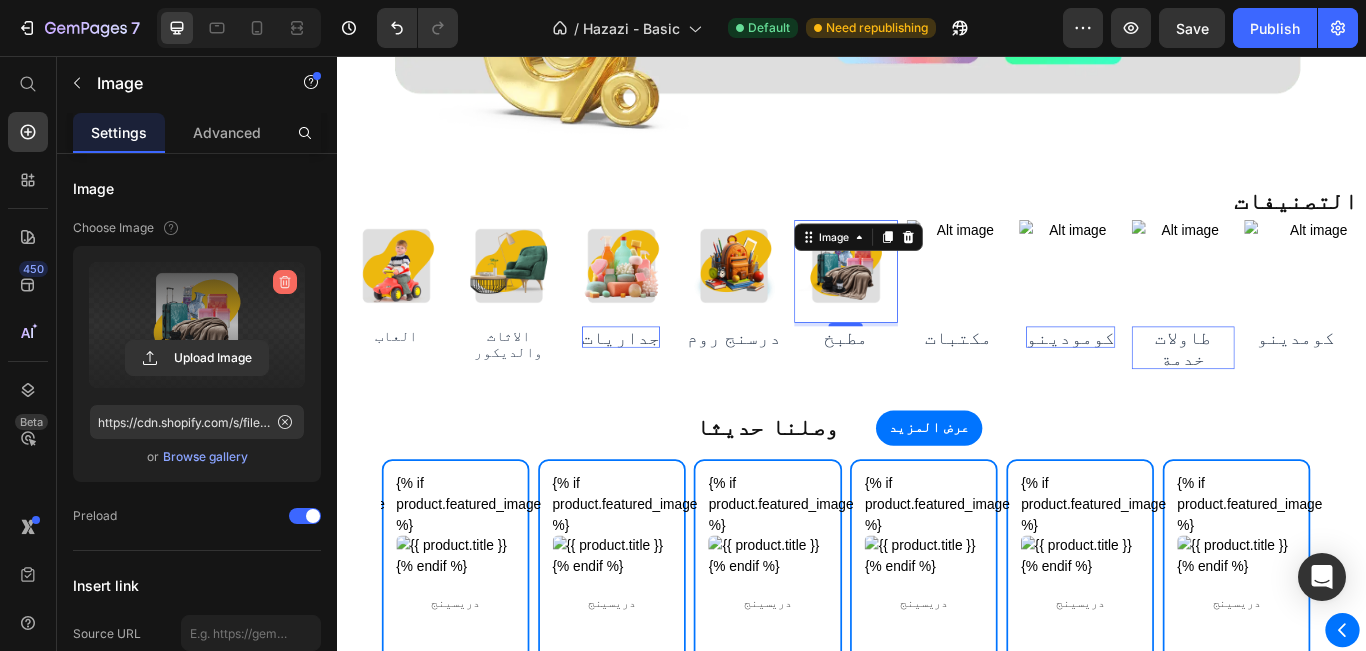 click 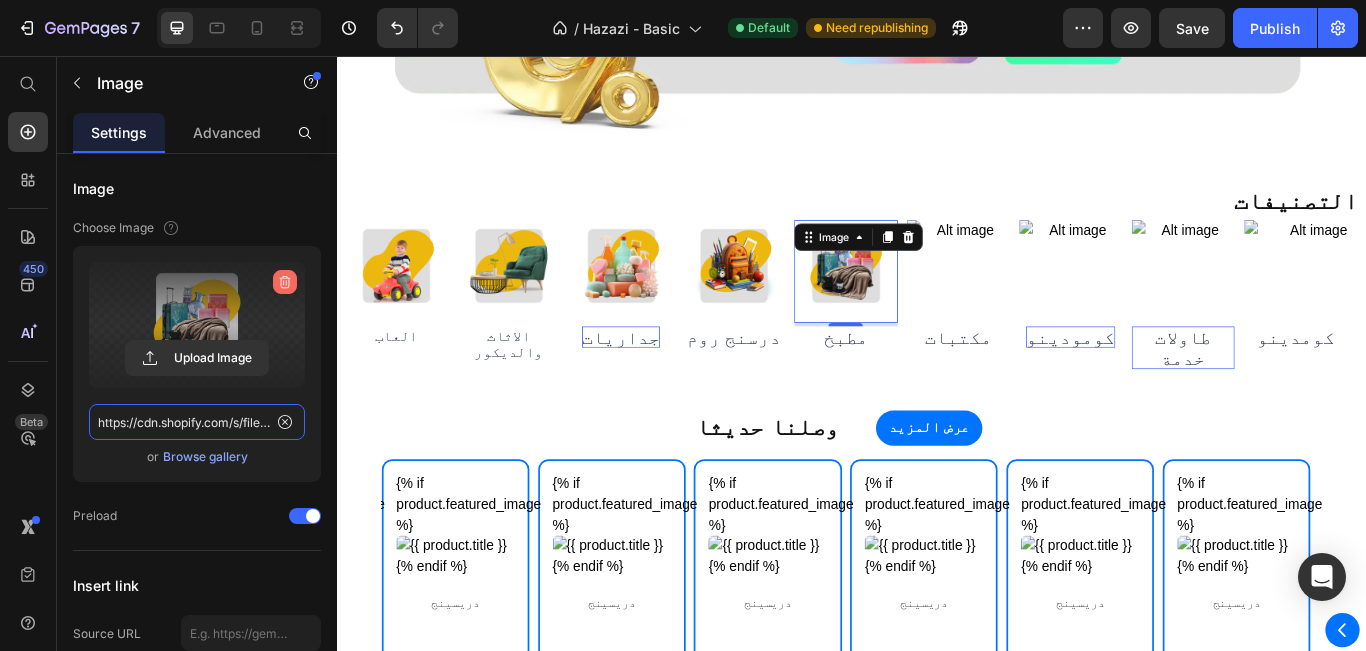 type 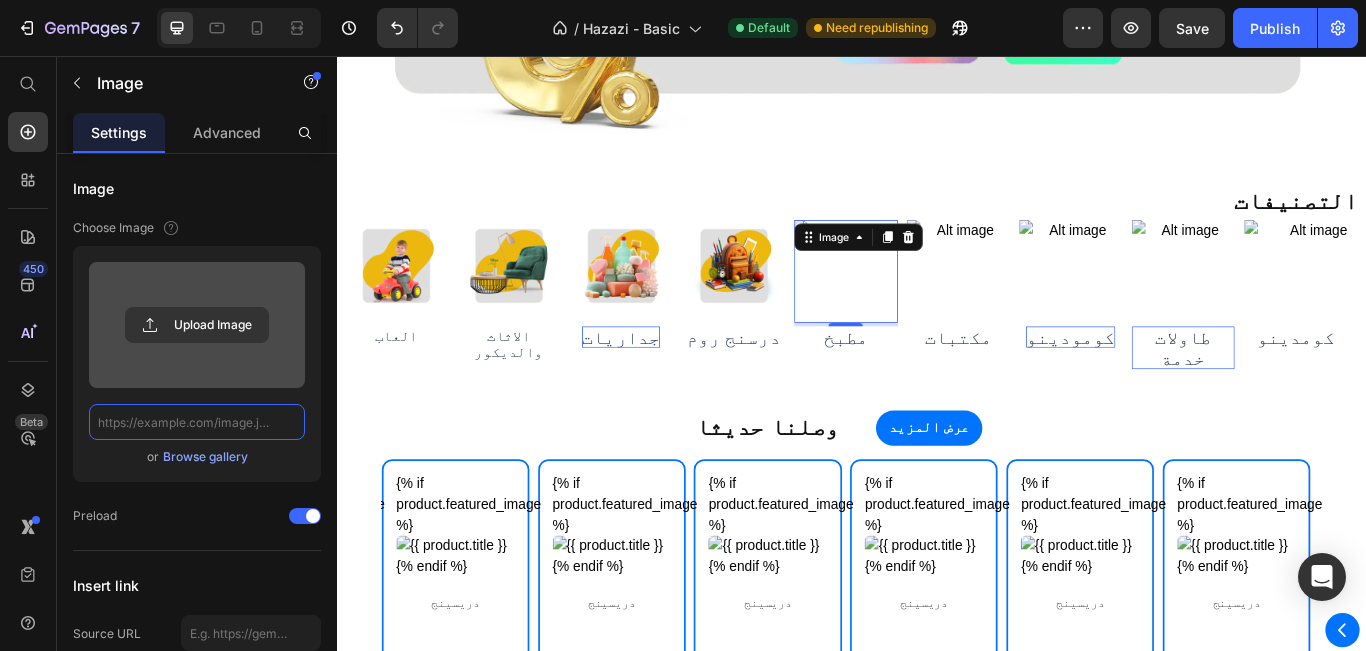 scroll, scrollTop: 0, scrollLeft: 0, axis: both 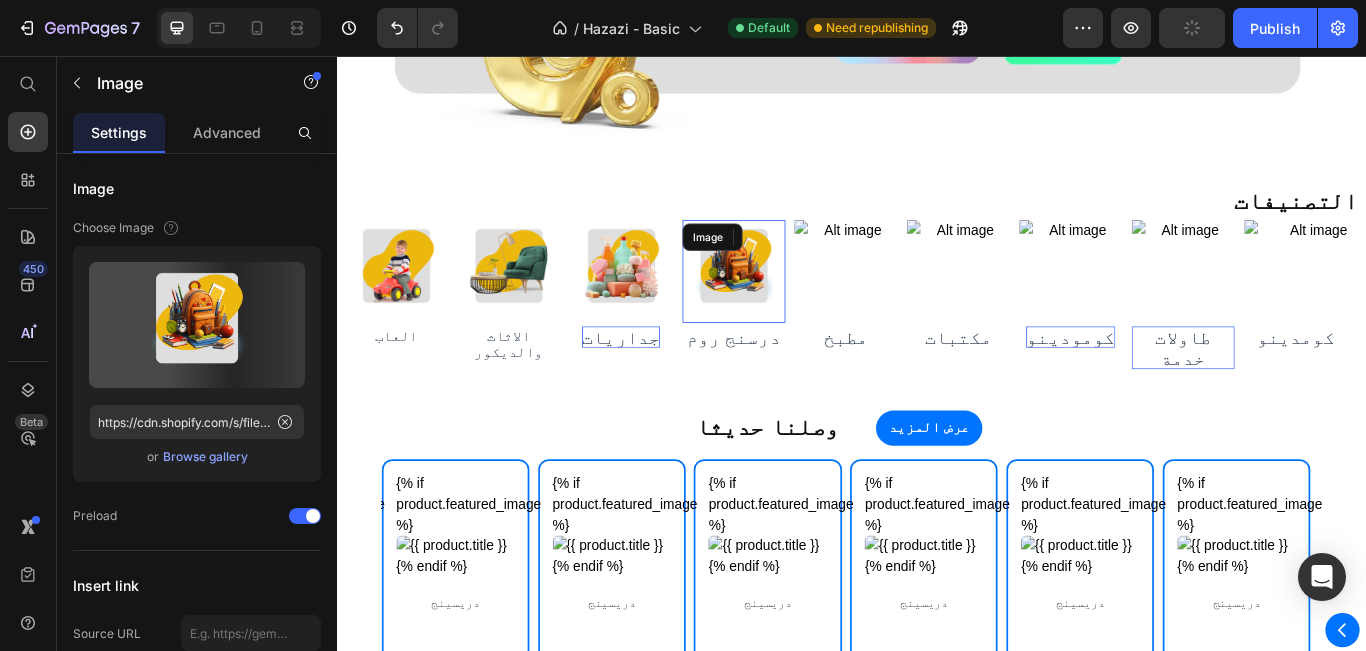 click at bounding box center [798, 307] 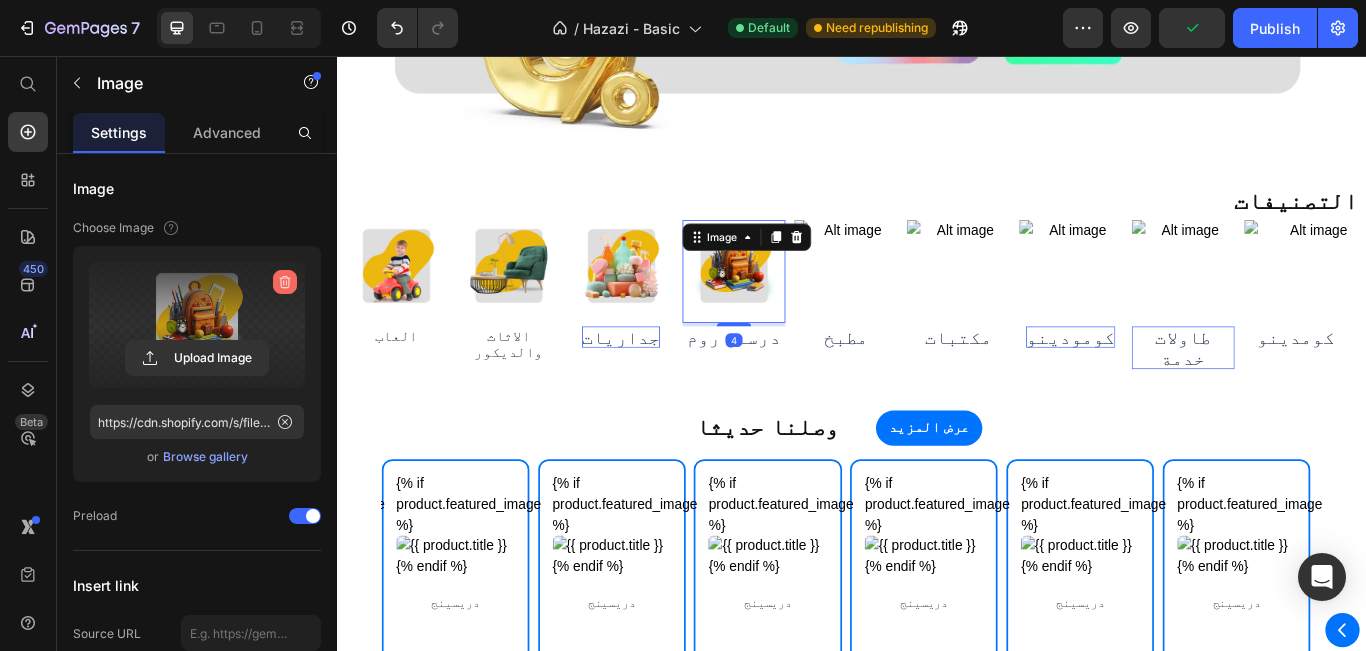 click 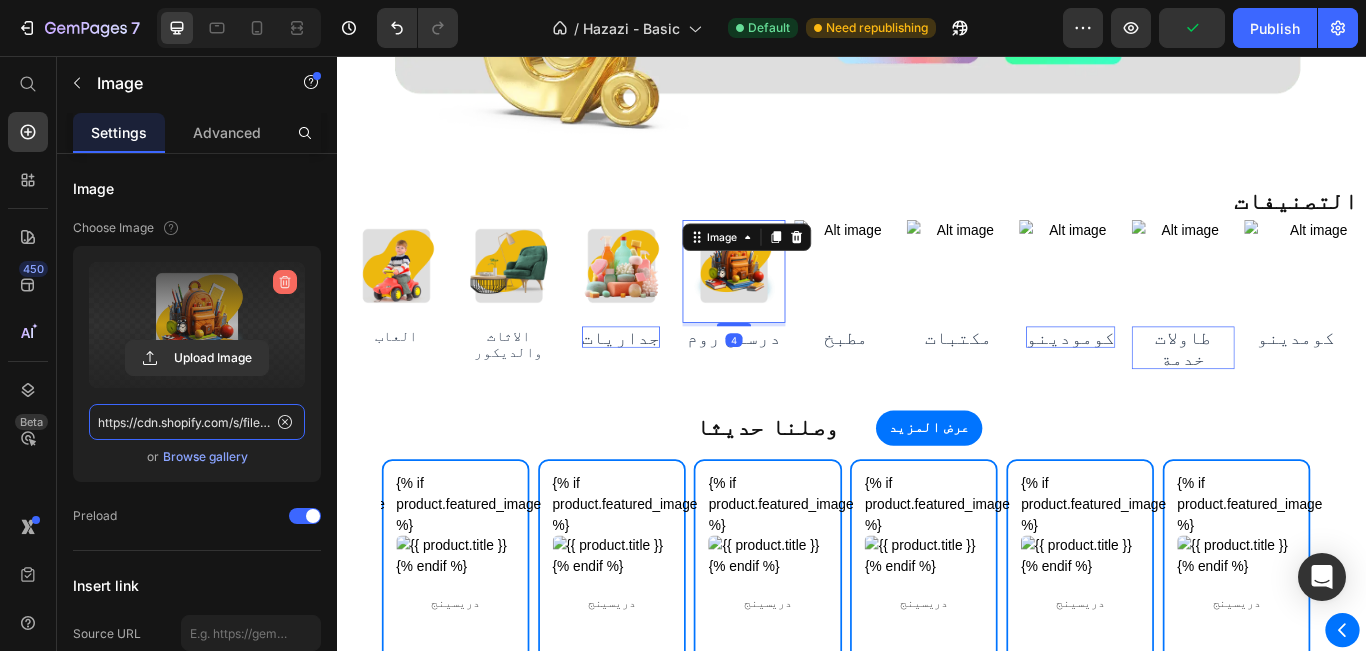 type 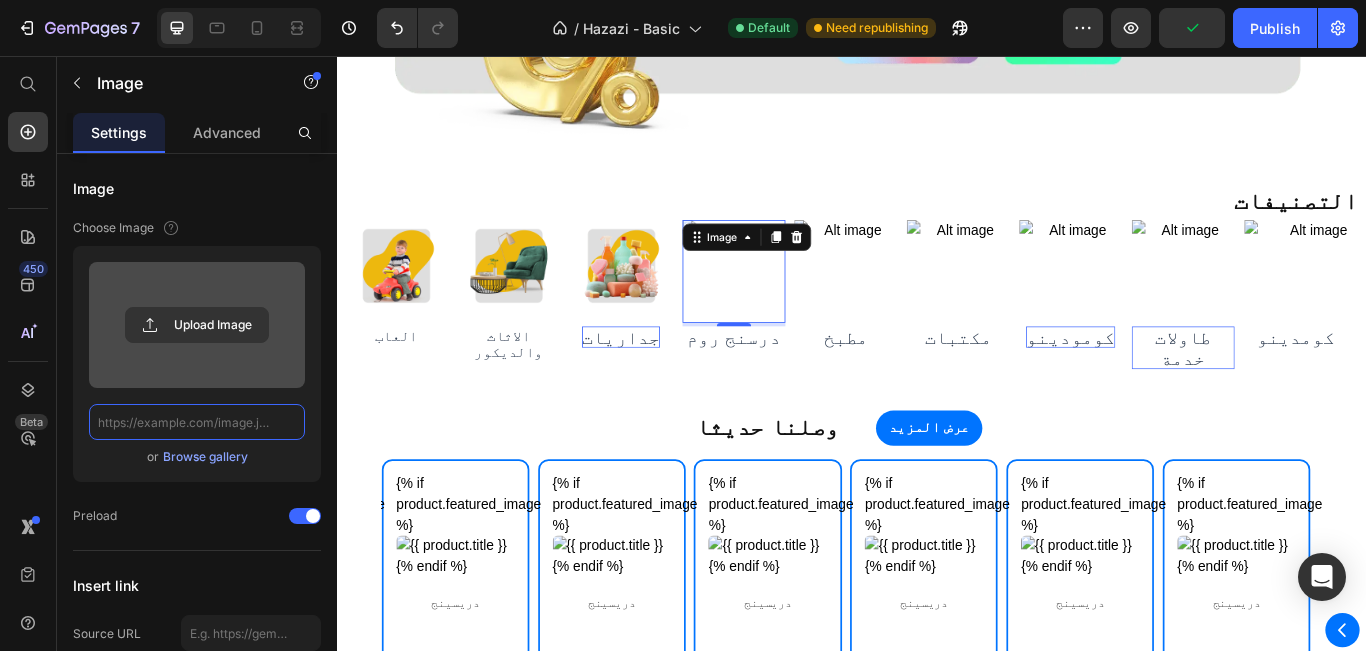 scroll, scrollTop: 0, scrollLeft: 0, axis: both 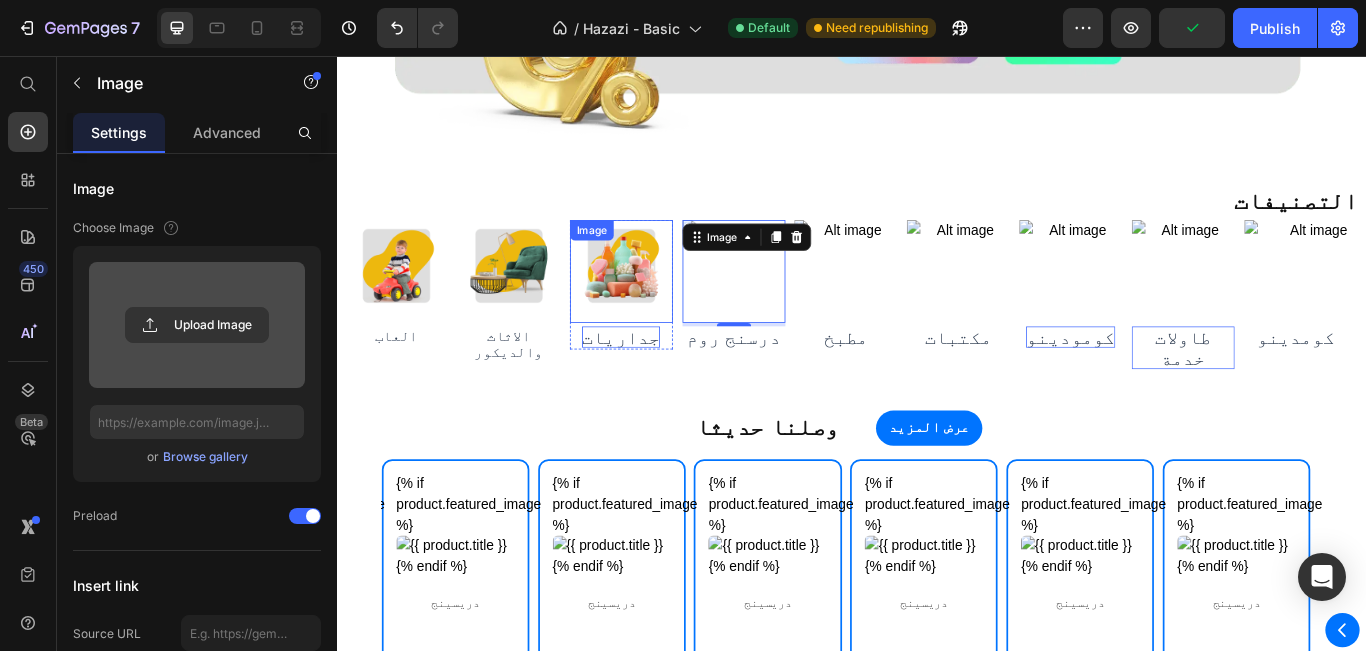 click at bounding box center (667, 307) 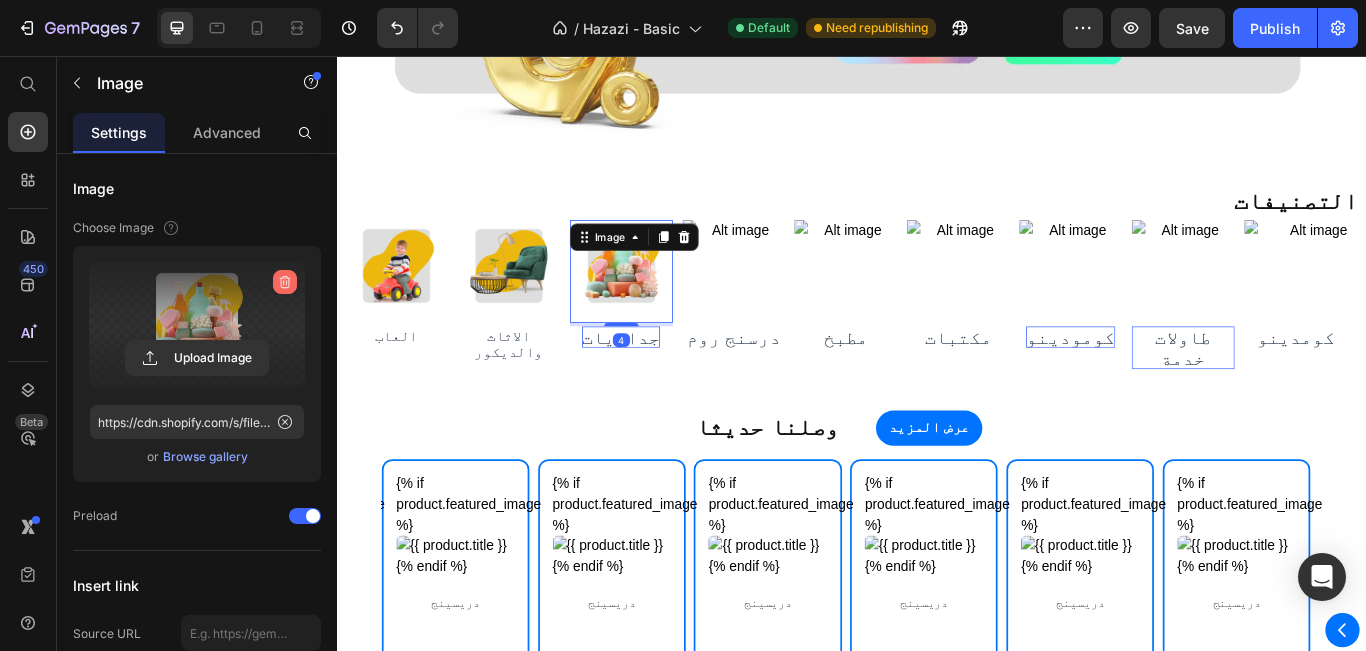 click at bounding box center [285, 282] 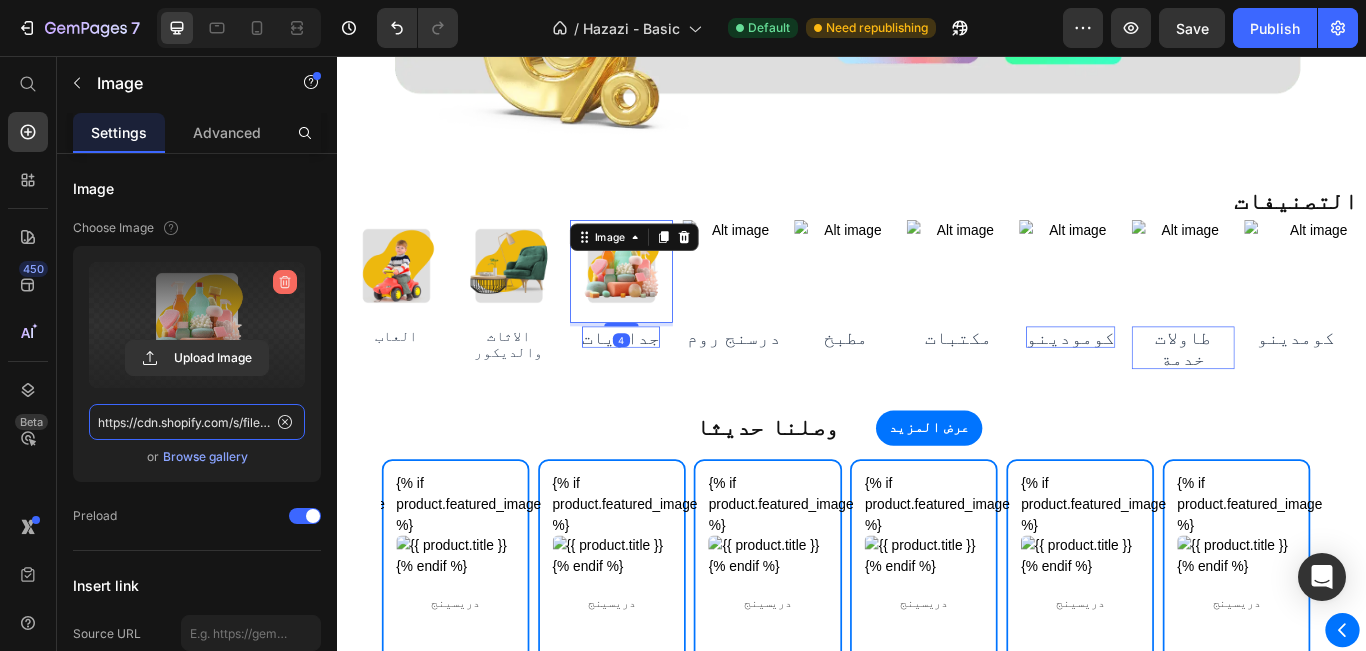 type 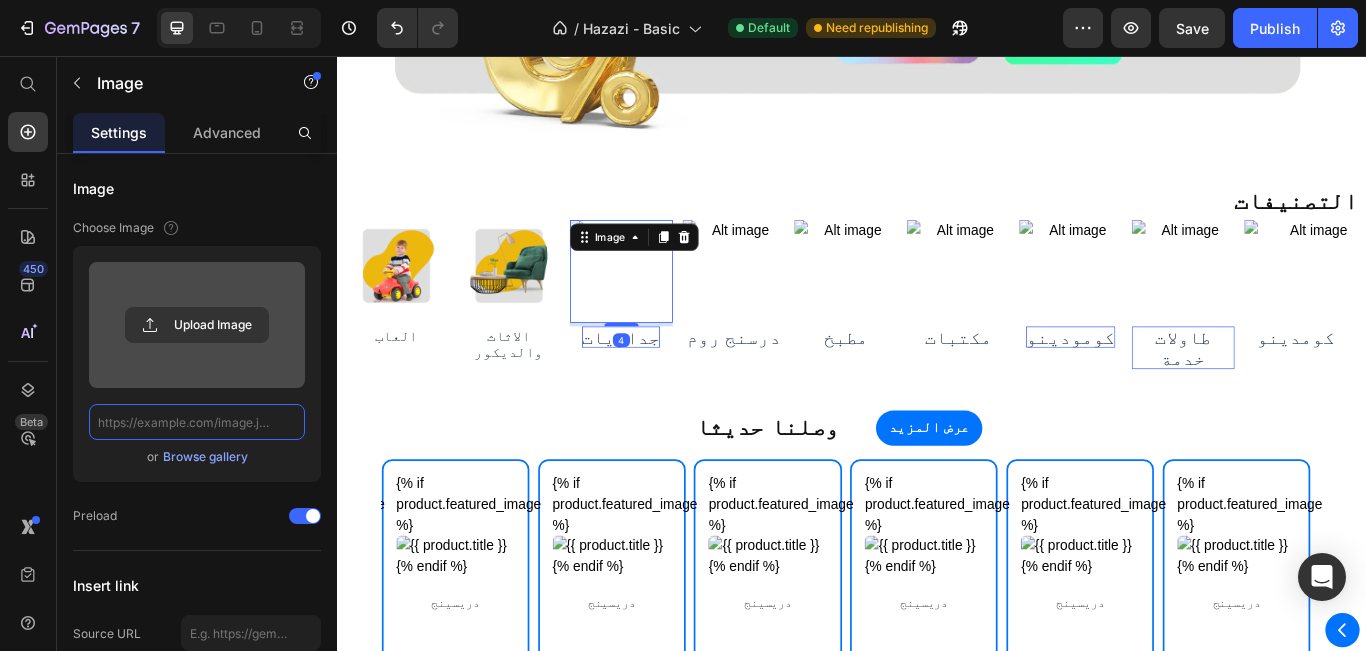 scroll, scrollTop: 0, scrollLeft: 0, axis: both 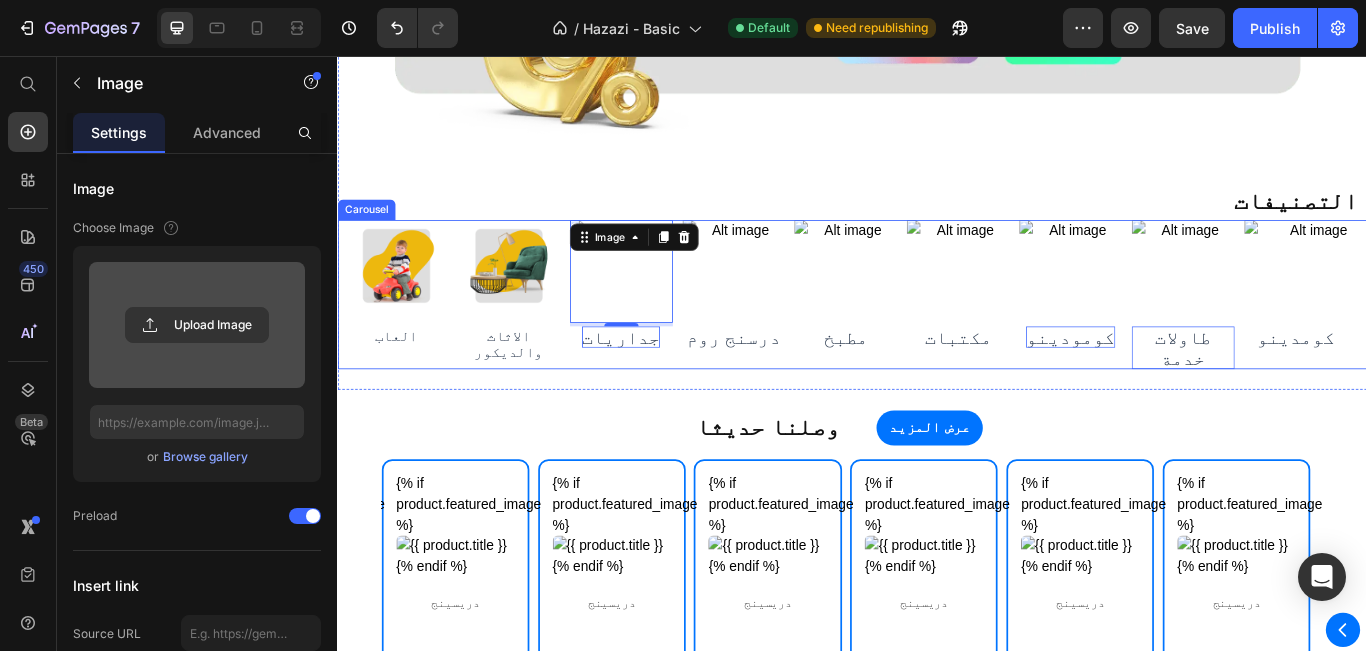 click on "Image كومدينو Button Row Image طاولات خدمة Button Row Image كومودينو Button Row Image مكتبات Button Row Image مطبخ Button Row Image درسنج روم Button Row Image   4 جداريات Button Row Image الاثاث والديكور Button Row Image العاب Button Row Carousel" at bounding box center (937, 334) 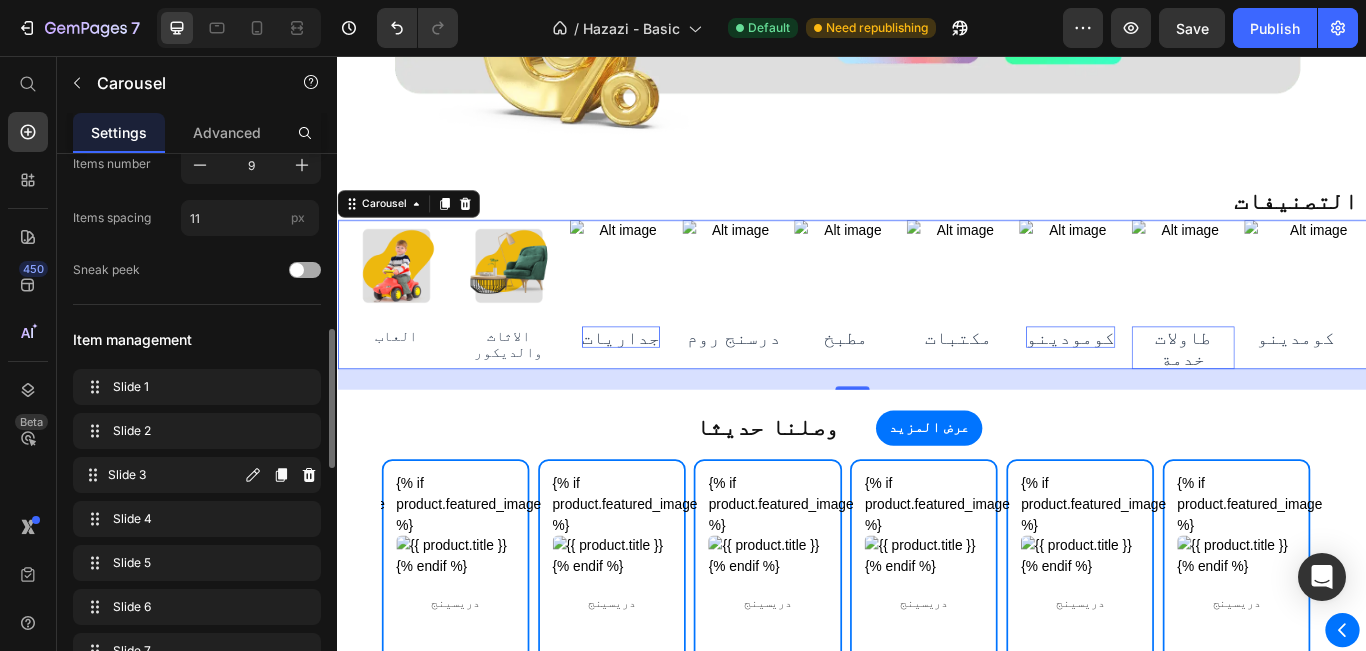 scroll, scrollTop: 500, scrollLeft: 0, axis: vertical 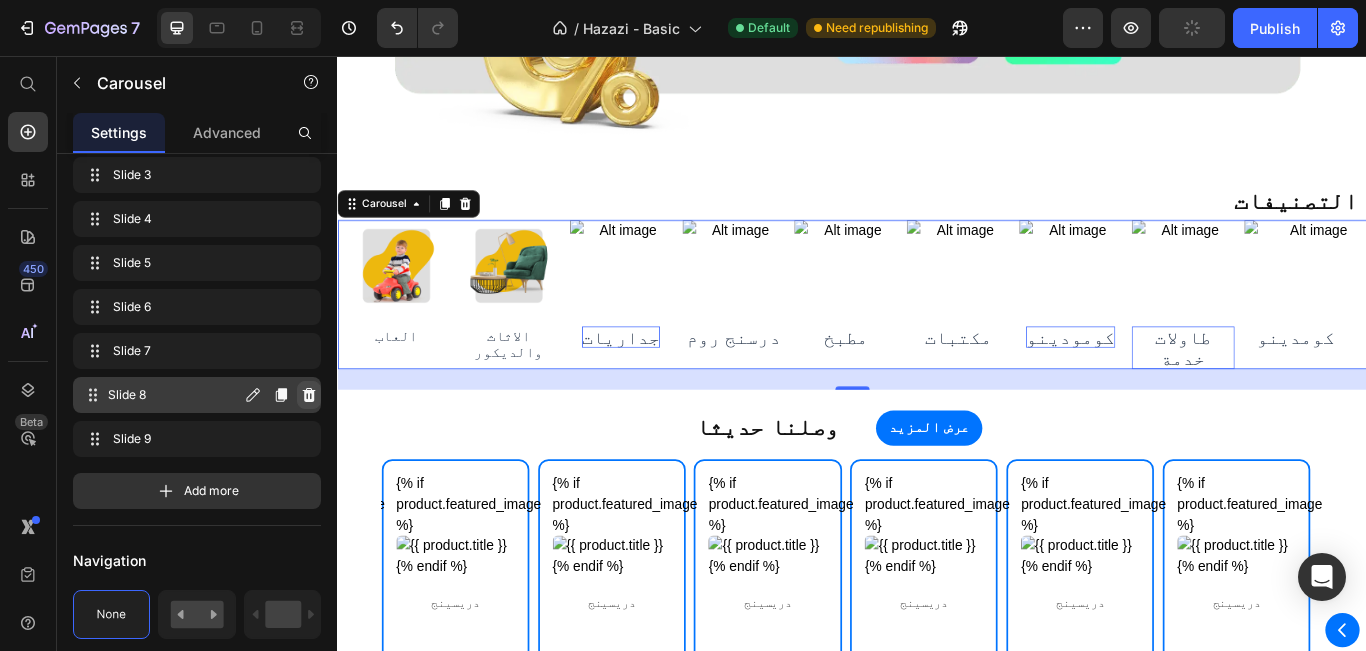 click 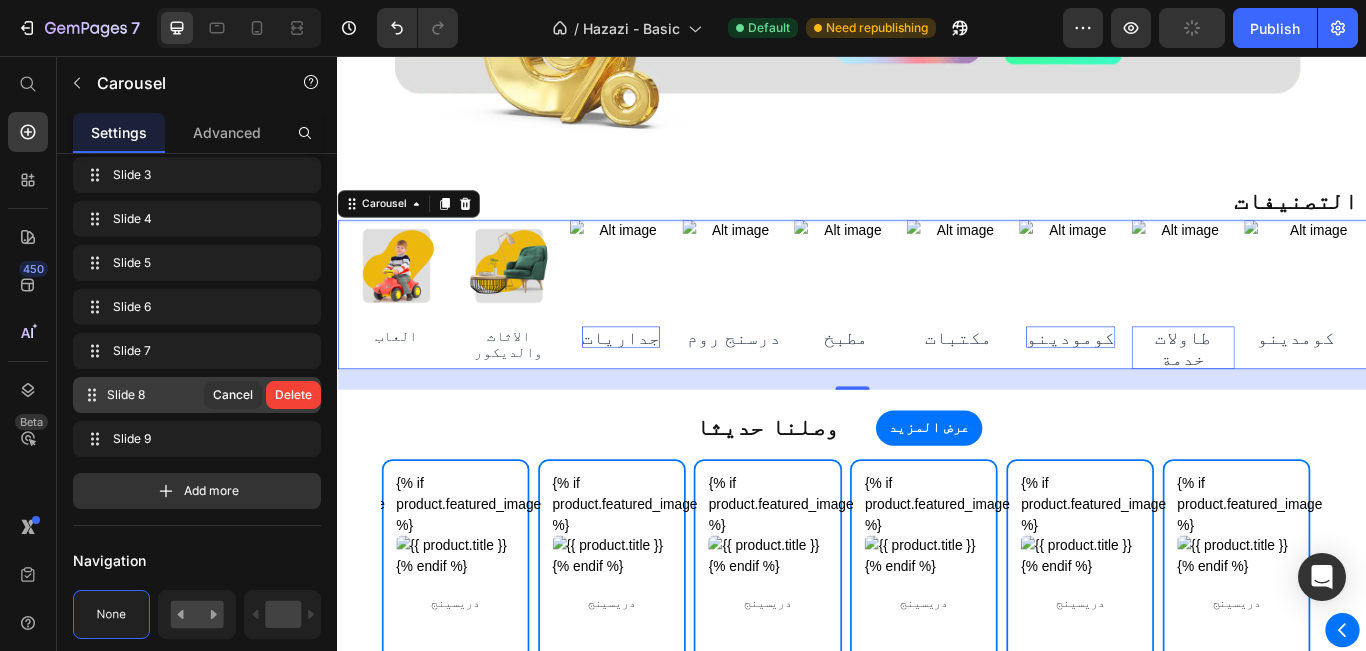 click on "Delete" at bounding box center (293, 395) 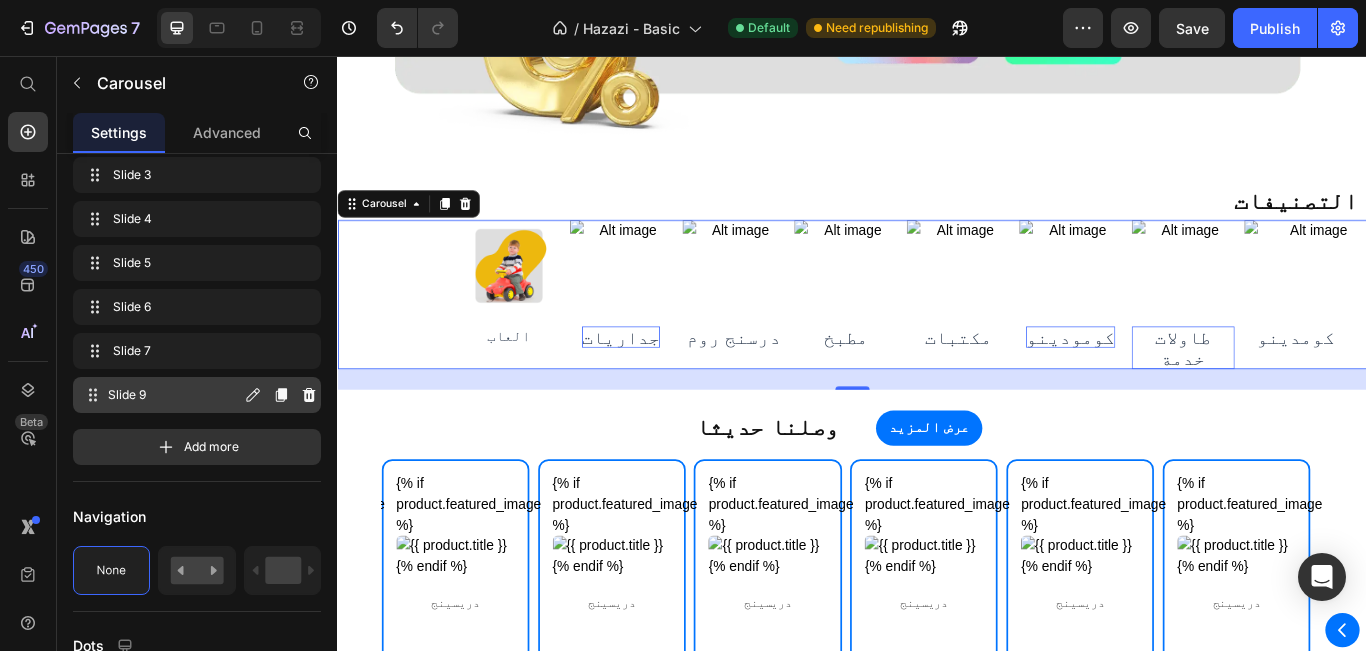 click 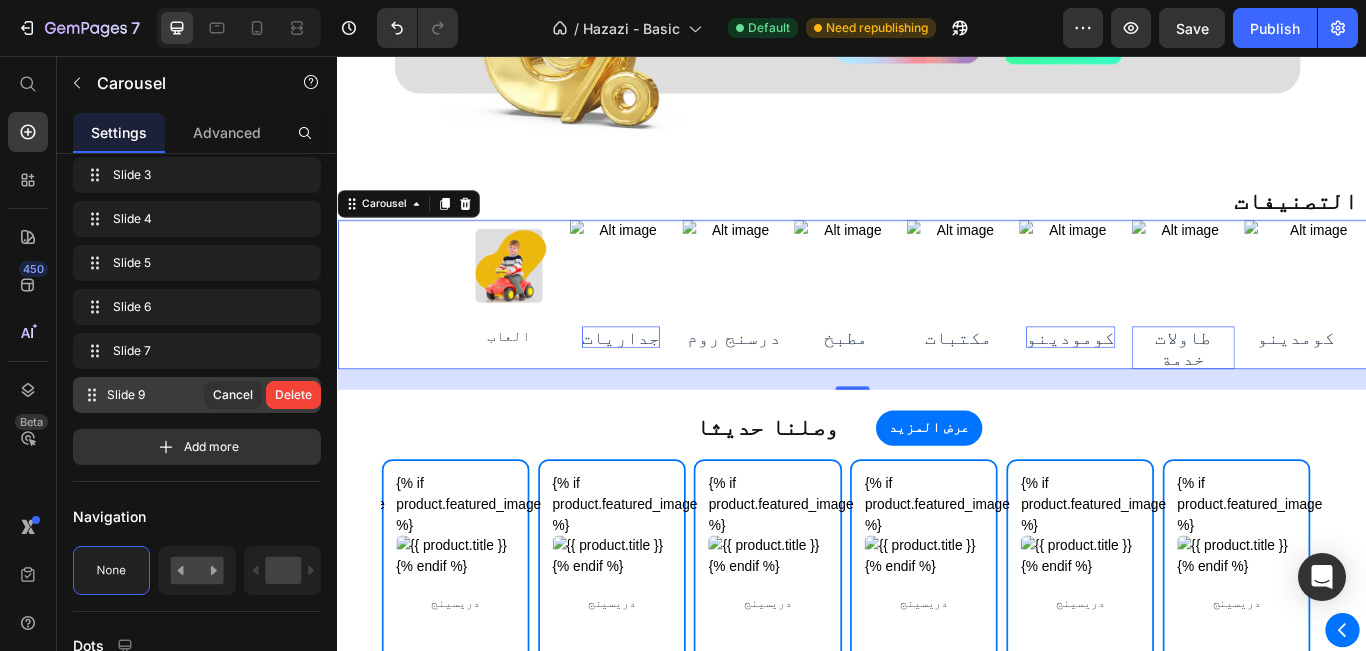 click on "Delete" at bounding box center (293, 395) 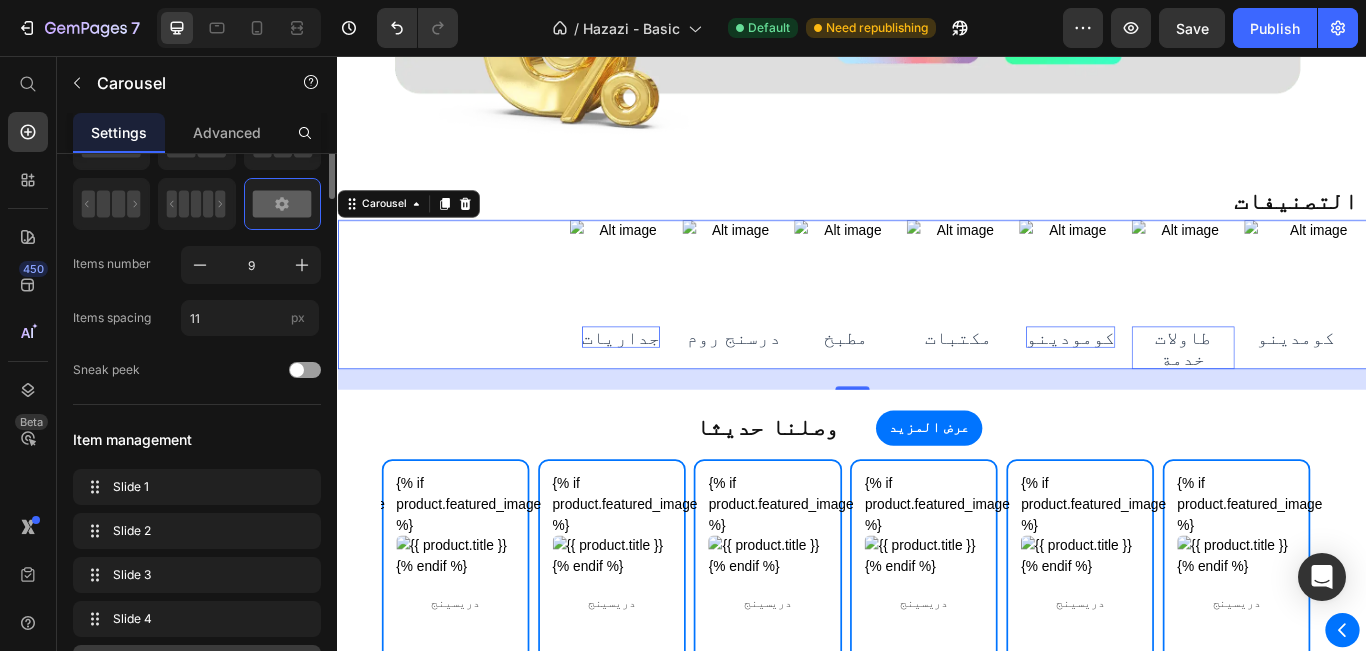 scroll, scrollTop: 0, scrollLeft: 0, axis: both 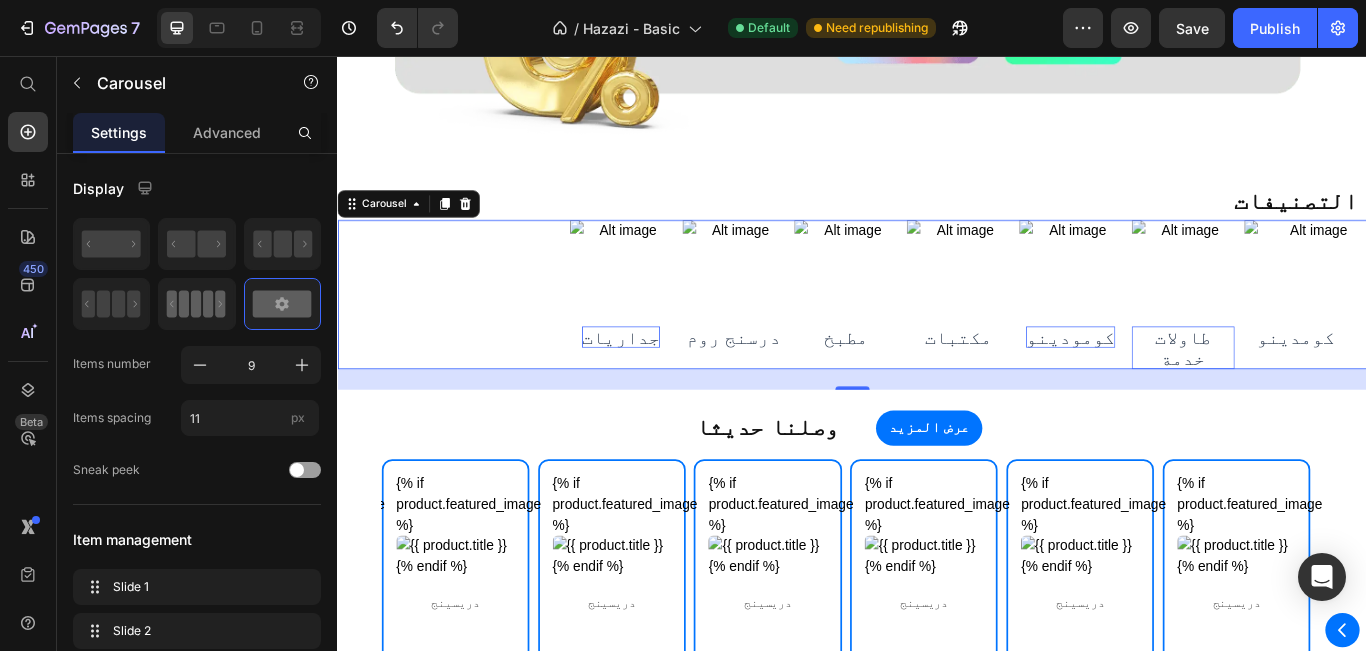 click 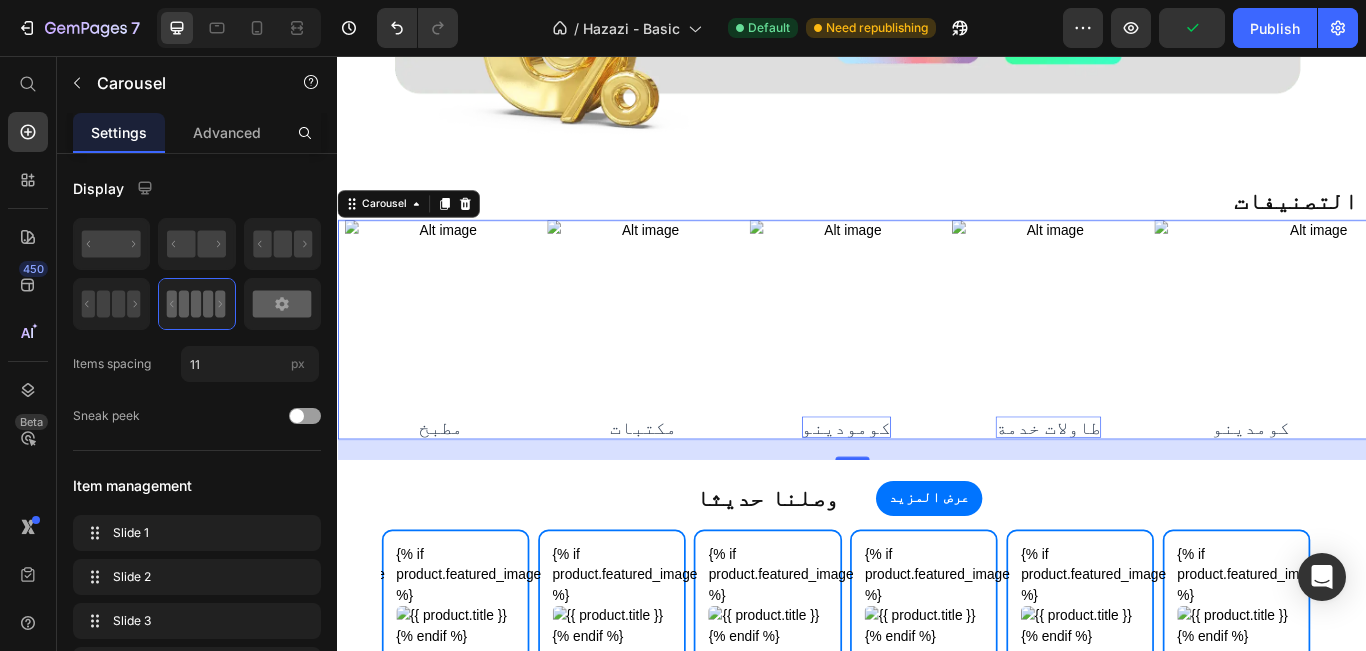 click 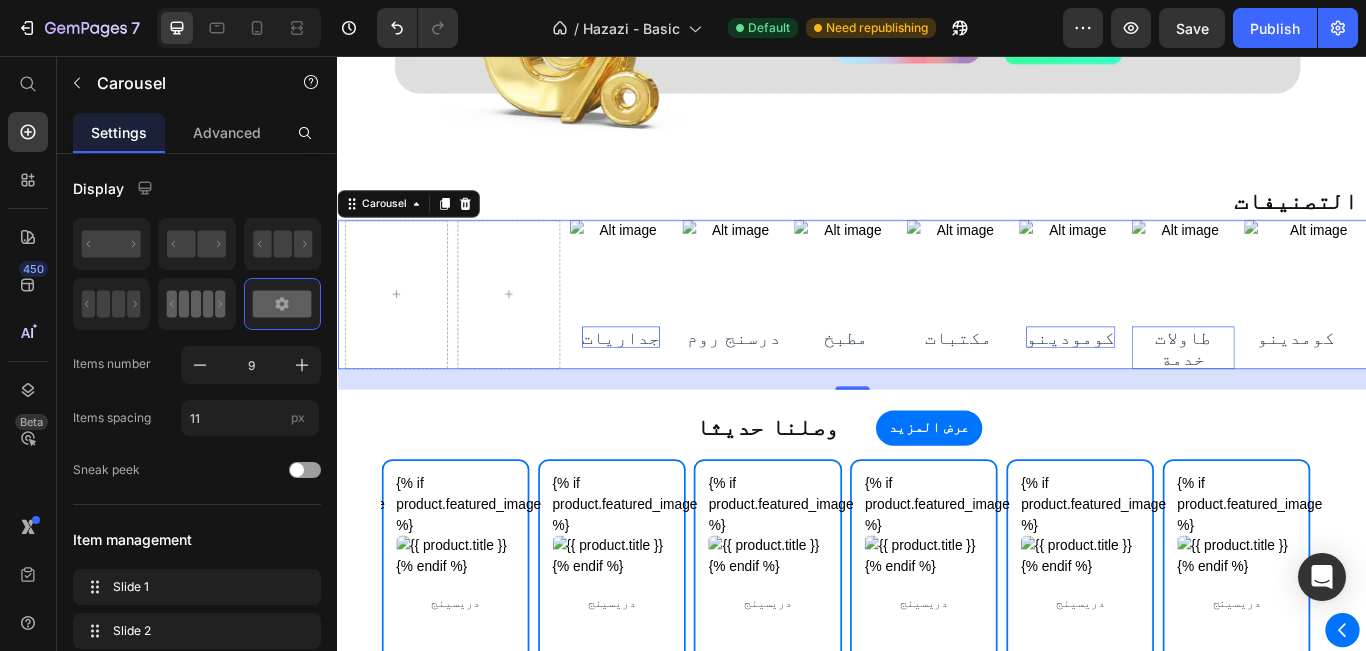 click 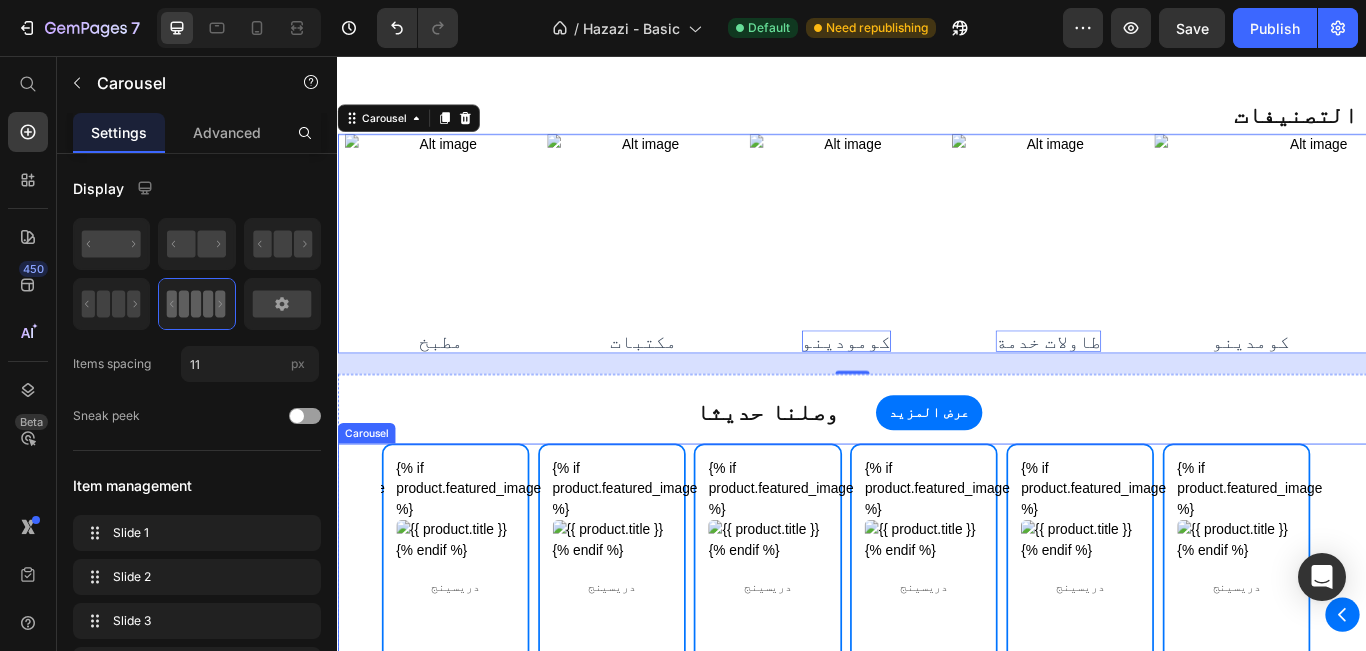 scroll, scrollTop: 600, scrollLeft: 0, axis: vertical 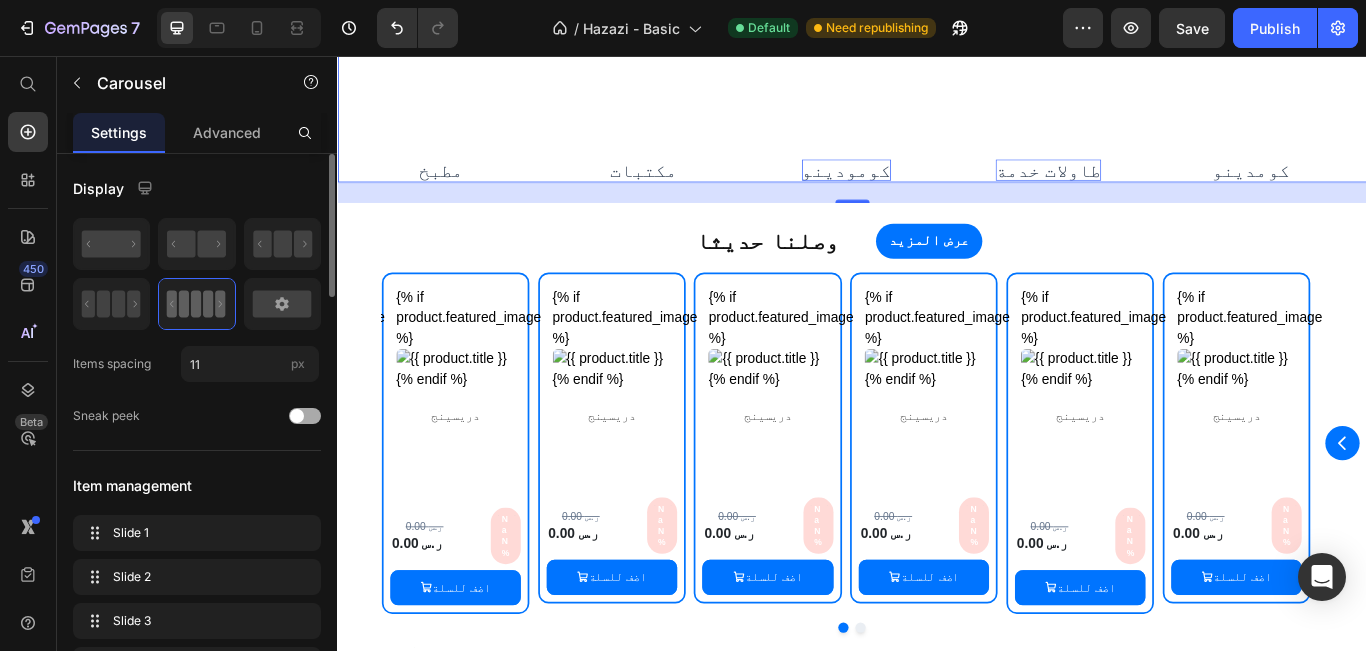 click at bounding box center (305, 416) 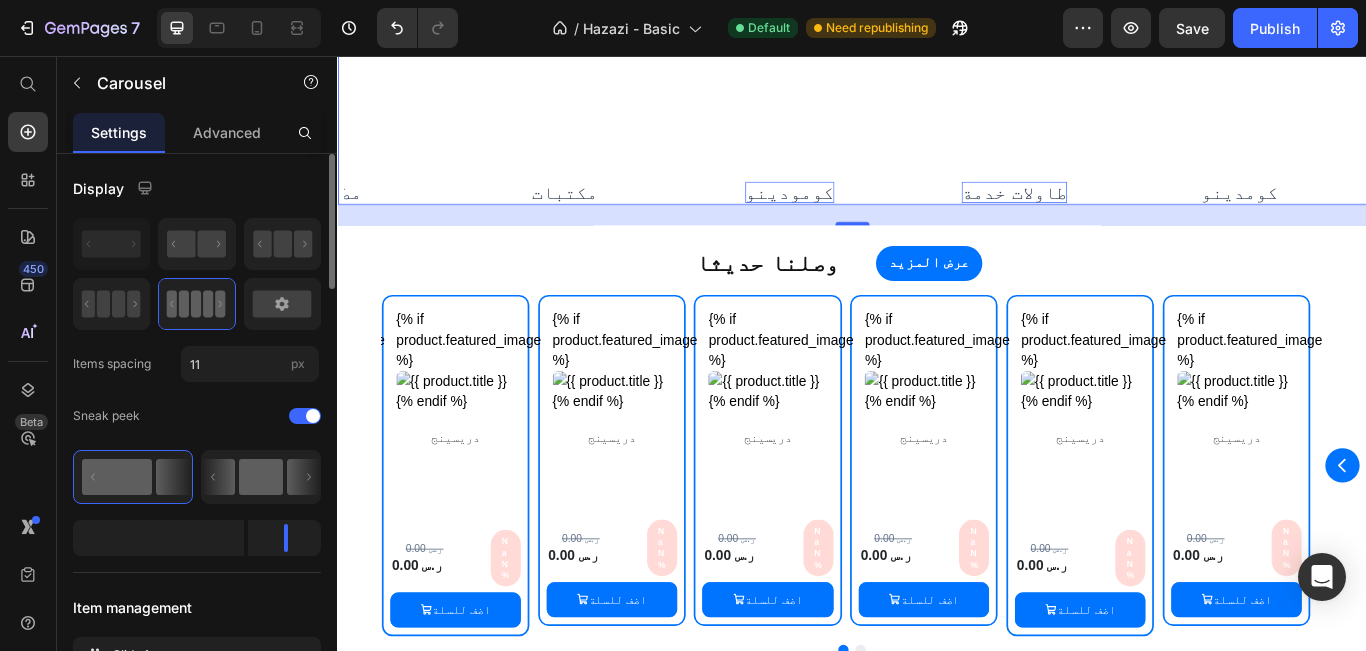 click 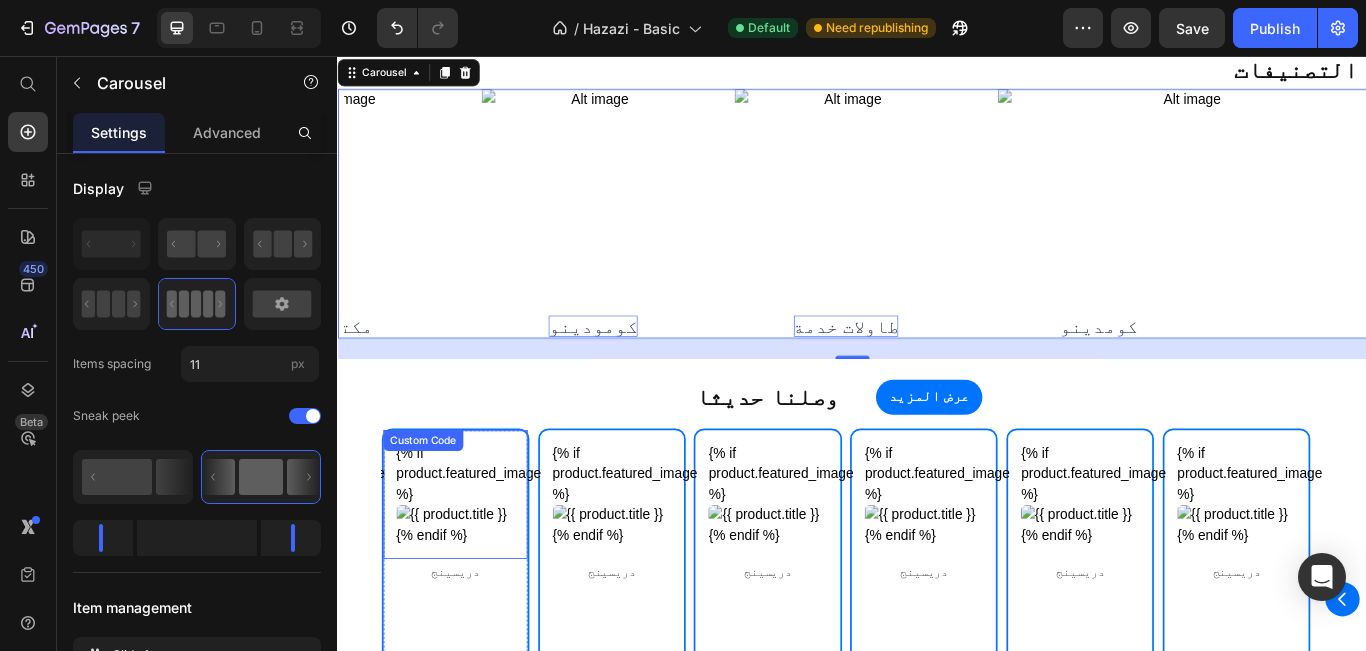 scroll, scrollTop: 400, scrollLeft: 0, axis: vertical 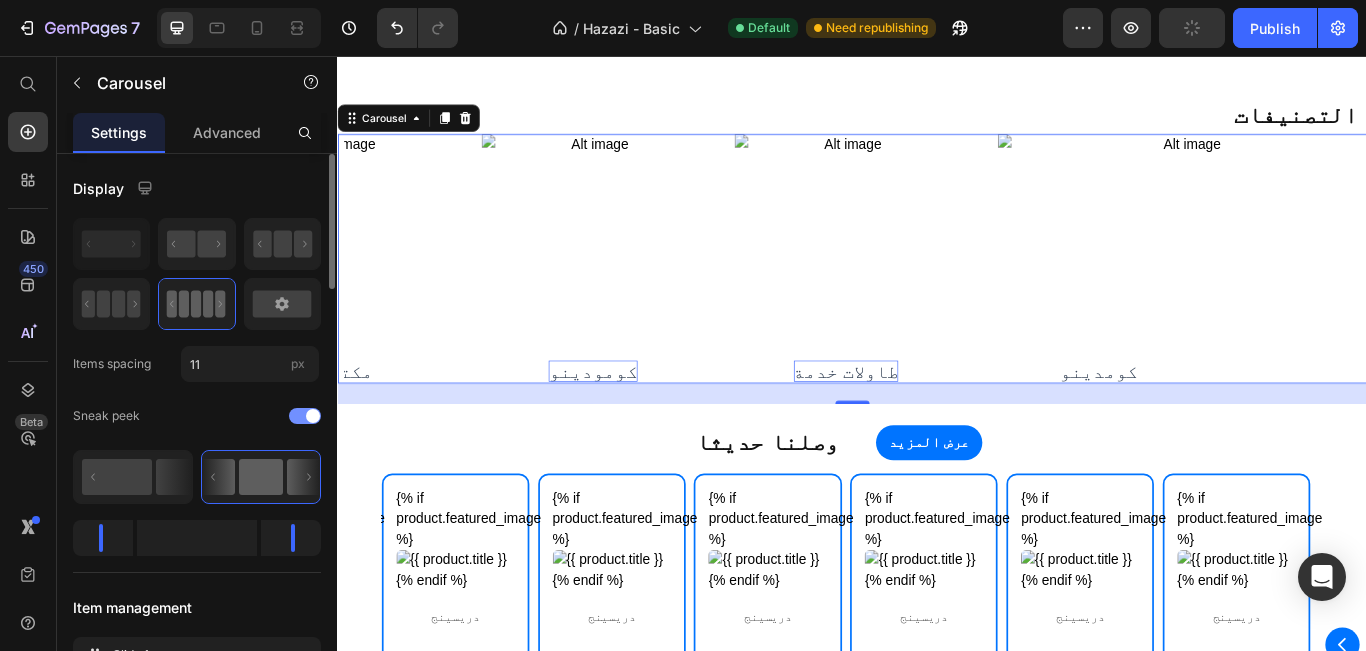 click at bounding box center (313, 416) 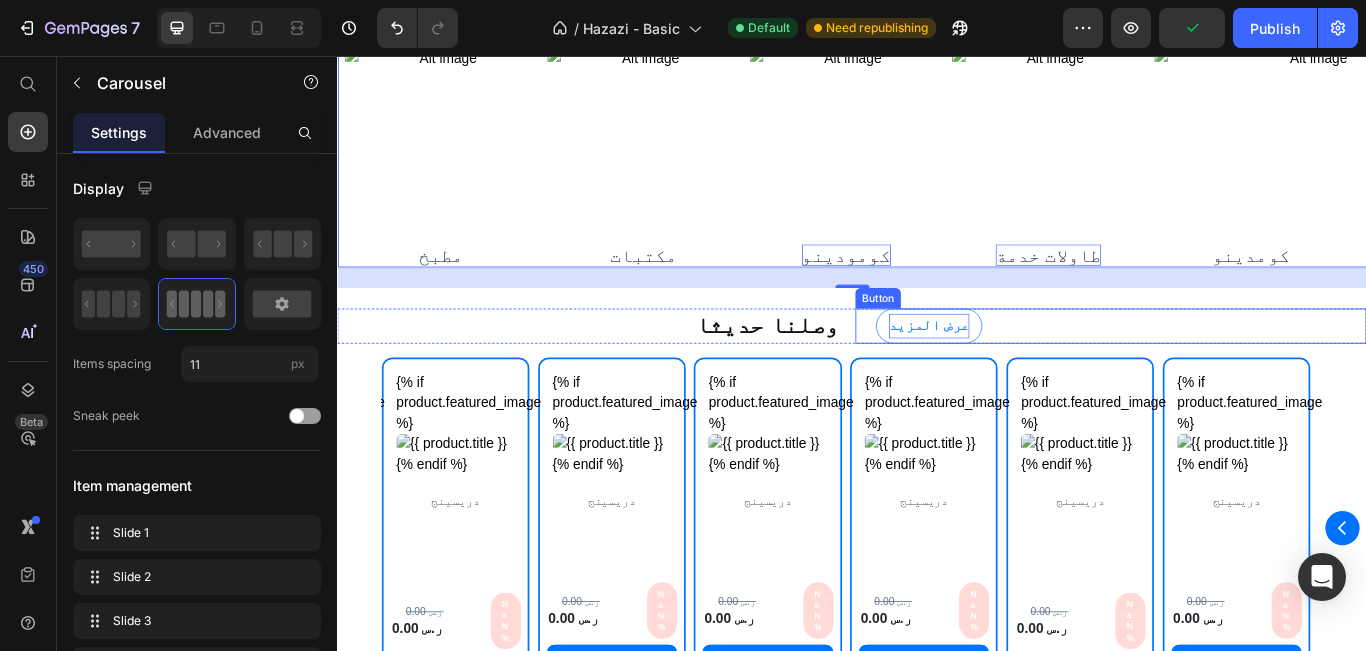scroll, scrollTop: 600, scrollLeft: 0, axis: vertical 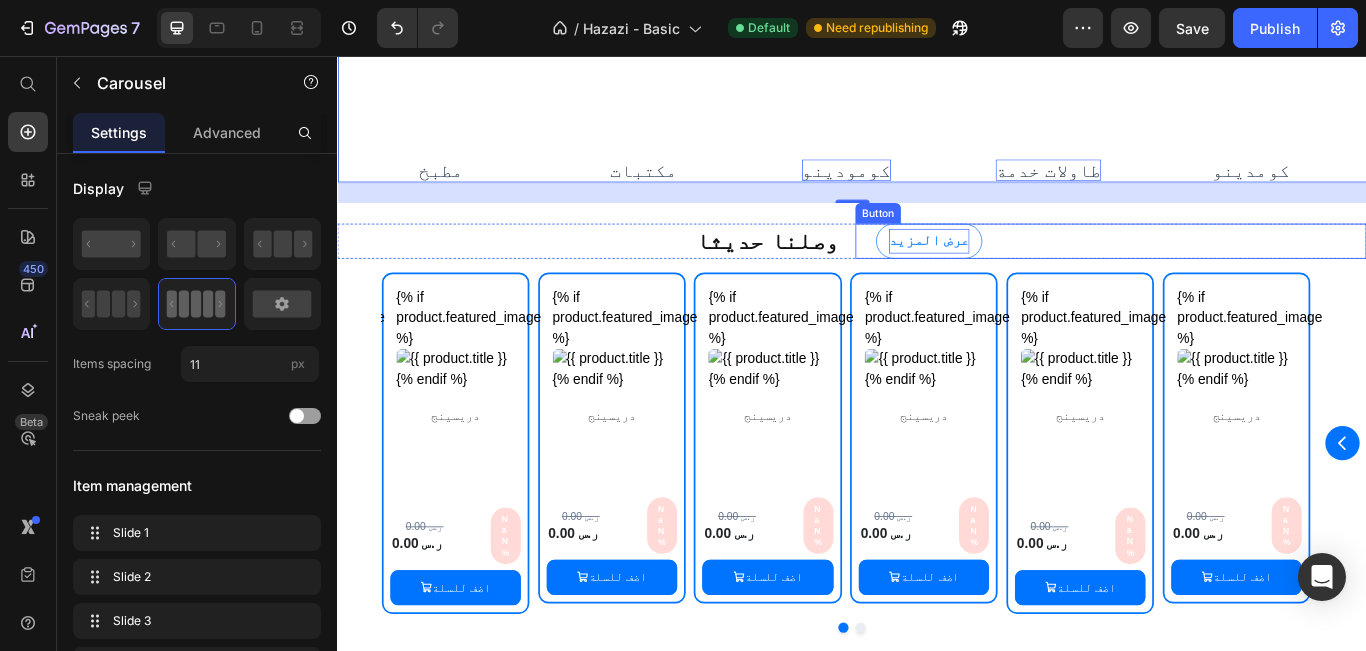 click on "عرض المزيد" at bounding box center (1027, 271) 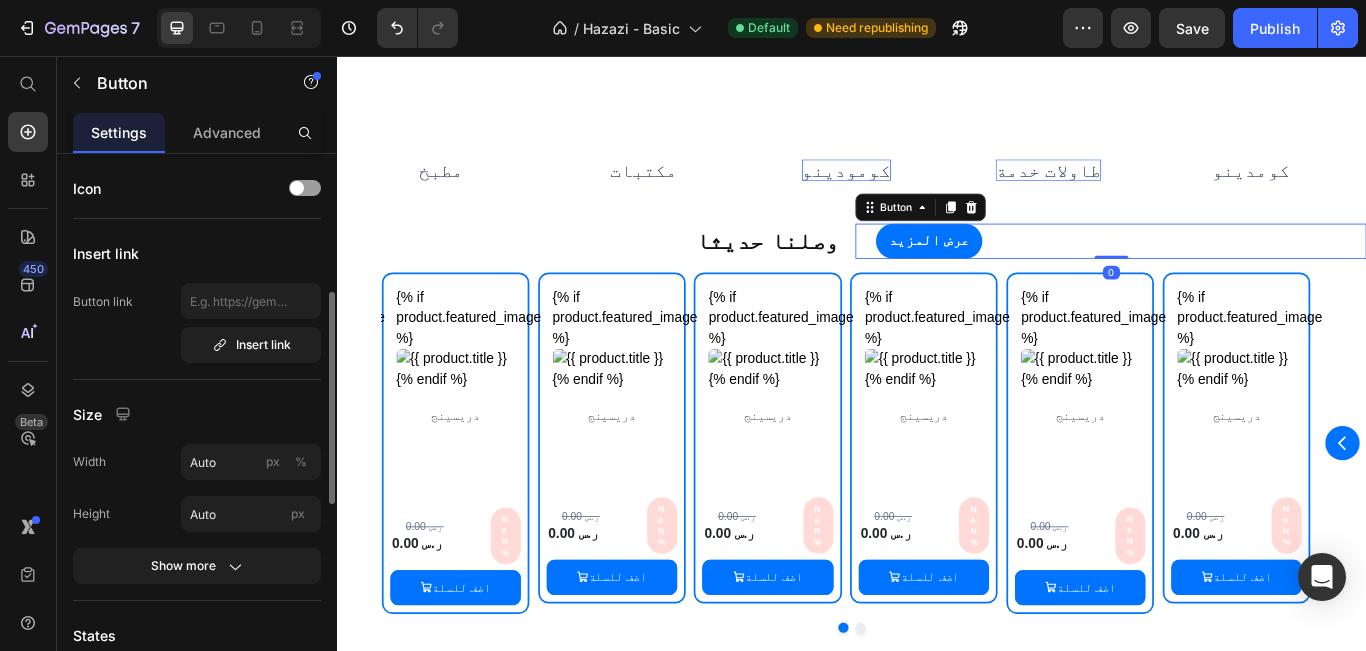 scroll, scrollTop: 200, scrollLeft: 0, axis: vertical 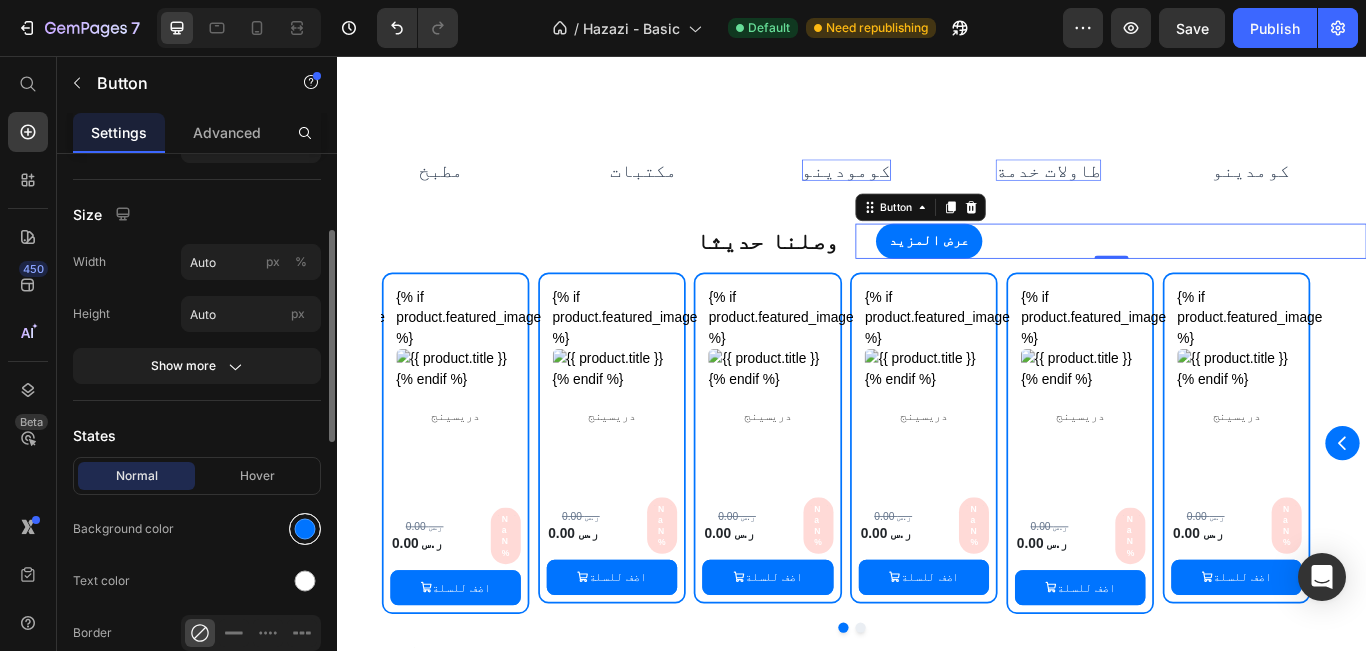 click at bounding box center (305, 529) 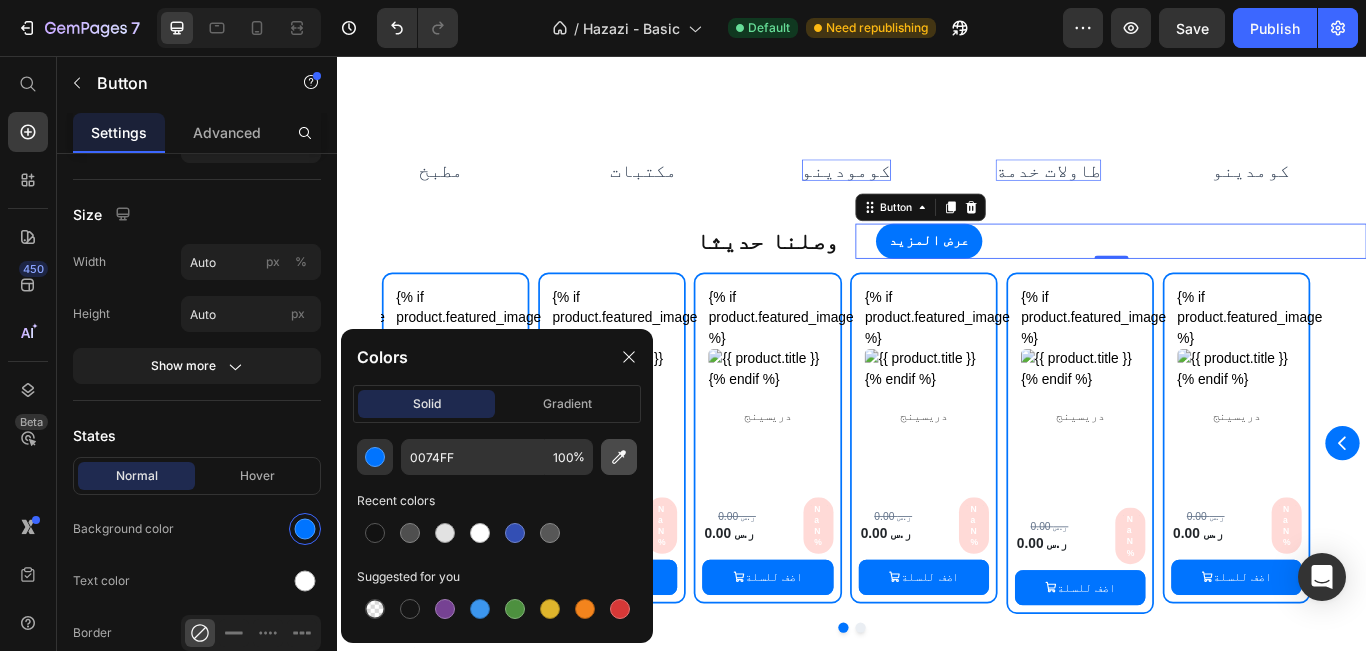 click 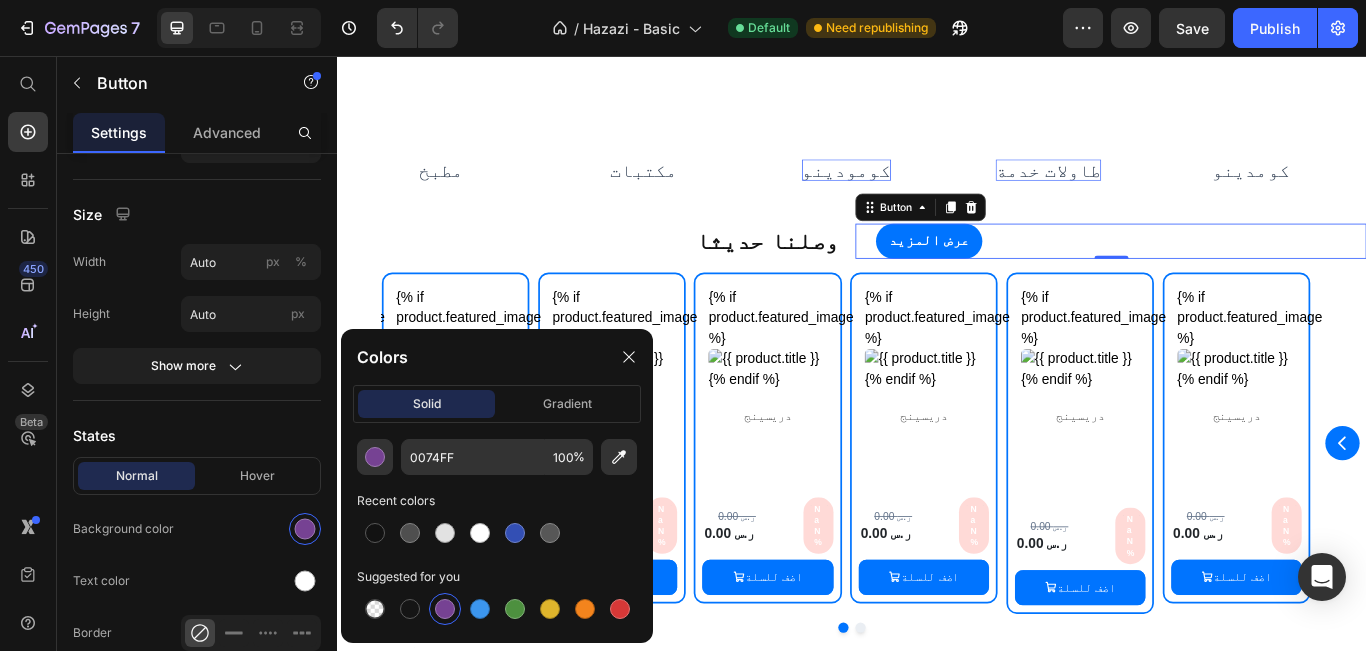 type on "764293" 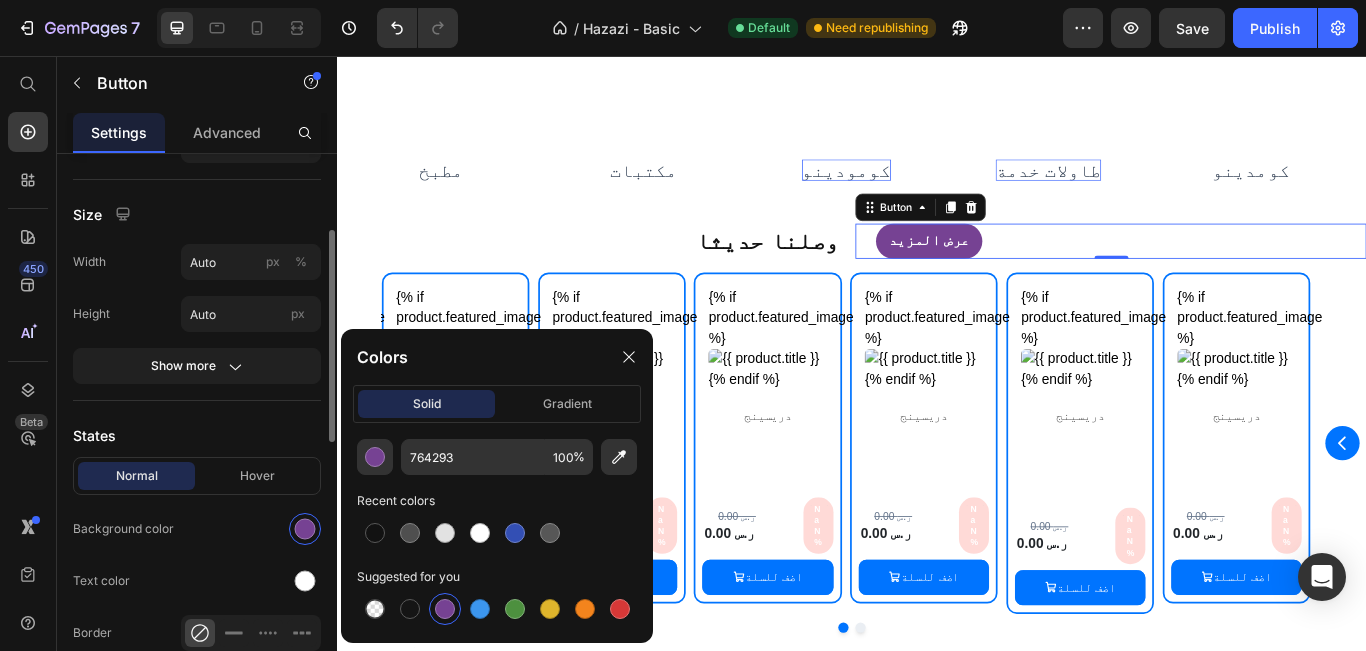 click on "Hover" at bounding box center (257, 476) 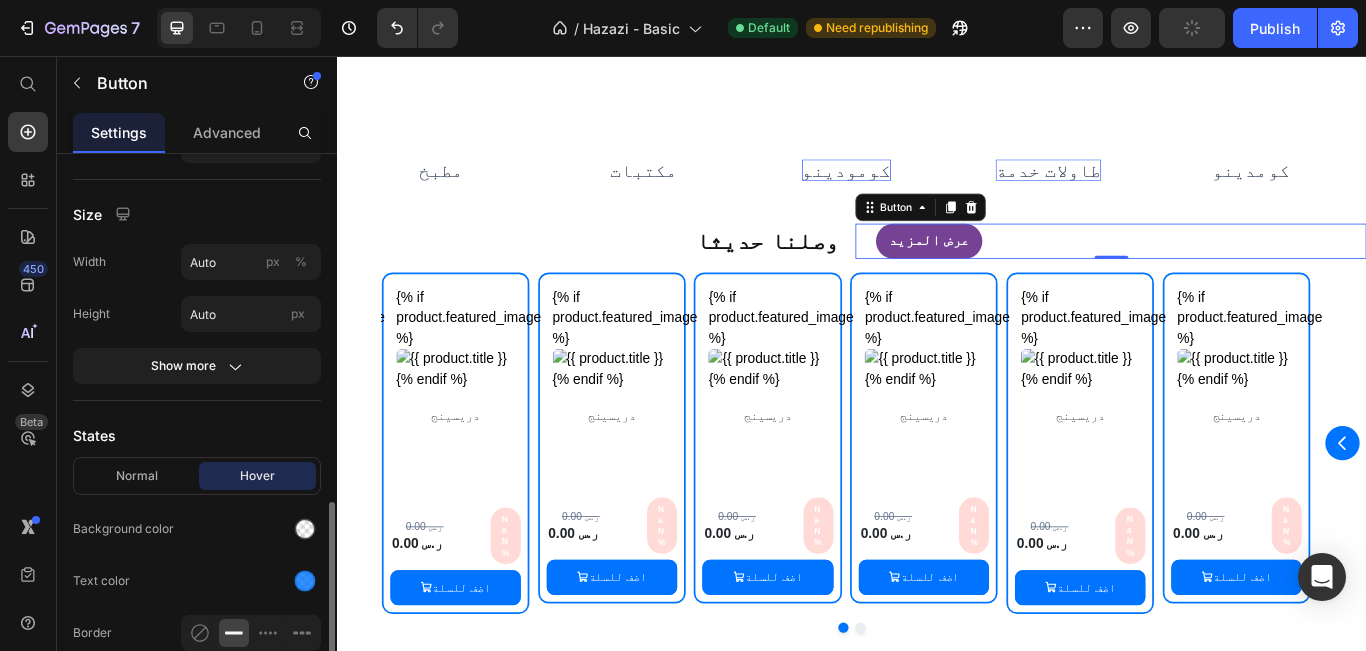 scroll, scrollTop: 400, scrollLeft: 0, axis: vertical 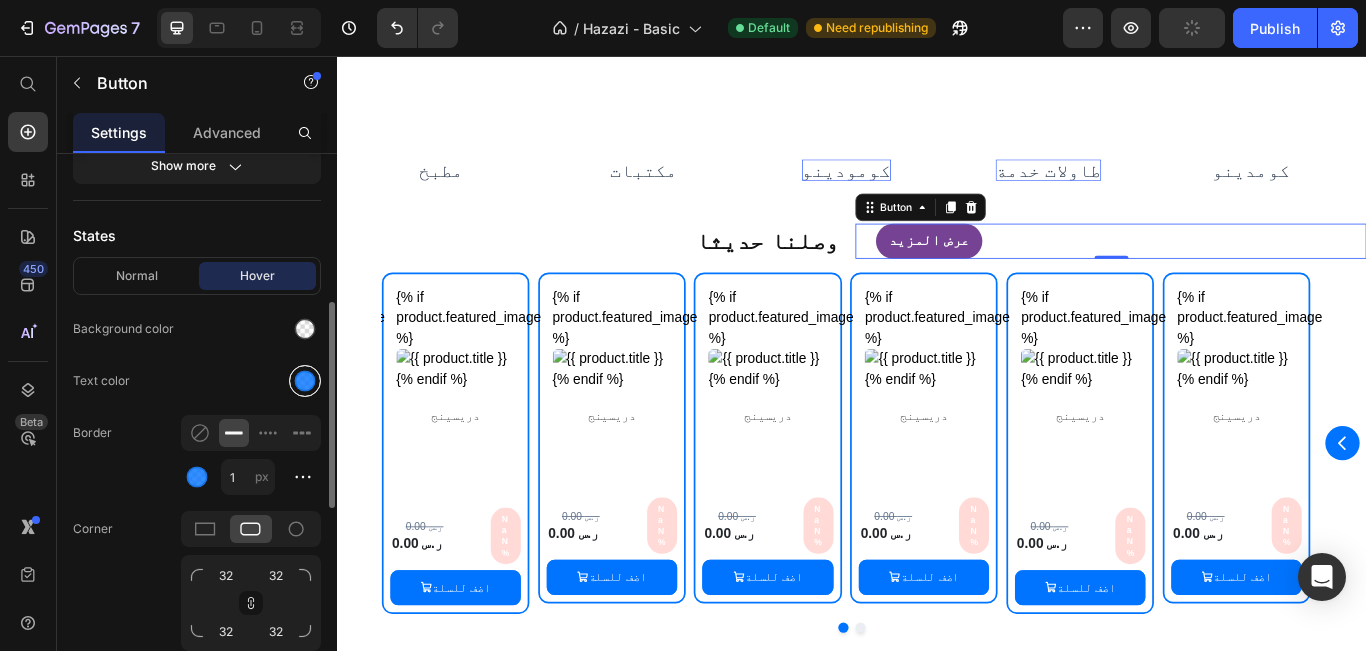 click at bounding box center [305, 381] 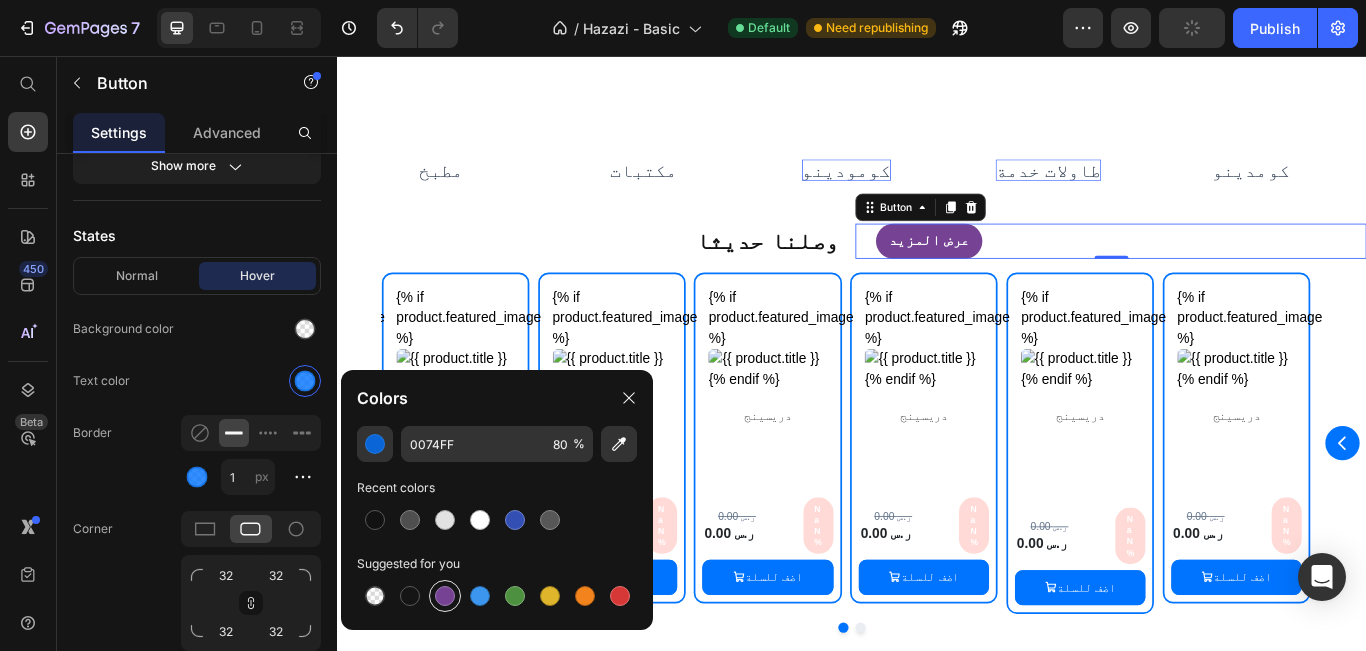 click at bounding box center (445, 596) 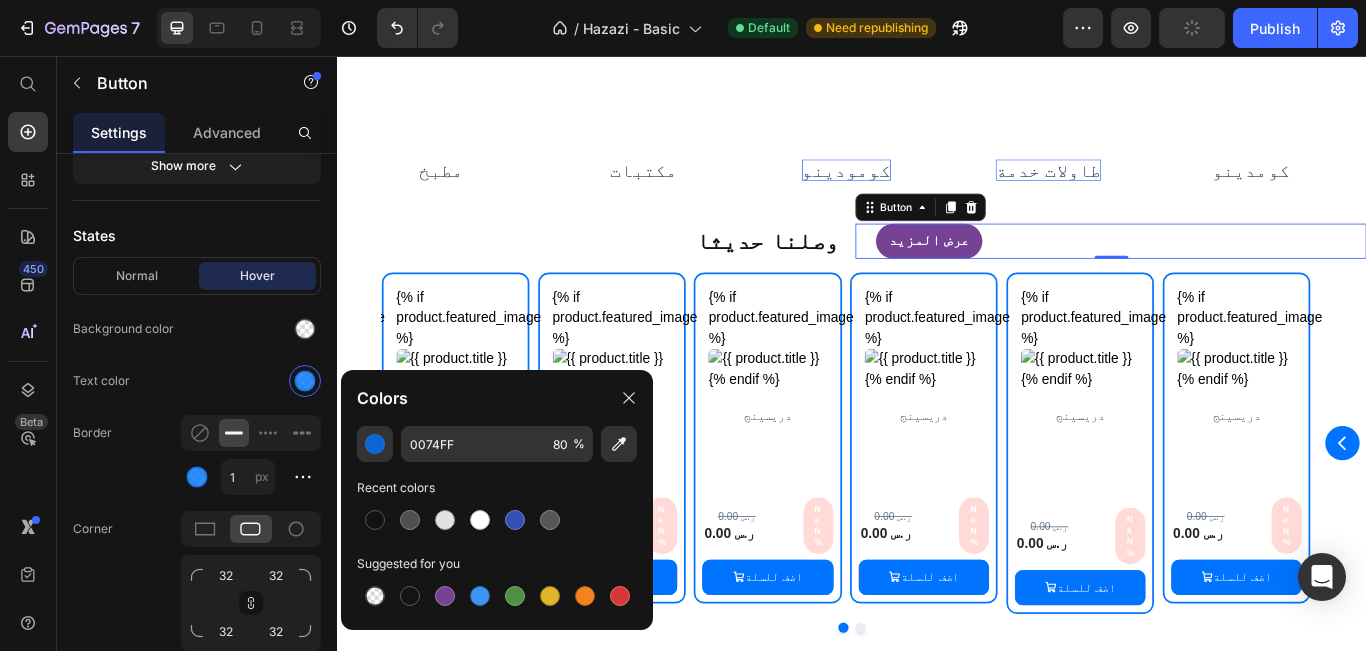 type on "764293" 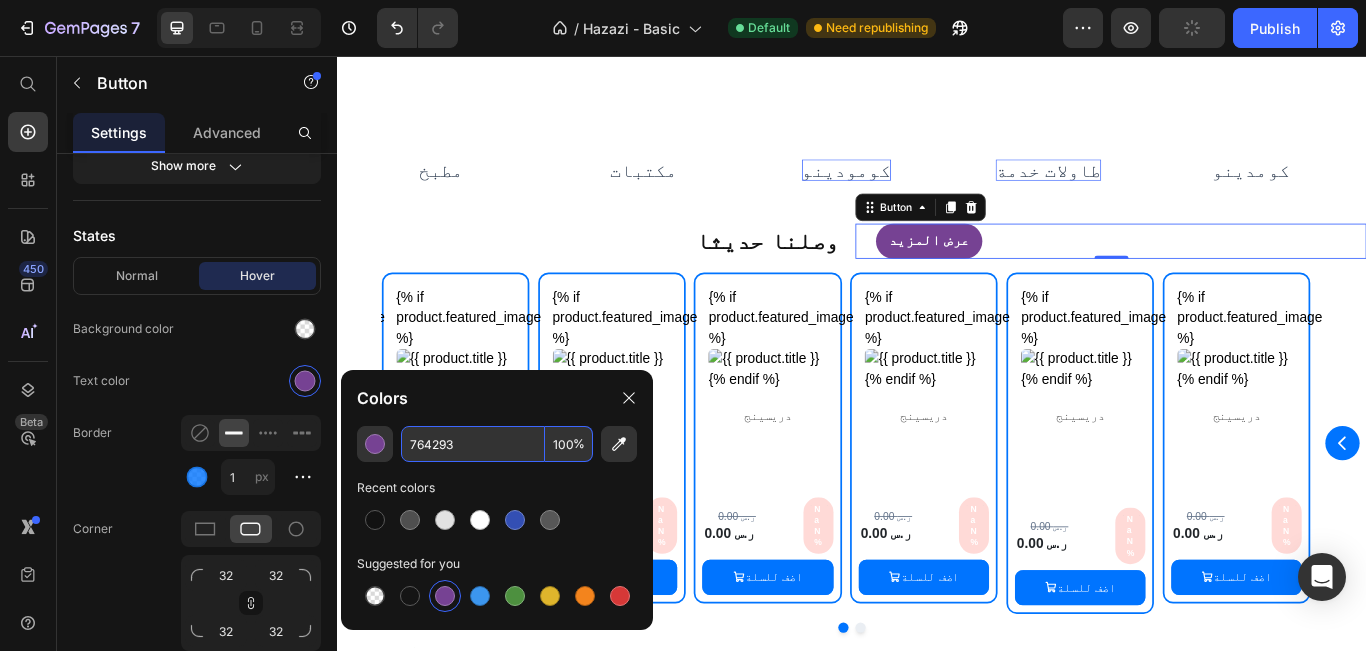 click on "100" at bounding box center [569, 444] 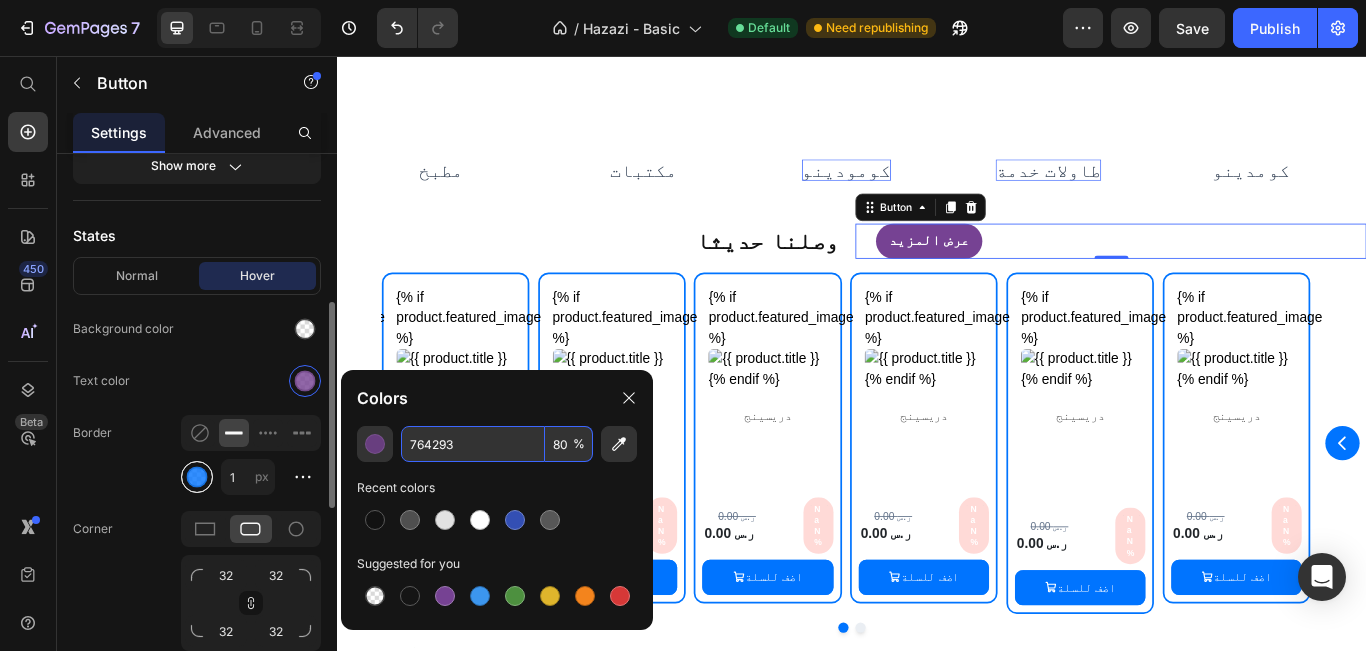 type on "80" 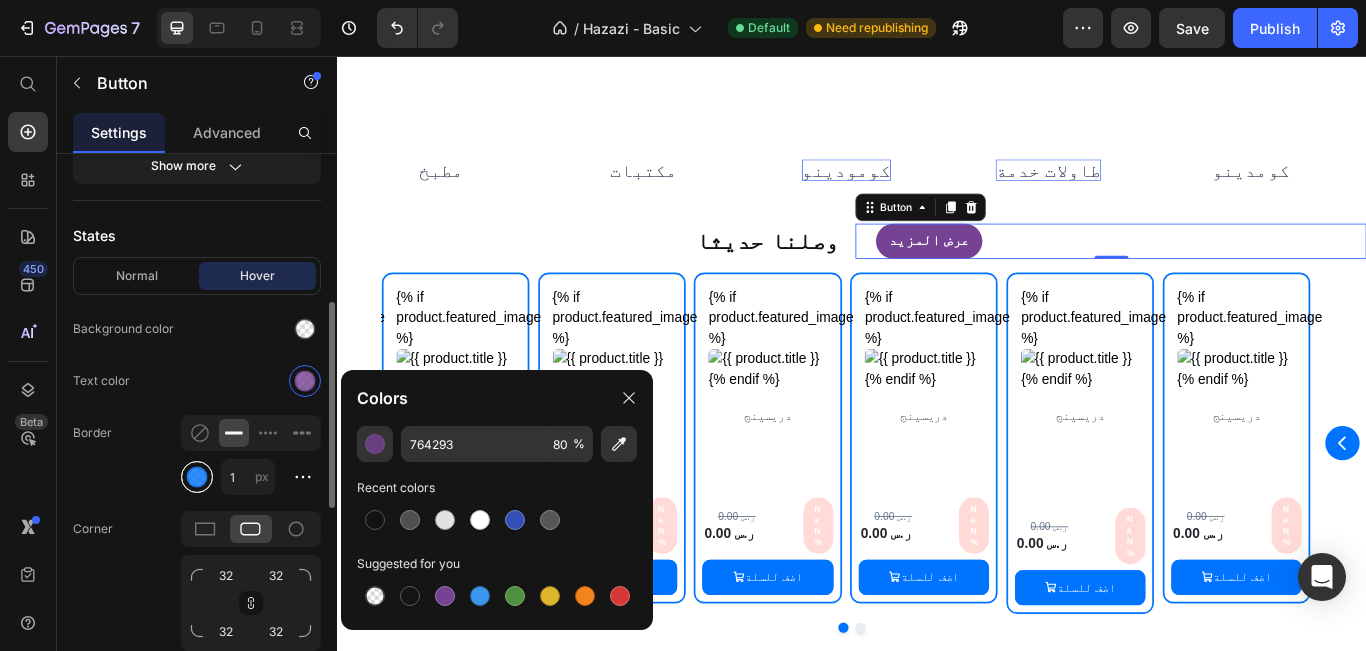 click at bounding box center (197, 477) 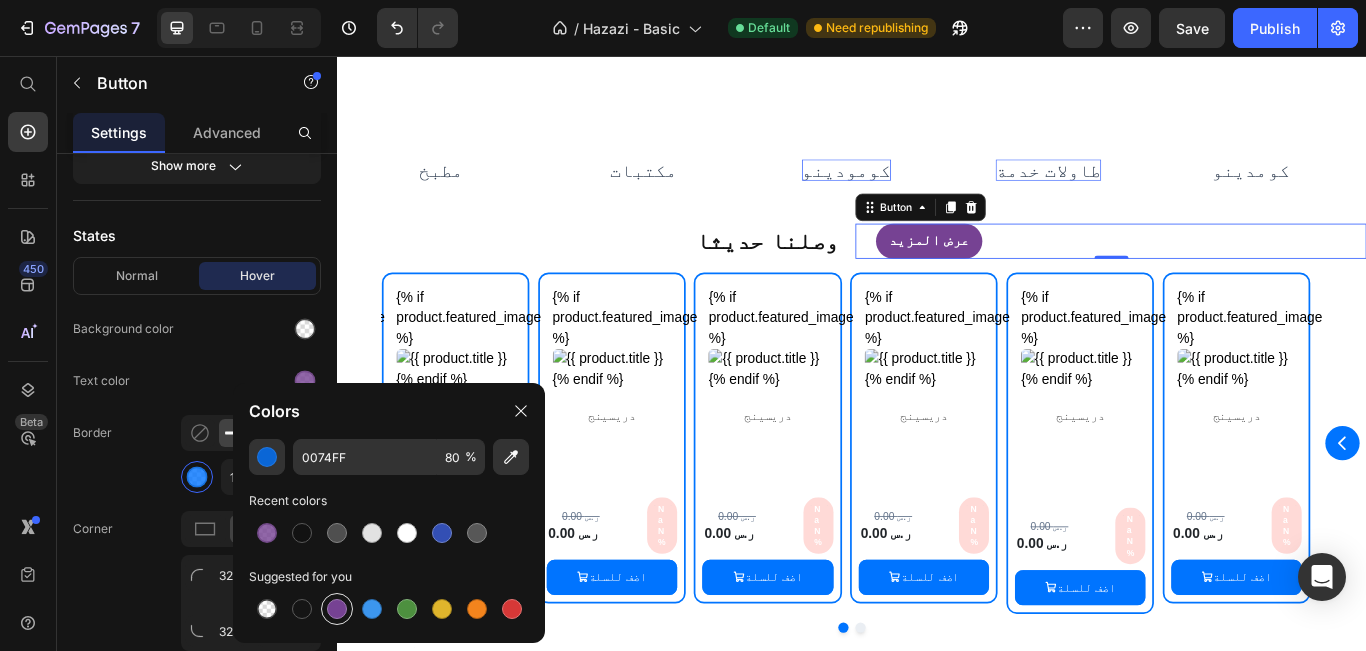 click at bounding box center (337, 609) 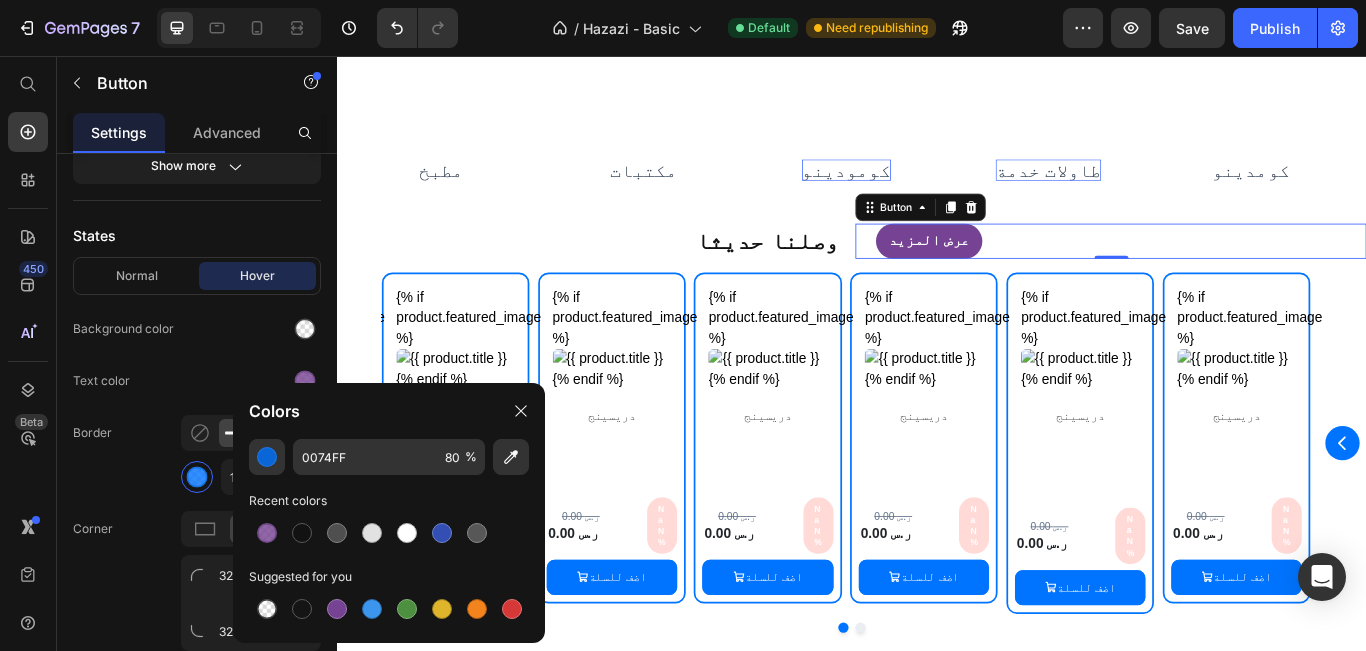 type on "764293" 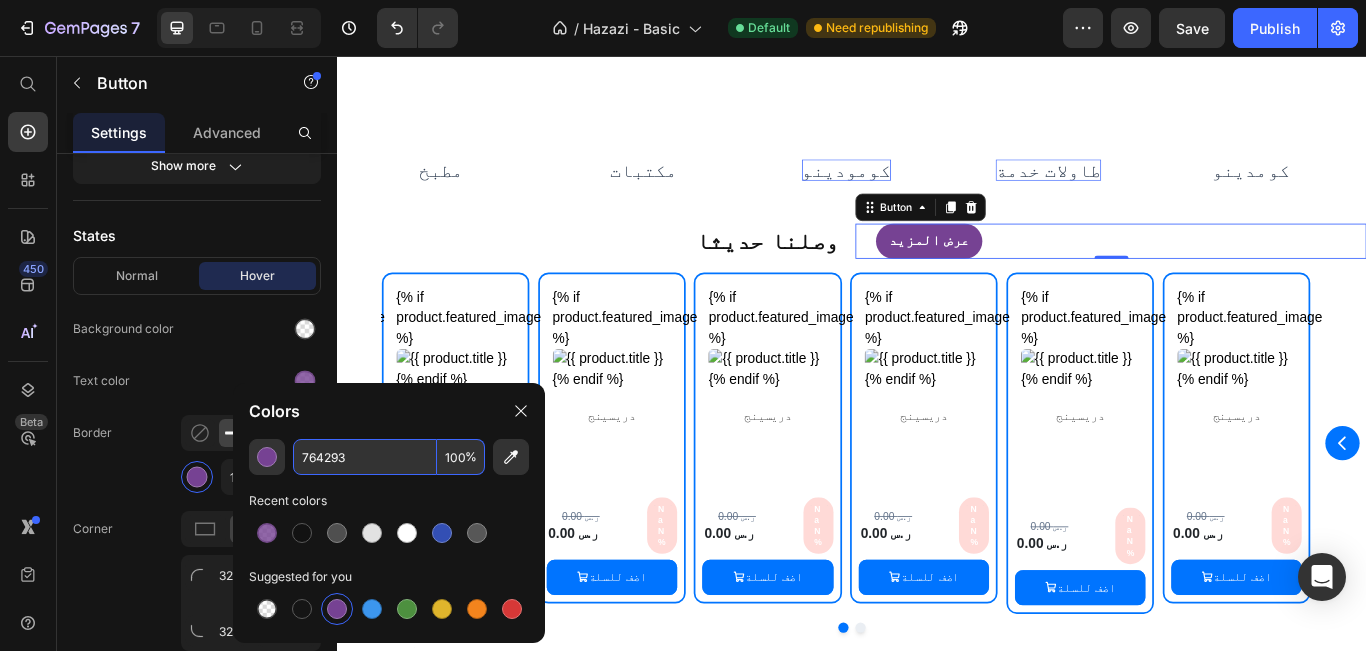 click on "100" at bounding box center [461, 457] 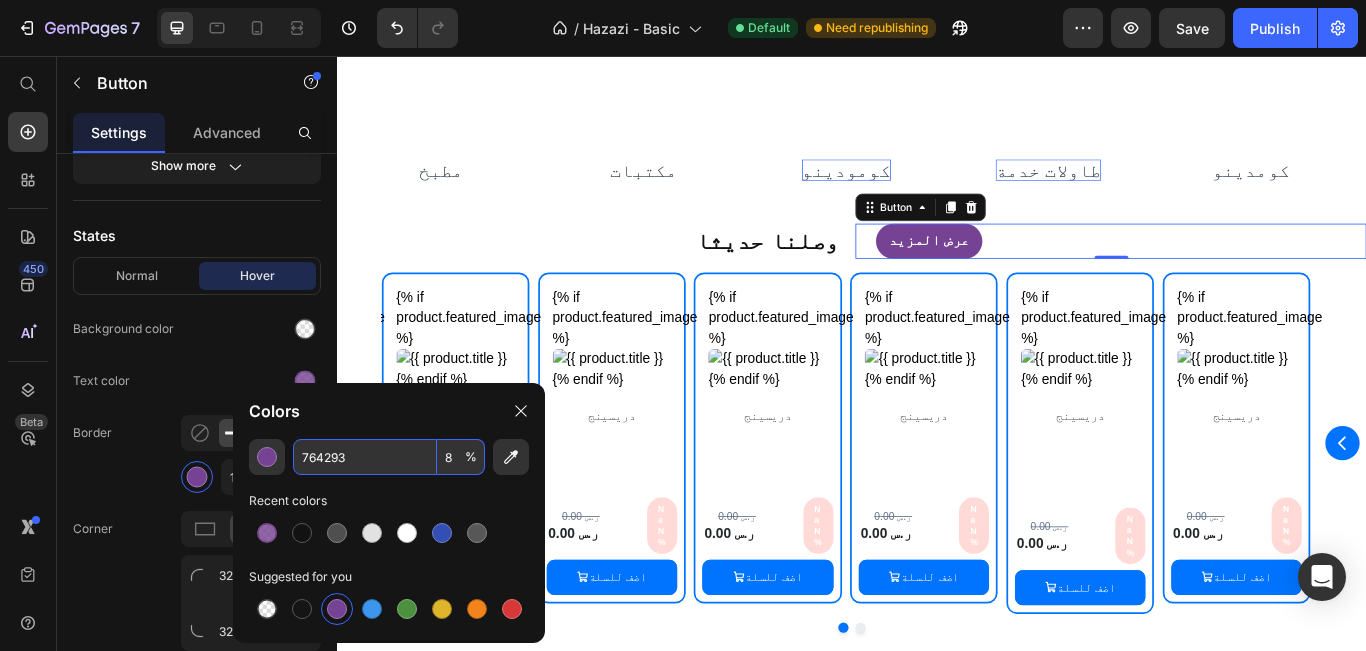 type on "80" 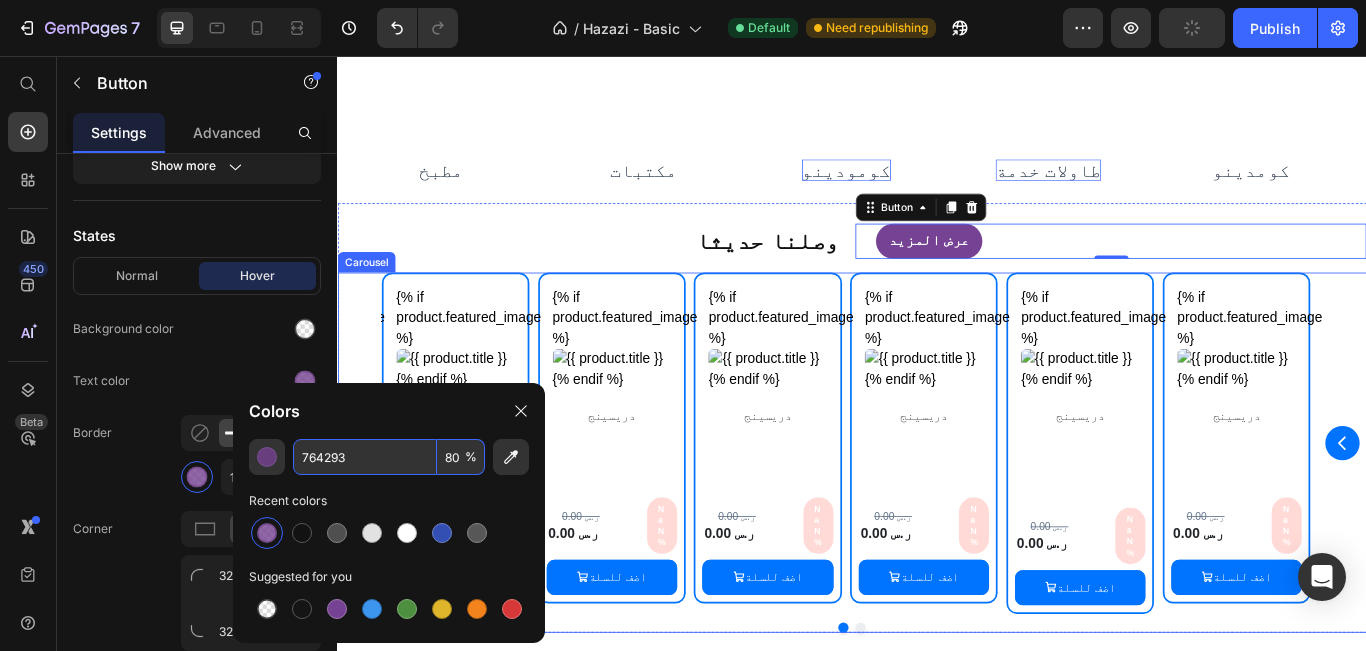 click on "{% if product.featured_image %}
{% endif %} Custom Code دريسينج Product Title Row 0.00 ر.س Product Price 0.00 ر.س Product Price NaN% Discount Tag Row Row
اضف للسلة Product Cart Button Row Product Row {% if product.featured_image %}
{% endif %} Custom Code دريسينج Product Title Row 0.00 ر.س Product Price 0.00 ر.س Product Price NaN% Discount Tag Row Row
اضف للسلة Product Cart Button Row Product Row {% if product.featured_image %}
{% endif %} Custom Code دريسينج Product Title Row 0.00 ر.س Product Price 0.00 ر.س Product Price NaN% Discount Tag Row Row
اضف للسلة Product Cart Button Row Product Row {% if product.featured_image %}
{% endif %} Custom Code دريسينج Product Title Row 0.00 ر.س Product Price 0.00 ر.س Product Price NaN% Discount Tag Row Row
اضف للسلة Product Cart Button Row Product Row" at bounding box center [937, 507] 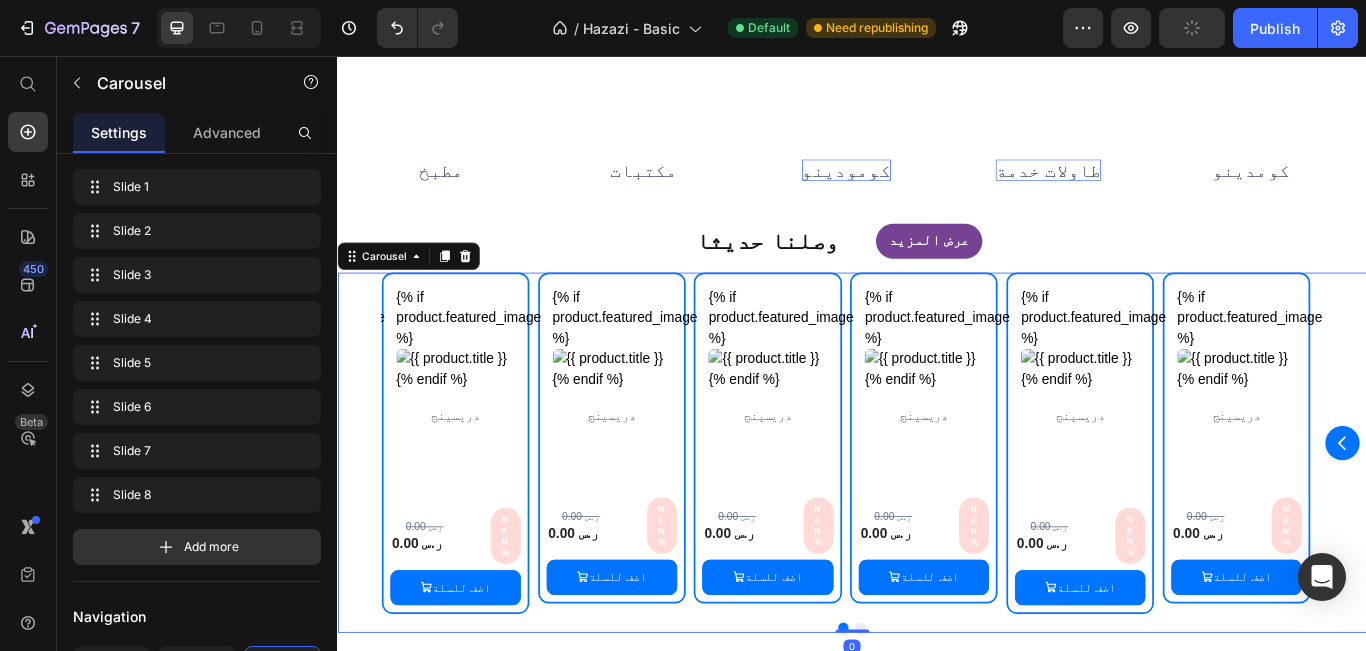 scroll, scrollTop: 0, scrollLeft: 0, axis: both 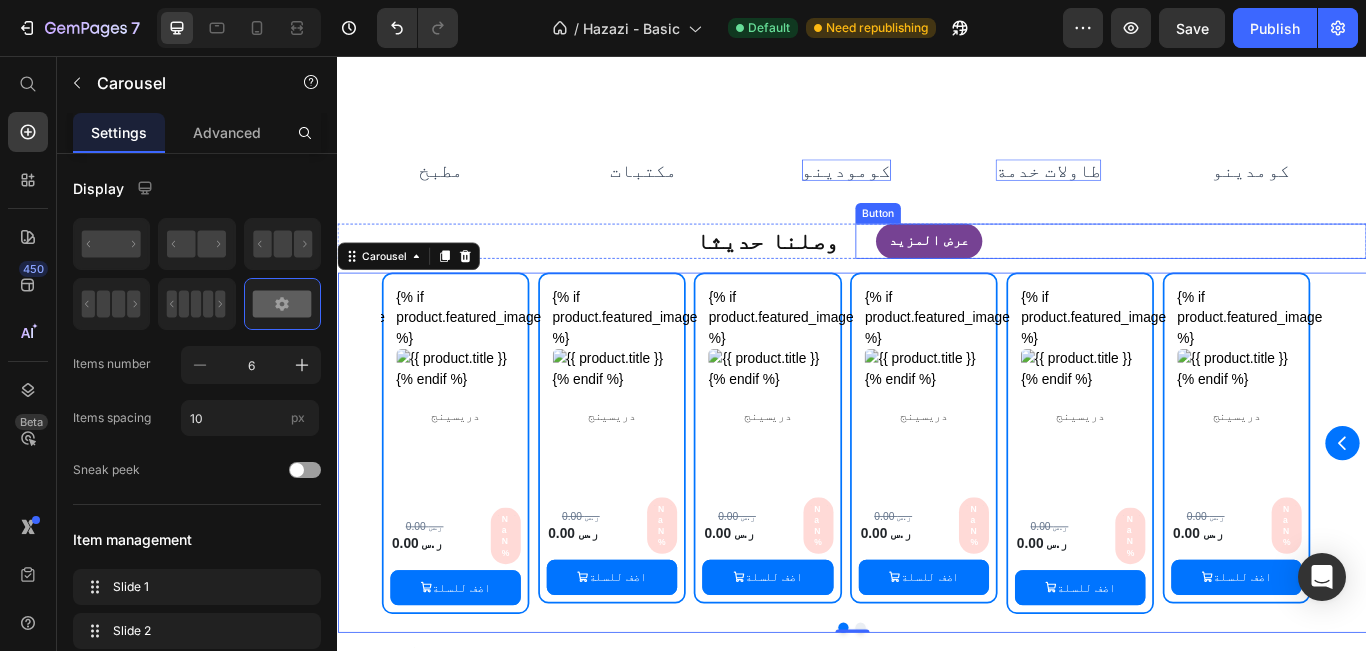 click on "عرض المزيد" at bounding box center [1027, 271] 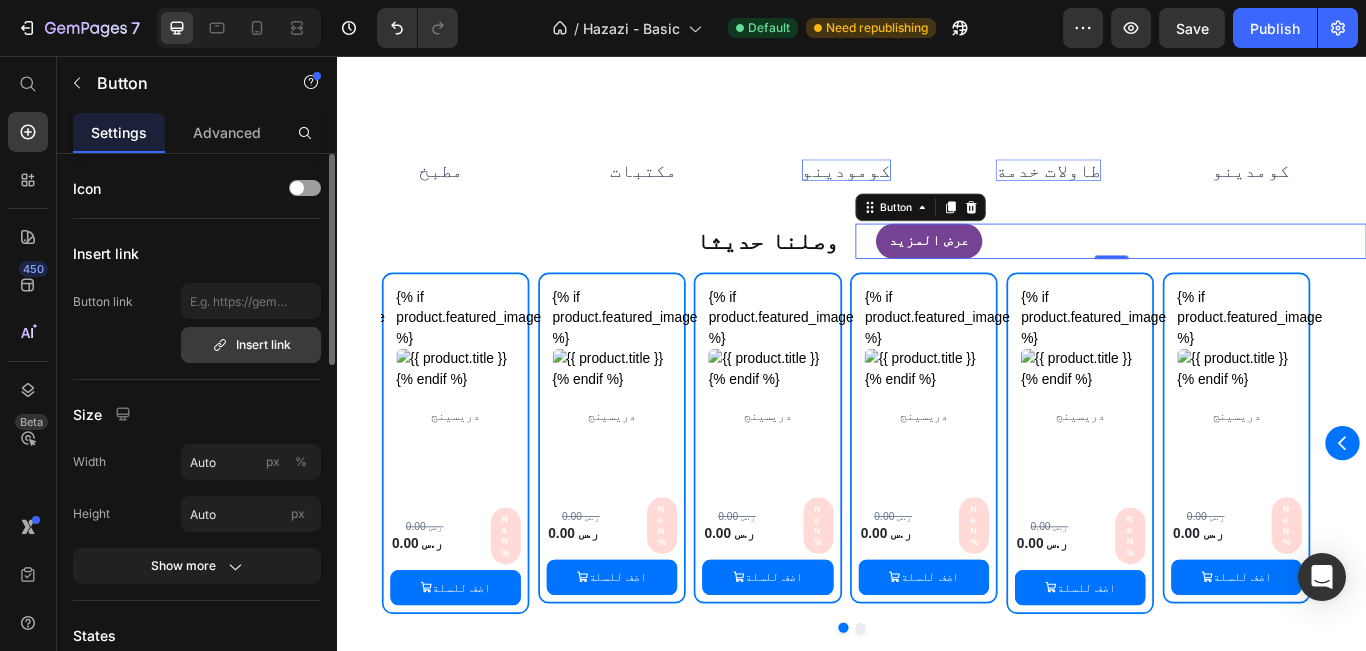 click on "Insert link" at bounding box center [251, 345] 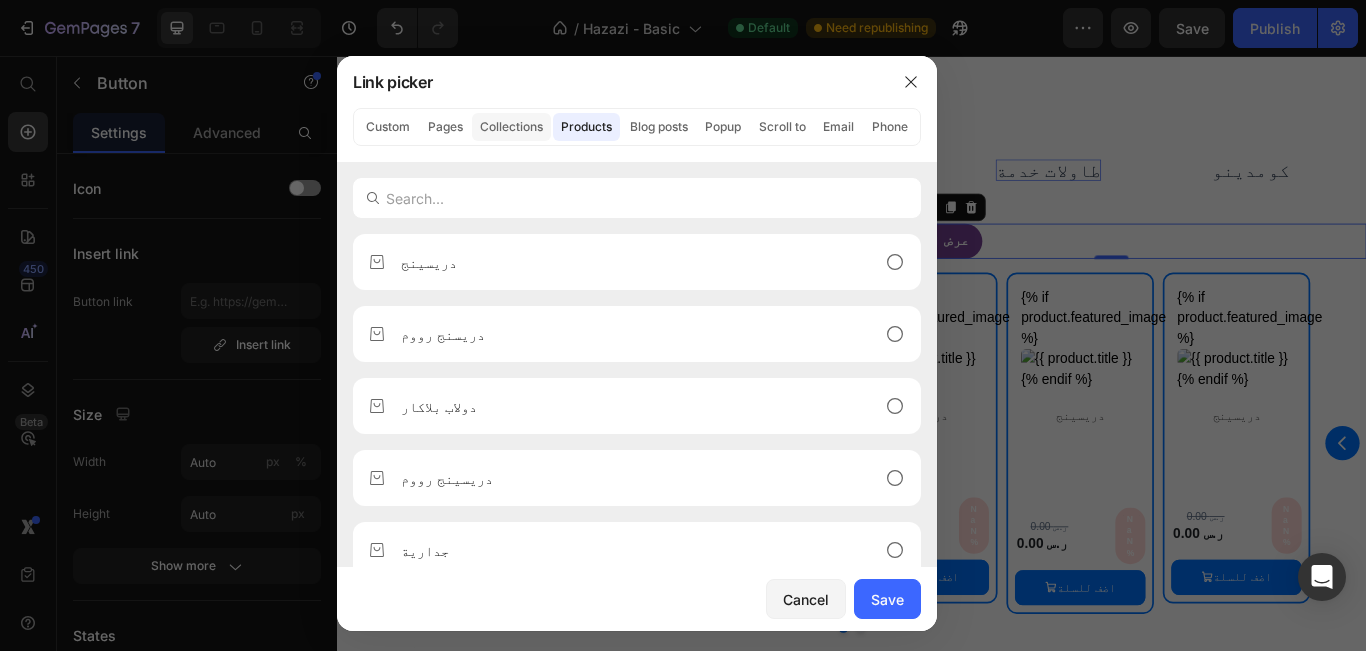 click on "Collections" 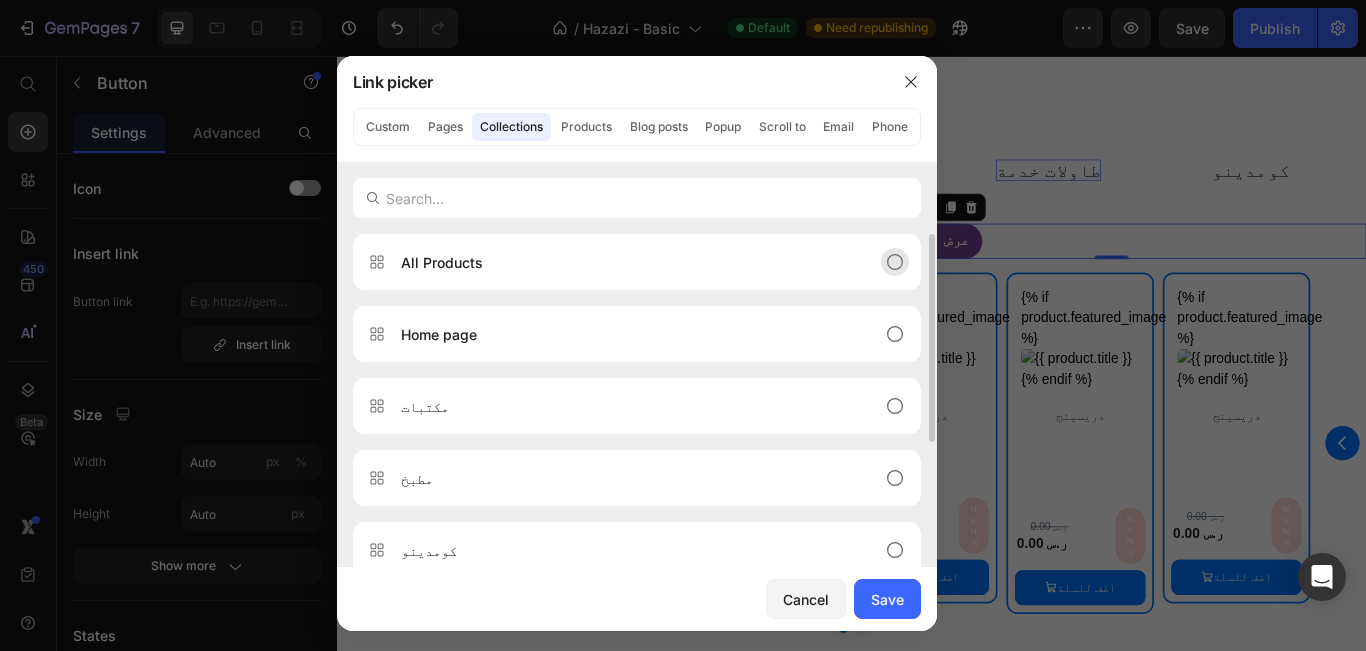 click on "All Products" at bounding box center [637, 262] 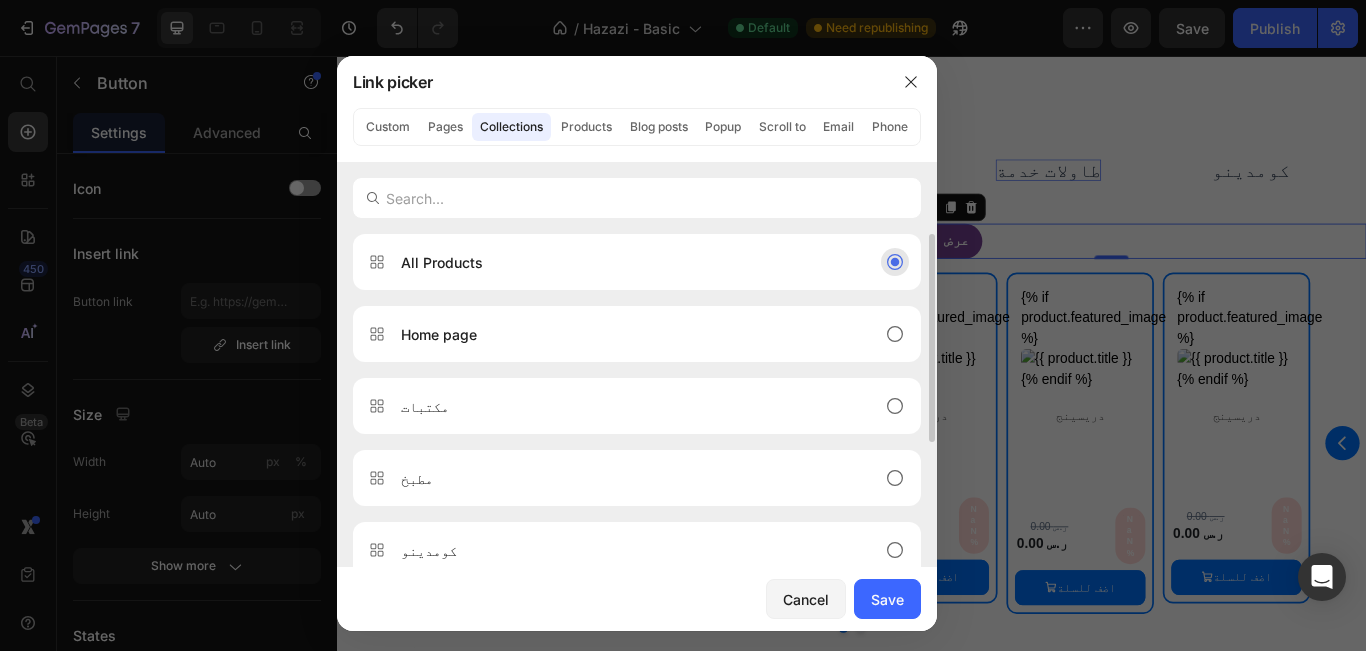 click 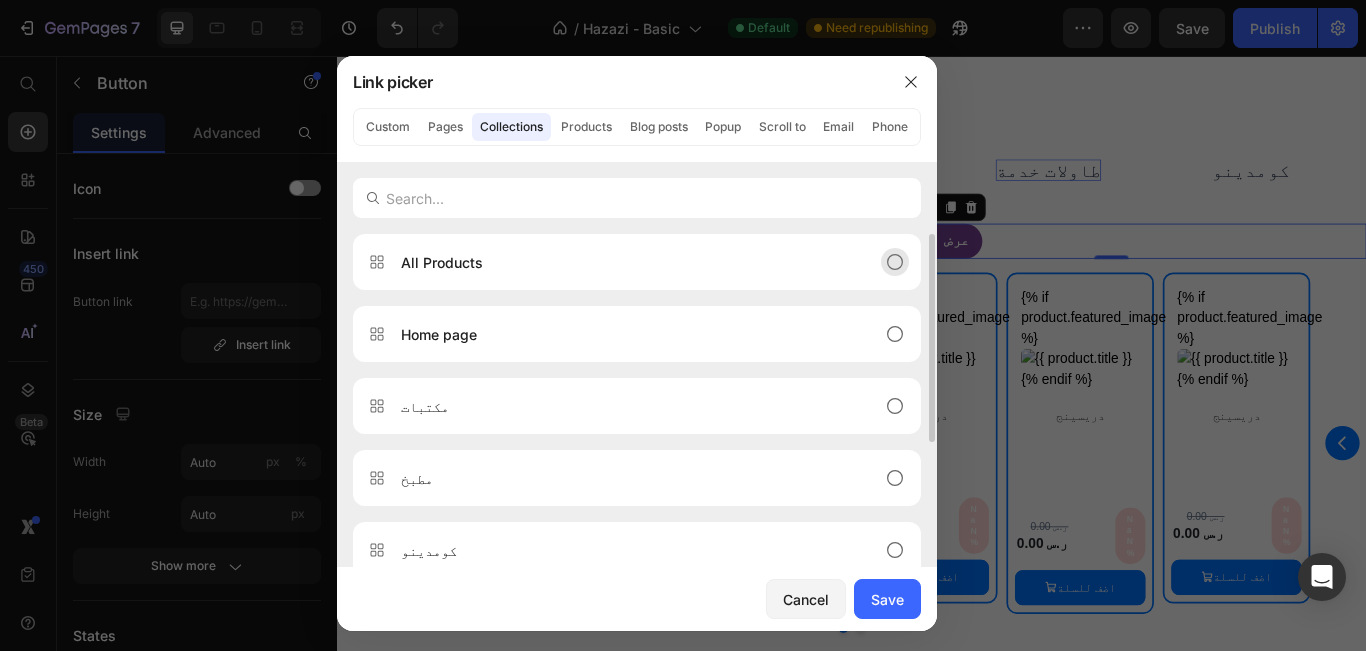 click 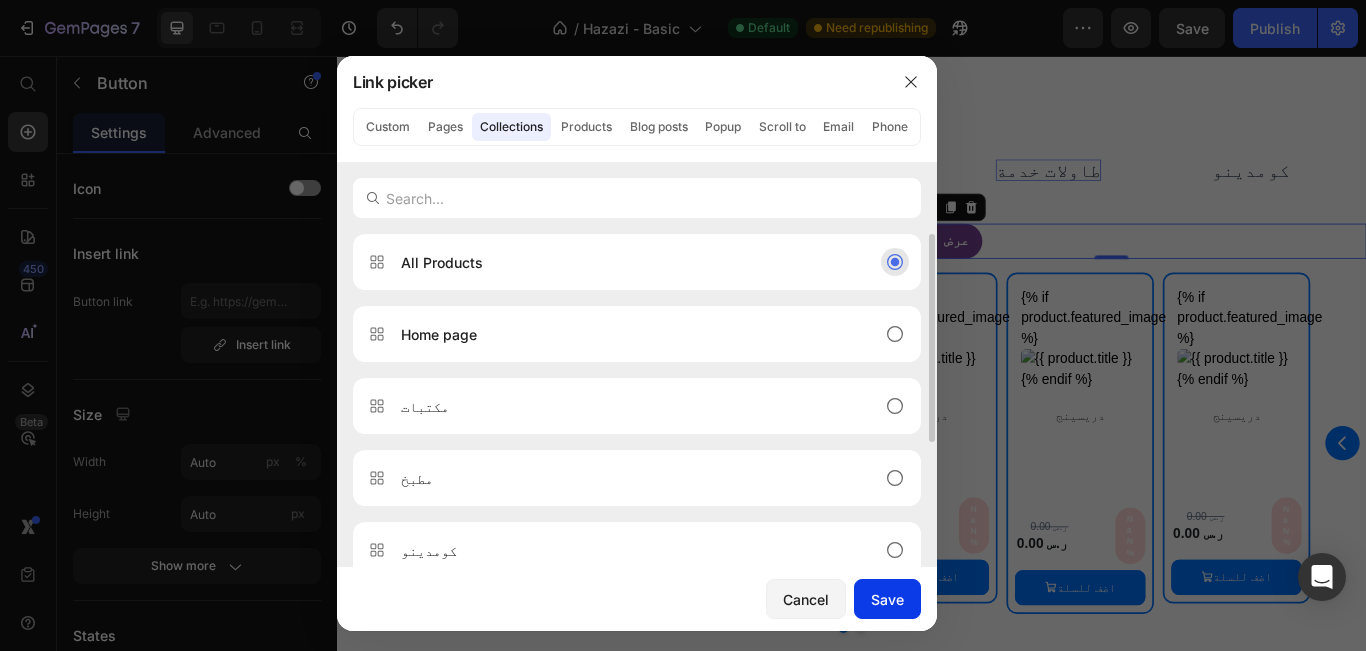 click on "Save" at bounding box center [887, 599] 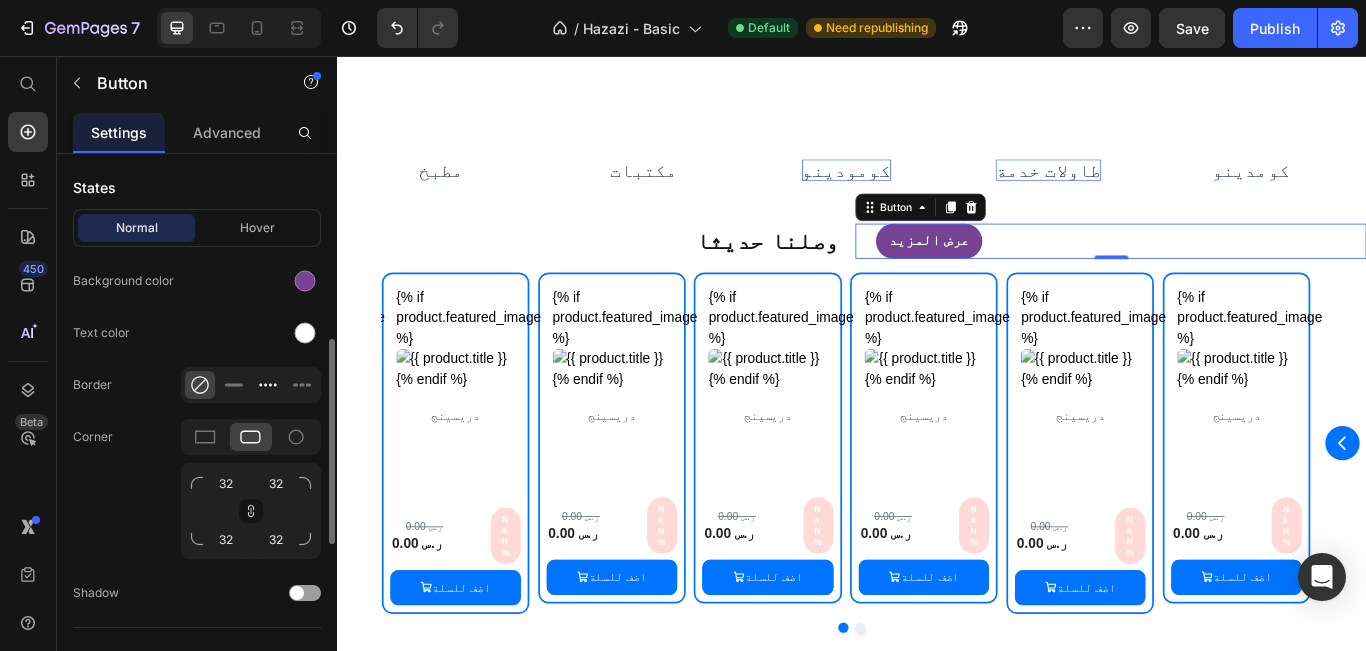 scroll, scrollTop: 400, scrollLeft: 0, axis: vertical 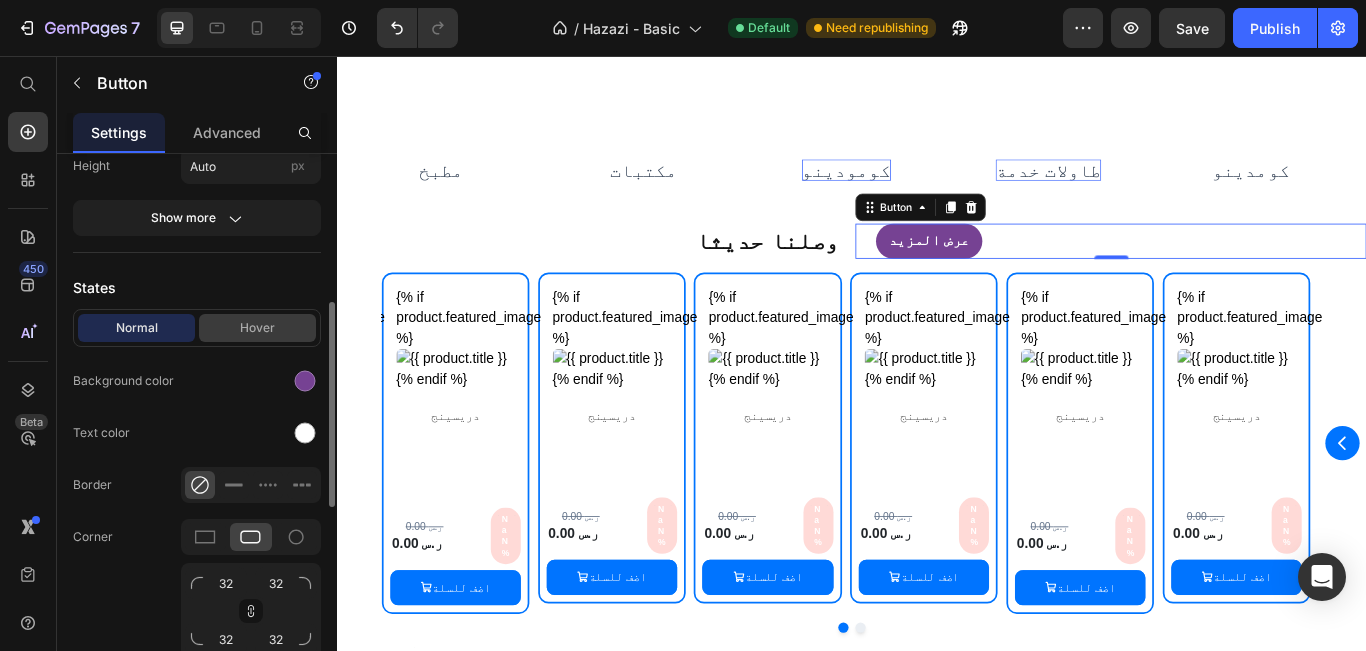 click on "Hover" at bounding box center [257, 328] 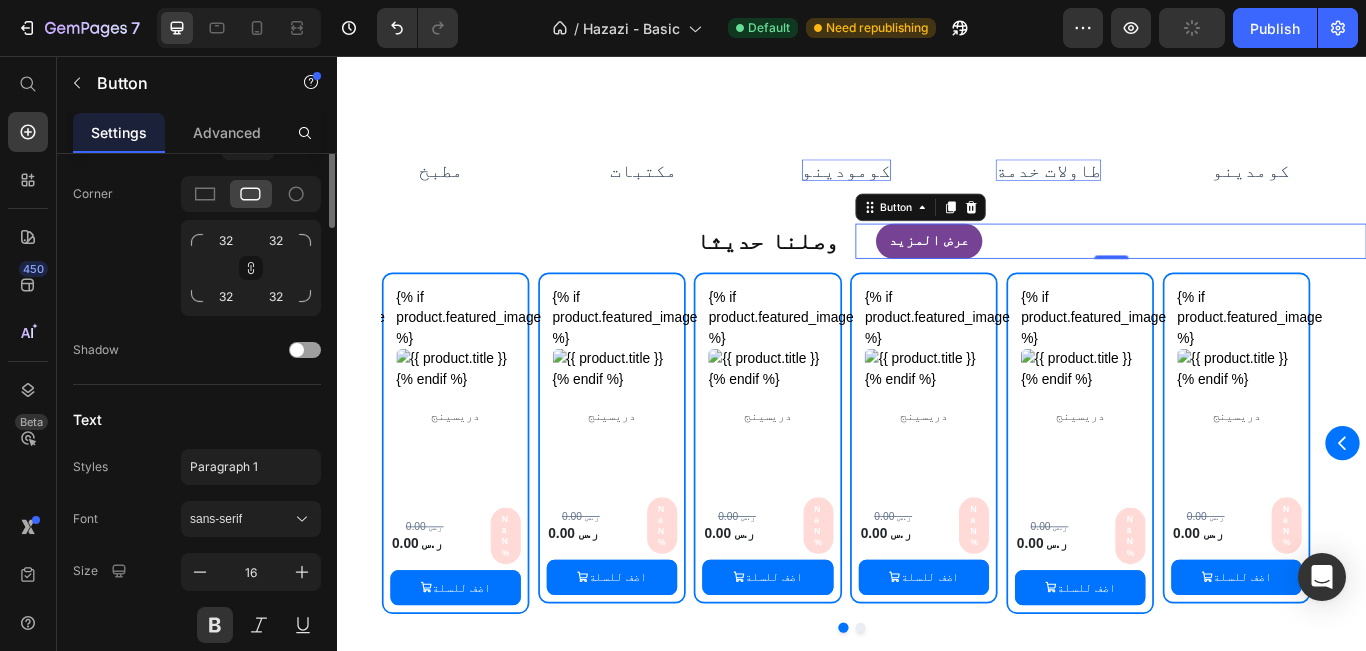 scroll, scrollTop: 487, scrollLeft: 0, axis: vertical 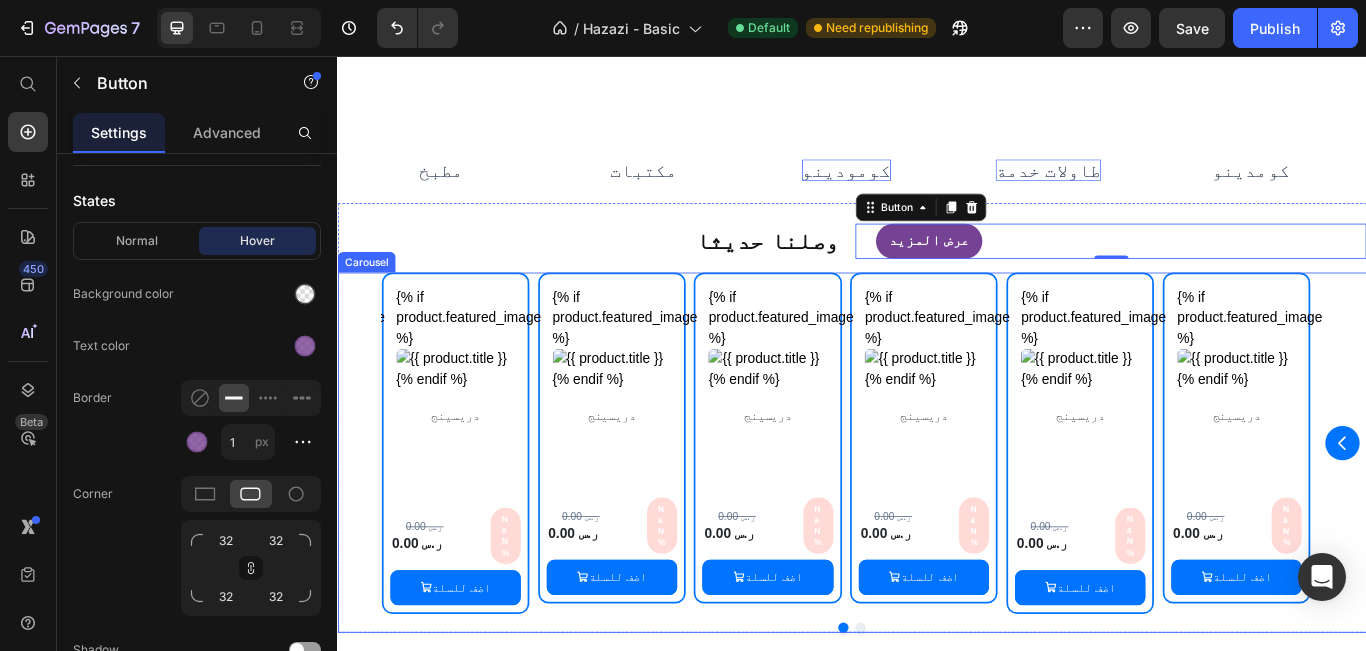 click on "{% if product.featured_image %}
{% endif %} Custom Code دريسينج Product Title Row 0.00 ر.س Product Price 0.00 ر.س Product Price NaN% Discount Tag Row Row
اضف للسلة Product Cart Button Row Product Row {% if product.featured_image %}
{% endif %} Custom Code دريسينج Product Title Row 0.00 ر.س Product Price 0.00 ر.س Product Price NaN% Discount Tag Row Row
اضف للسلة Product Cart Button Row Product Row {% if product.featured_image %}
{% endif %} Custom Code دريسينج Product Title Row 0.00 ر.س Product Price 0.00 ر.س Product Price NaN% Discount Tag Row Row
اضف للسلة Product Cart Button Row Product Row {% if product.featured_image %}
{% endif %} Custom Code دريسينج Product Title Row 0.00 ر.س Product Price 0.00 ر.س Product Price NaN% Discount Tag Row Row
اضف للسلة Product Cart Button Row Product Row" at bounding box center (937, 507) 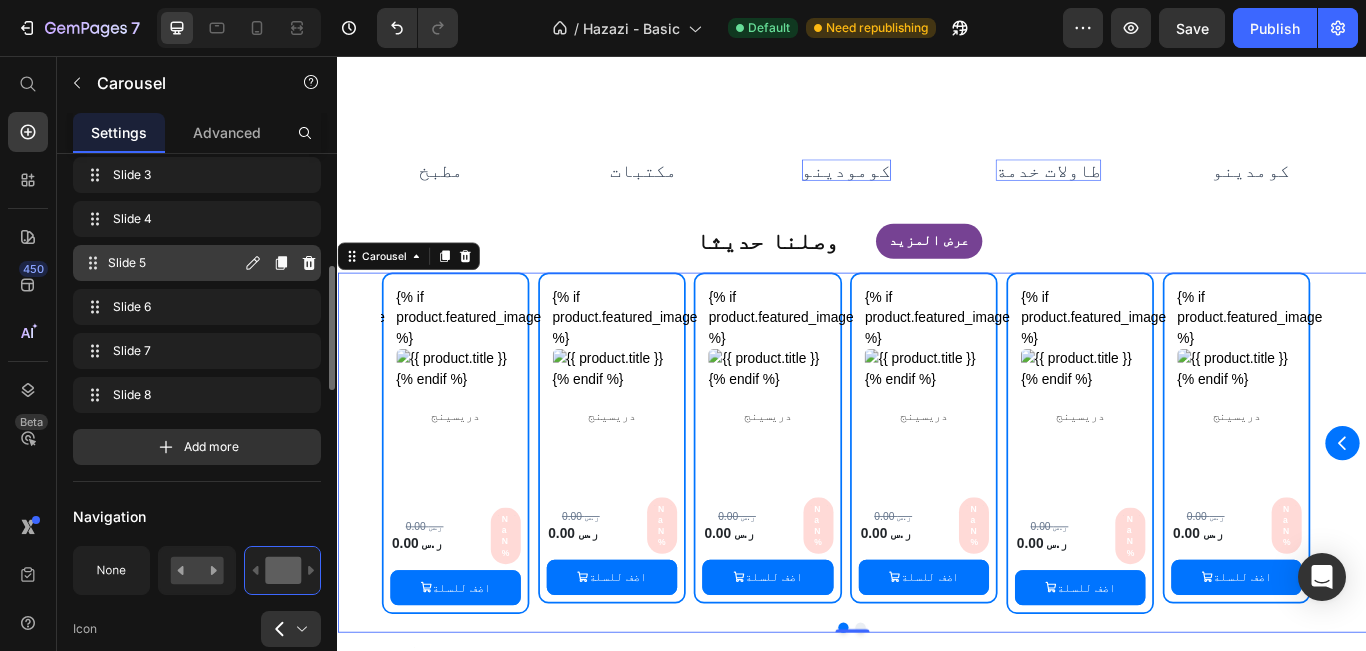 scroll, scrollTop: 400, scrollLeft: 0, axis: vertical 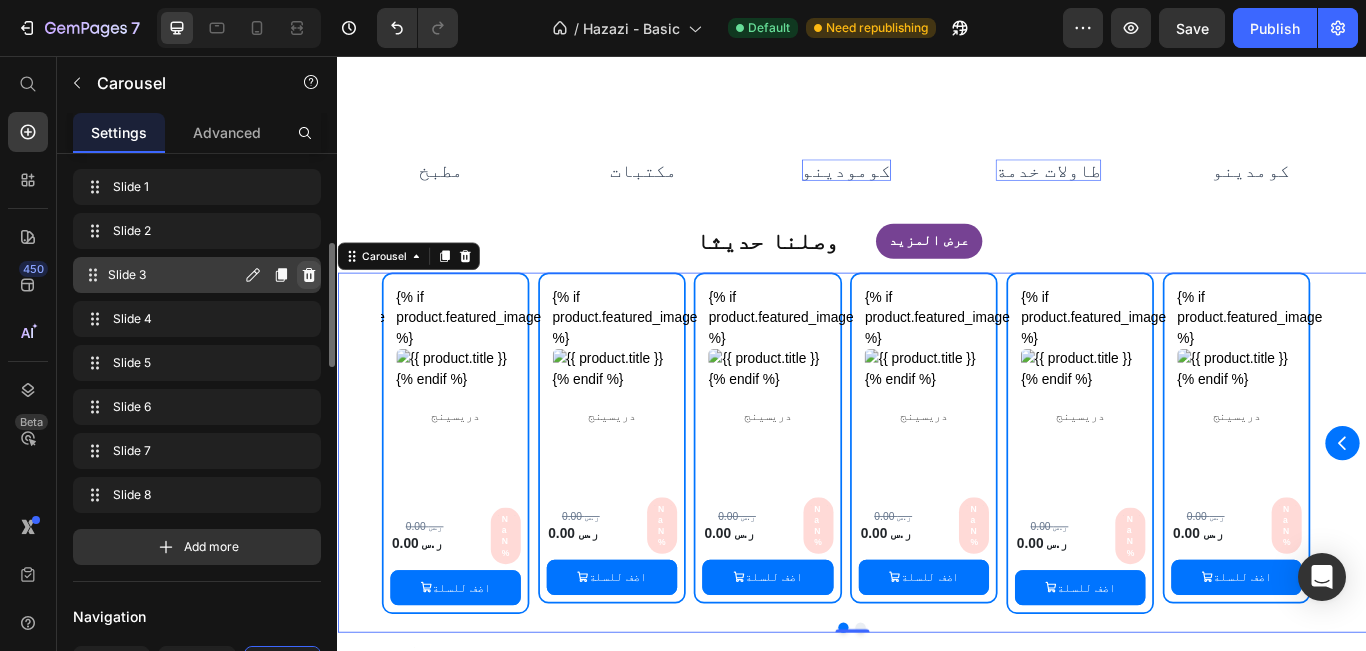 click 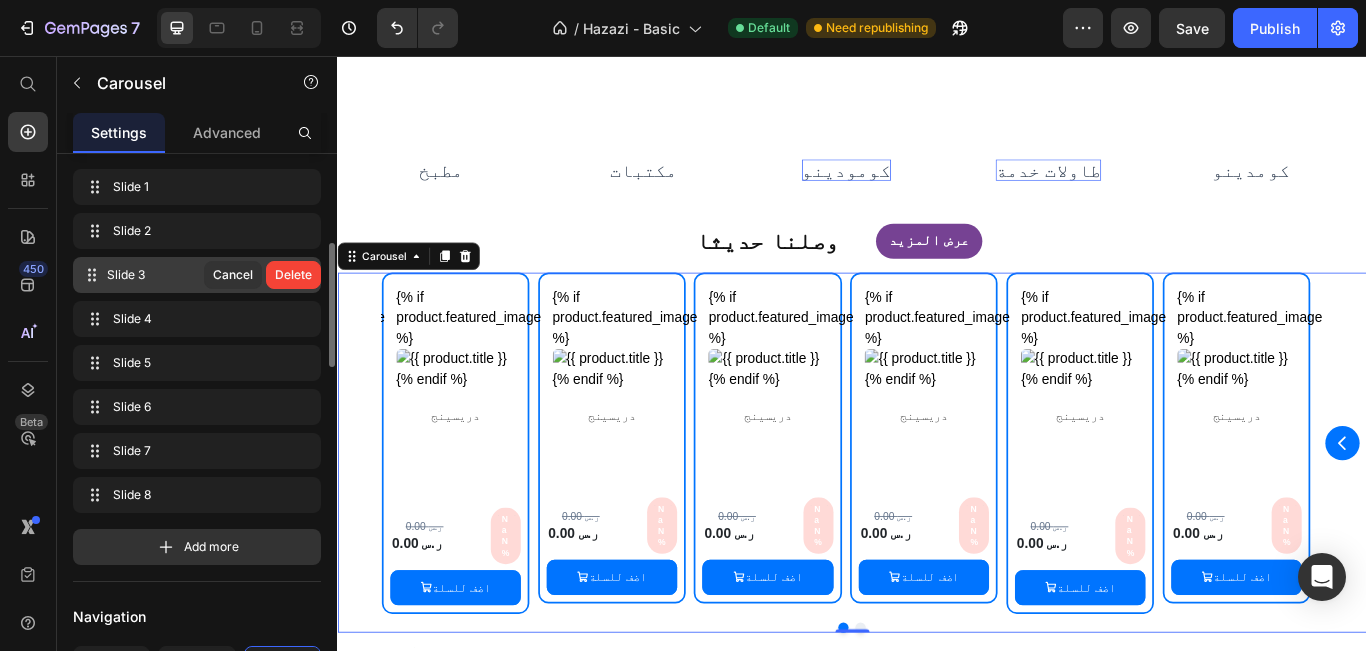 click on "Delete" at bounding box center [293, 275] 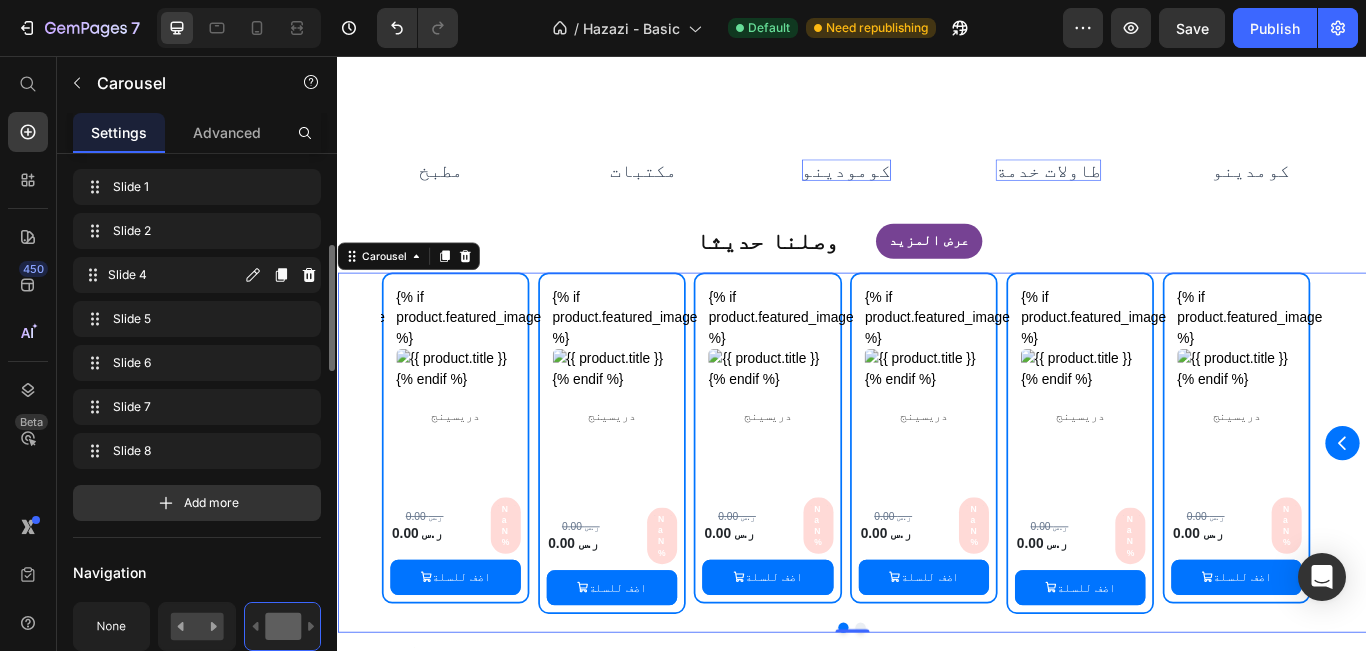 click 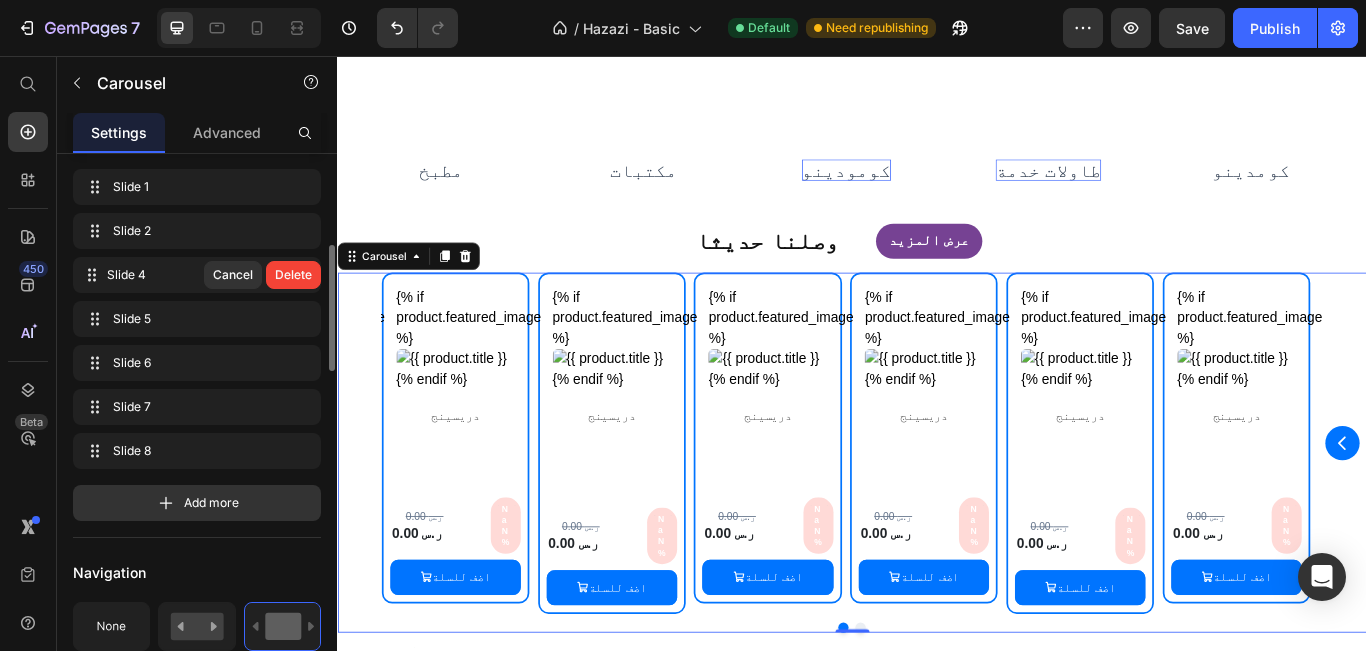 click on "Delete" at bounding box center [293, 275] 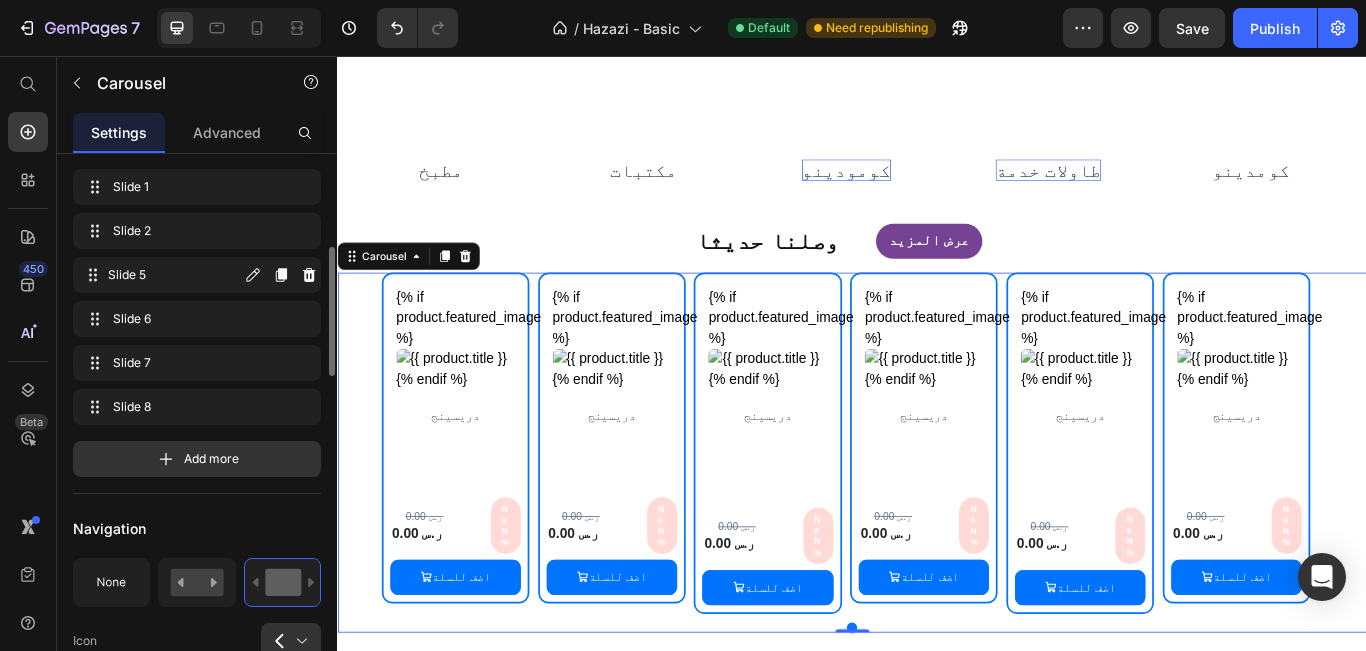 click 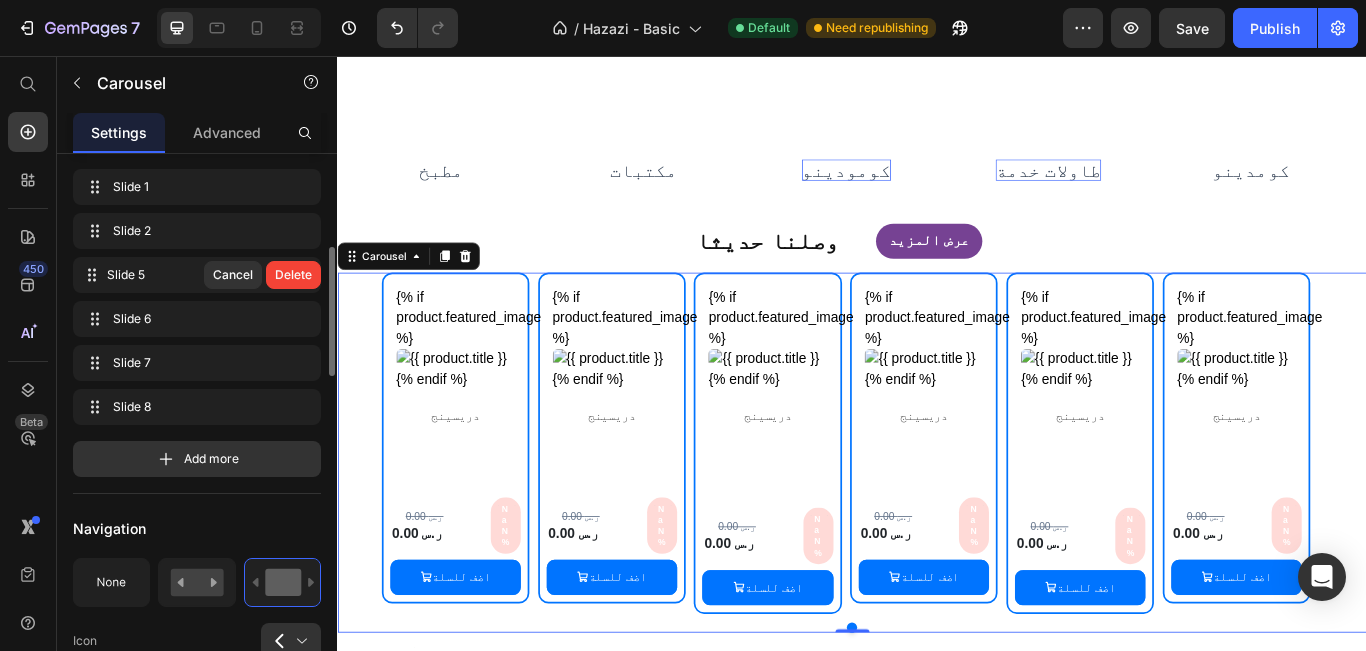 click on "Delete" at bounding box center [293, 275] 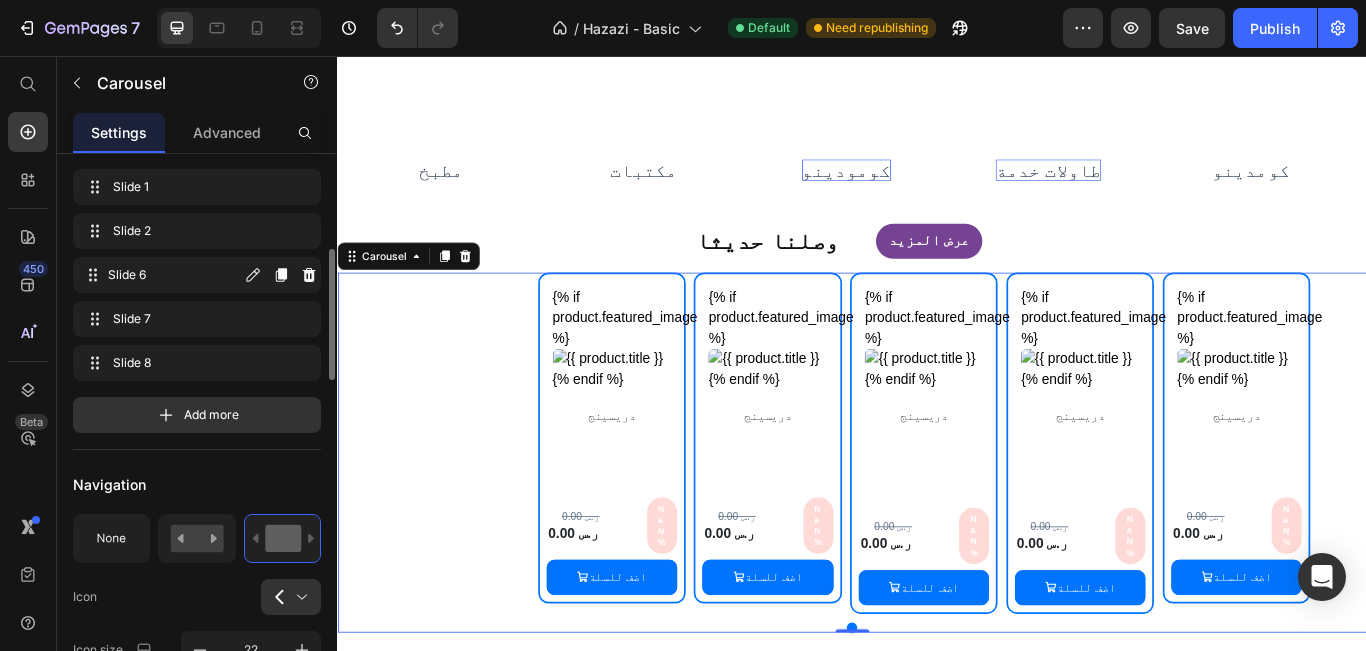 click 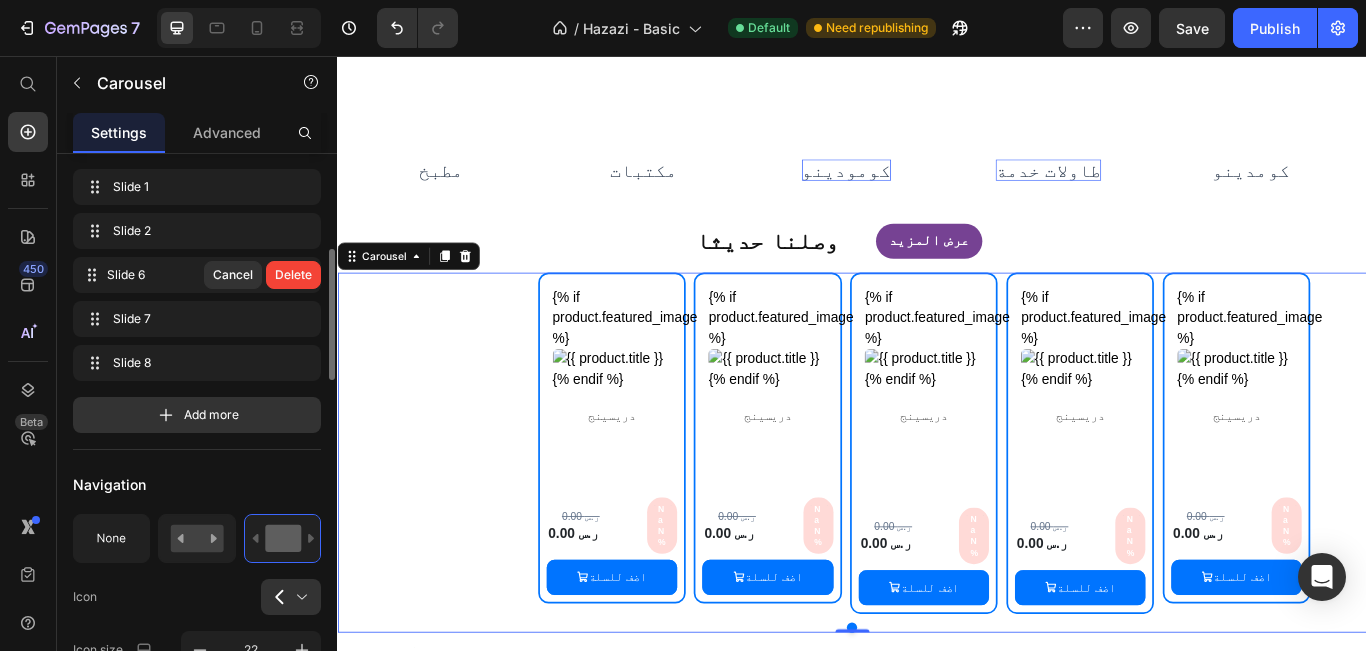 click on "Delete" at bounding box center [293, 275] 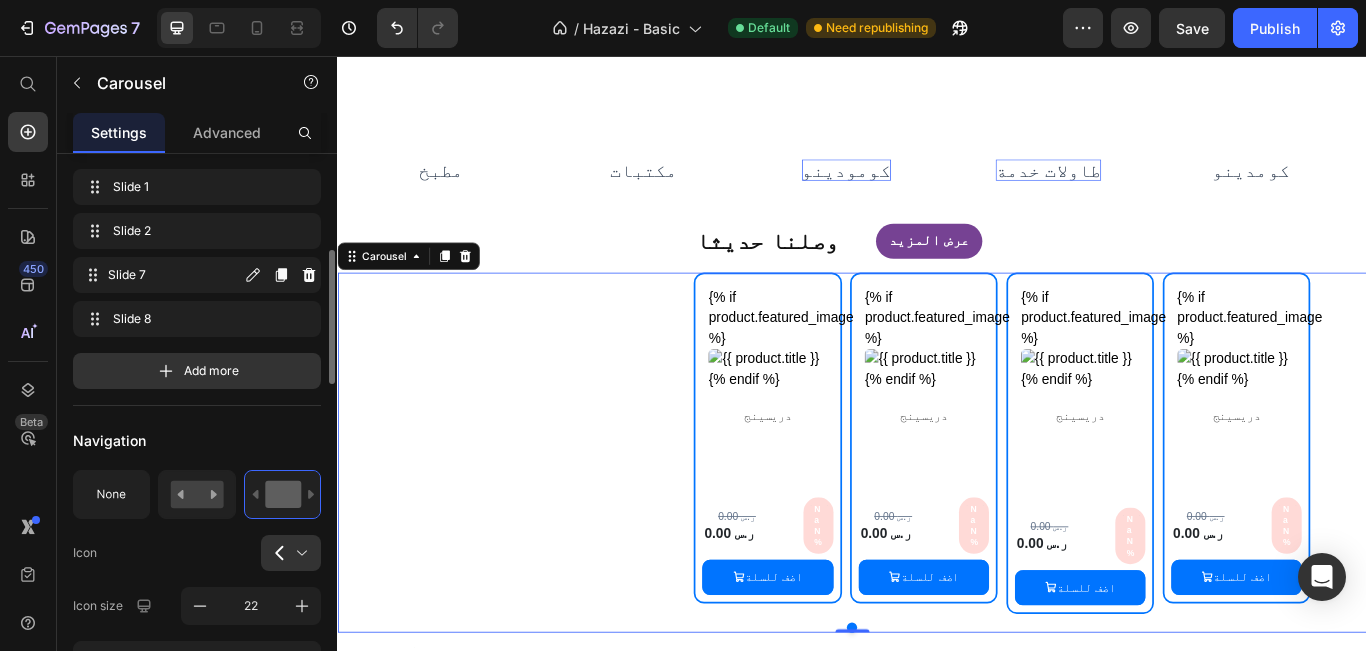 click 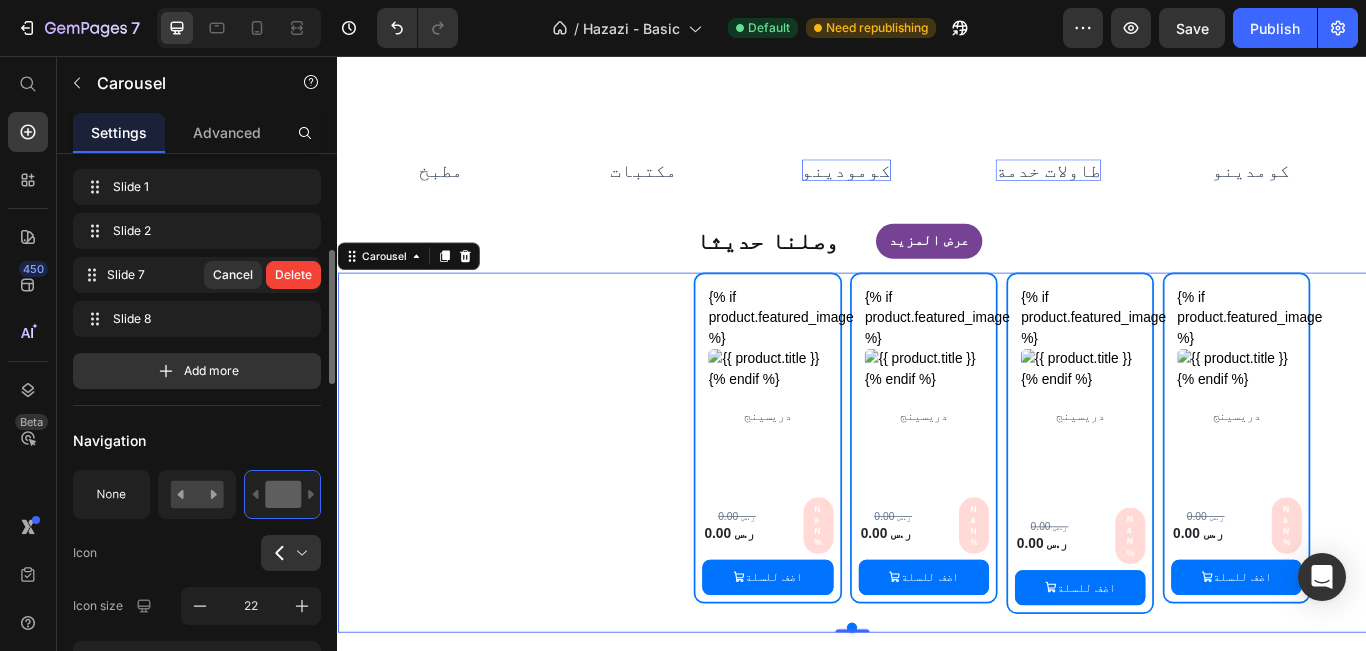 click on "Delete" at bounding box center (293, 275) 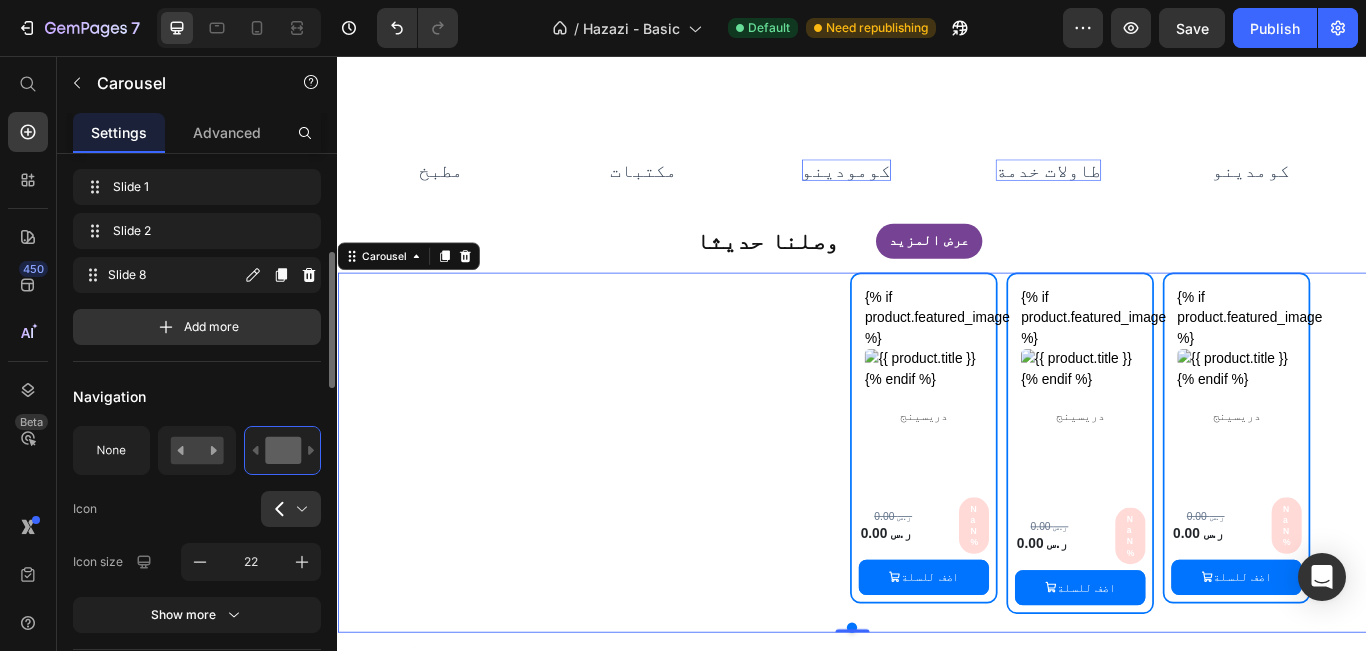 click 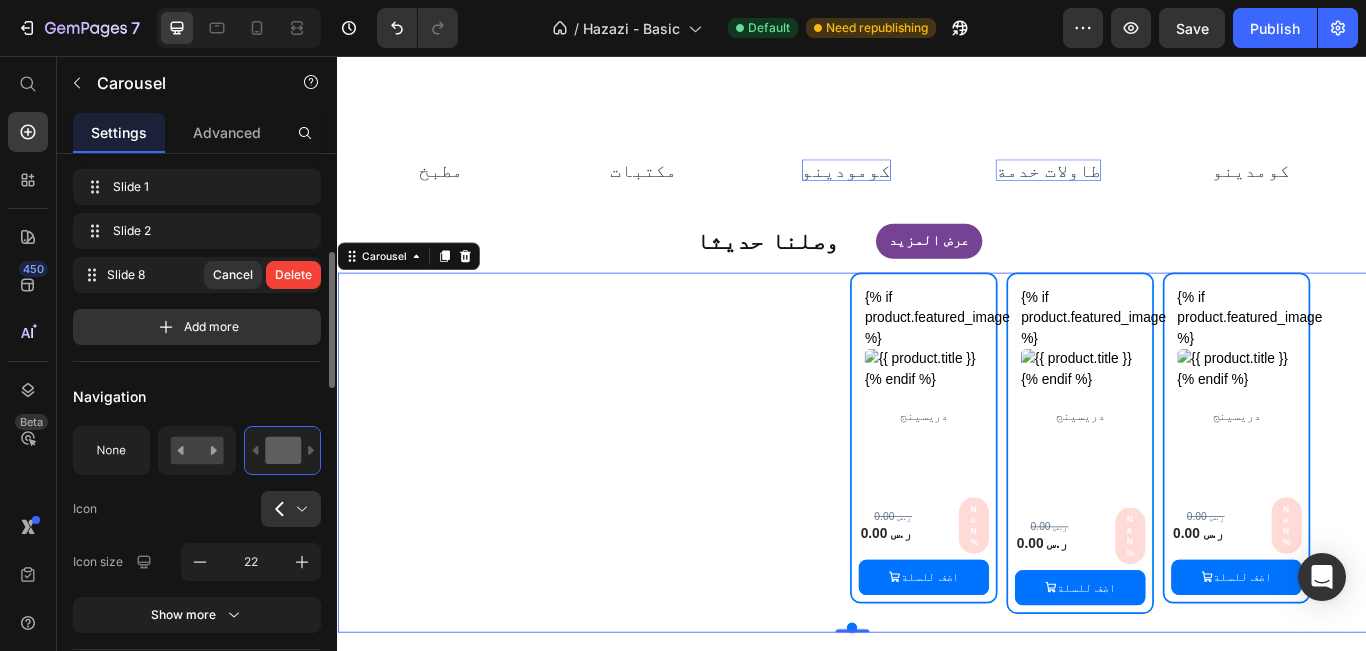 click on "Delete" at bounding box center (293, 275) 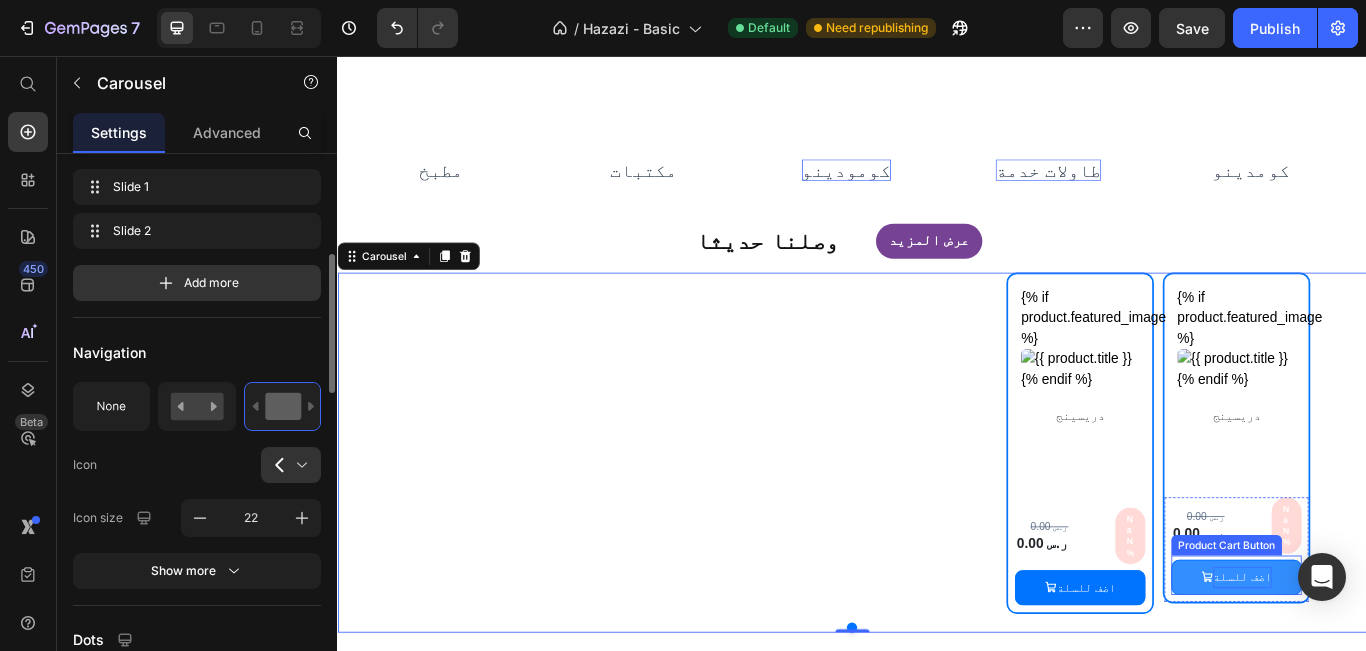 click on "اضف للسلة" at bounding box center [1392, 663] 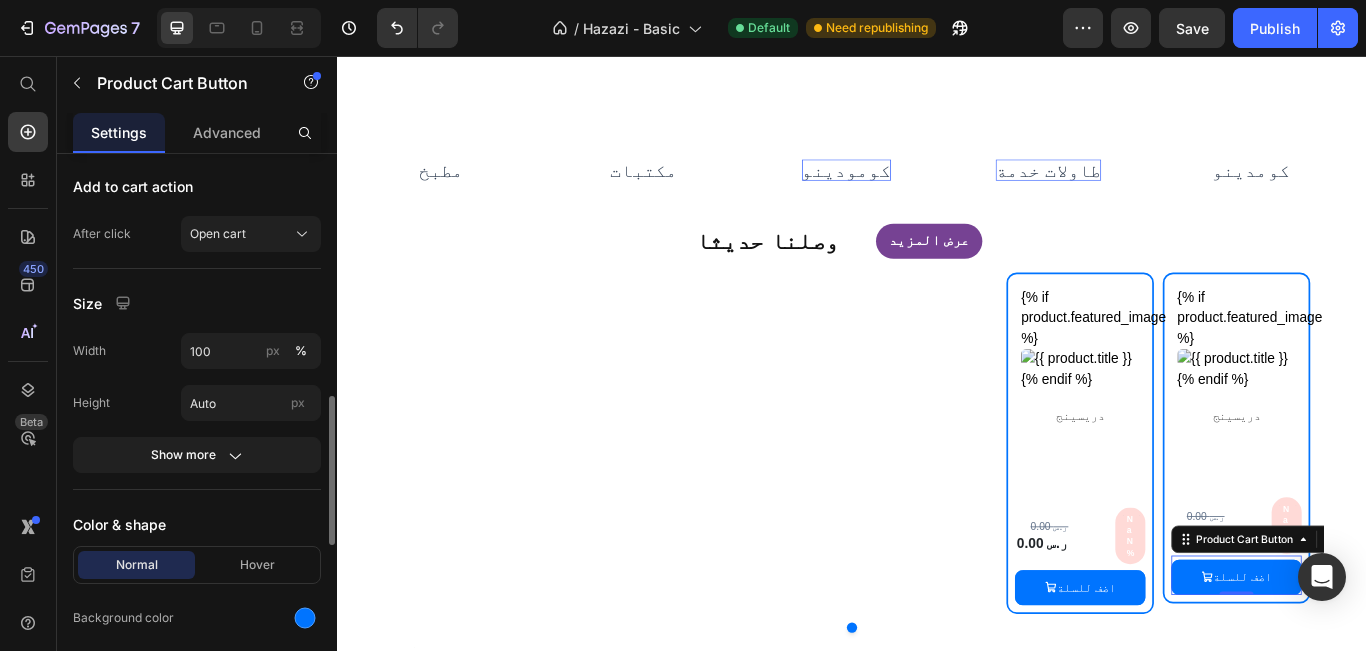 scroll, scrollTop: 1100, scrollLeft: 0, axis: vertical 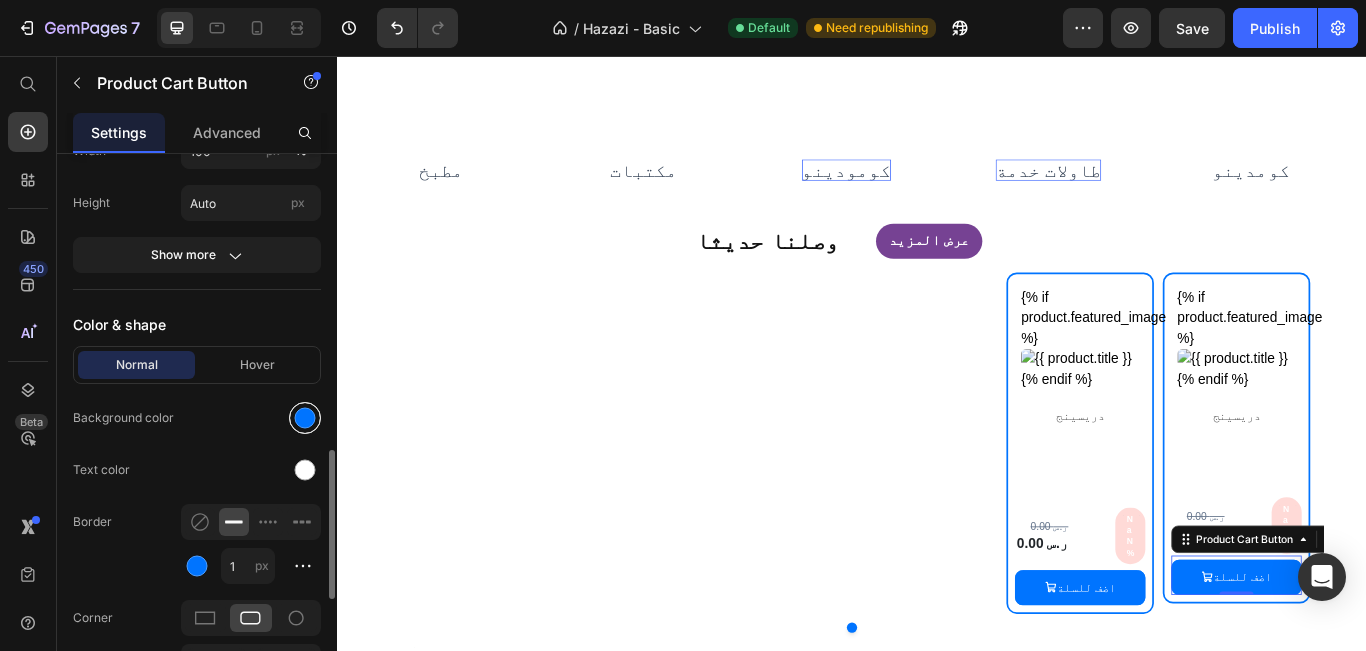 click at bounding box center [305, 418] 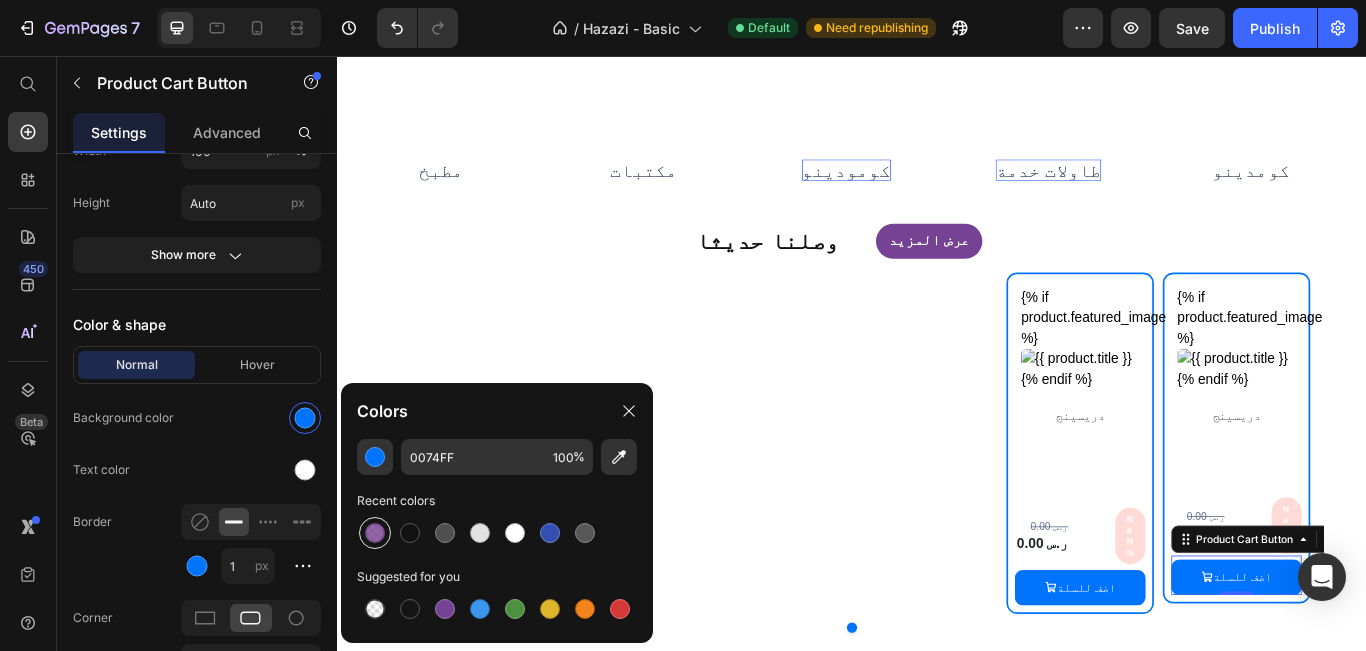 click at bounding box center [375, 533] 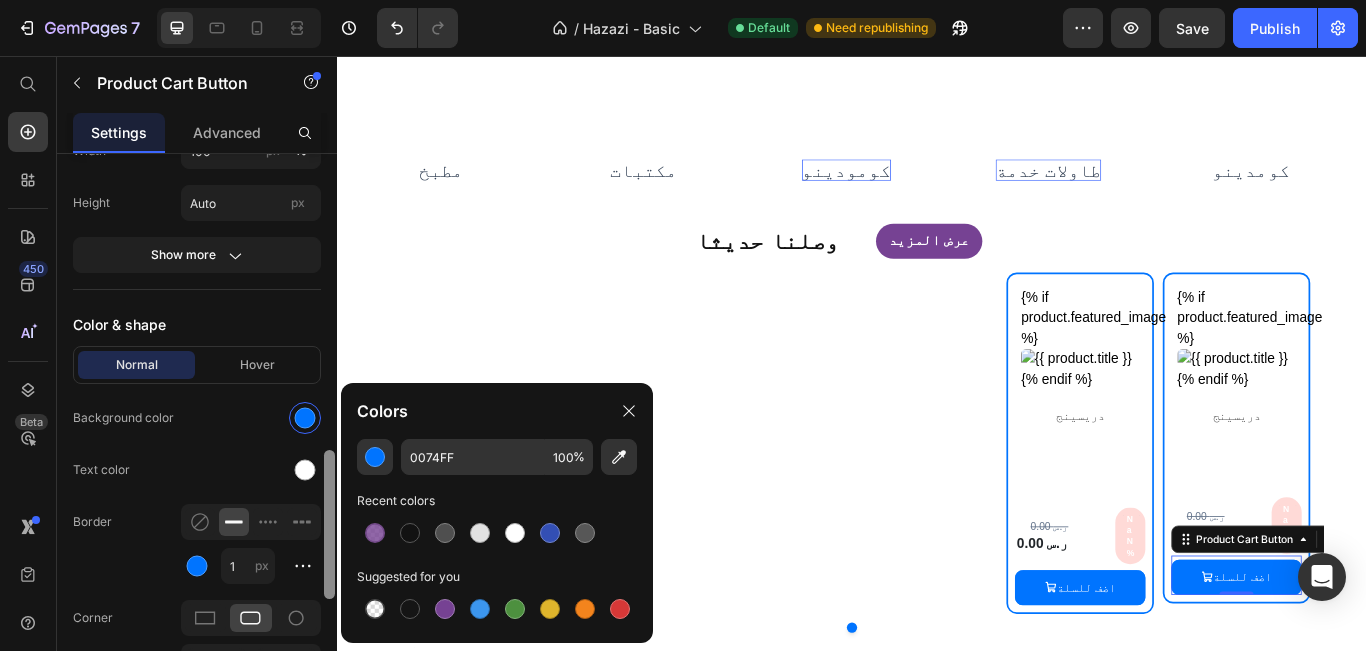 type on "764293" 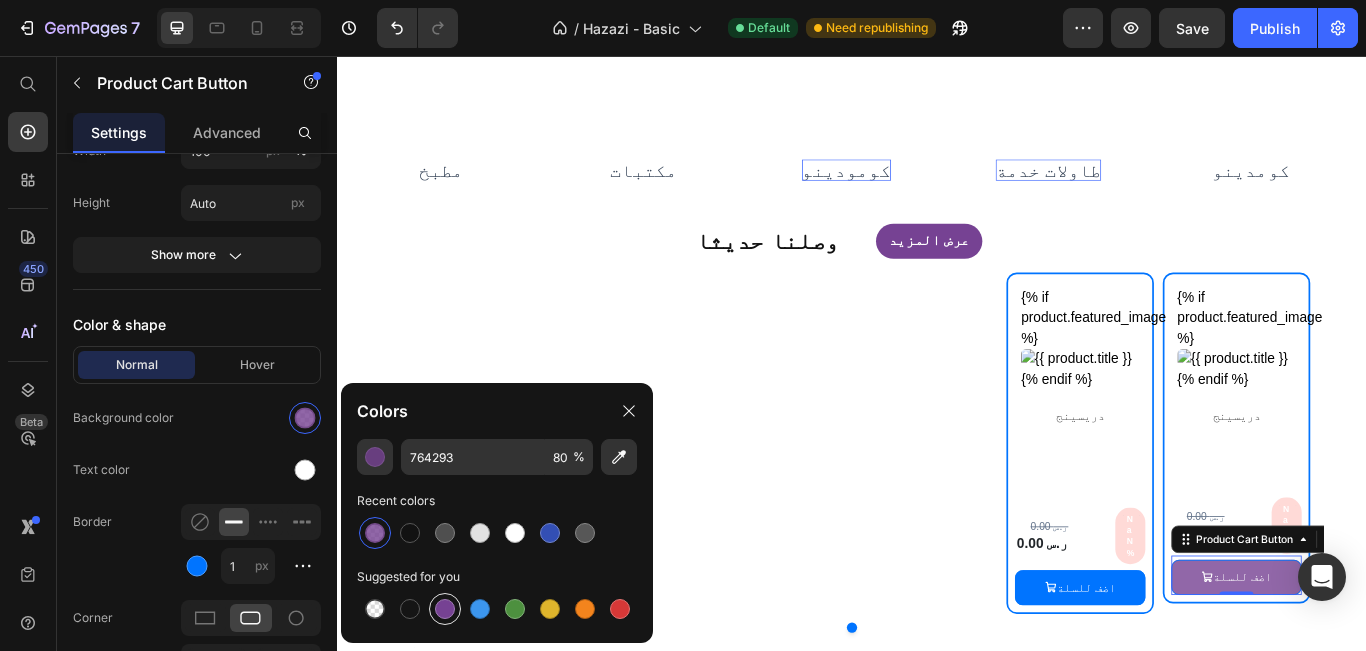 click at bounding box center (445, 609) 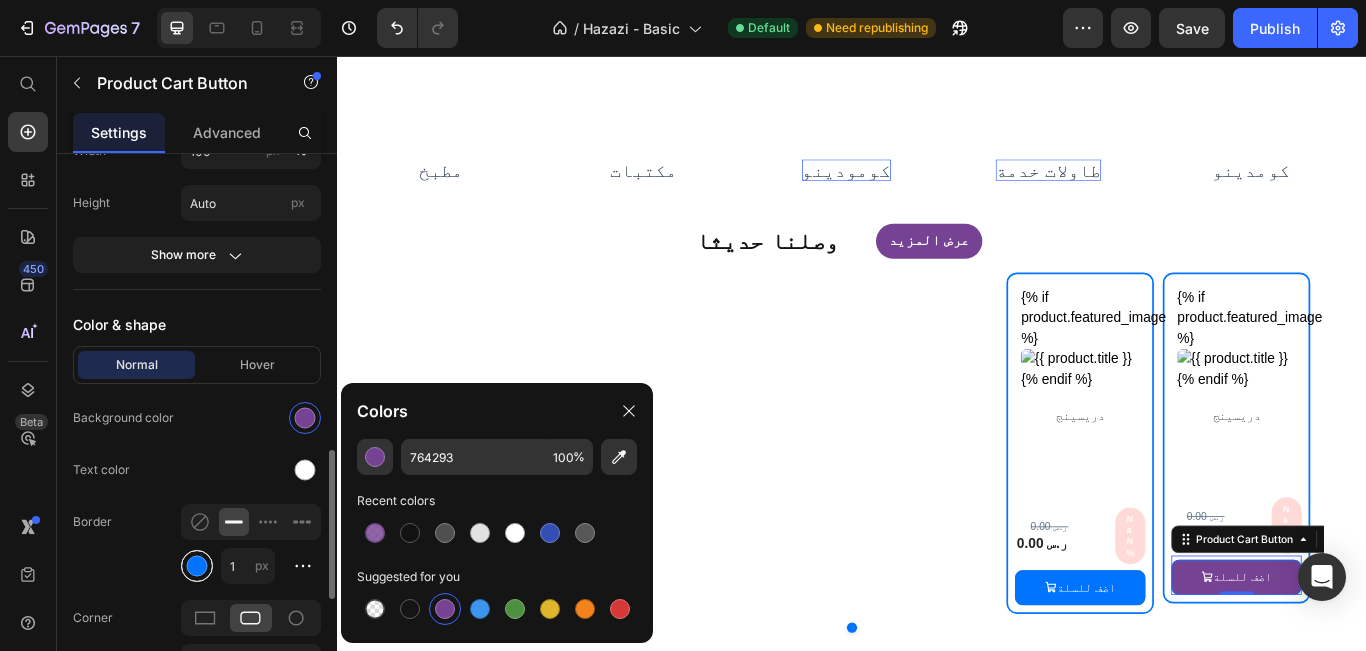 click at bounding box center (197, 566) 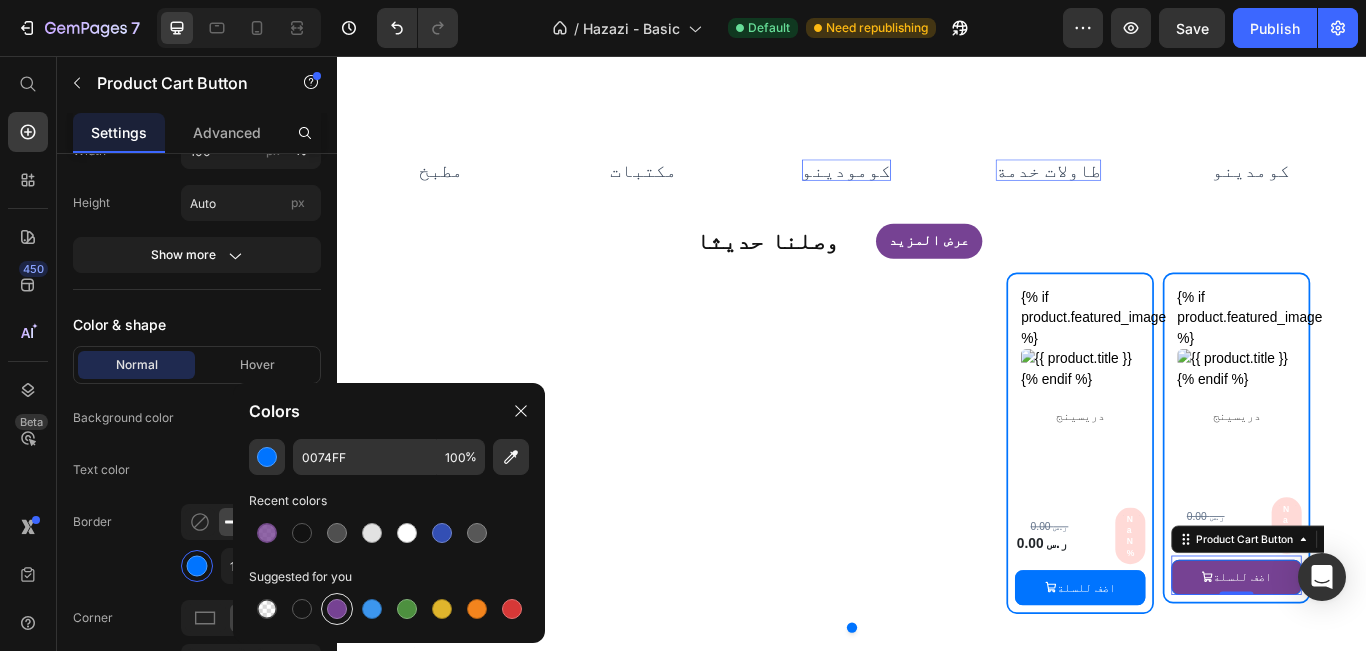 click at bounding box center (337, 609) 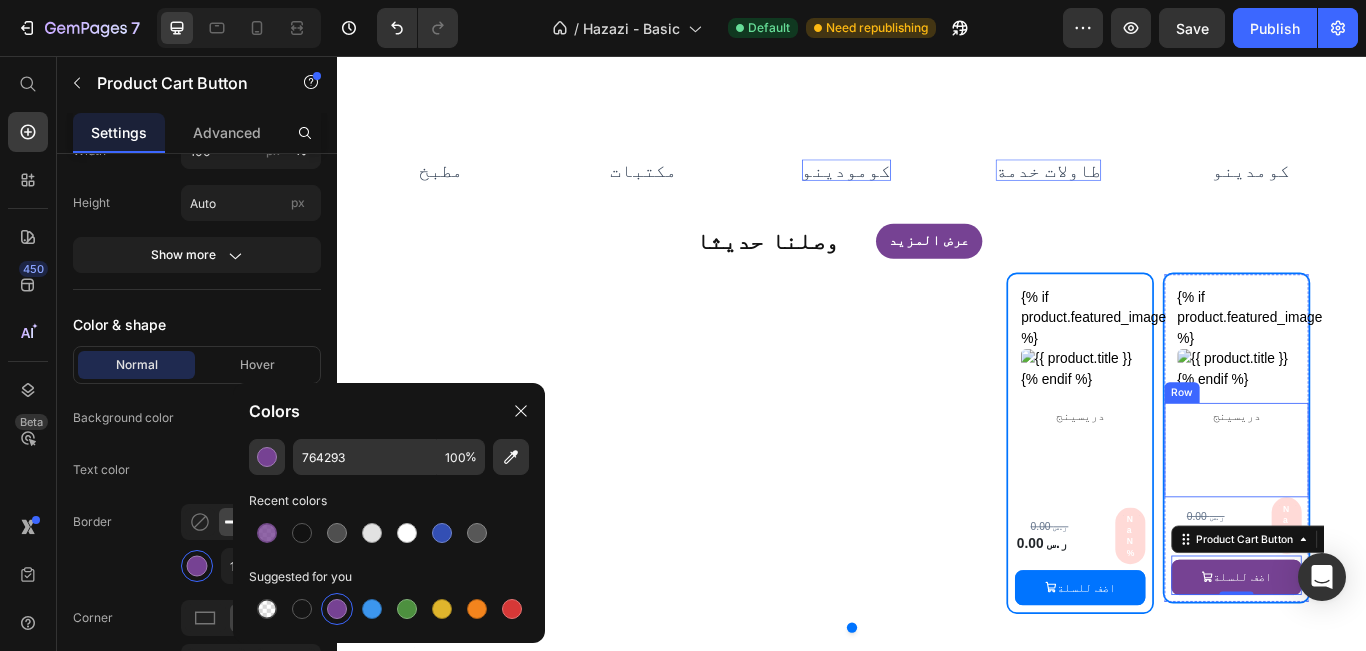 click on "دريسينج Product Title" at bounding box center [1385, 512] 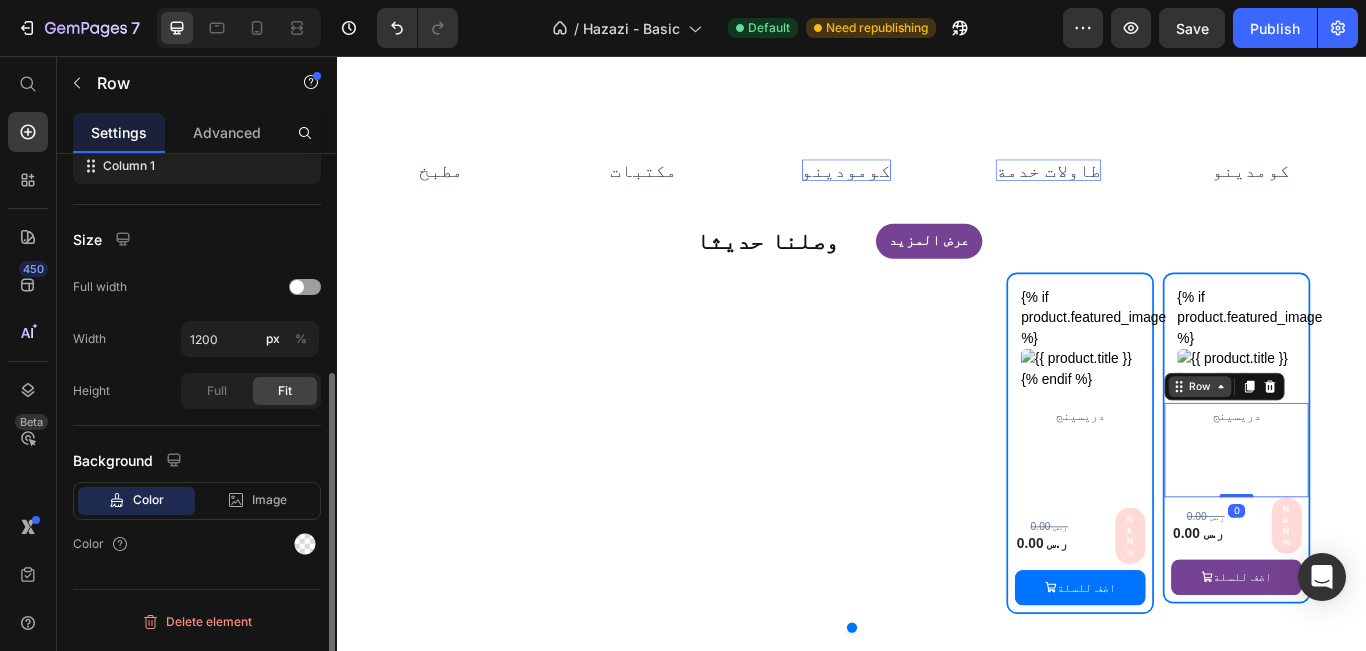 scroll, scrollTop: 0, scrollLeft: 0, axis: both 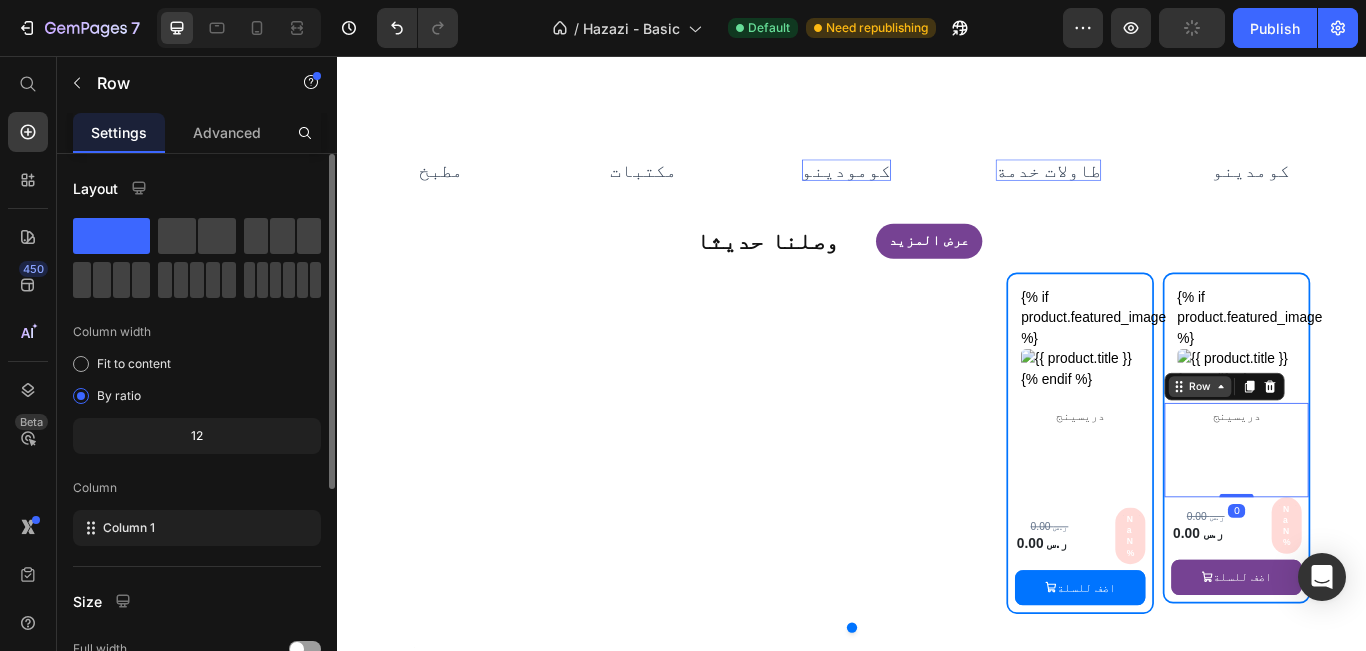 click on "Row" at bounding box center (1342, 441) 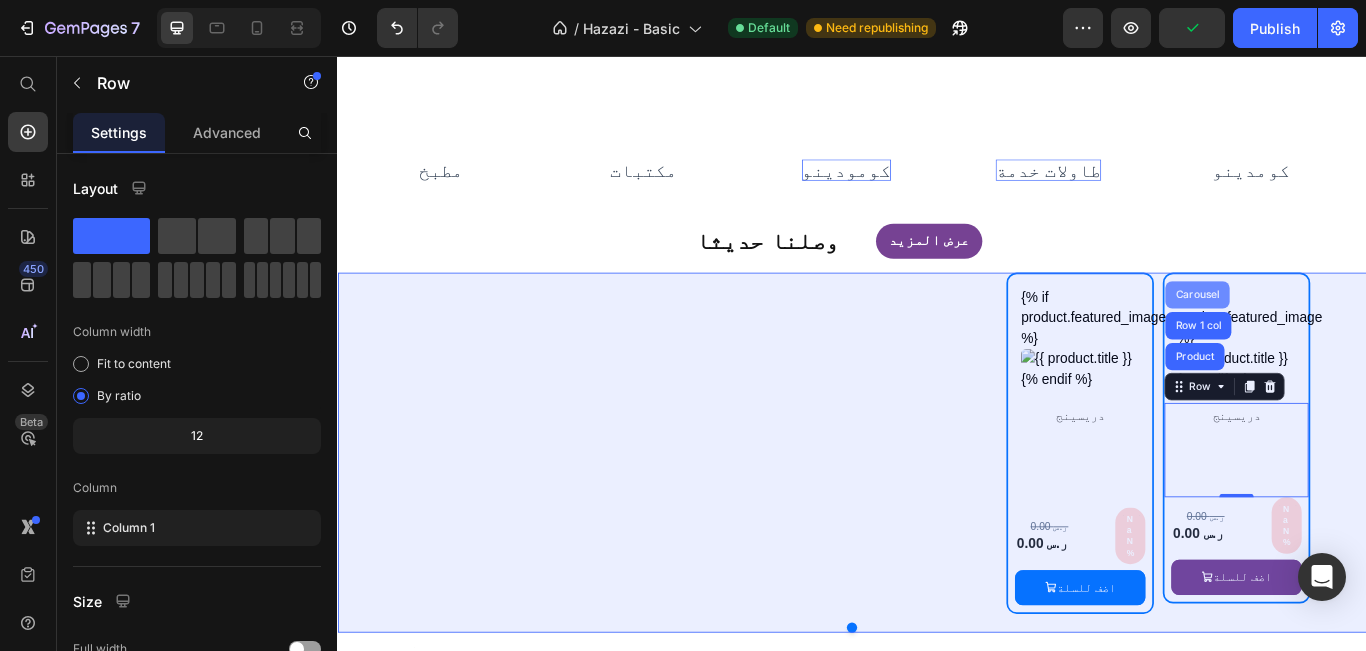 click on "Carousel" at bounding box center [1339, 334] 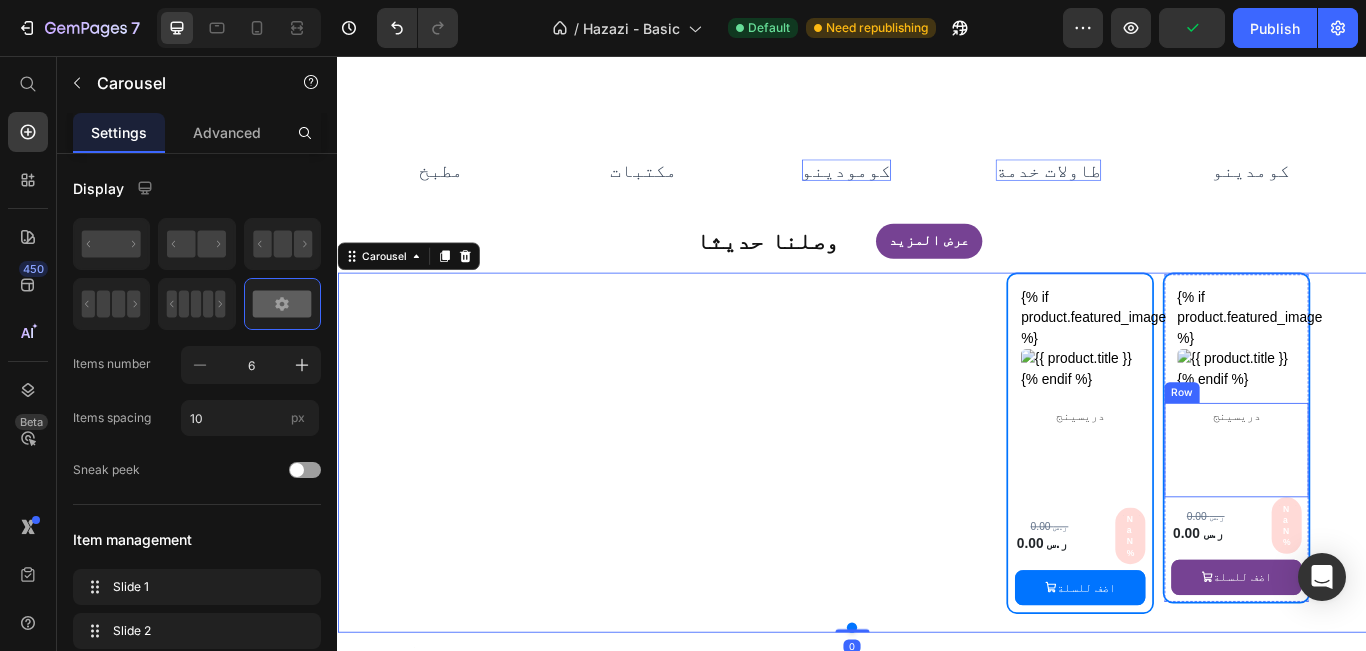 click on "دريسينج Product Title" at bounding box center [1385, 512] 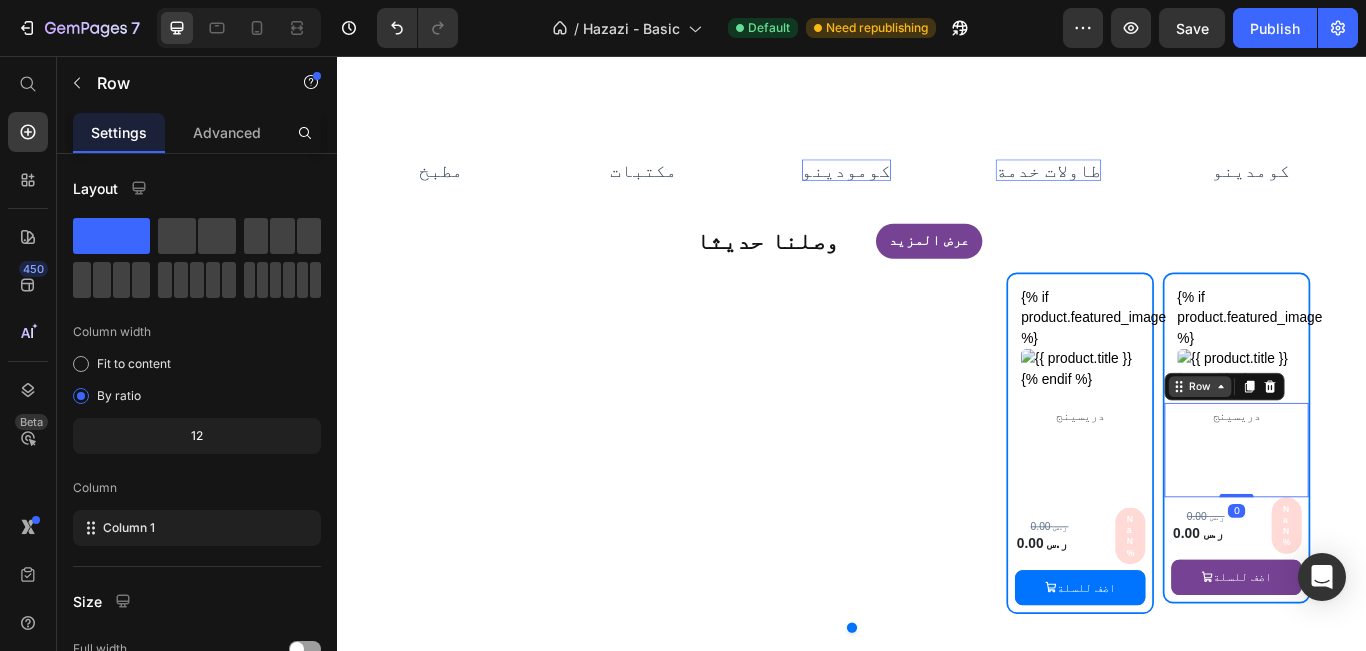 click on "Row" at bounding box center (1342, 441) 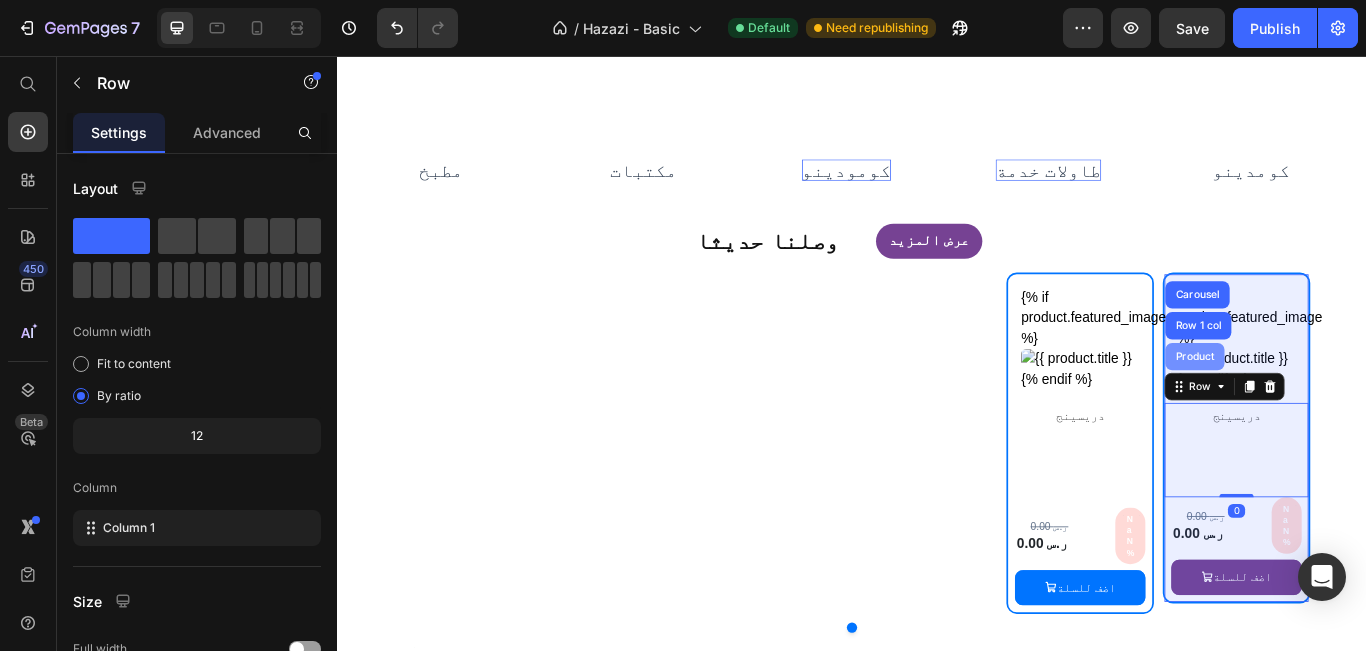 click on "Product" at bounding box center (1336, 406) 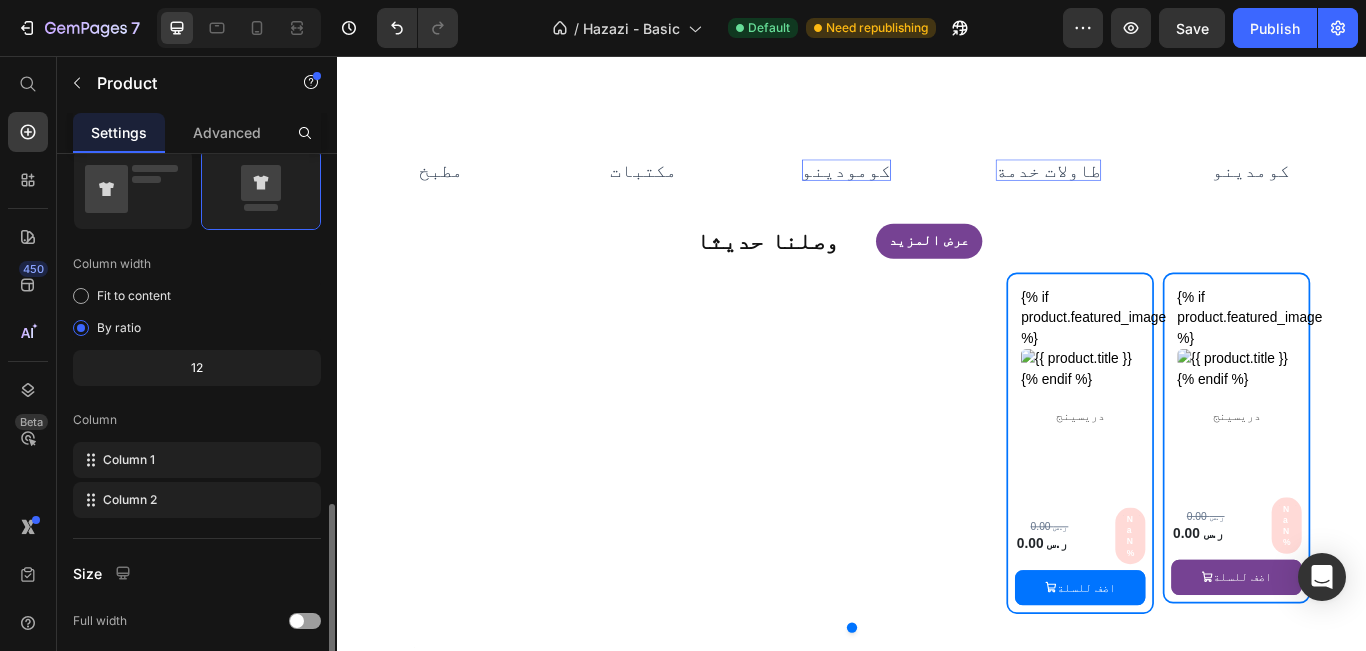scroll, scrollTop: 636, scrollLeft: 0, axis: vertical 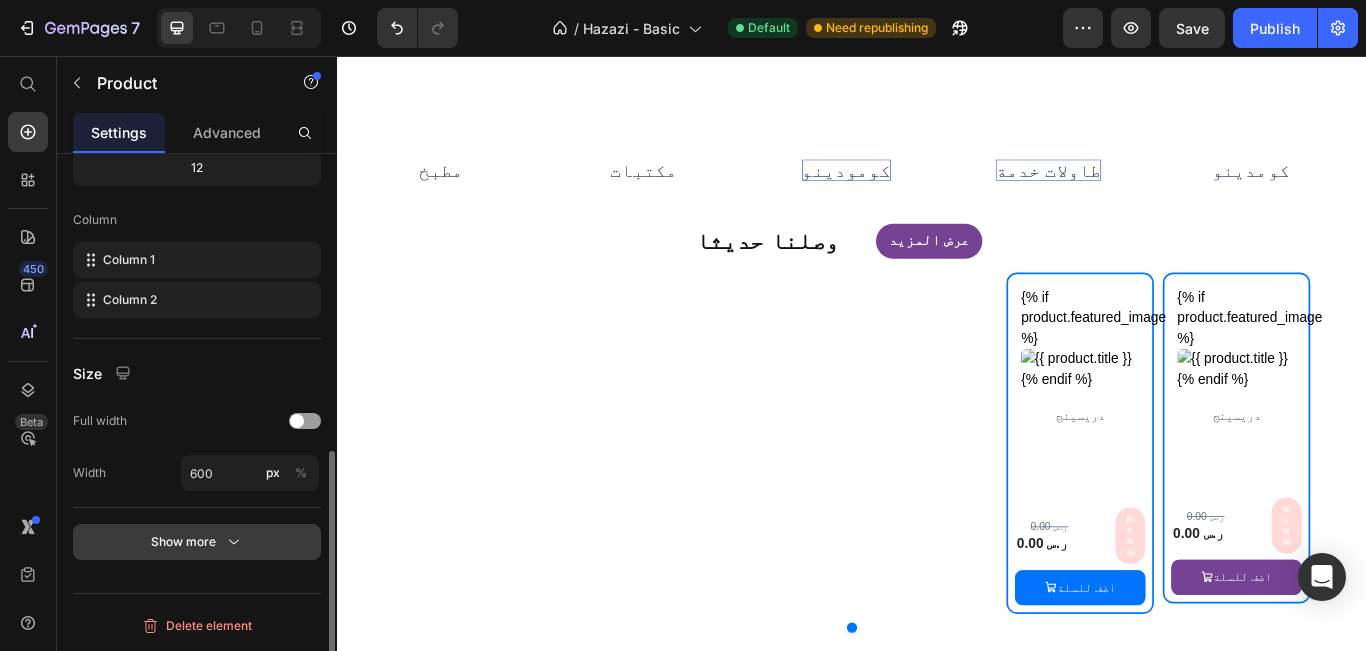 click on "Show more" at bounding box center [197, 542] 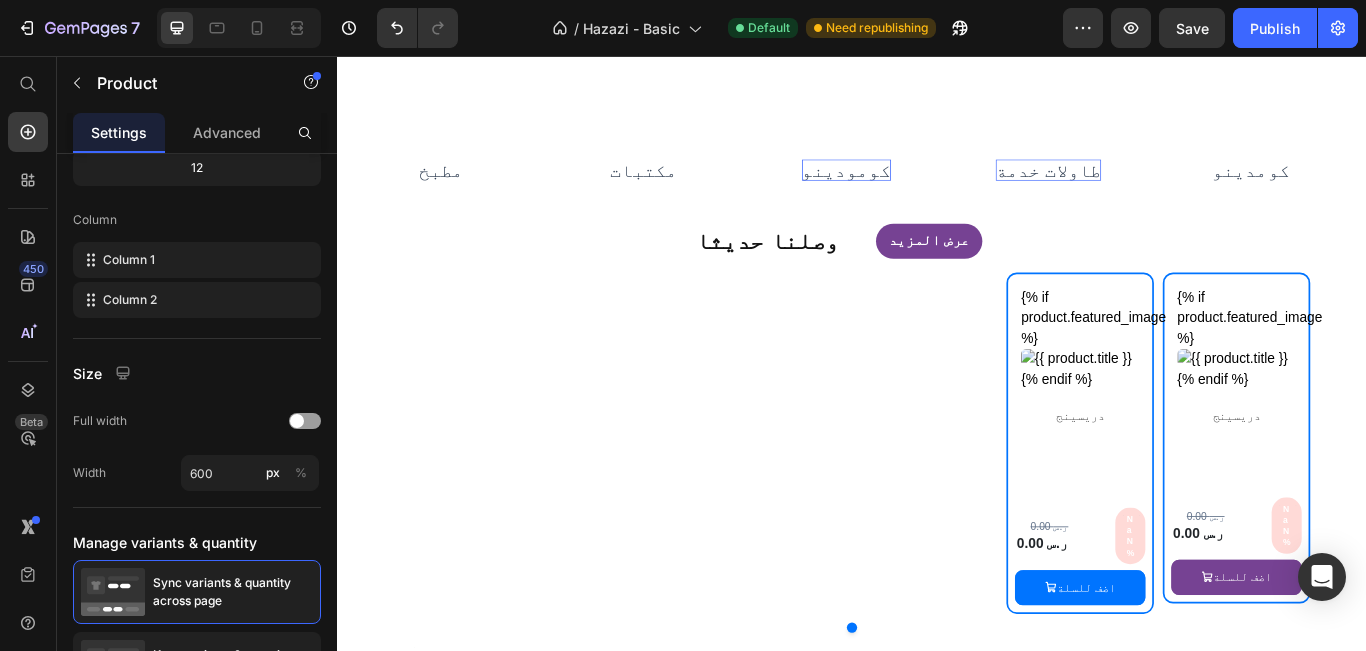 scroll, scrollTop: 820, scrollLeft: 0, axis: vertical 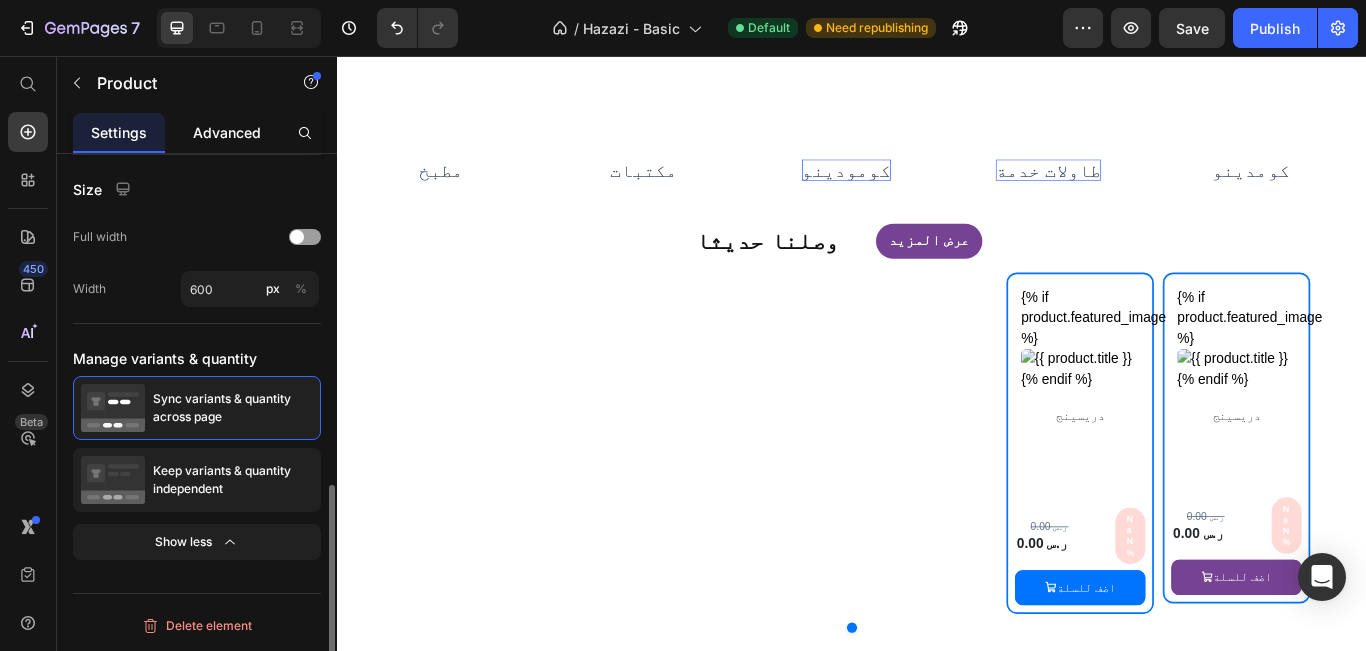 click on "Advanced" at bounding box center [227, 132] 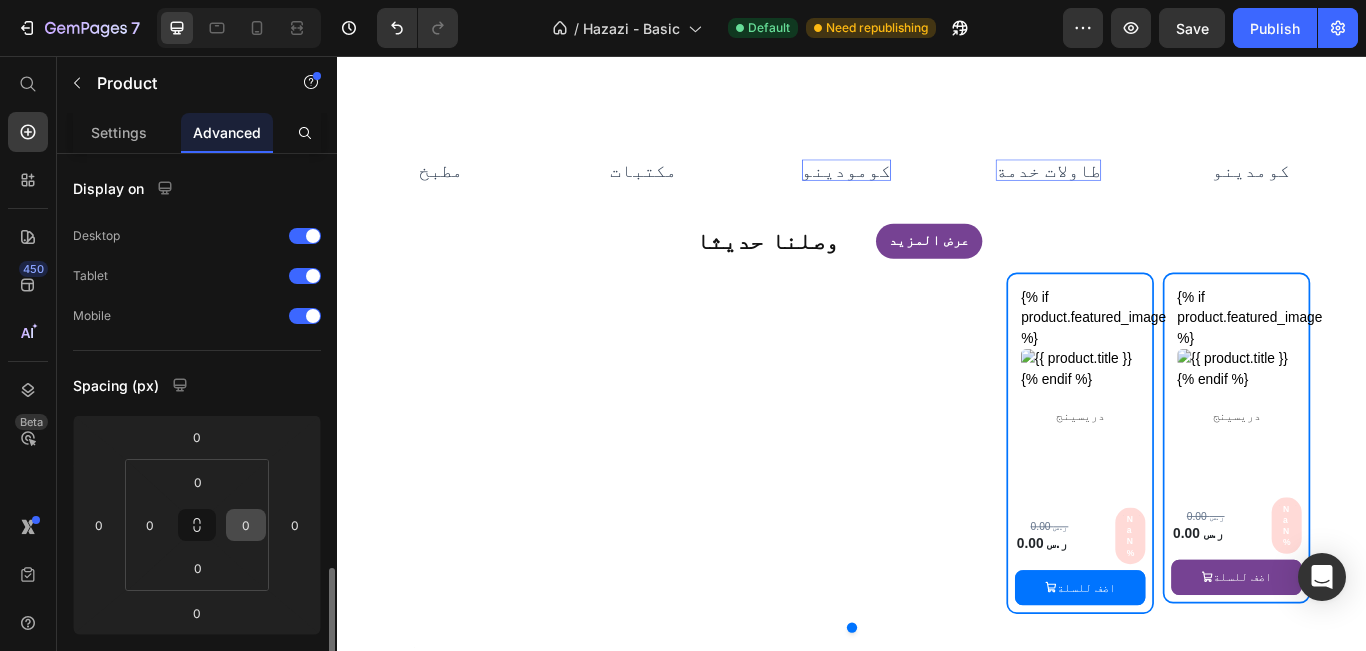scroll, scrollTop: 400, scrollLeft: 0, axis: vertical 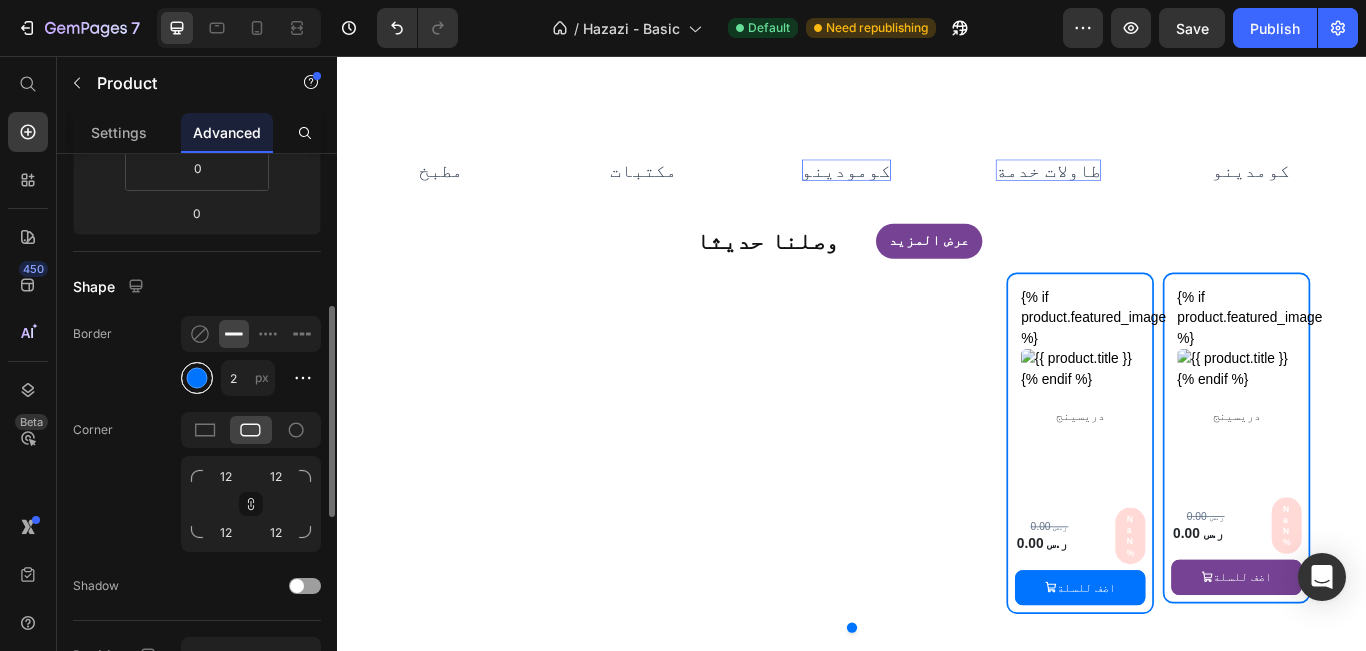 click at bounding box center [197, 378] 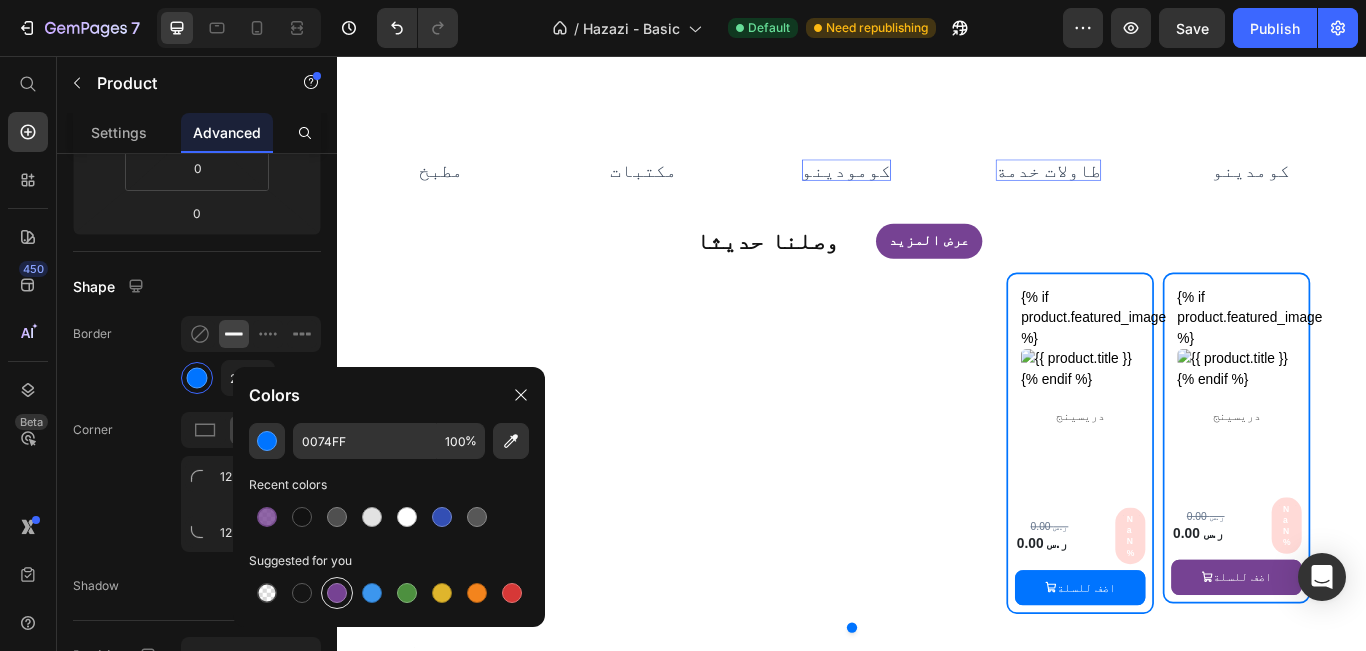 click at bounding box center (337, 593) 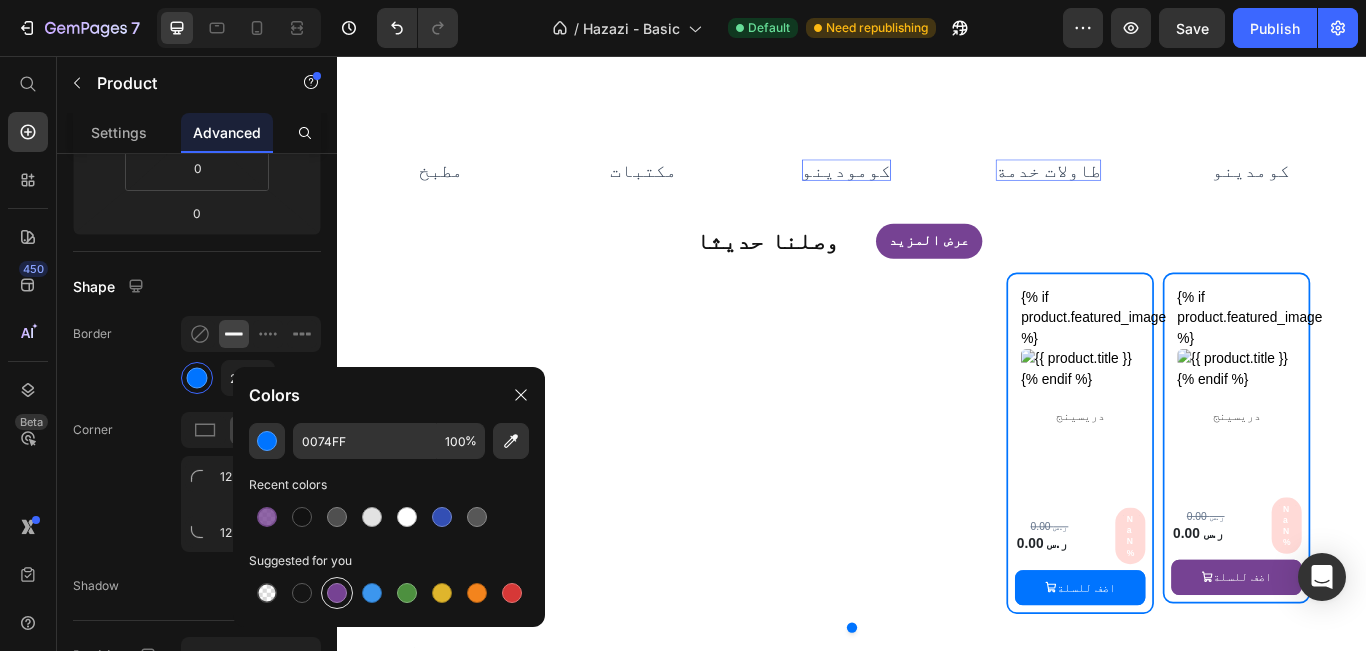 type on "764293" 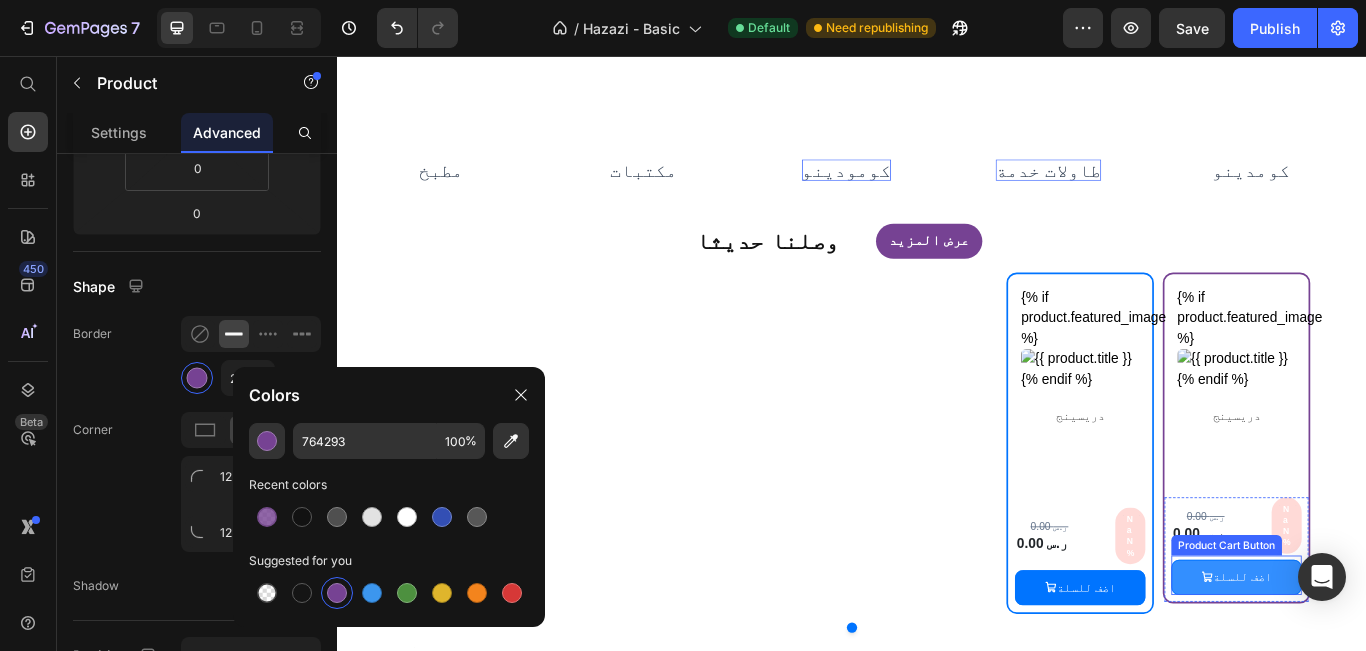 click 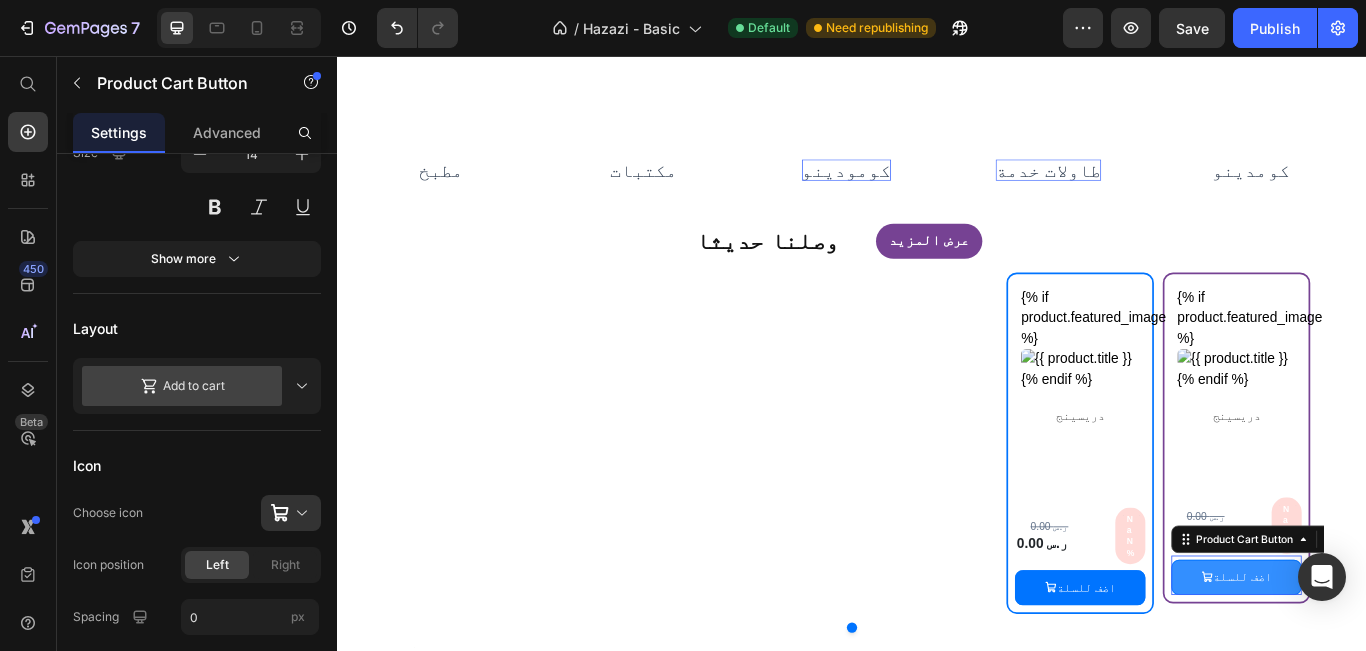 scroll, scrollTop: 0, scrollLeft: 0, axis: both 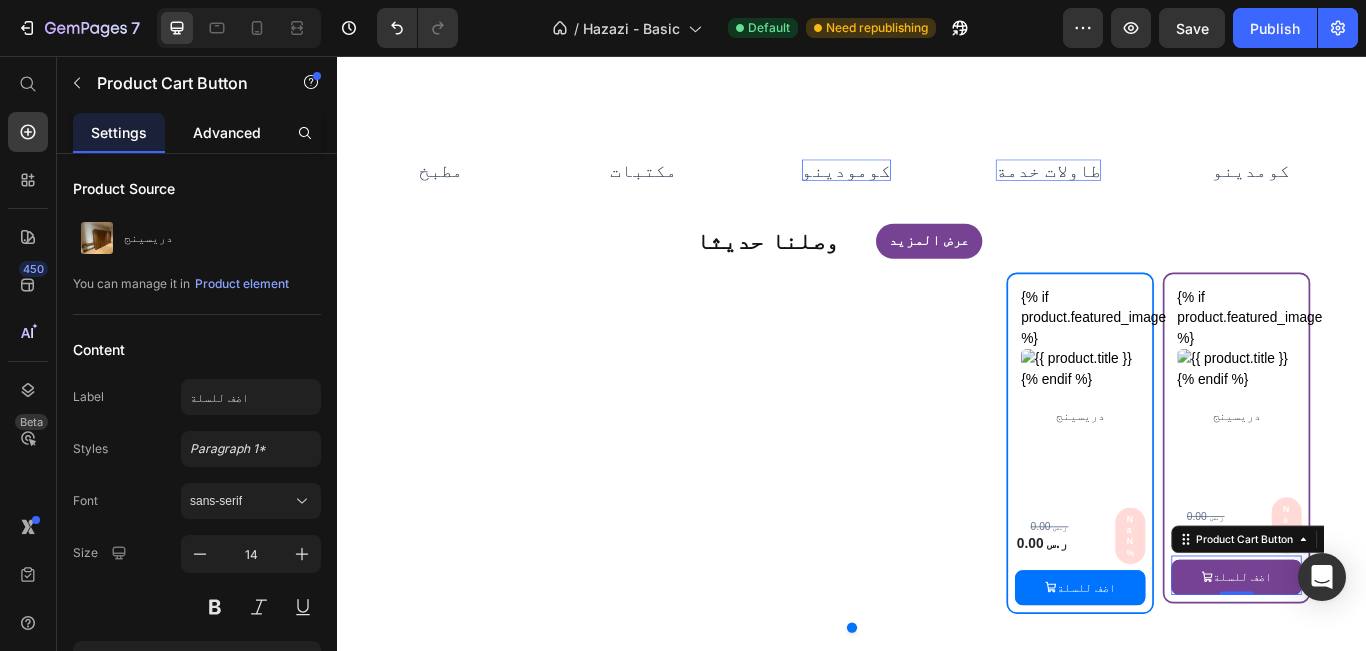 click on "Advanced" at bounding box center [227, 132] 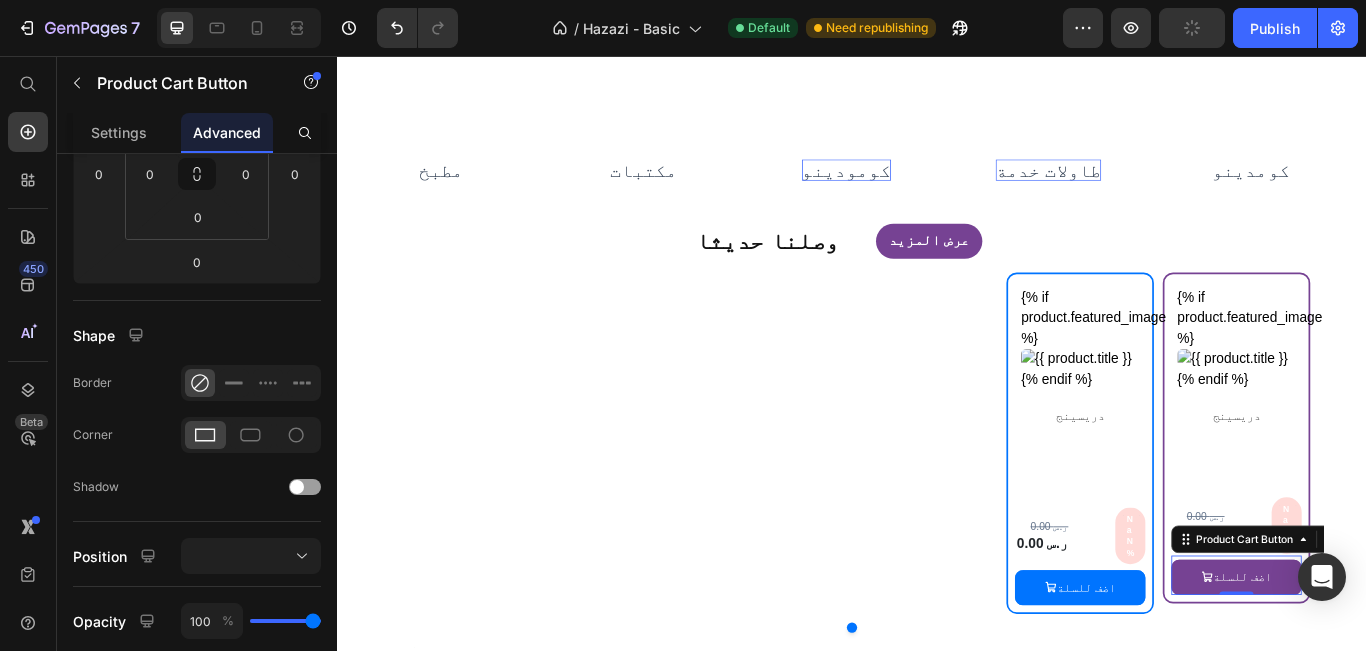 scroll, scrollTop: 0, scrollLeft: 0, axis: both 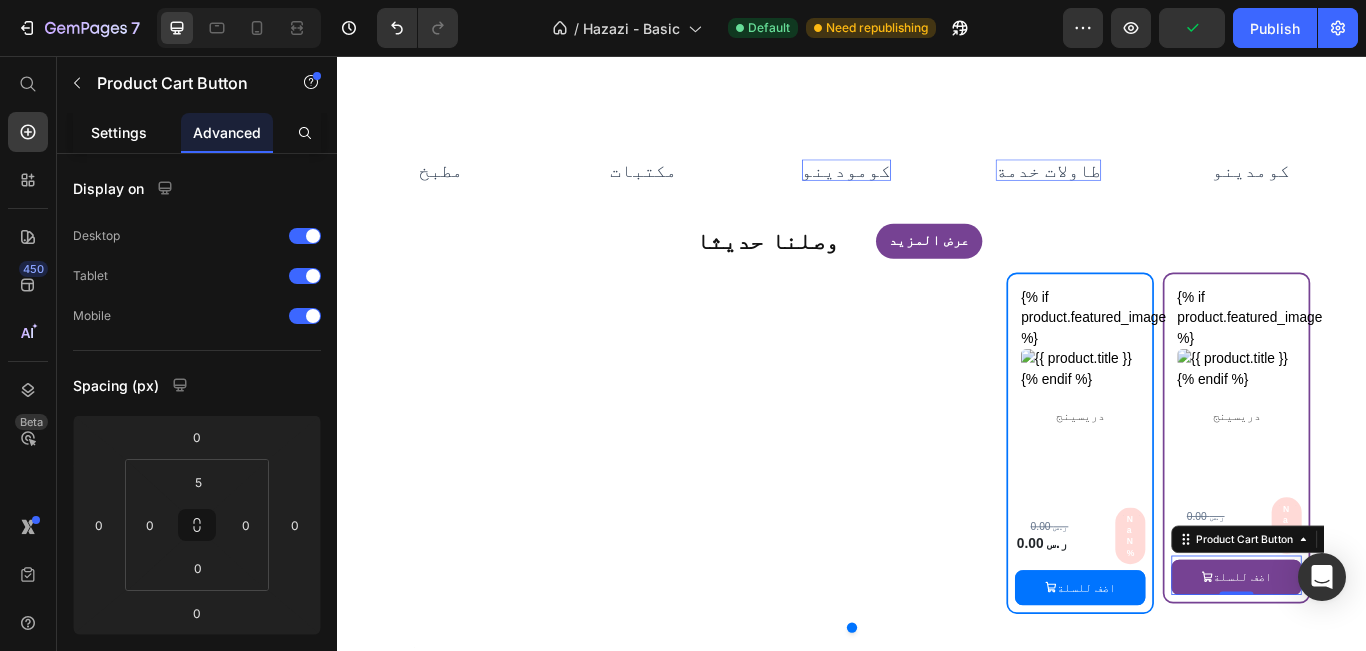click on "Settings" at bounding box center [119, 132] 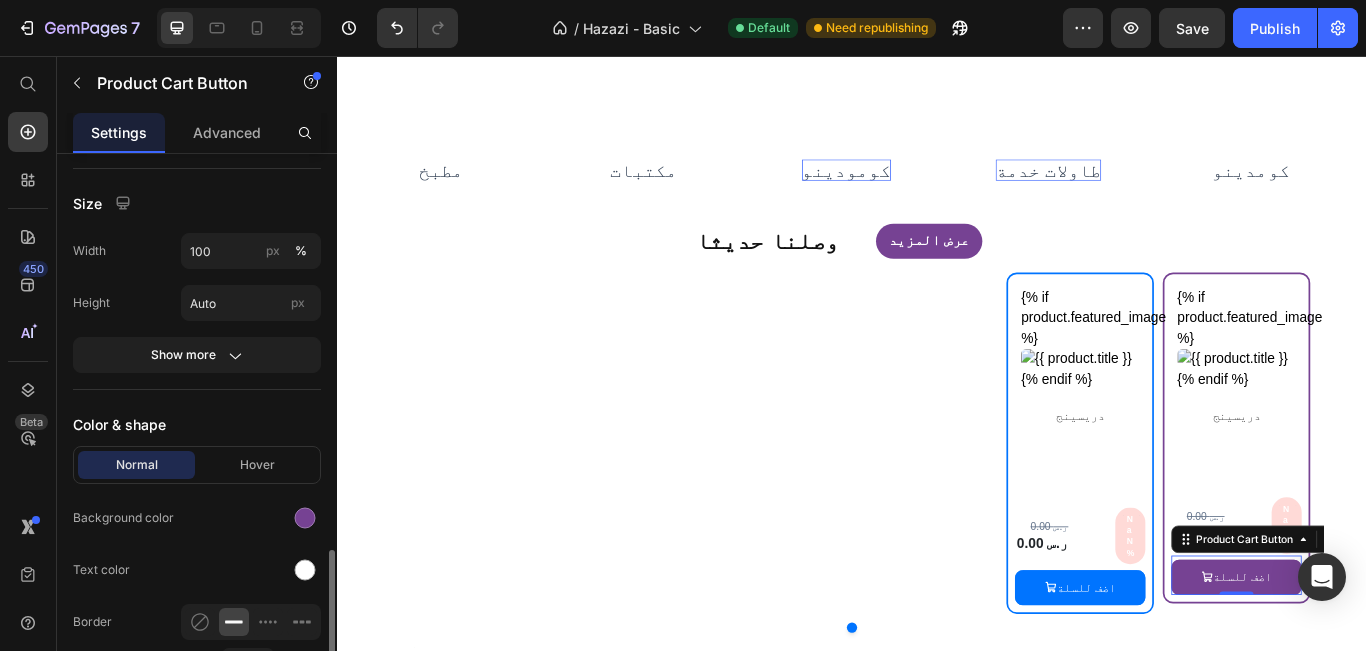 scroll, scrollTop: 1100, scrollLeft: 0, axis: vertical 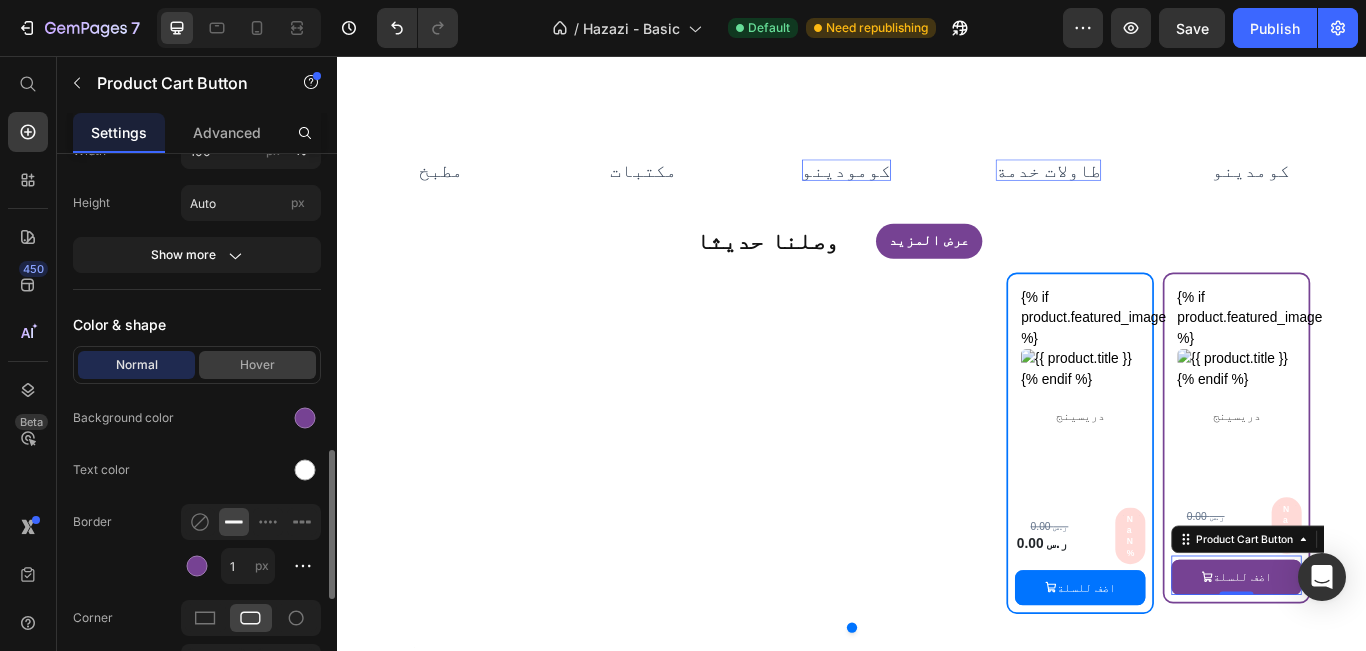 click on "Hover" at bounding box center (257, 365) 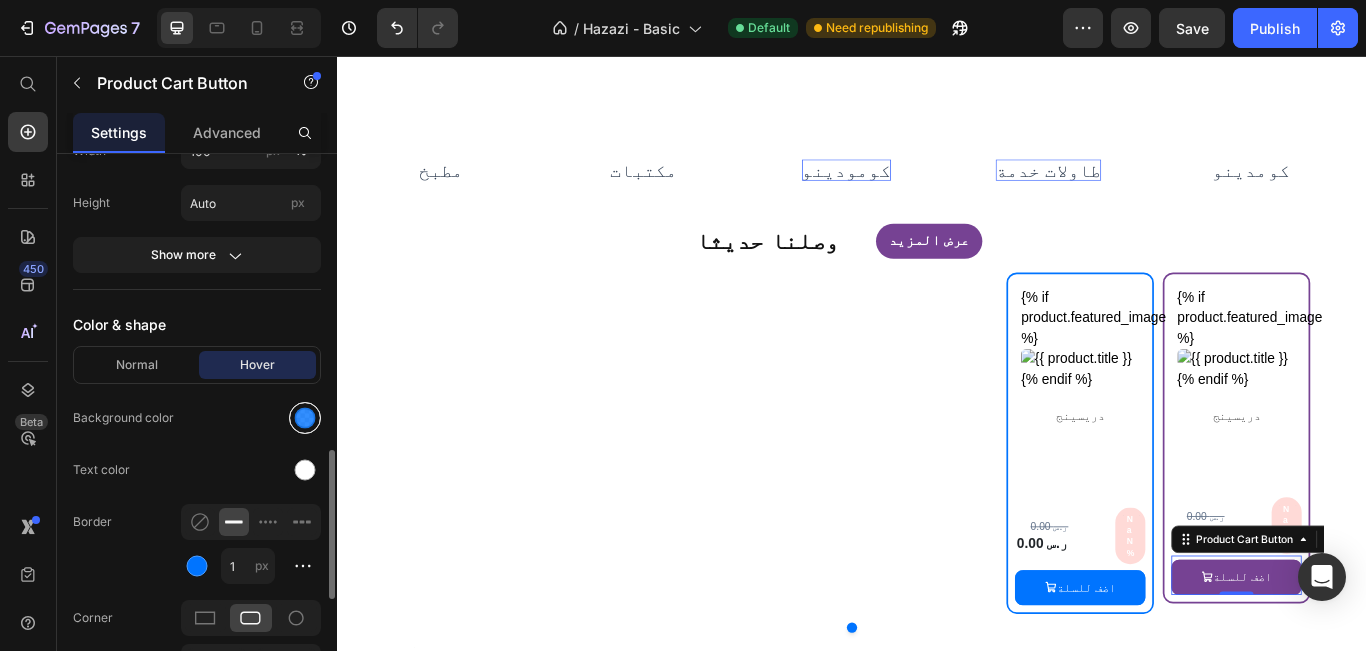 click at bounding box center [305, 418] 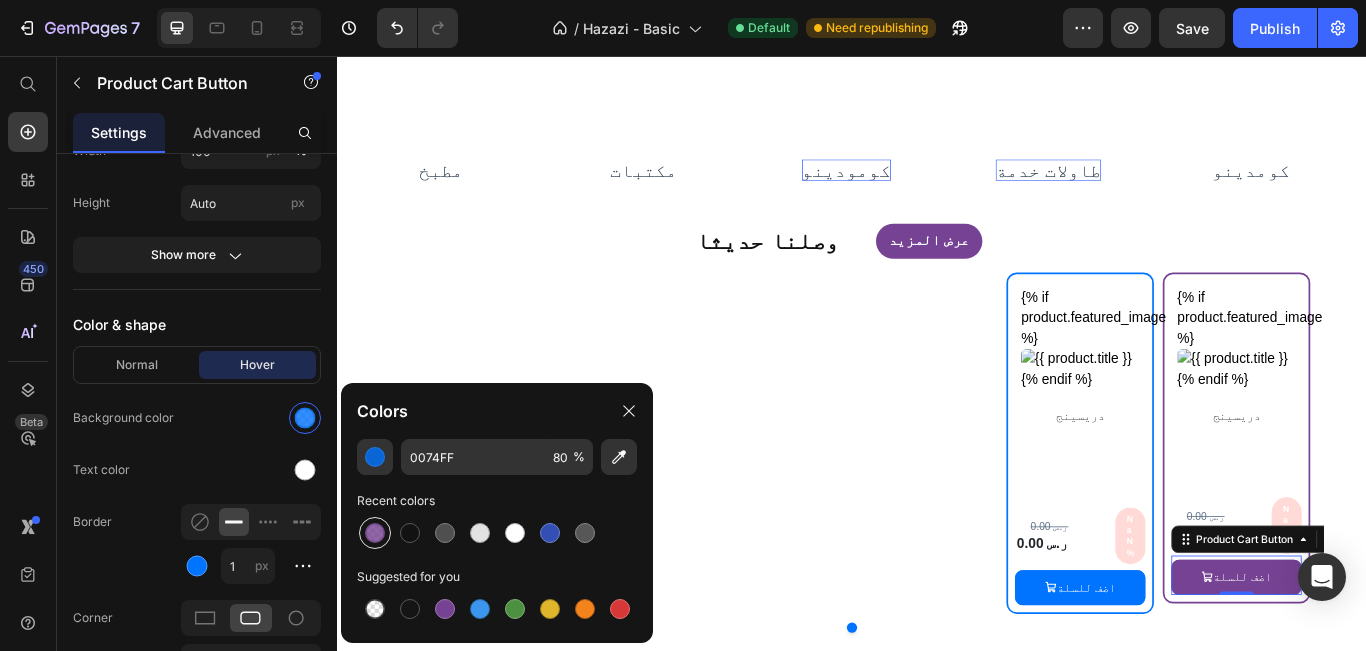 click at bounding box center [375, 533] 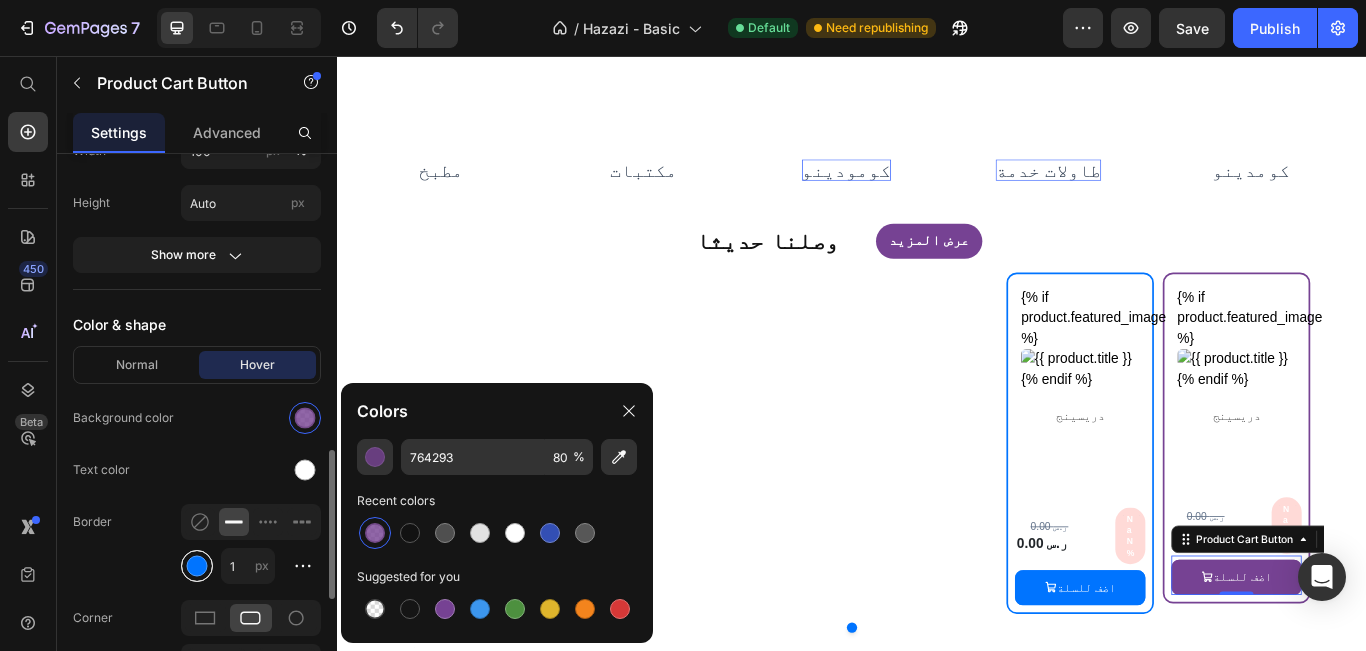 click at bounding box center (197, 566) 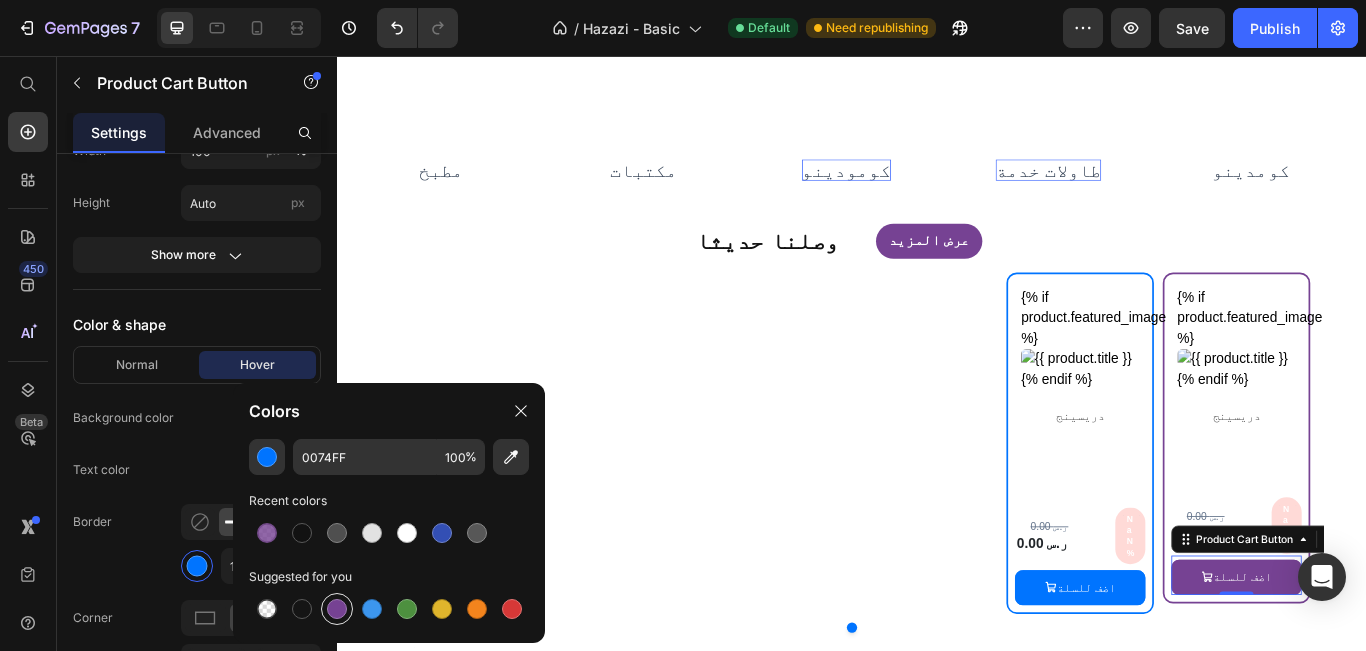 click at bounding box center [337, 609] 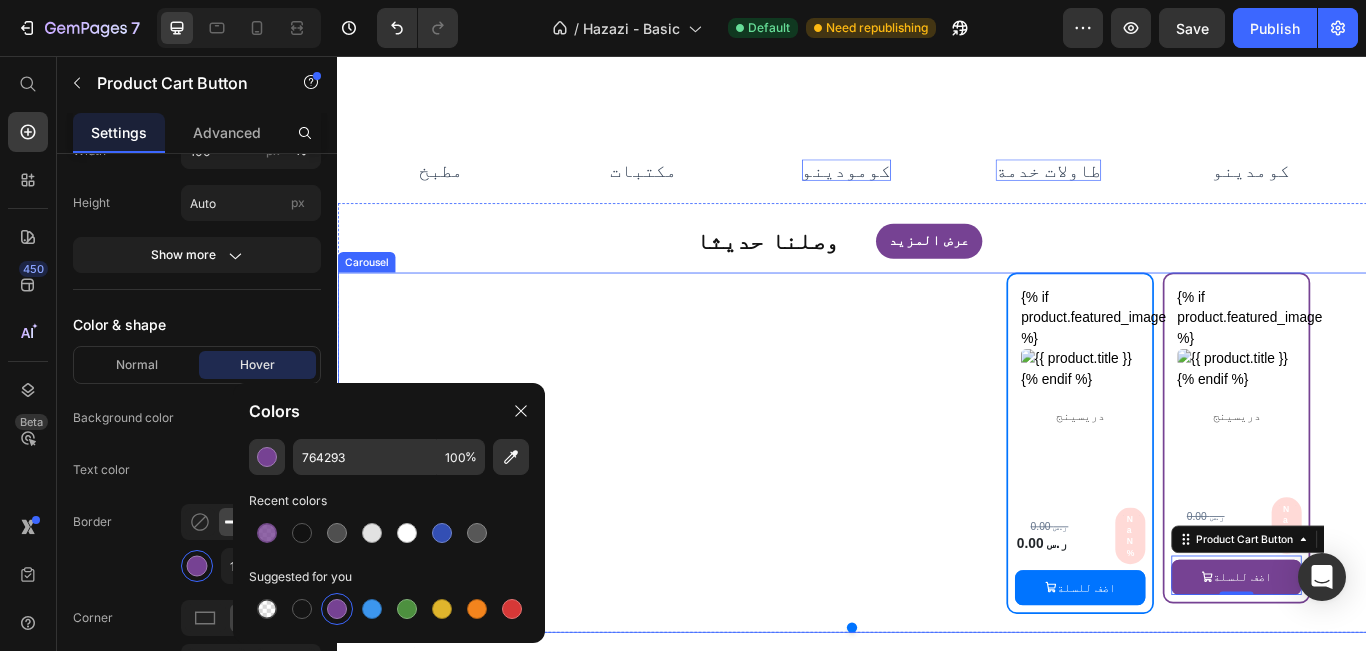 click on "{% if product.featured_image %}
{% endif %} Custom Code دريسينج Product Title Row 0.00 ر.س Product Price 0.00 ر.س Product Price NaN% Discount Tag Row Row
اضف للسلة Product Cart Button   0 Row Product Row {% if product.featured_image %}
{% endif %} Custom Code دريسينج Product Title Row 0.00 ر.س Product Price 0.00 ر.س Product Price NaN% Discount Tag Row Row
اضف للسلة Product Cart Button Row Product Row" at bounding box center [937, 507] 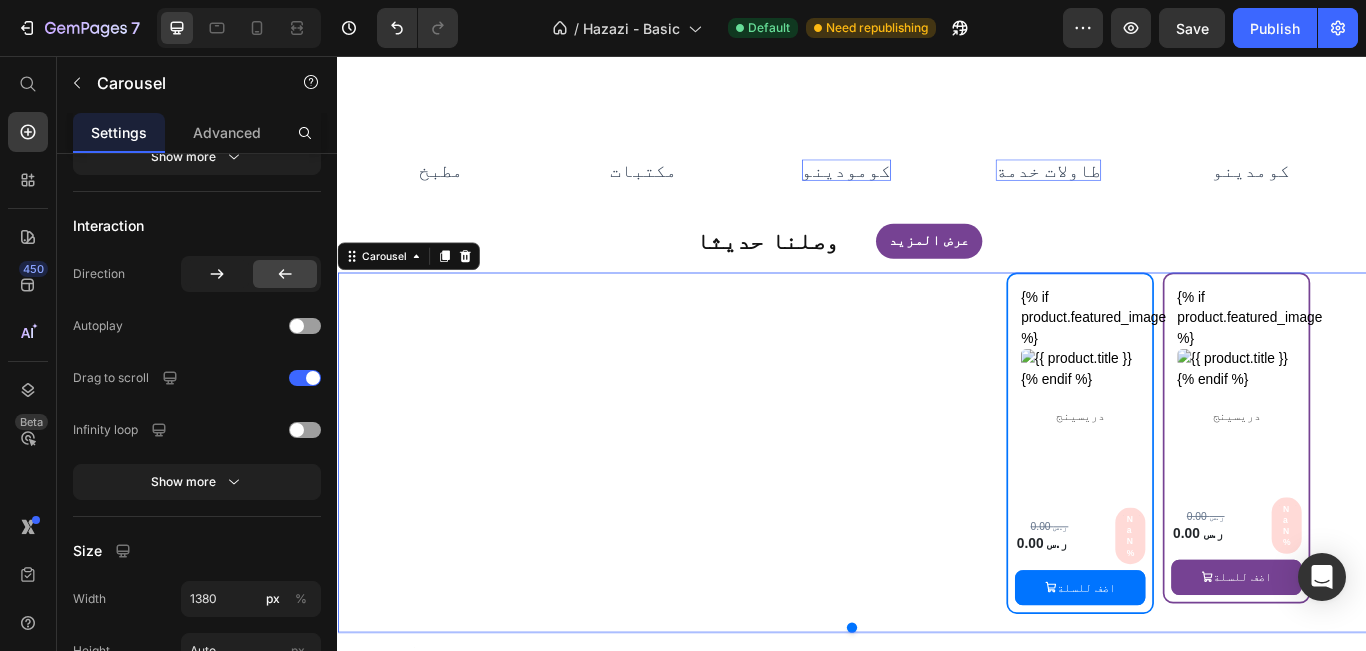 scroll, scrollTop: 0, scrollLeft: 0, axis: both 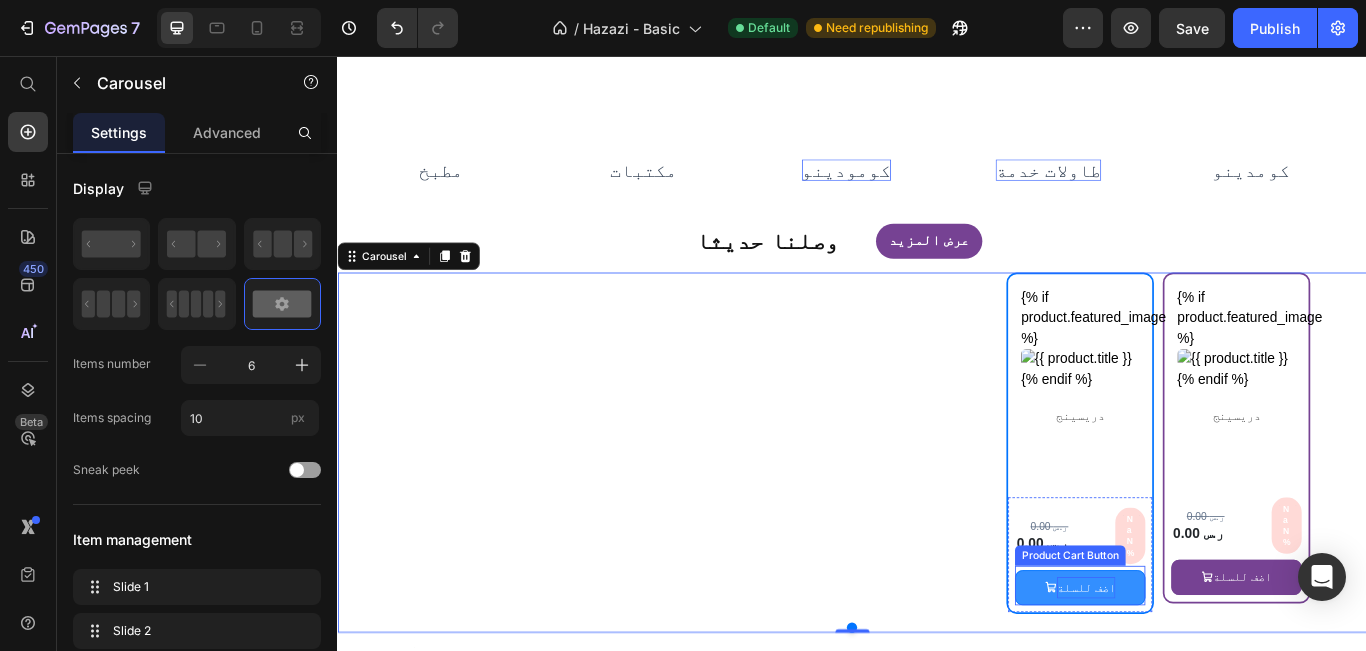 click on "اضف للسلة" at bounding box center [1210, 675] 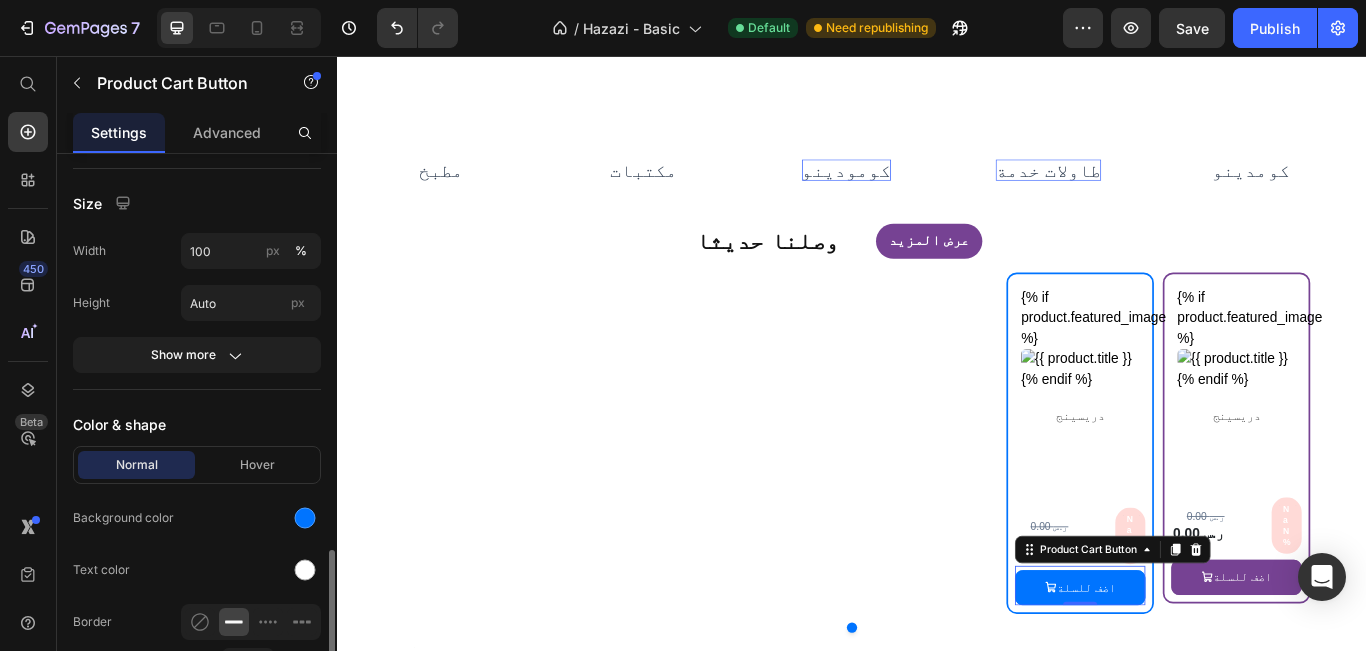 scroll, scrollTop: 1100, scrollLeft: 0, axis: vertical 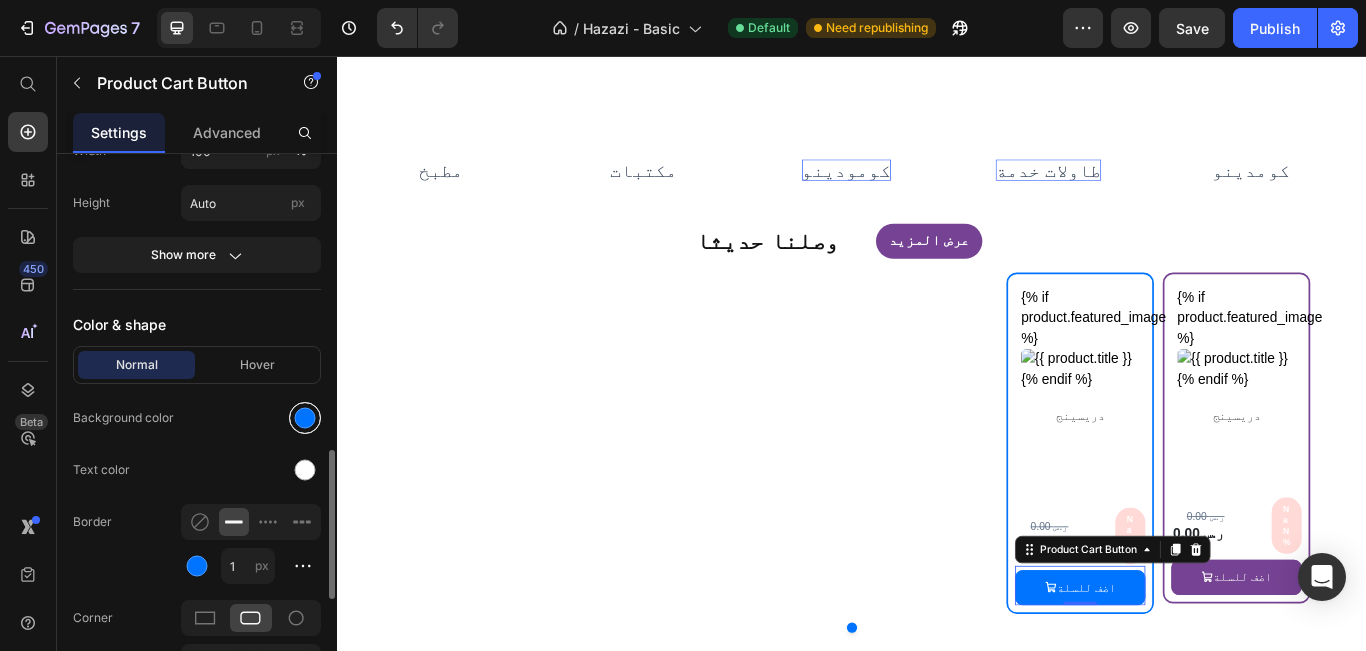 click at bounding box center [305, 418] 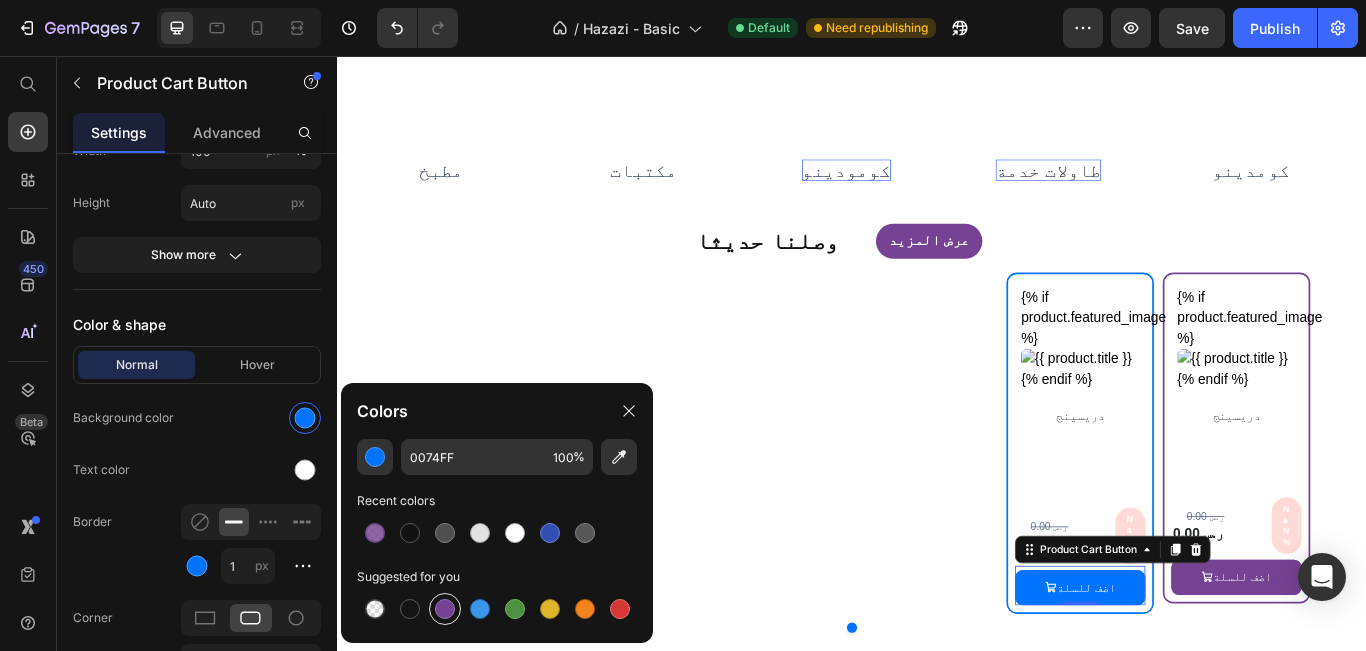 click at bounding box center [445, 609] 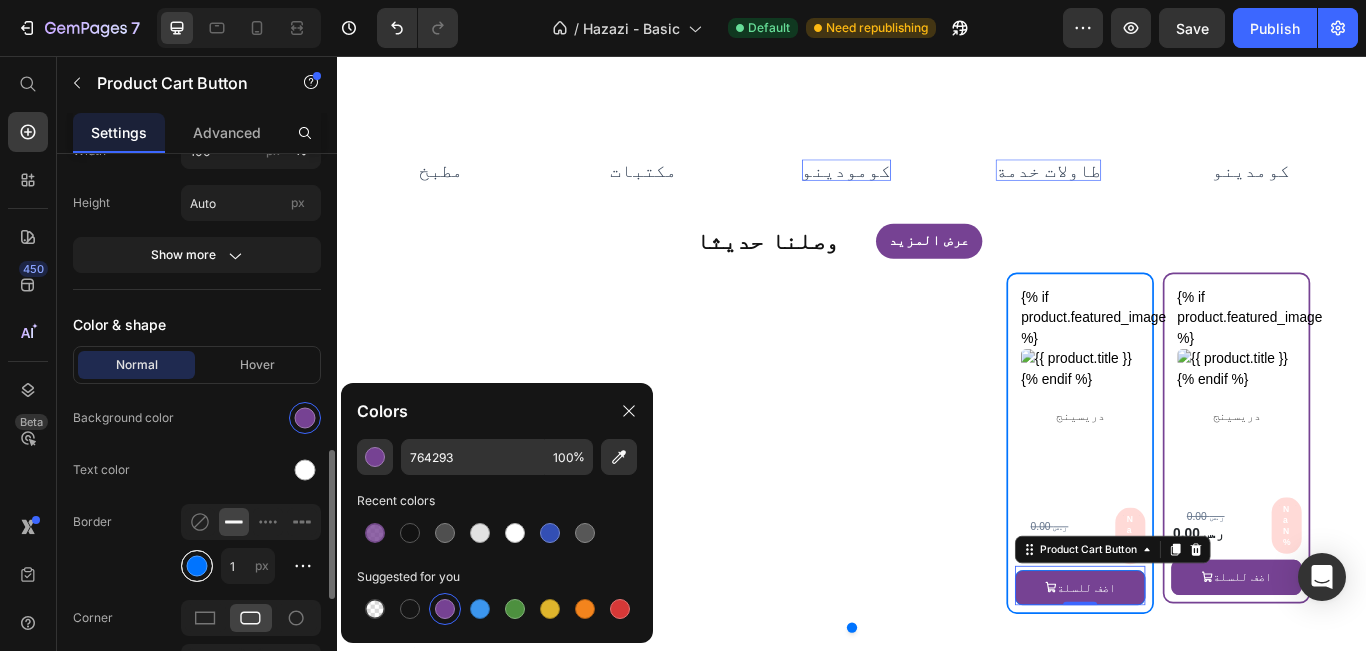 click at bounding box center (197, 566) 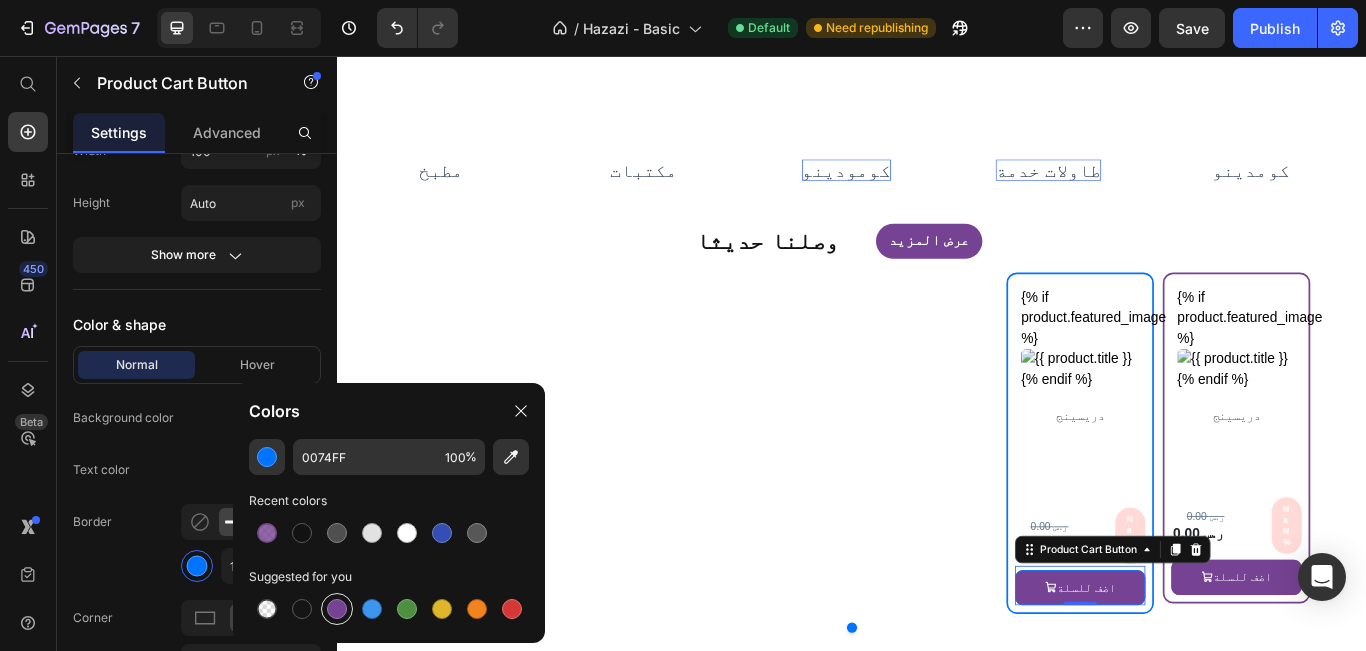 click at bounding box center (337, 609) 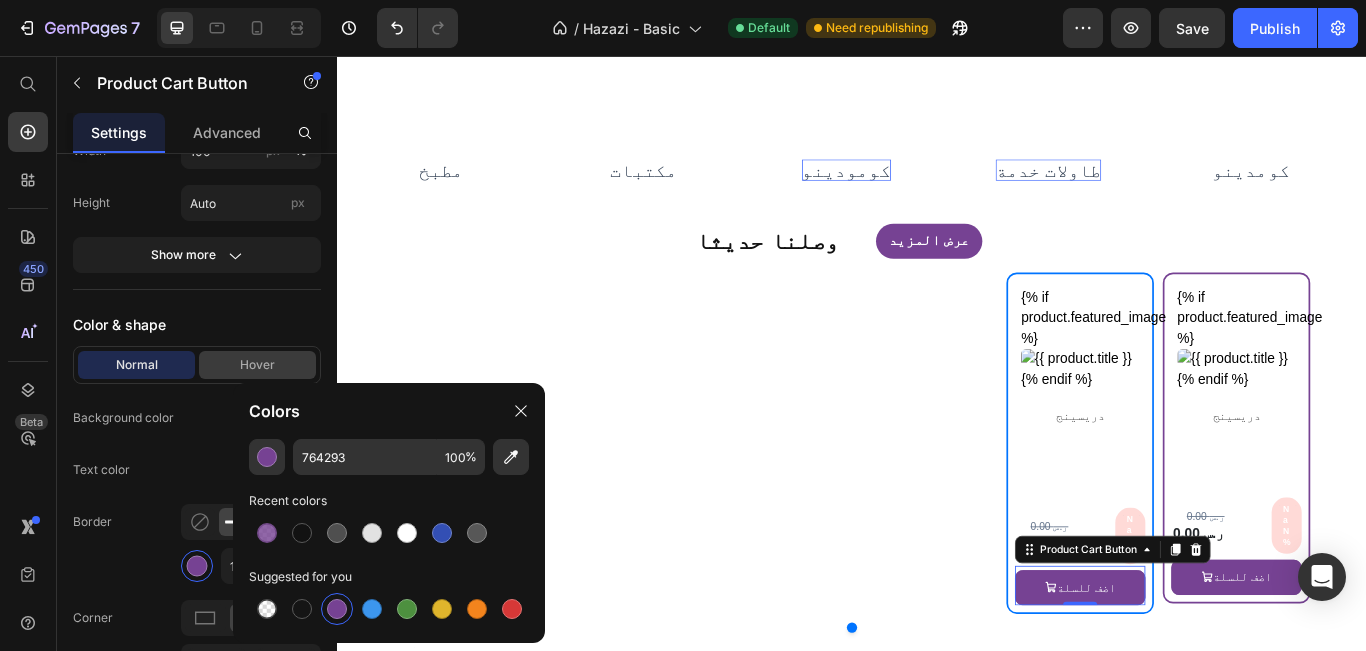 click on "Hover" at bounding box center (257, 365) 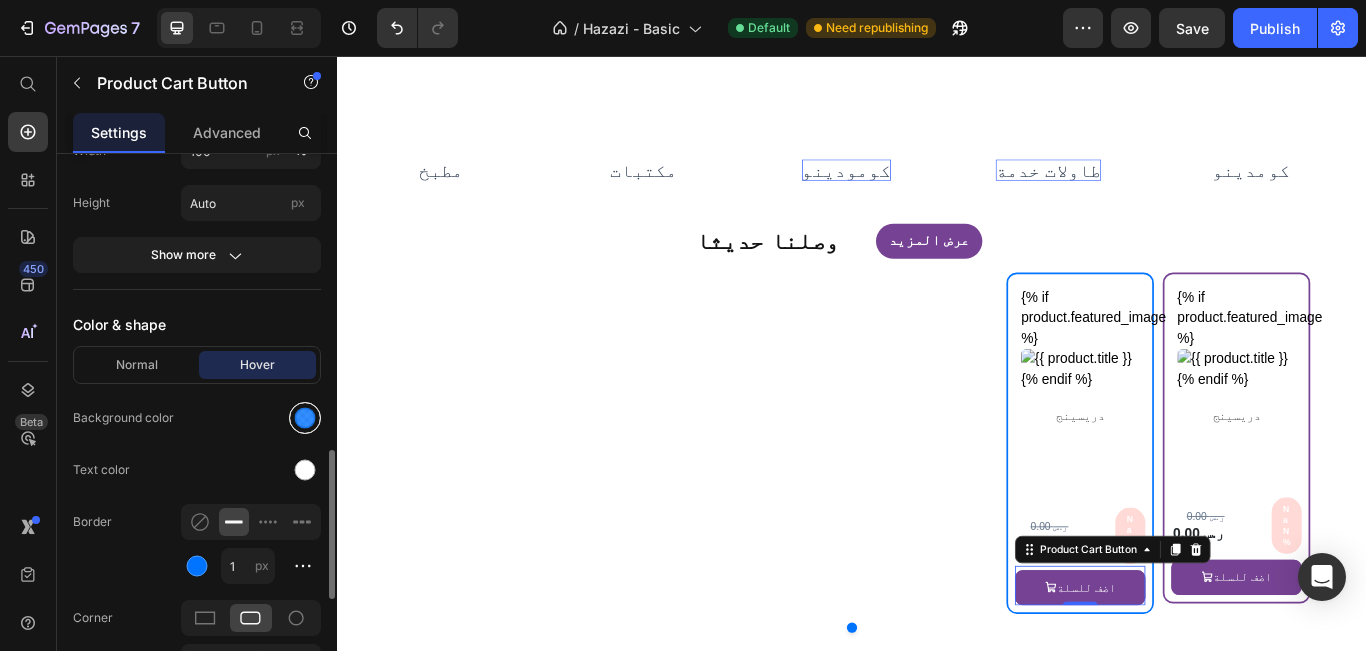 click at bounding box center (305, 418) 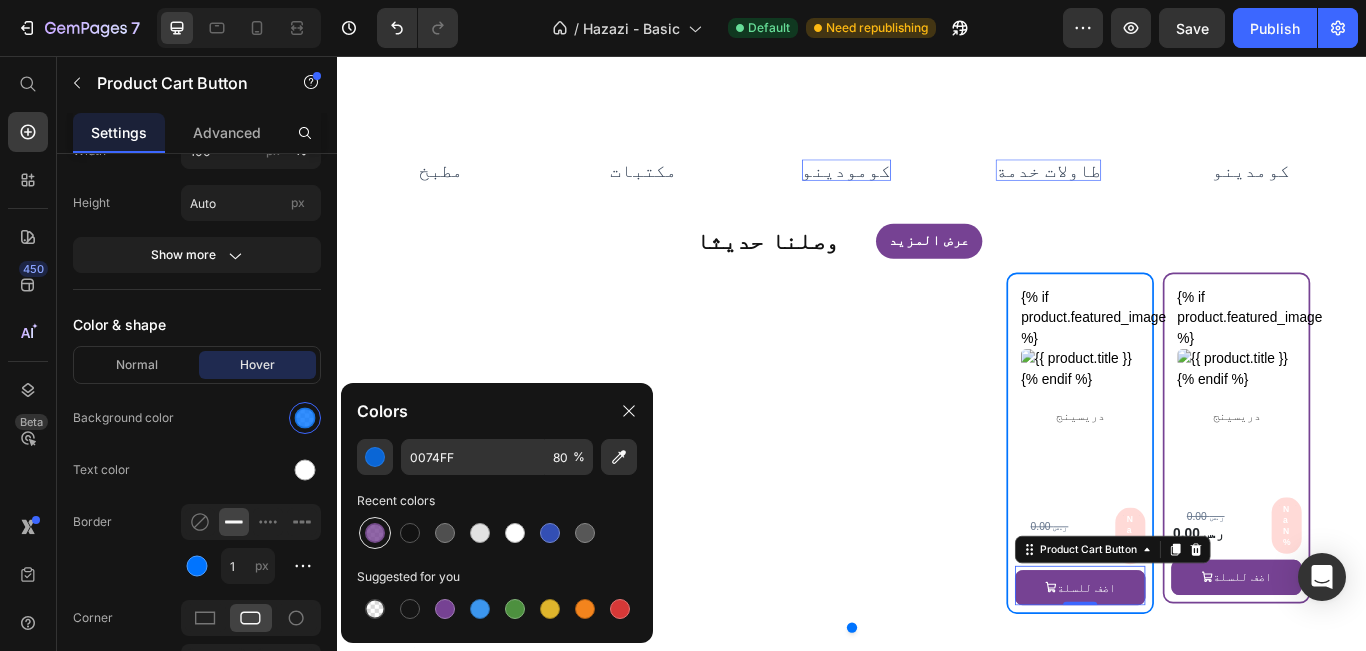 click at bounding box center [375, 533] 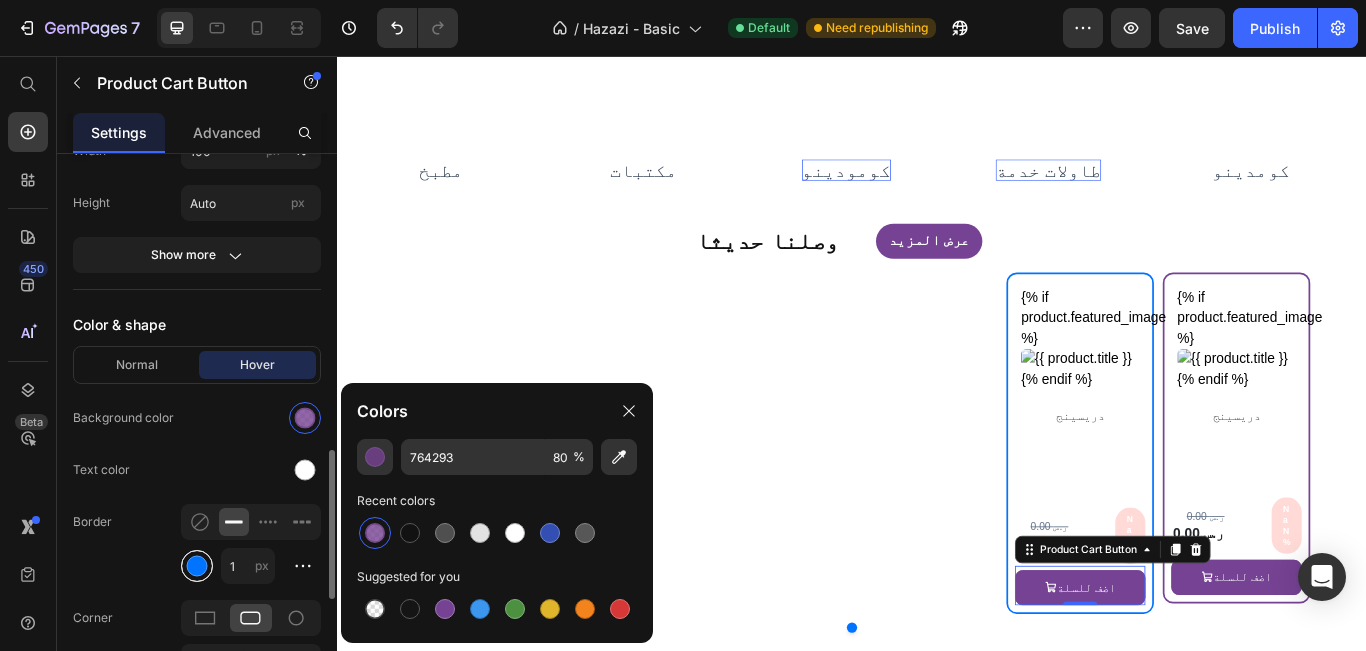 click at bounding box center (197, 566) 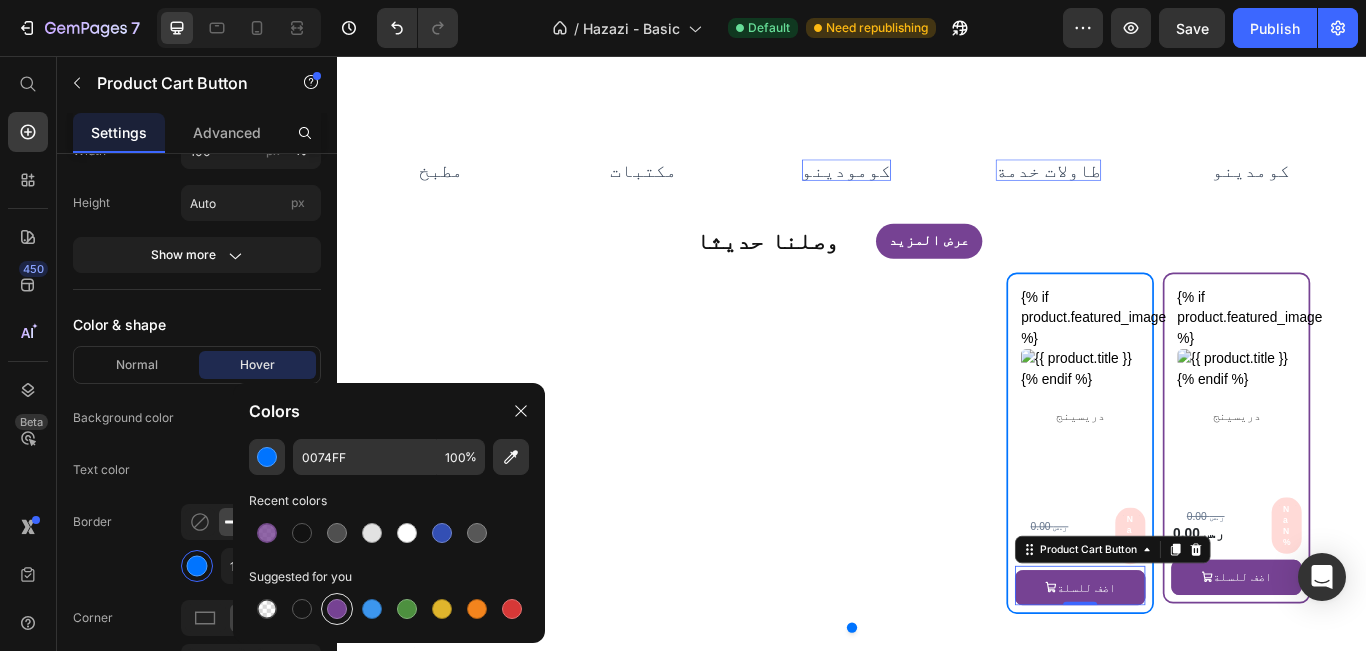 click at bounding box center [337, 609] 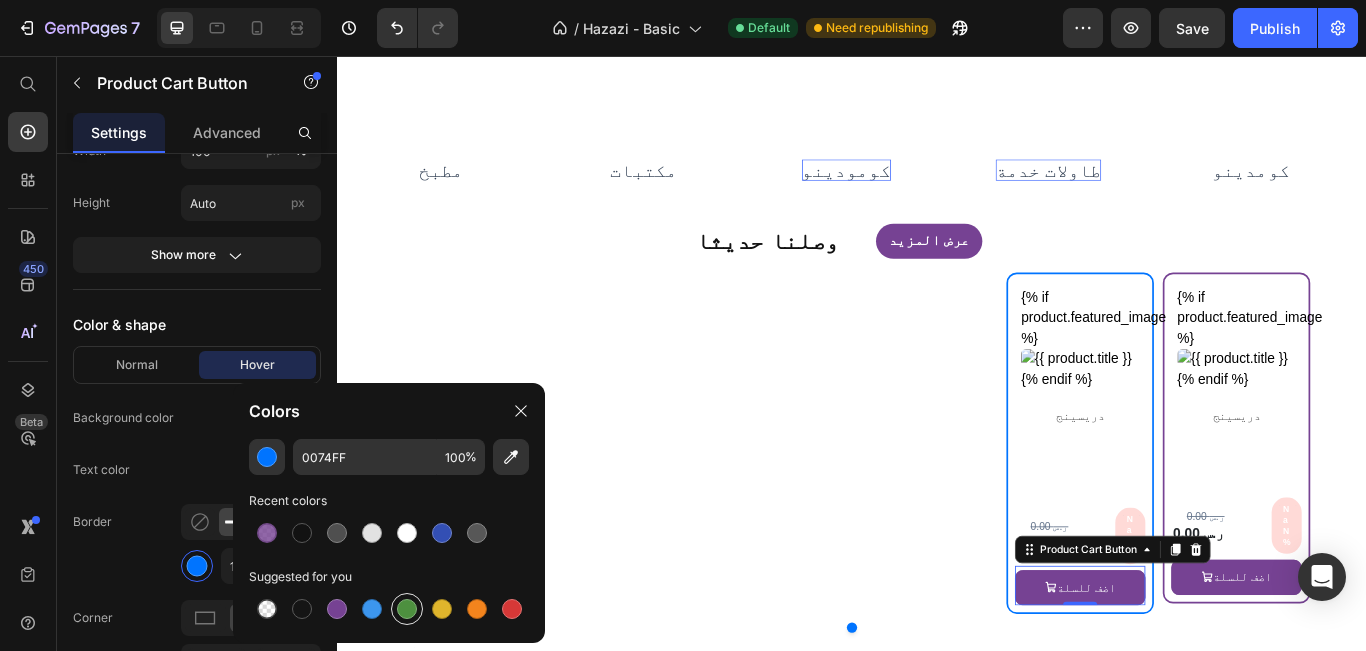 type on "764293" 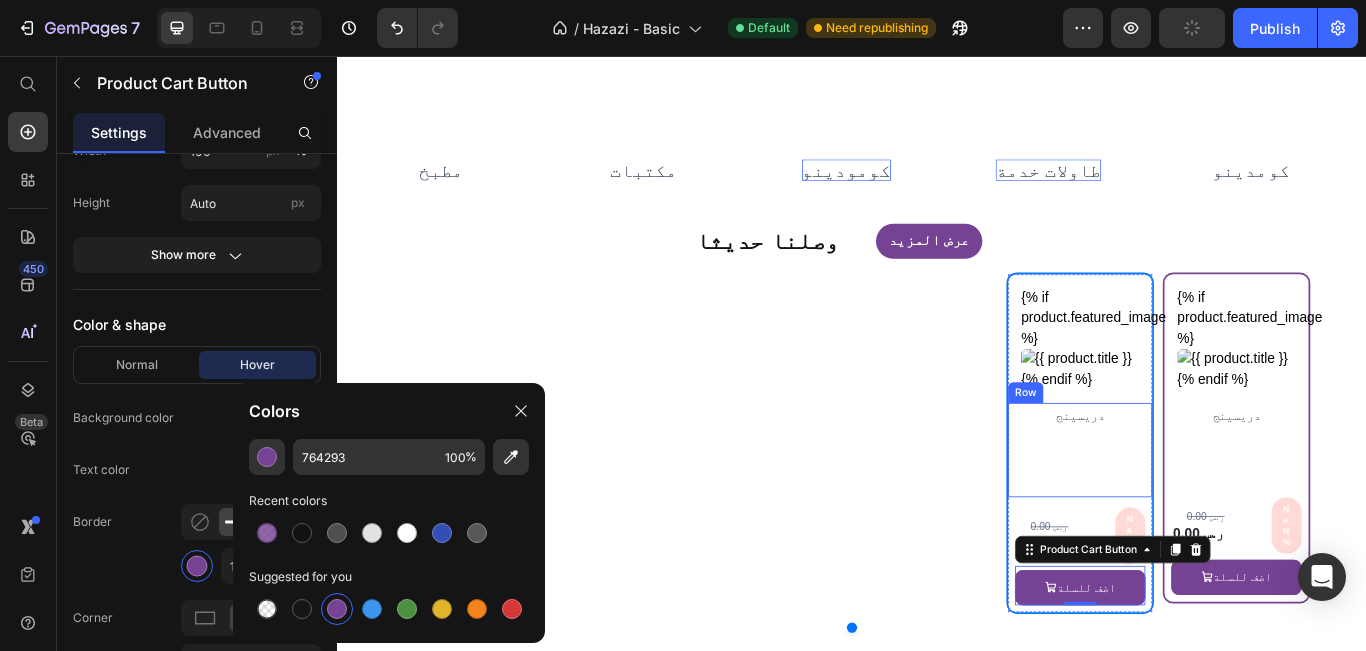 click on "دريسينج Product Title" at bounding box center (1203, 512) 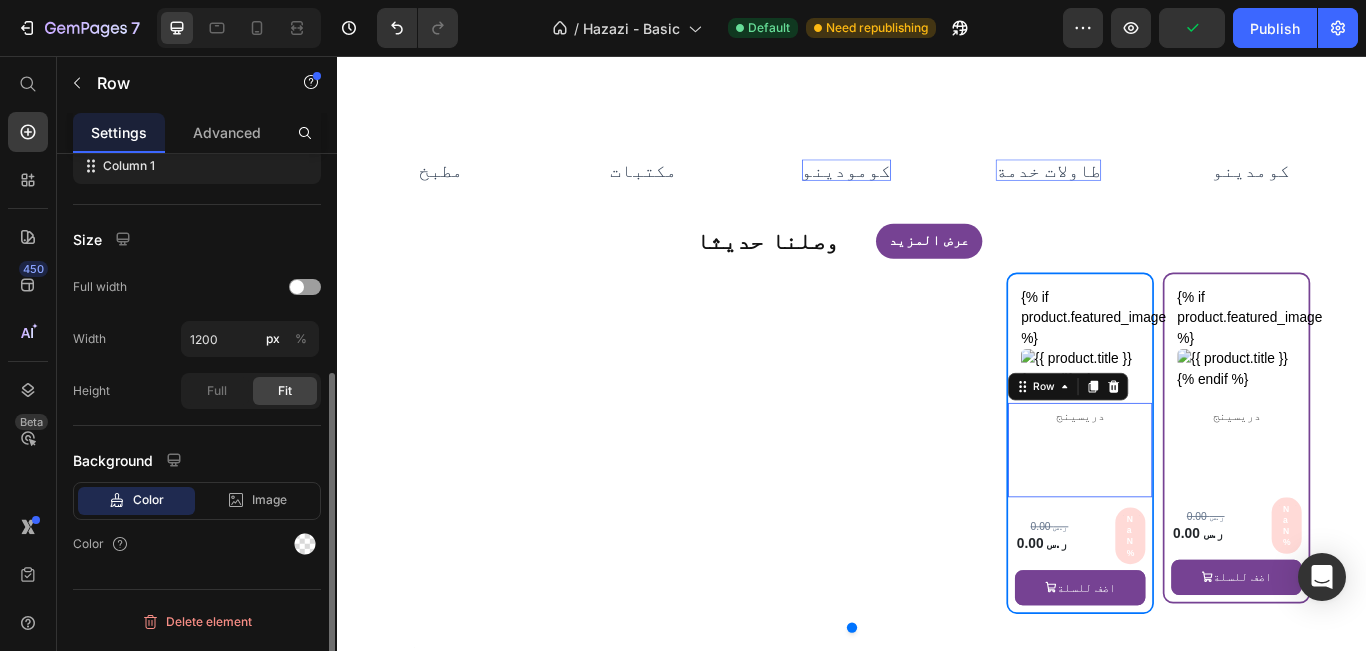 scroll, scrollTop: 0, scrollLeft: 0, axis: both 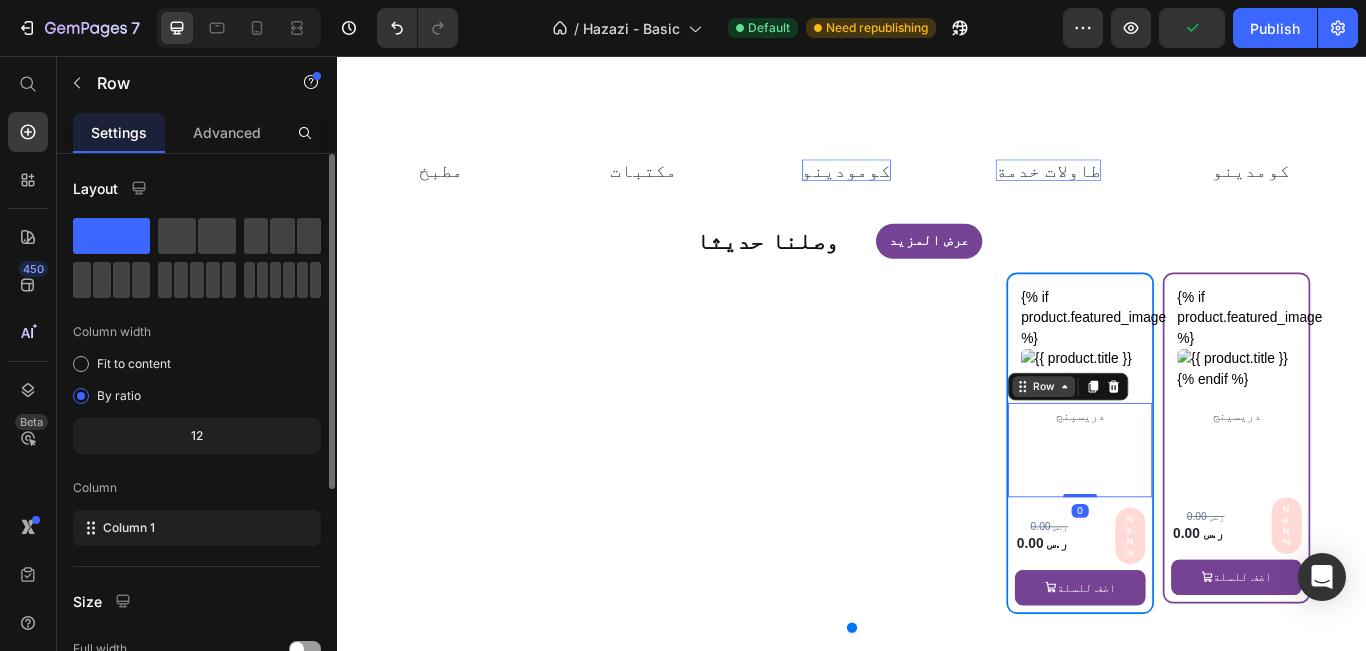 click on "Row" at bounding box center (1160, 441) 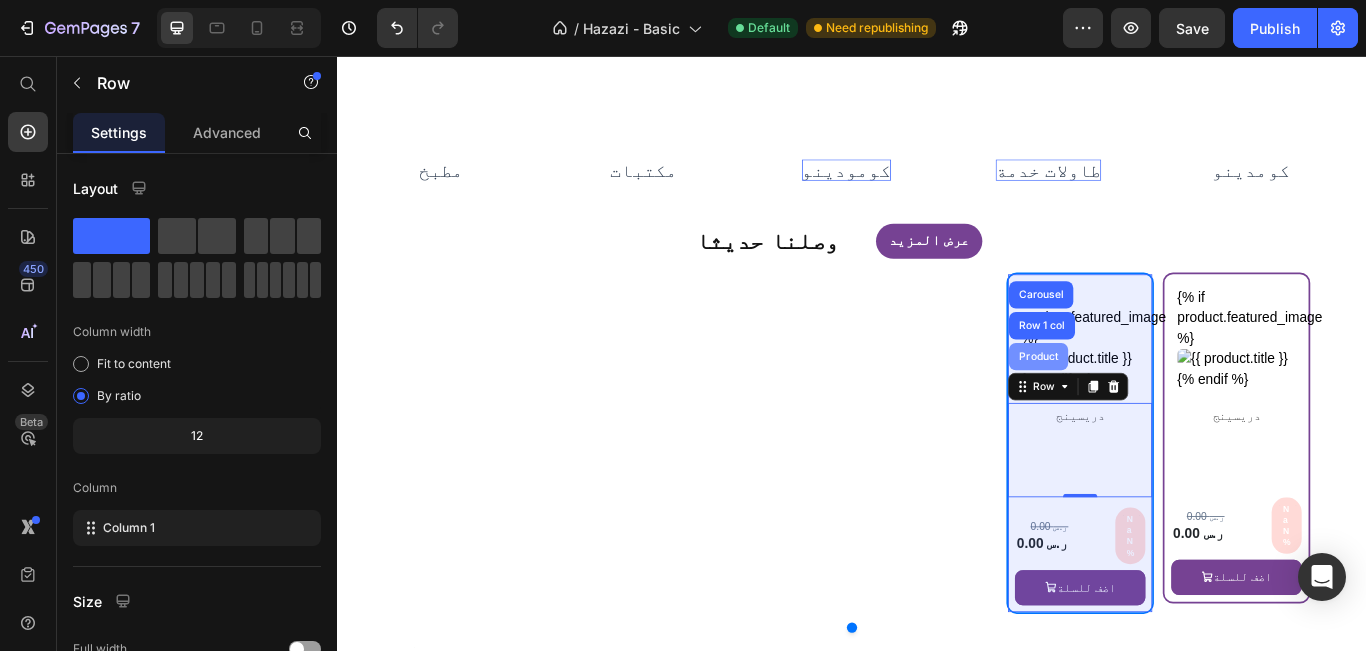 click on "Product" at bounding box center (1154, 406) 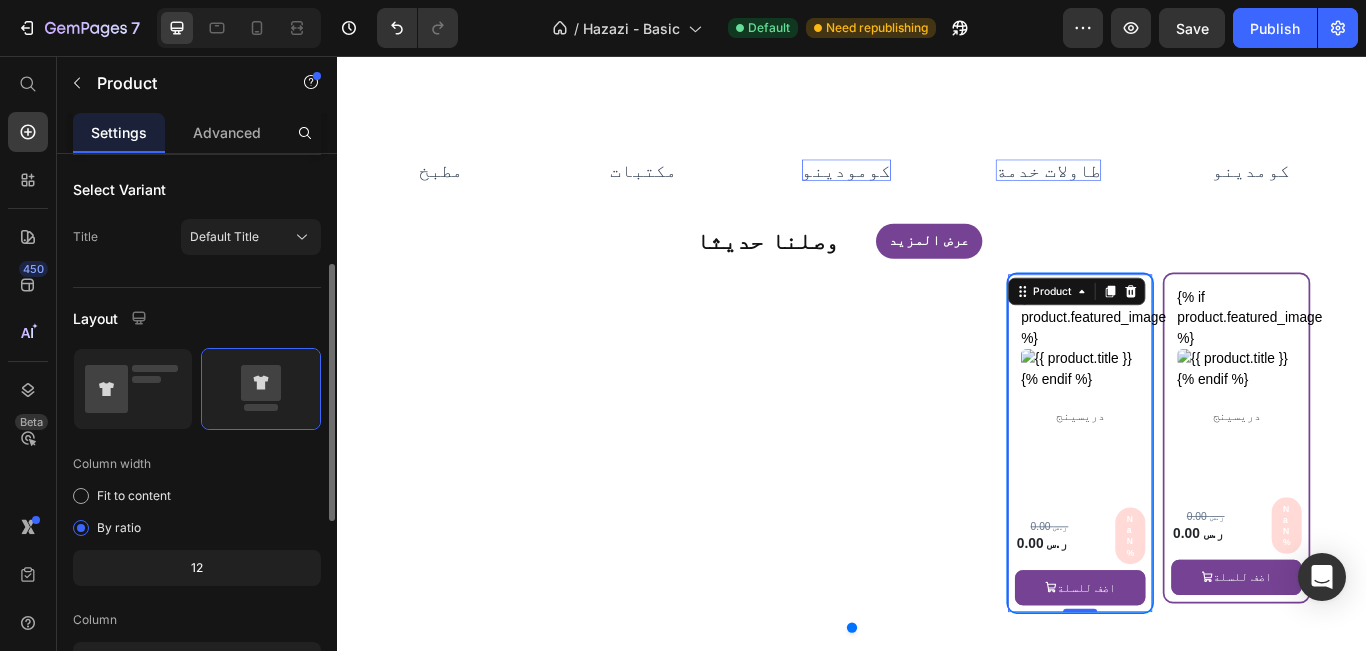 scroll, scrollTop: 0, scrollLeft: 0, axis: both 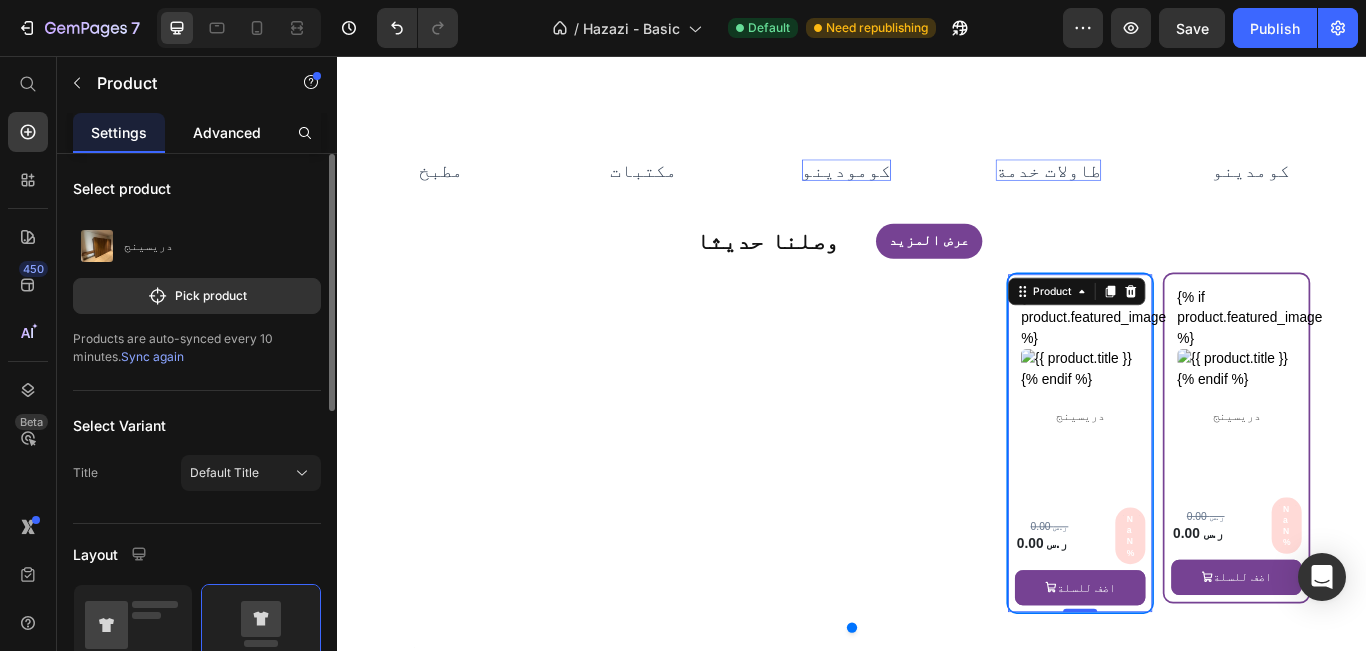 click on "Advanced" at bounding box center (227, 132) 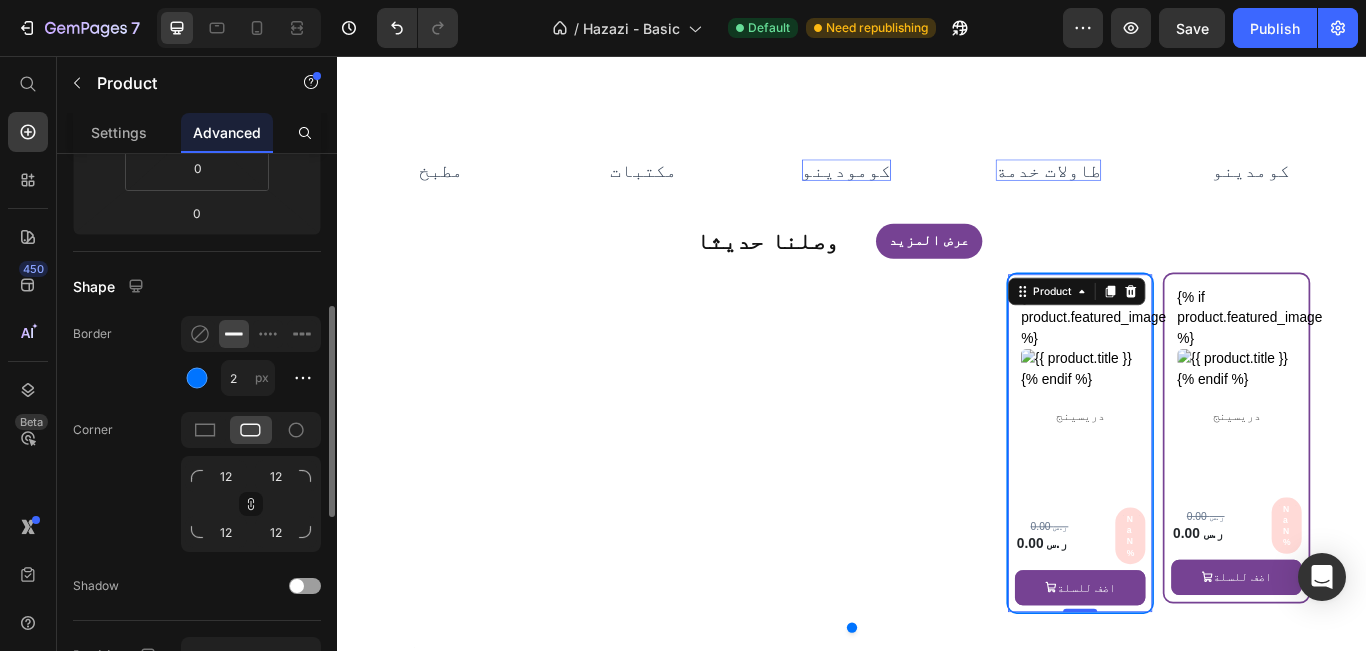 scroll, scrollTop: 500, scrollLeft: 0, axis: vertical 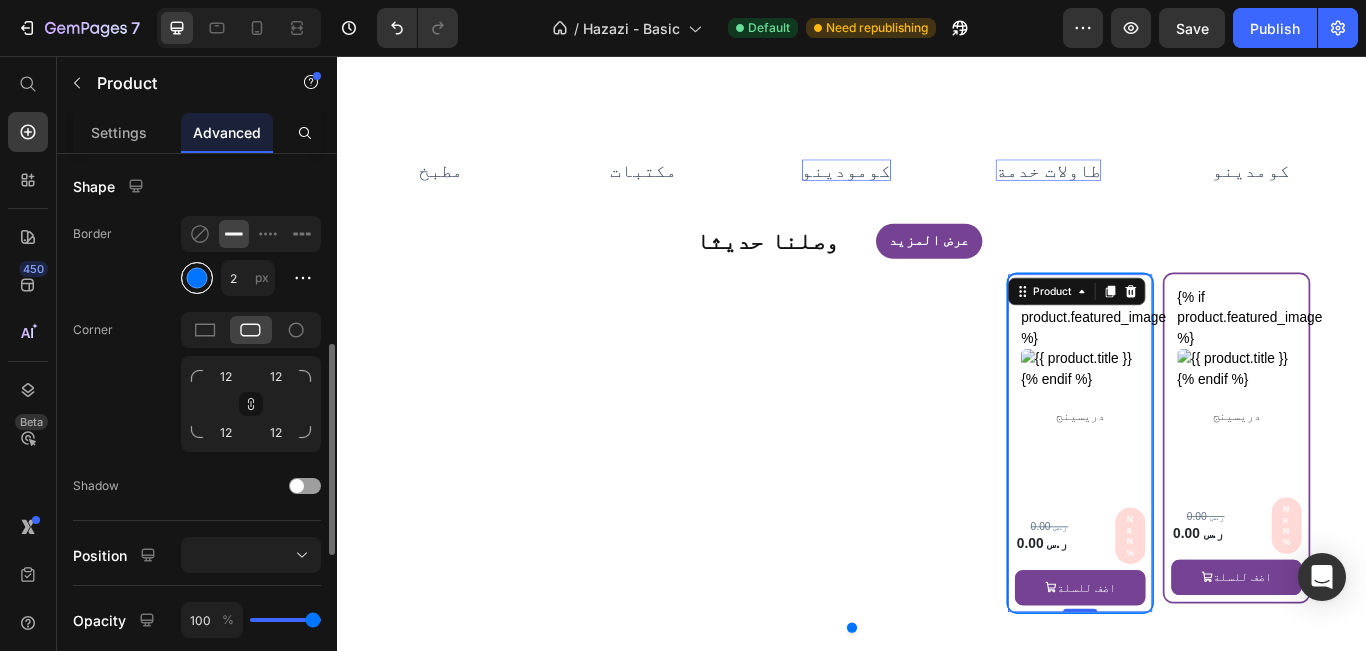 click at bounding box center (197, 278) 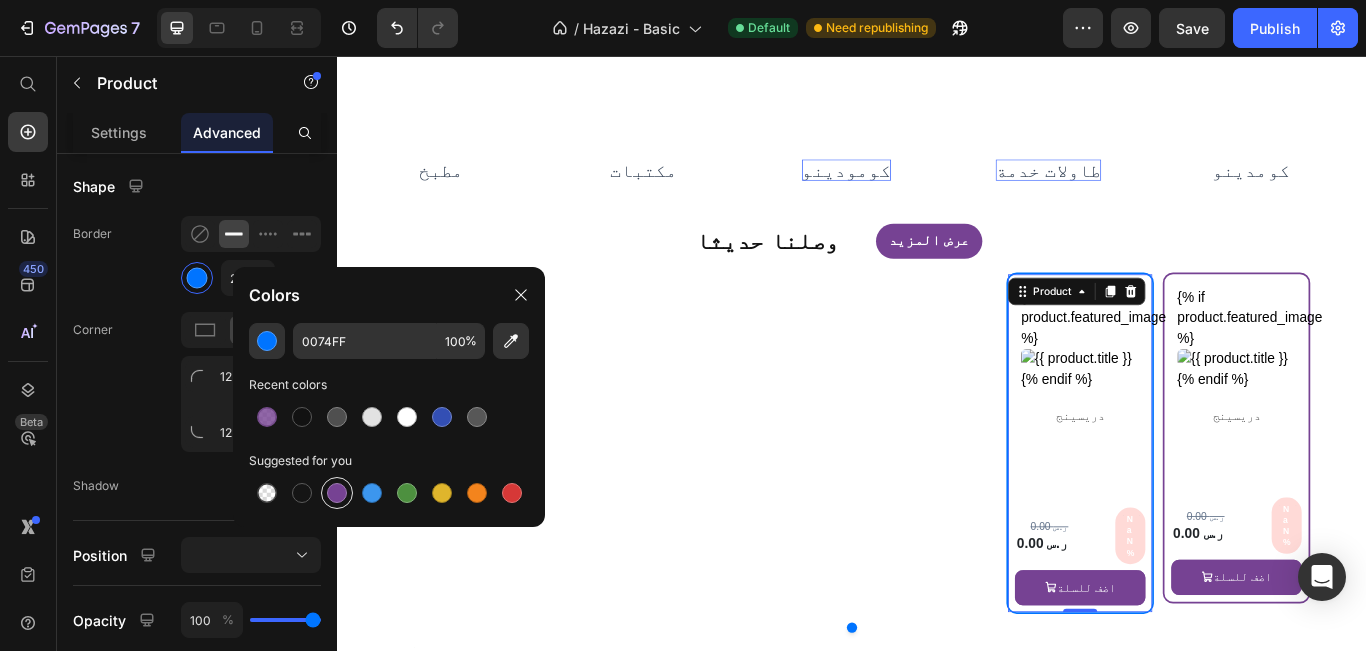 click at bounding box center [337, 493] 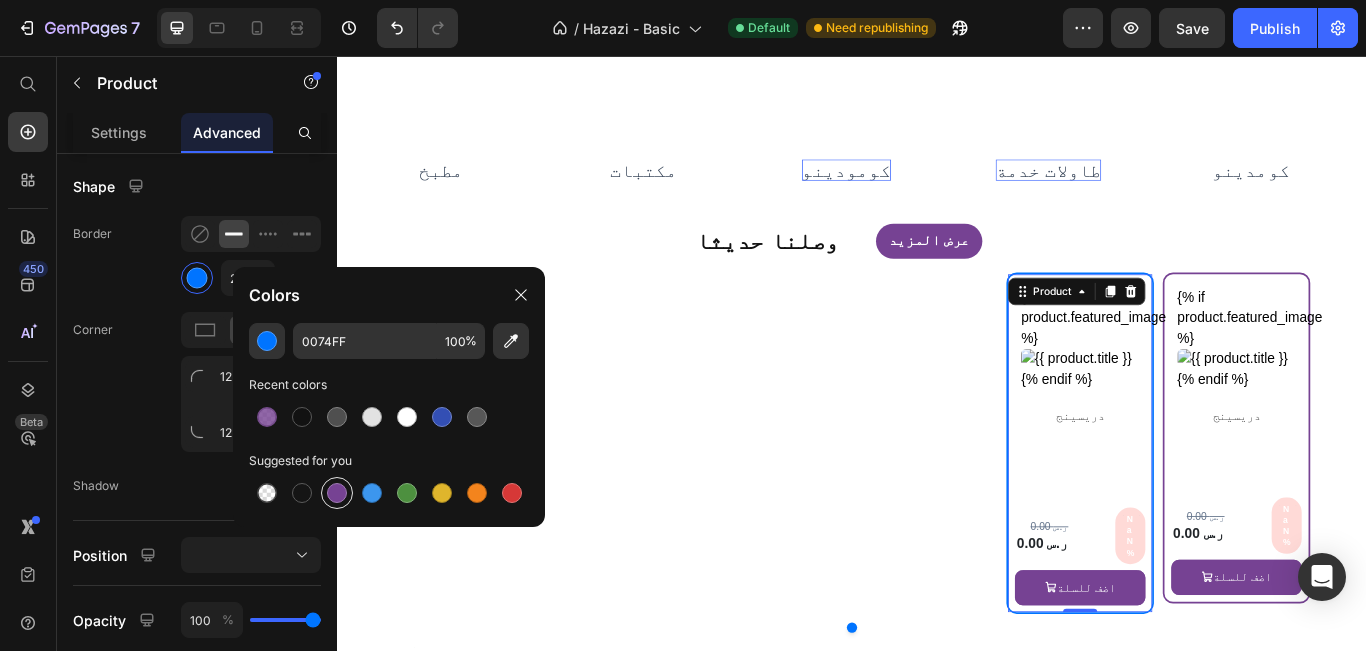 type on "764293" 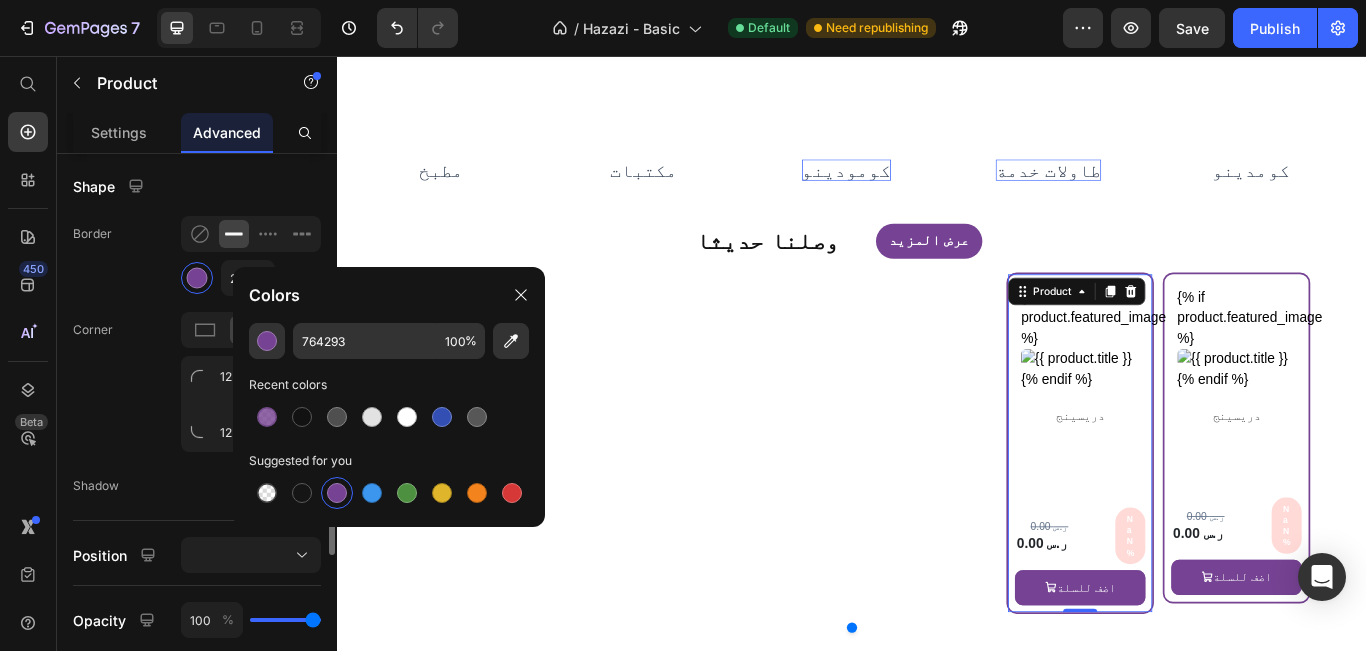 click on "Corner 12 12 12 12" 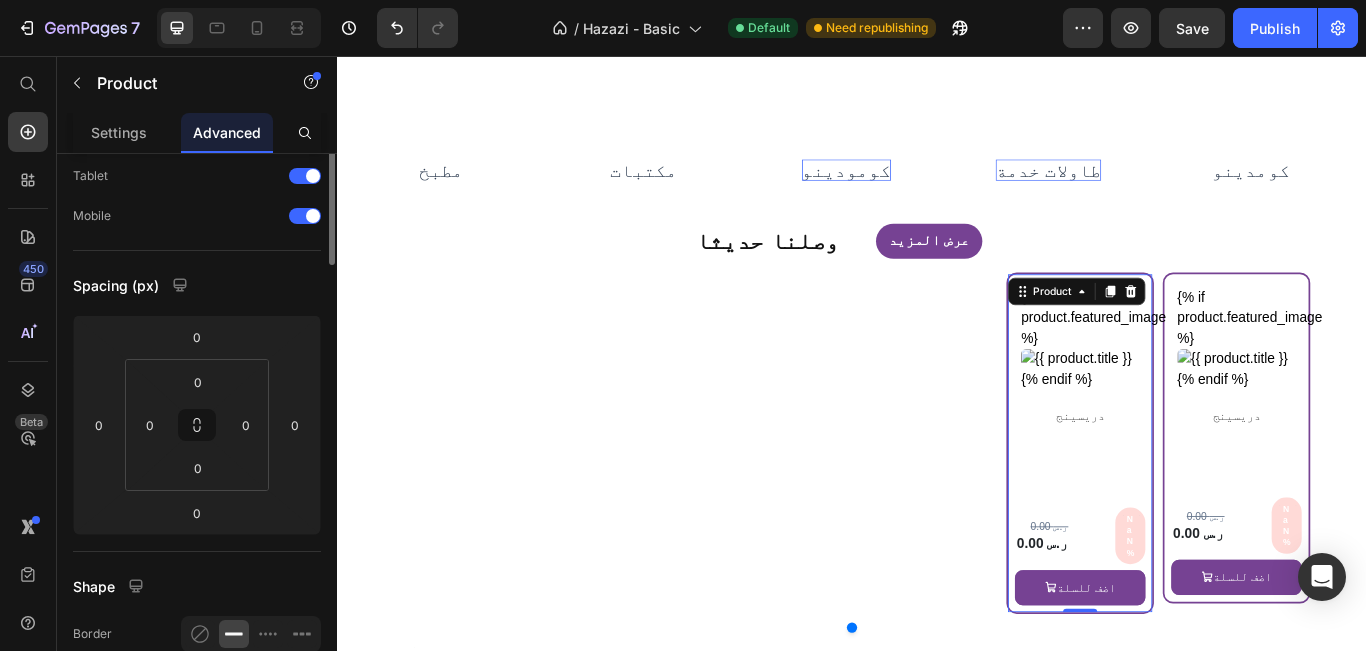 scroll, scrollTop: 0, scrollLeft: 0, axis: both 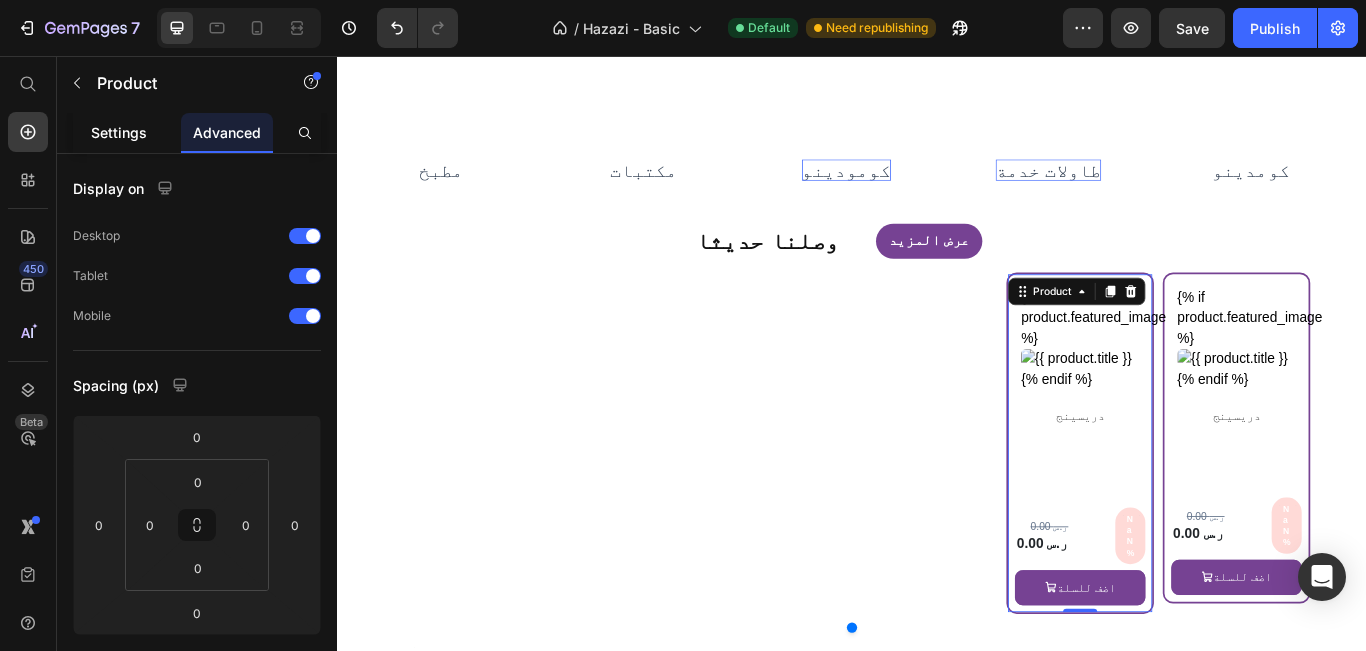 click on "Settings" at bounding box center [119, 132] 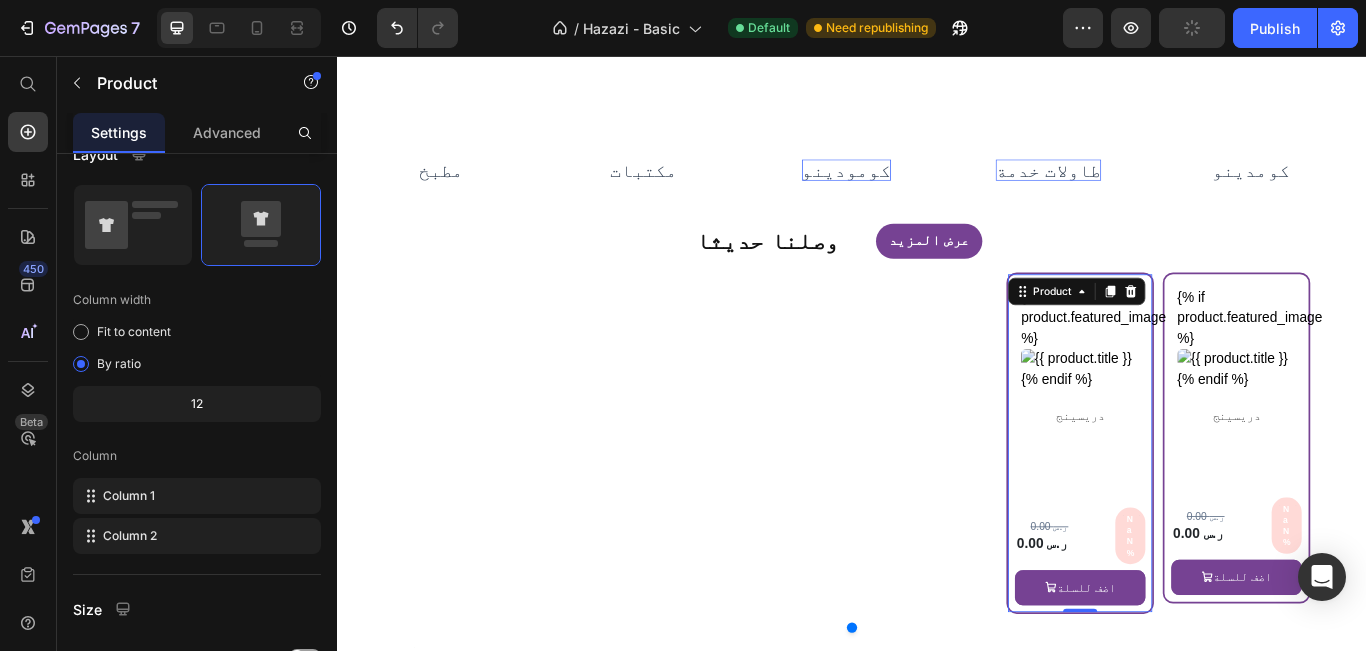 scroll, scrollTop: 636, scrollLeft: 0, axis: vertical 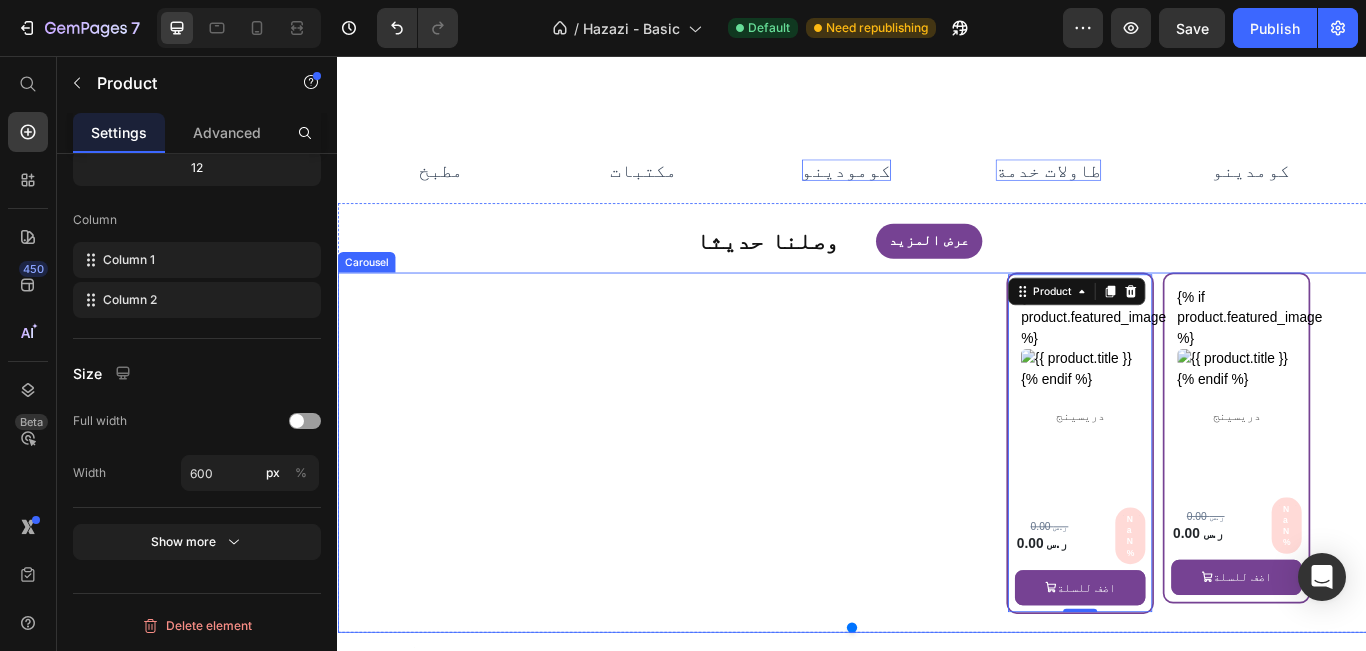 click at bounding box center [937, 722] 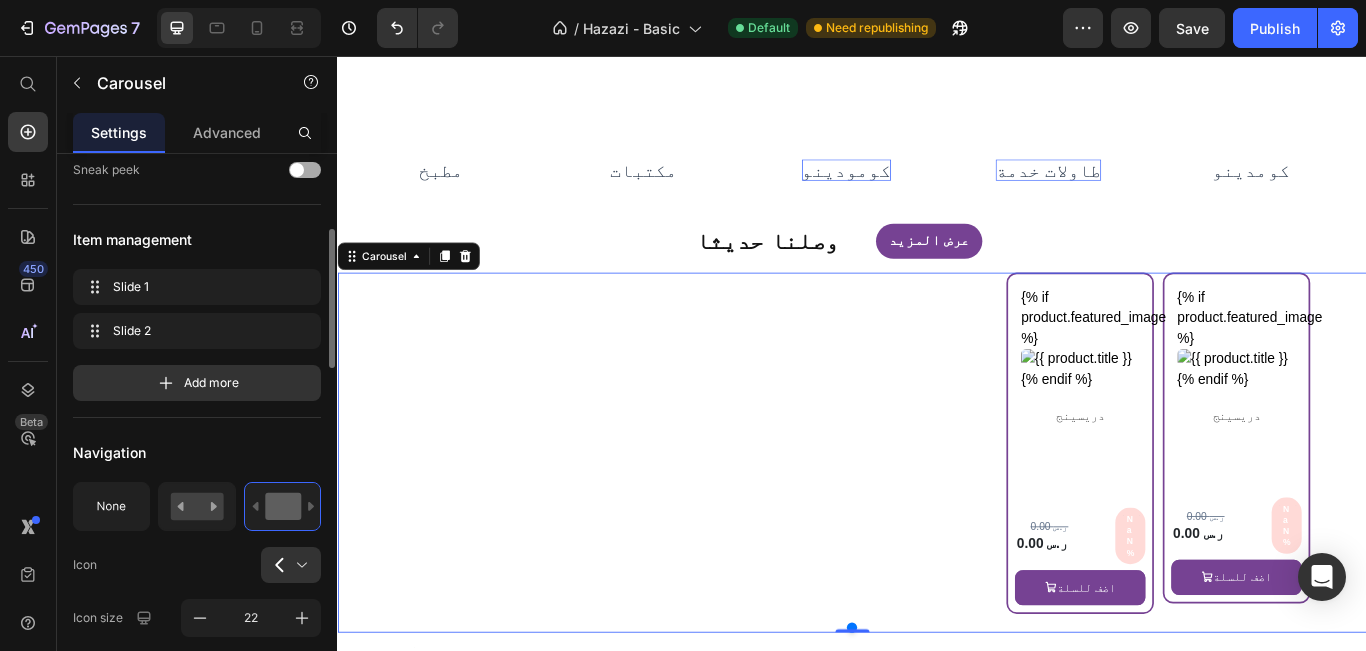 scroll, scrollTop: 400, scrollLeft: 0, axis: vertical 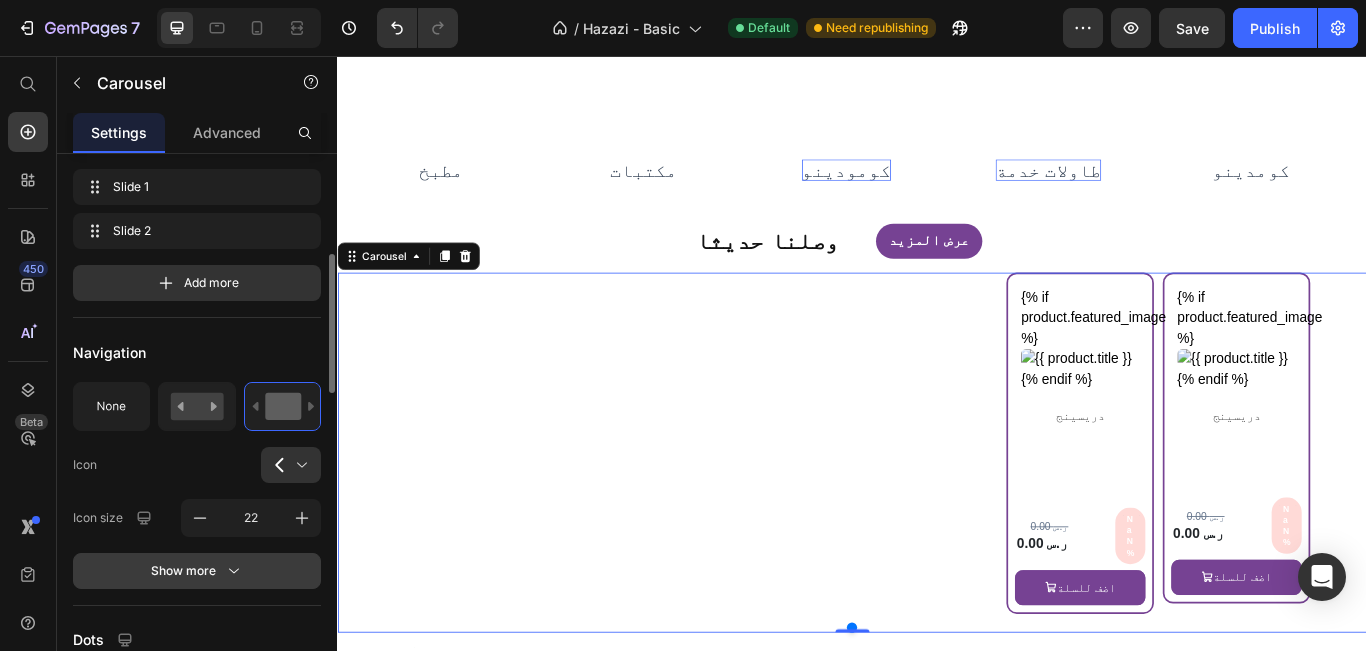 click on "Show more" at bounding box center [197, 571] 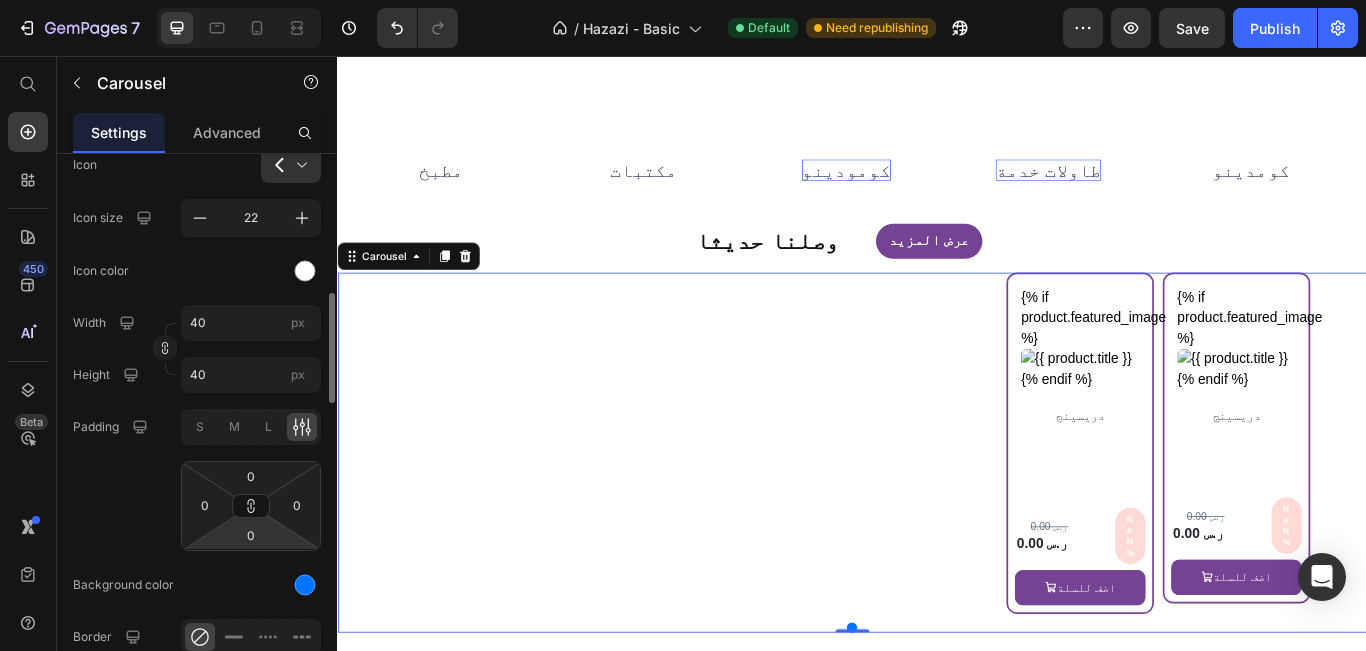 scroll, scrollTop: 800, scrollLeft: 0, axis: vertical 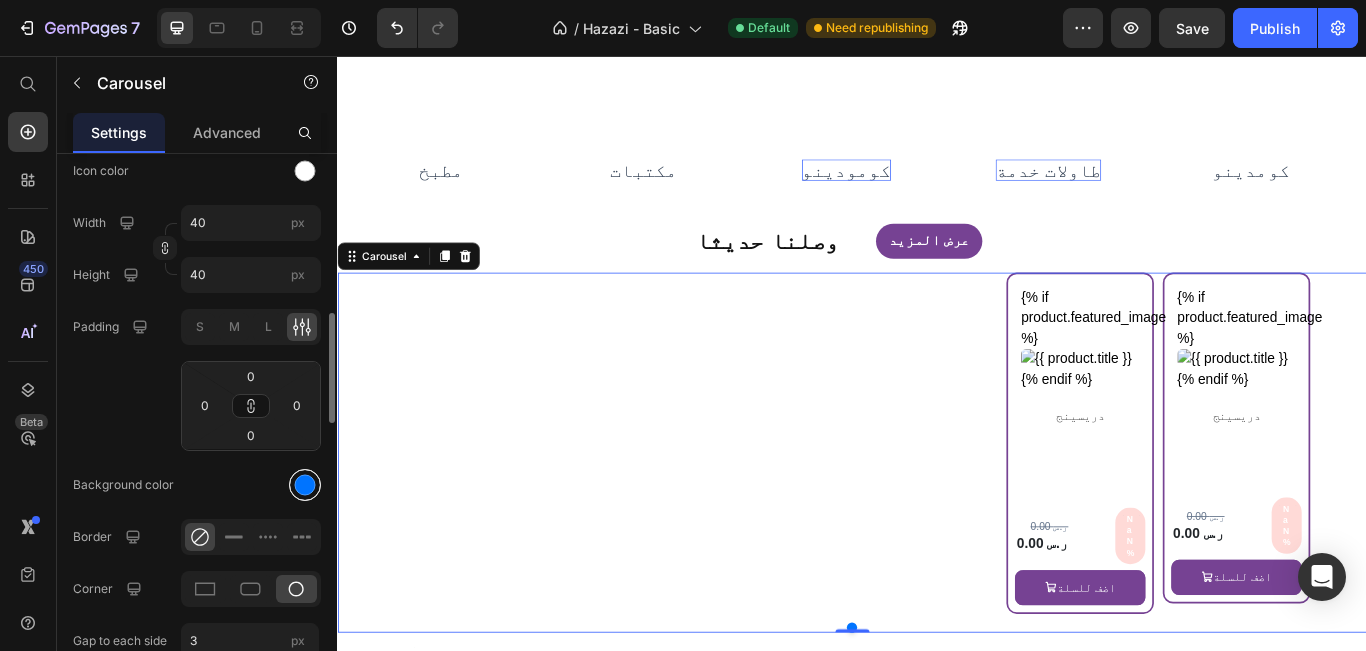 click at bounding box center [305, 484] 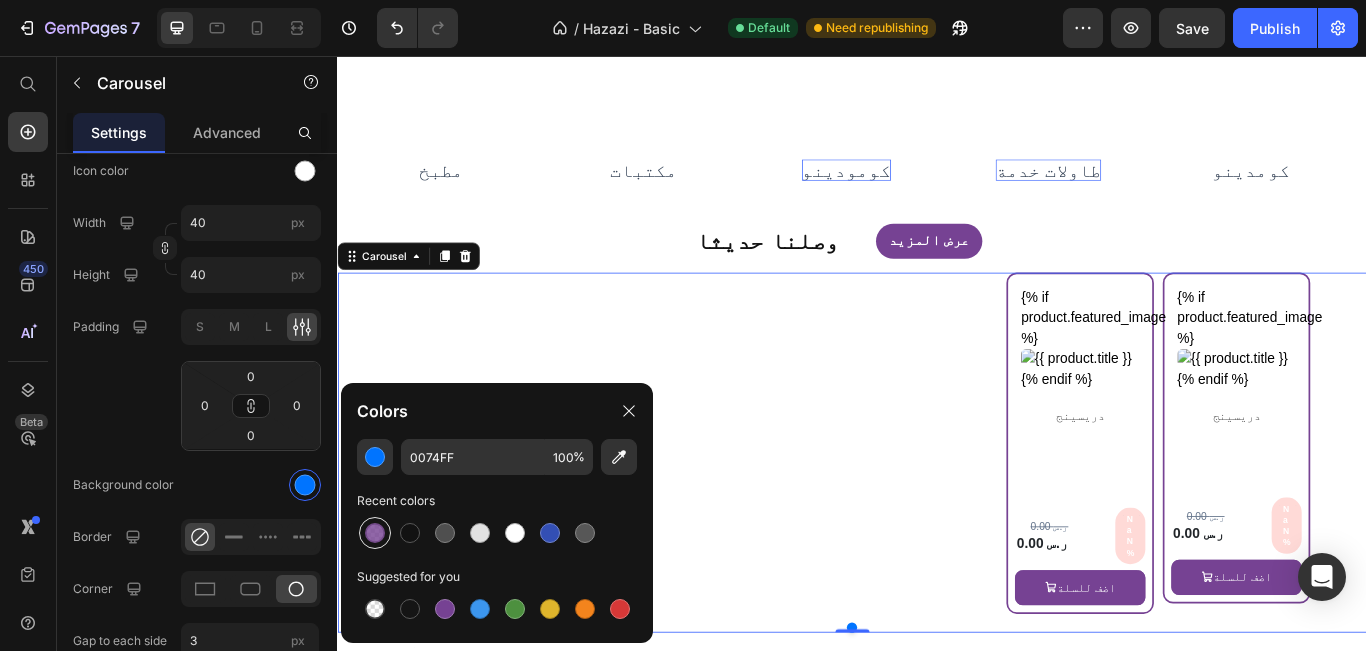 click at bounding box center (375, 533) 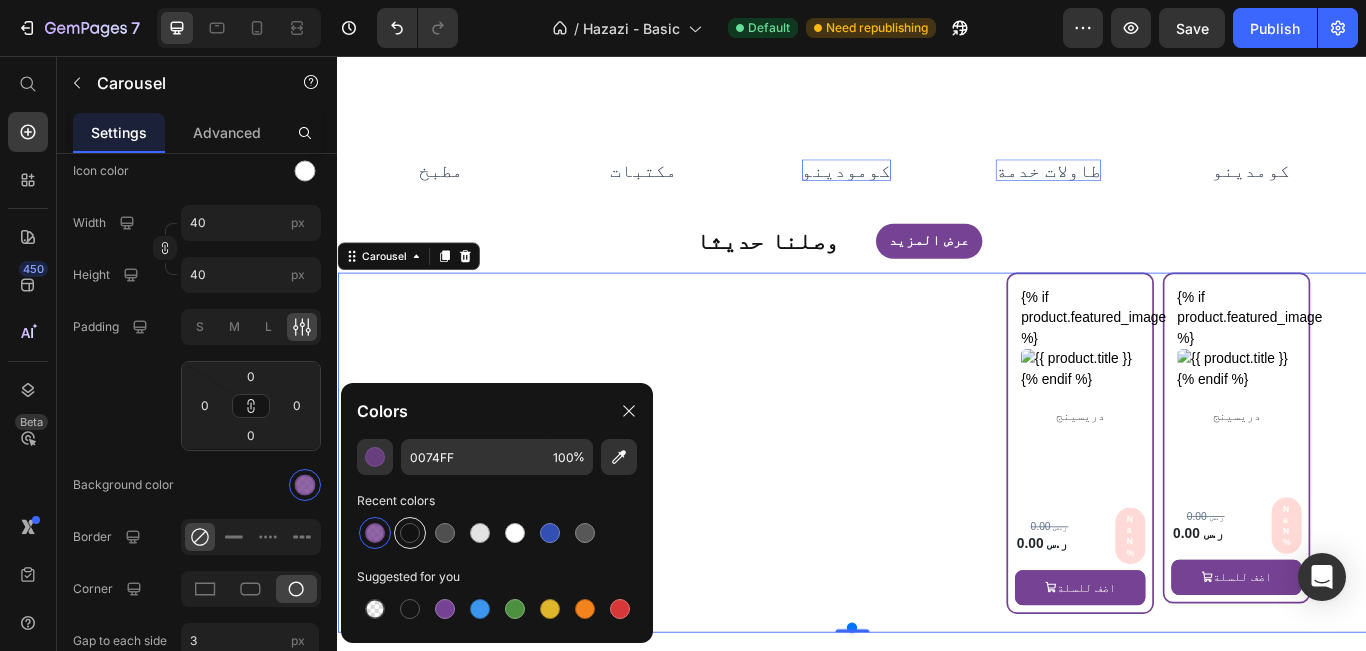 type on "764293" 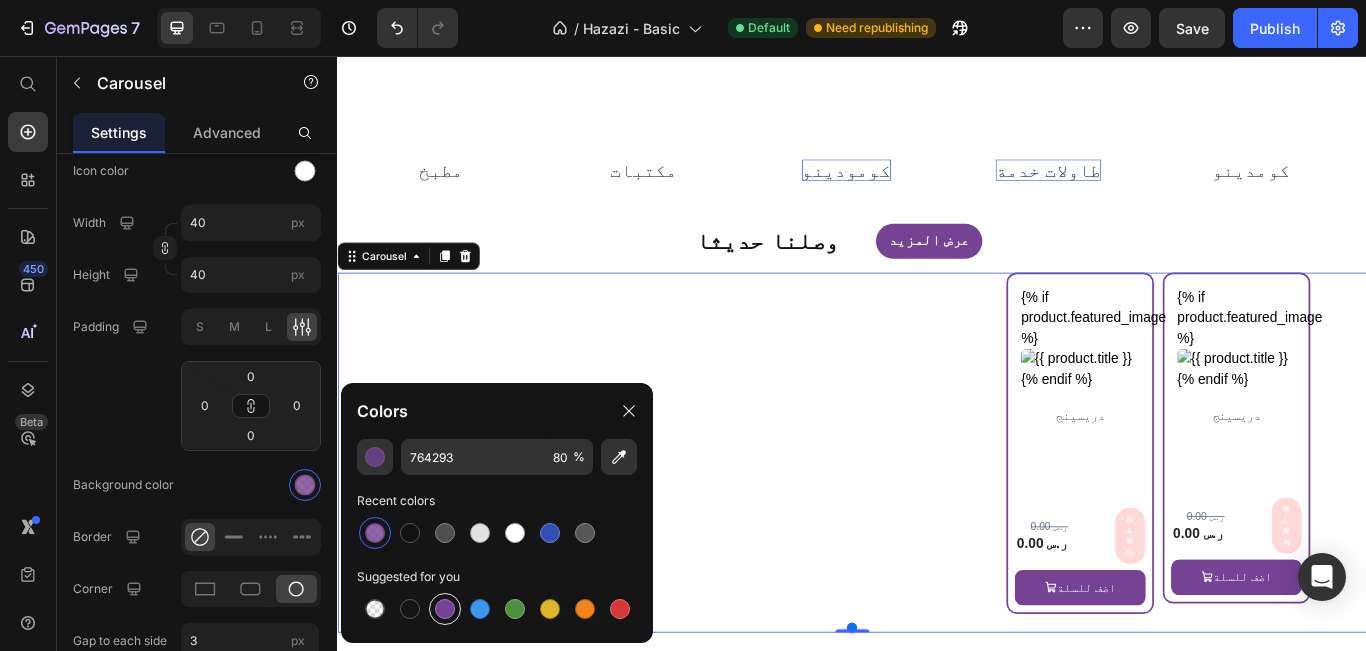 click at bounding box center [445, 609] 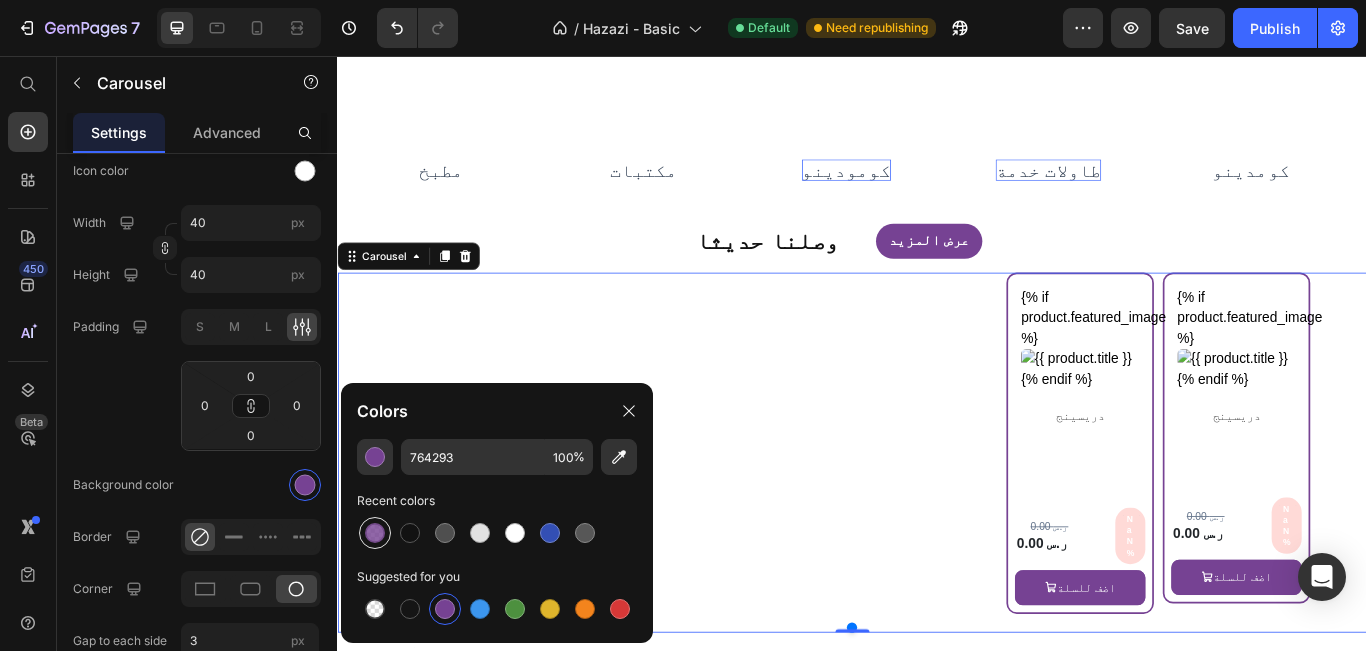 click at bounding box center [375, 533] 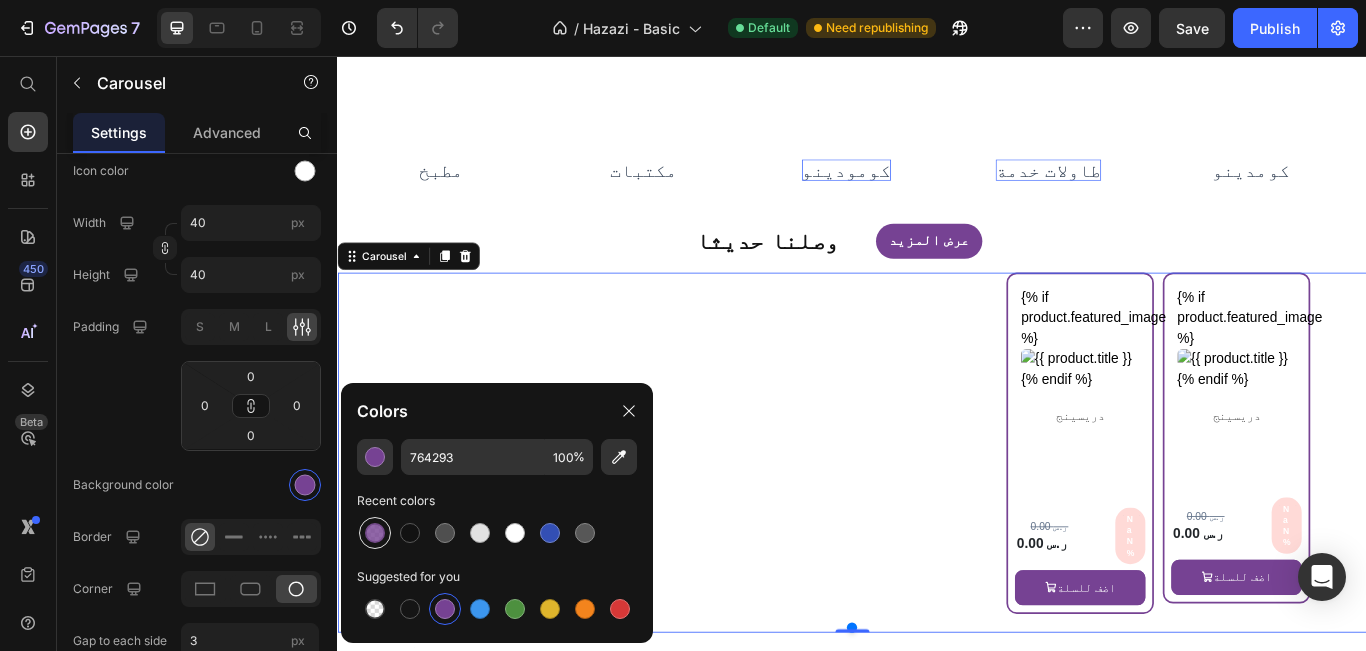 type on "80" 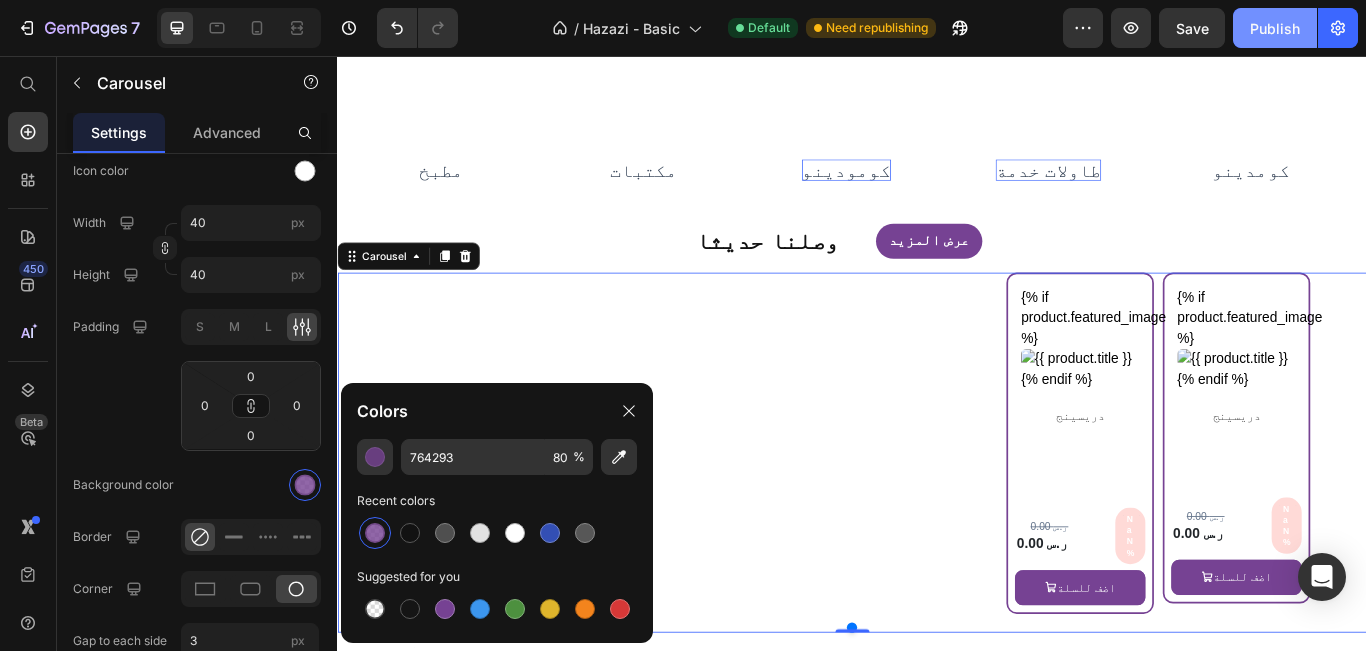 click on "Publish" 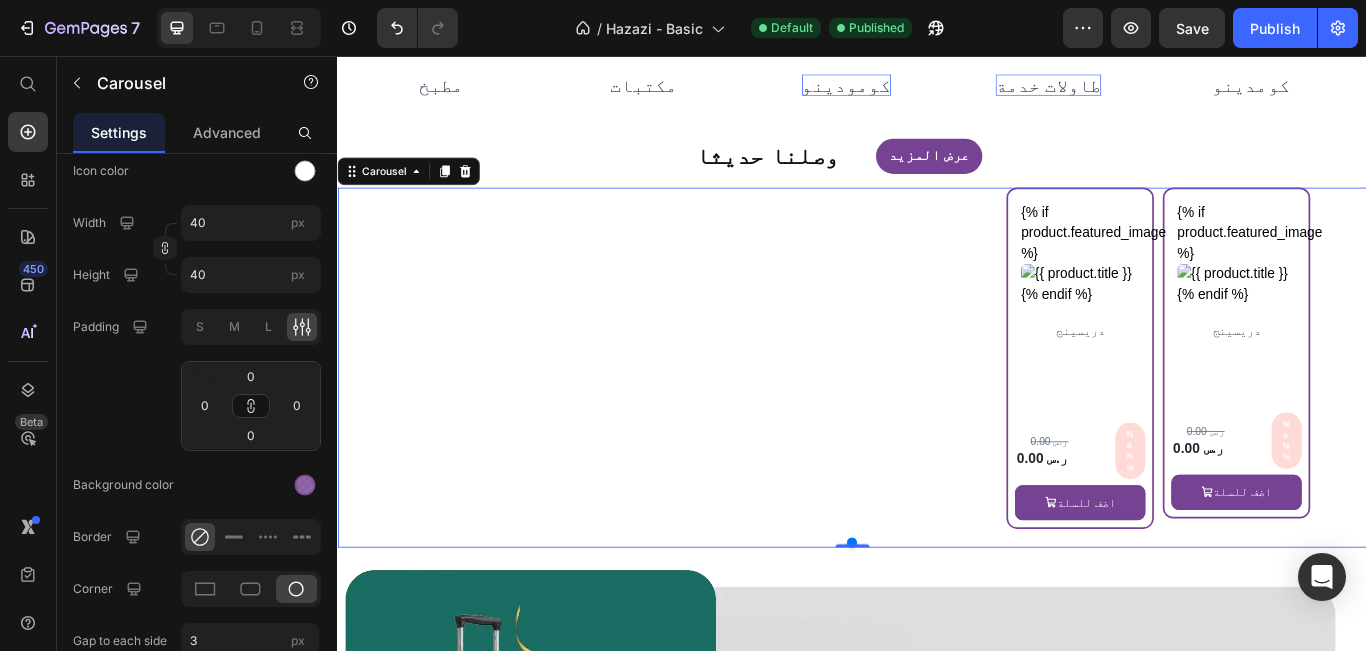 scroll, scrollTop: 700, scrollLeft: 0, axis: vertical 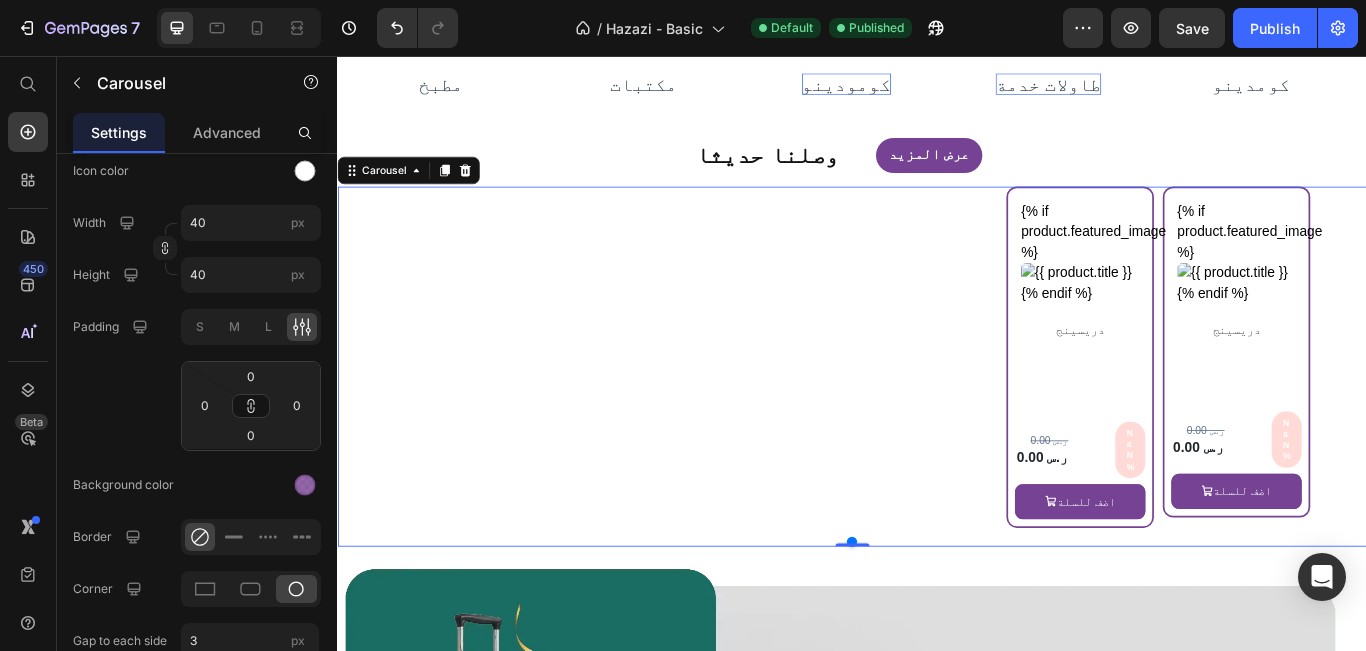 click at bounding box center (937, 622) 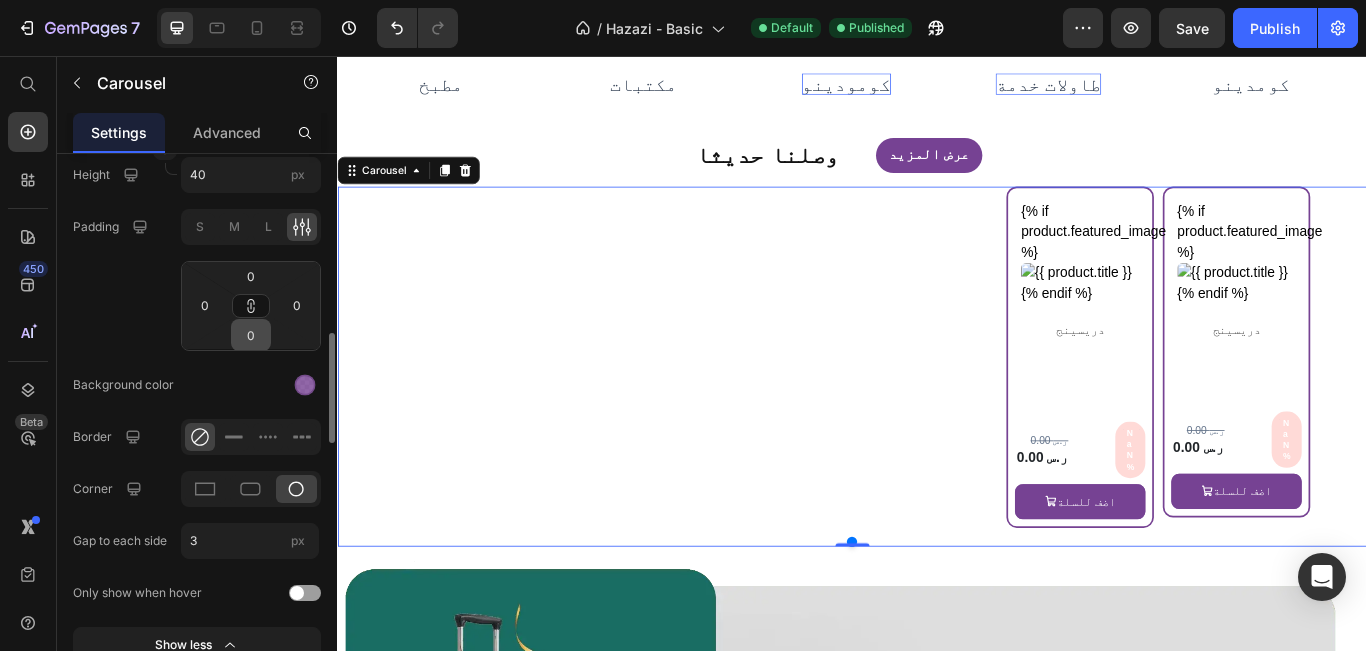 scroll, scrollTop: 1300, scrollLeft: 0, axis: vertical 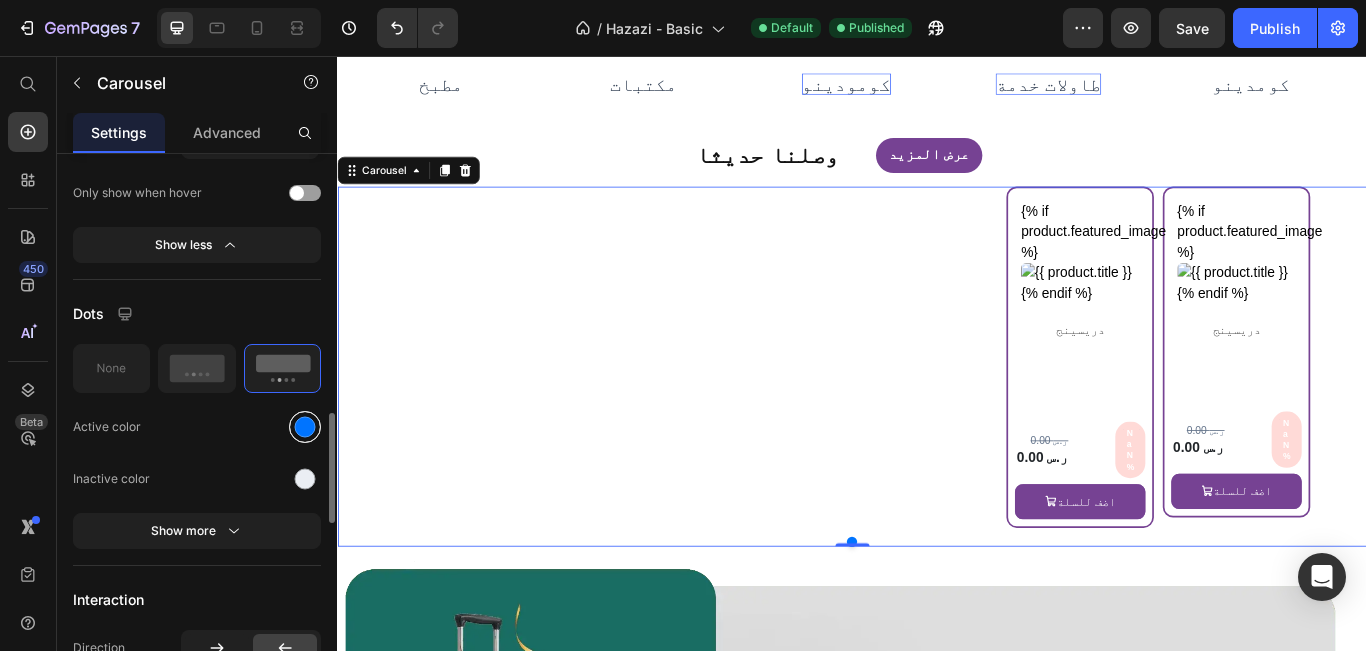 click at bounding box center [305, 427] 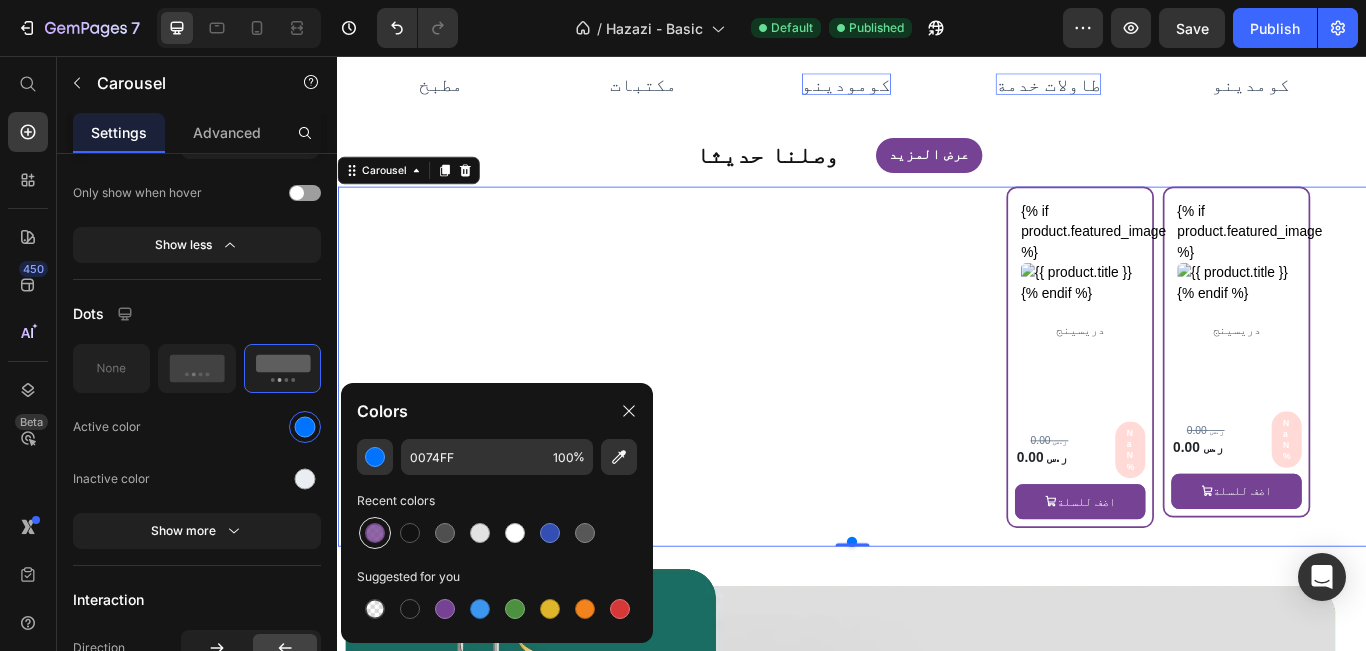 click at bounding box center [375, 533] 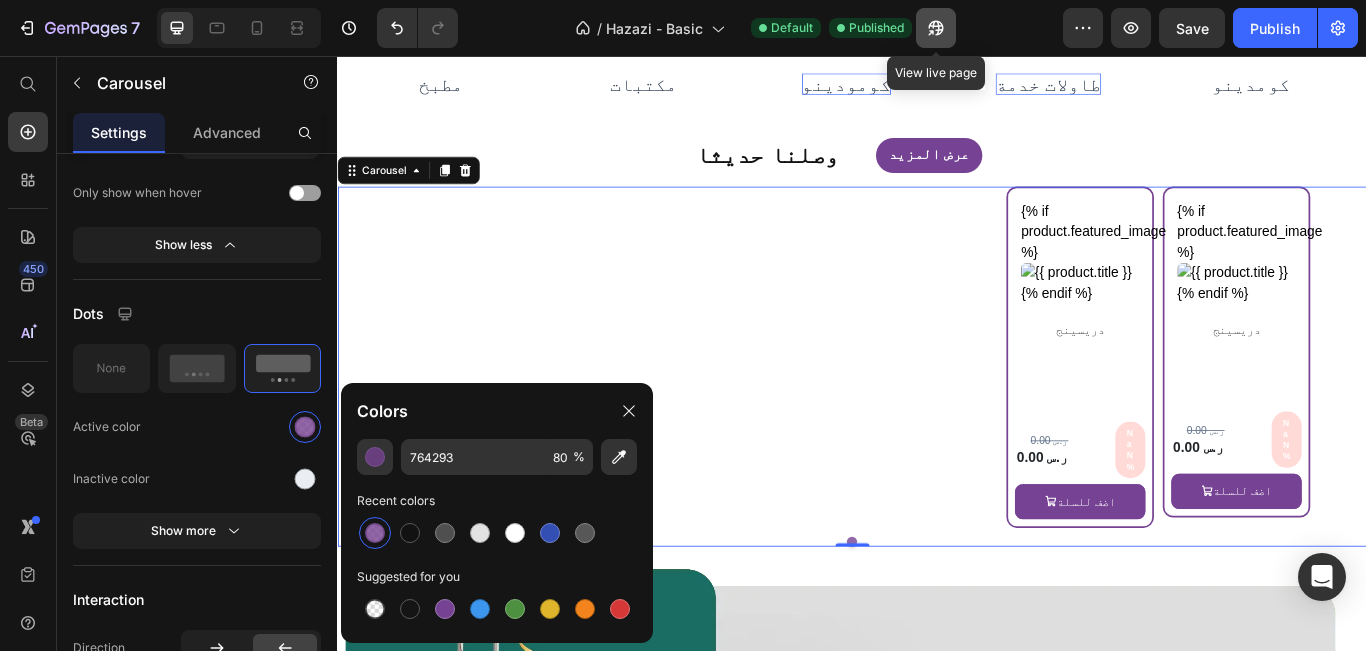 click 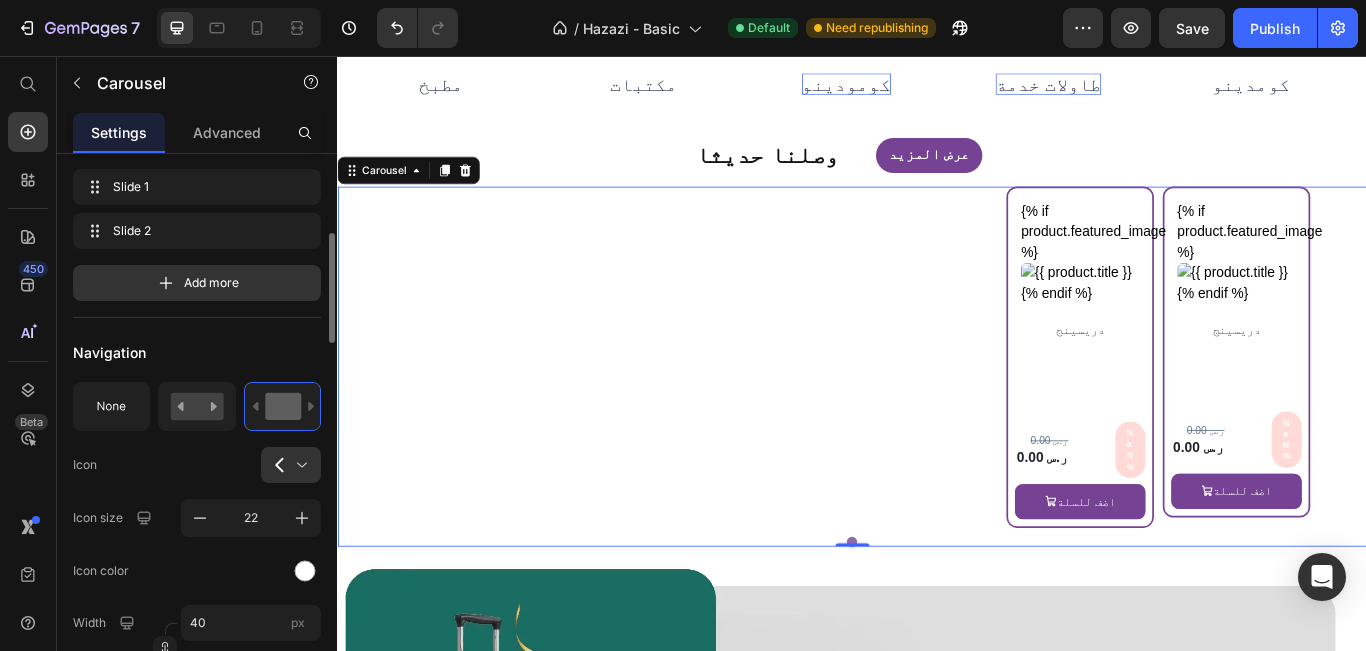 scroll, scrollTop: 300, scrollLeft: 0, axis: vertical 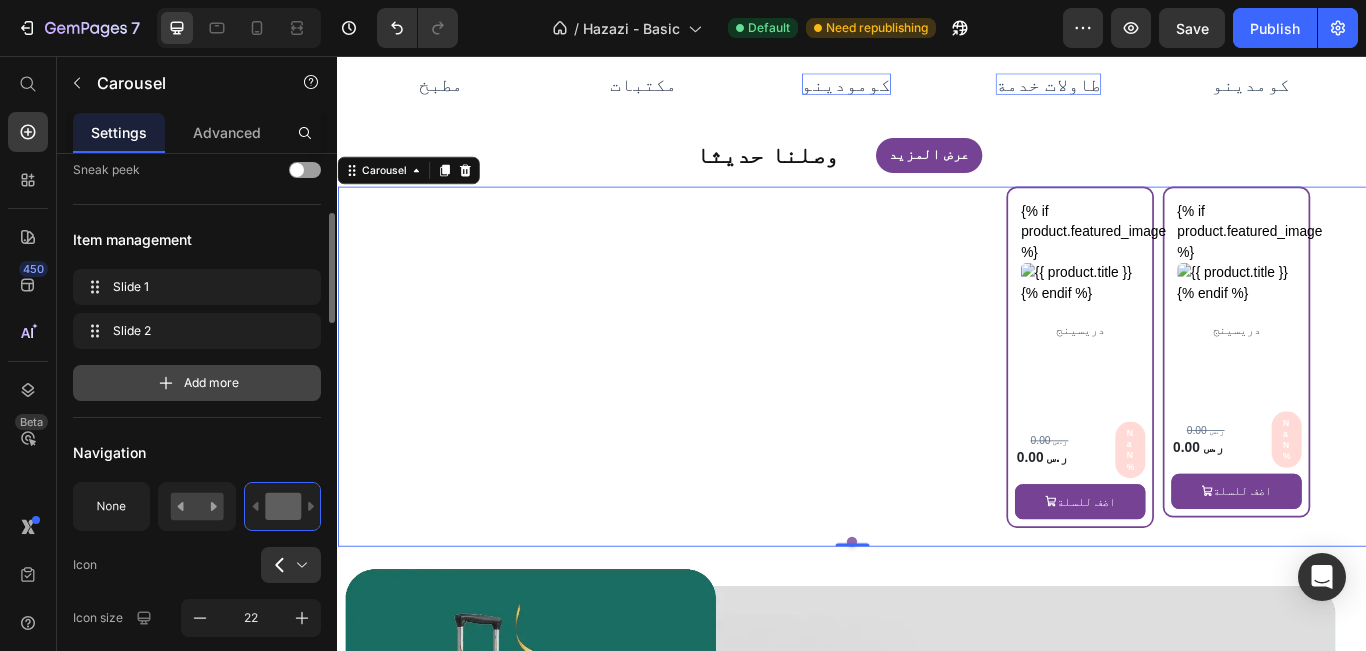 click on "Add more" at bounding box center (211, 383) 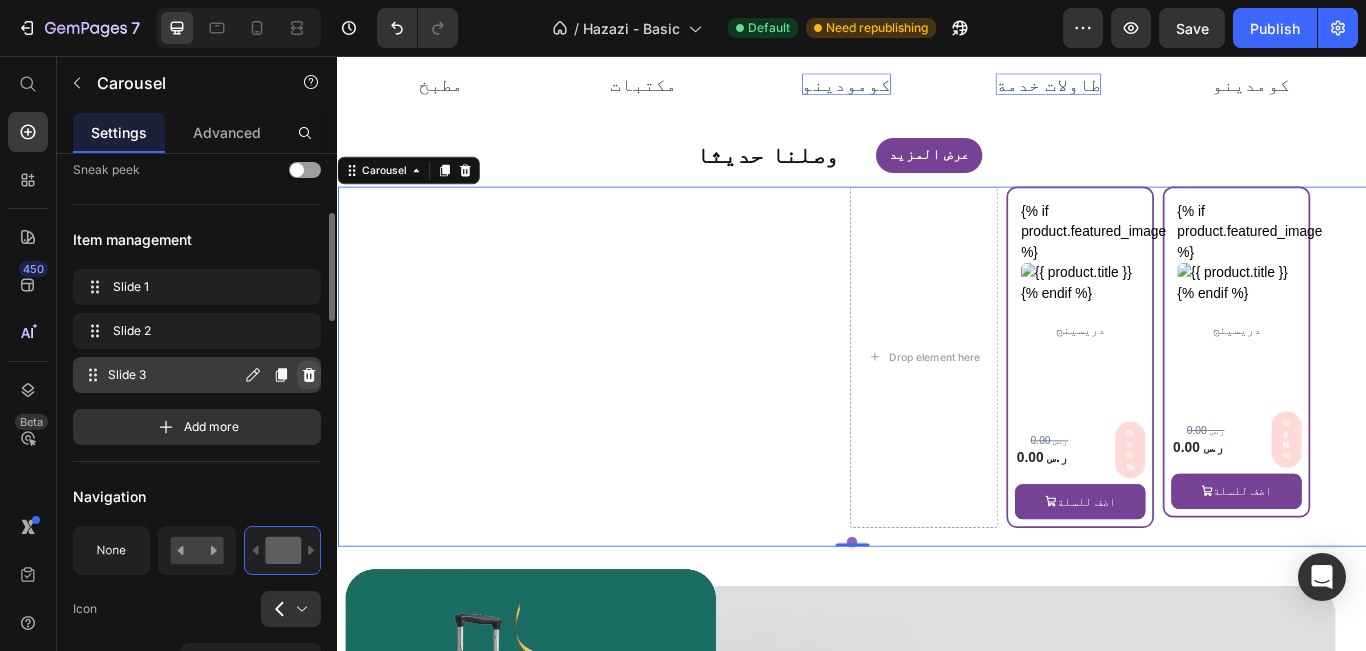 click 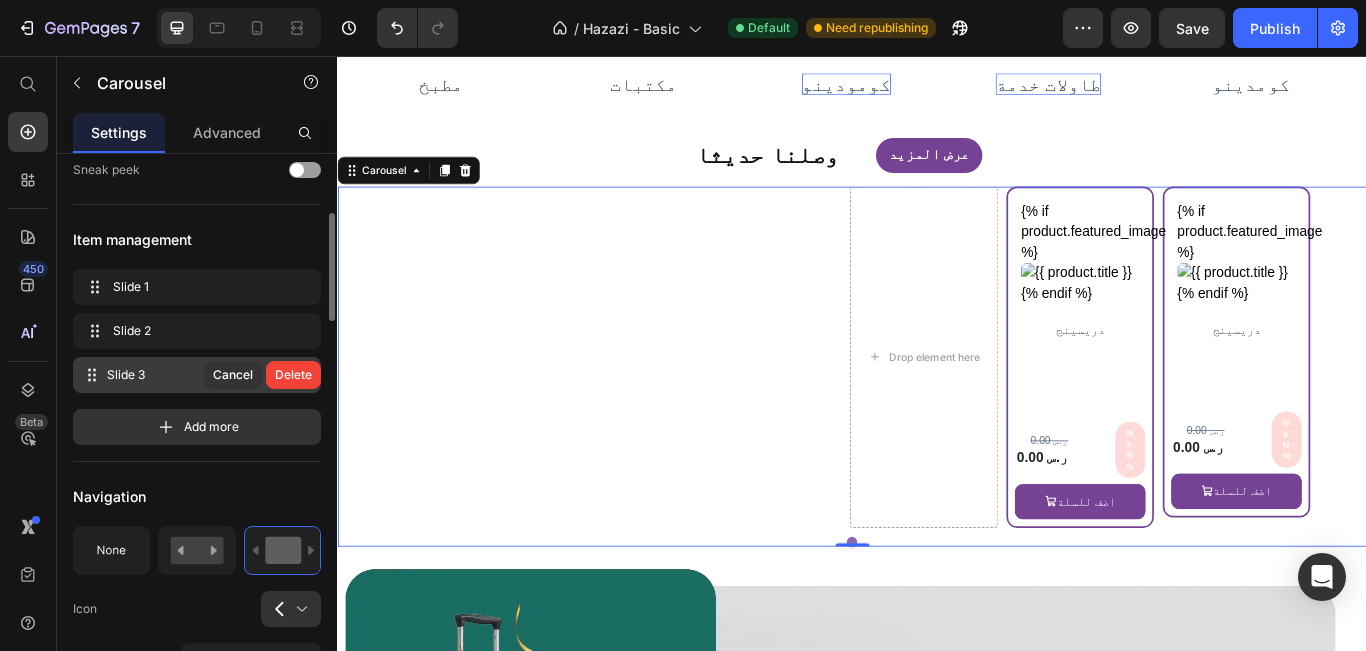 click on "Delete" at bounding box center (293, 375) 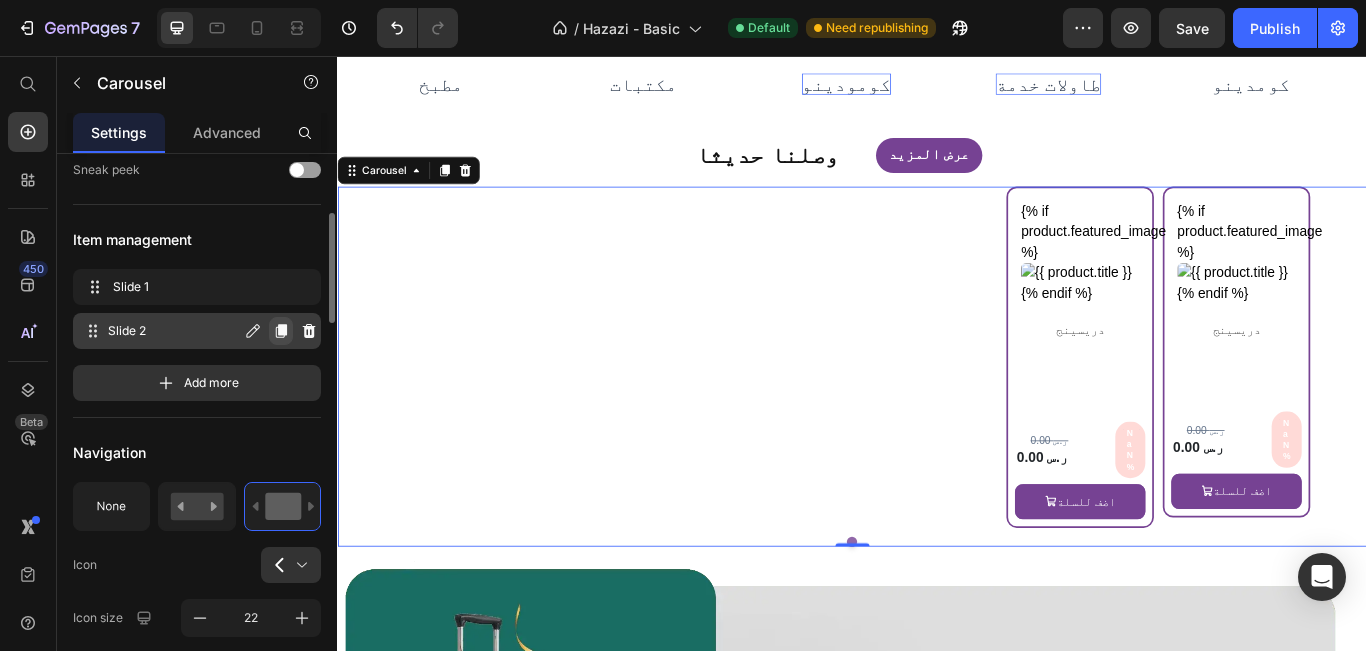 click 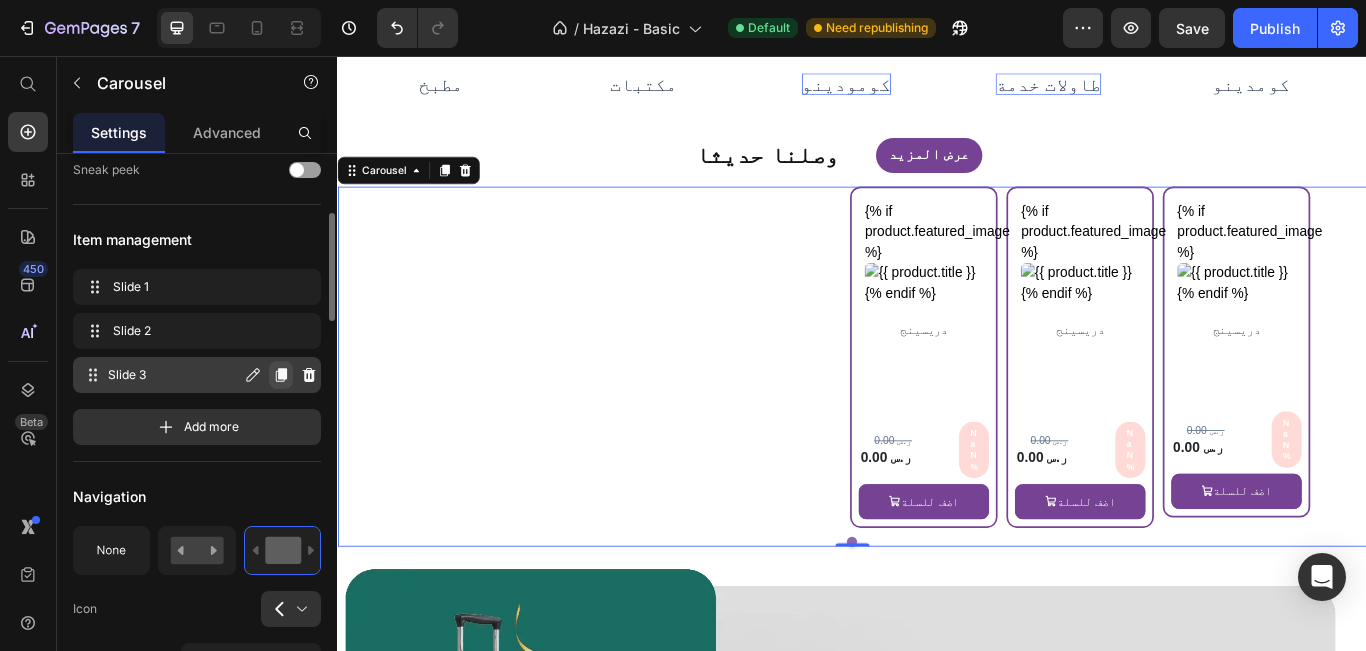 click 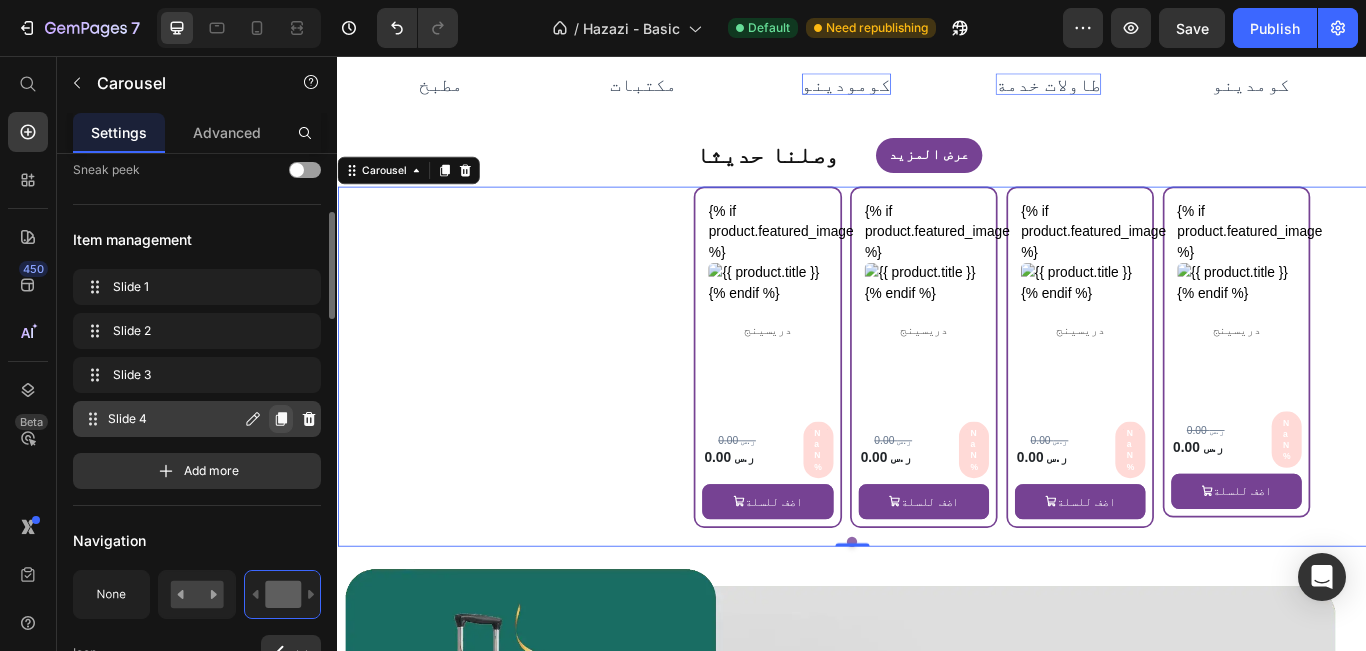 click 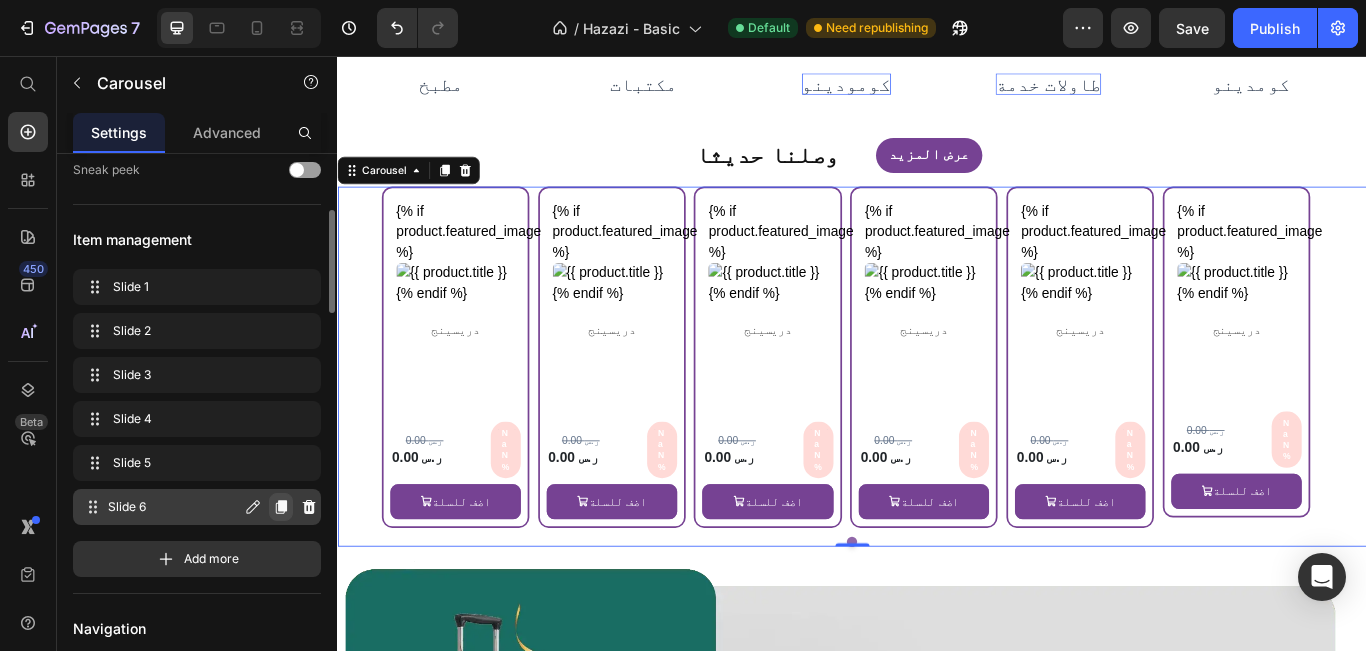 click 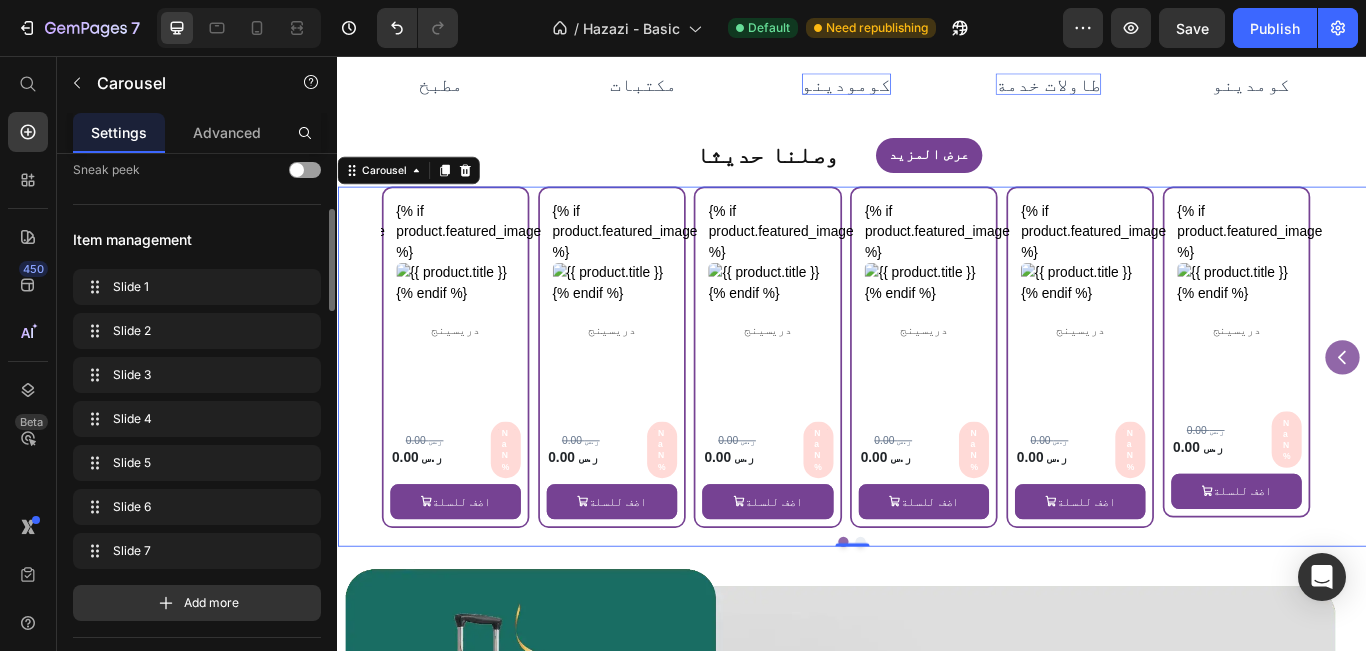 click at bounding box center [1509, 407] 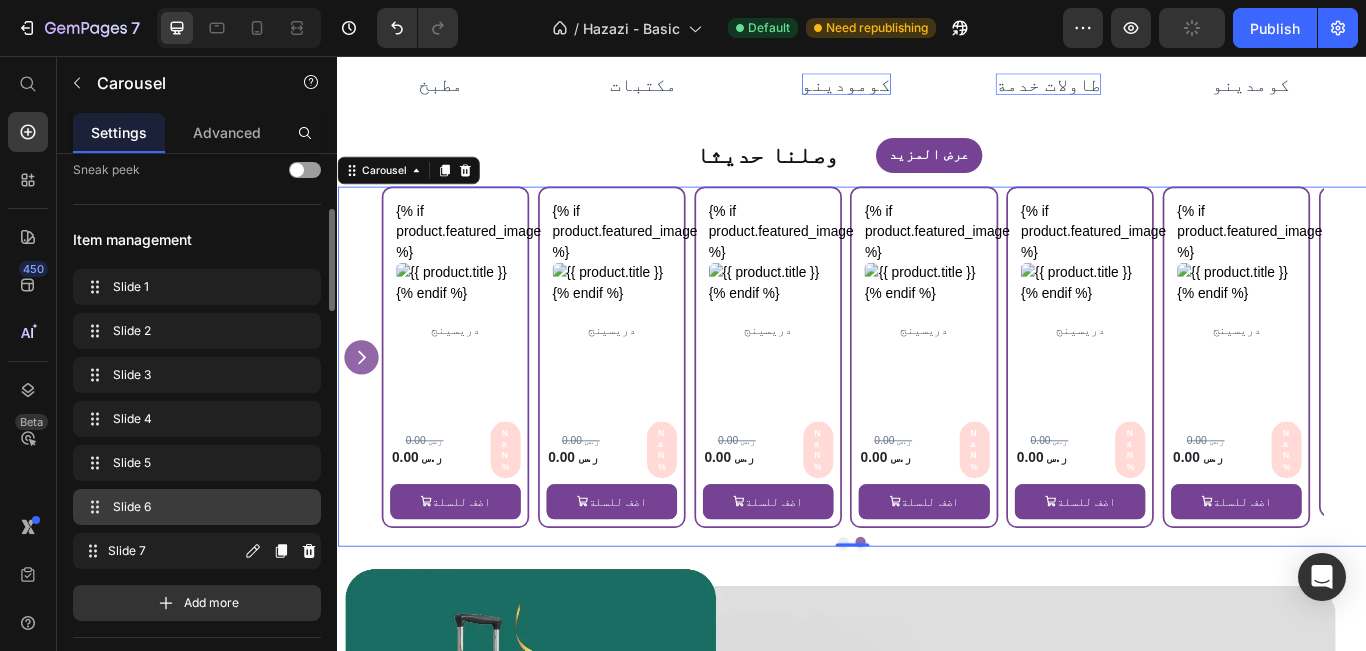 click 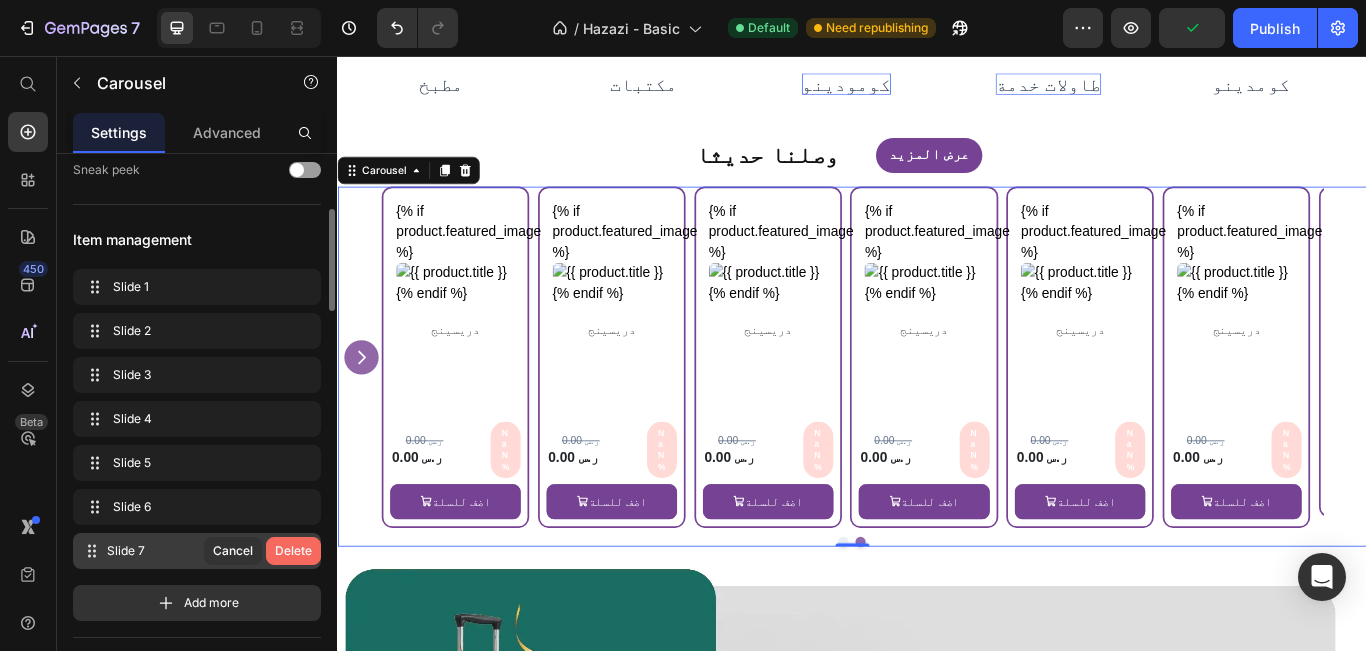 click on "Delete" at bounding box center [293, 551] 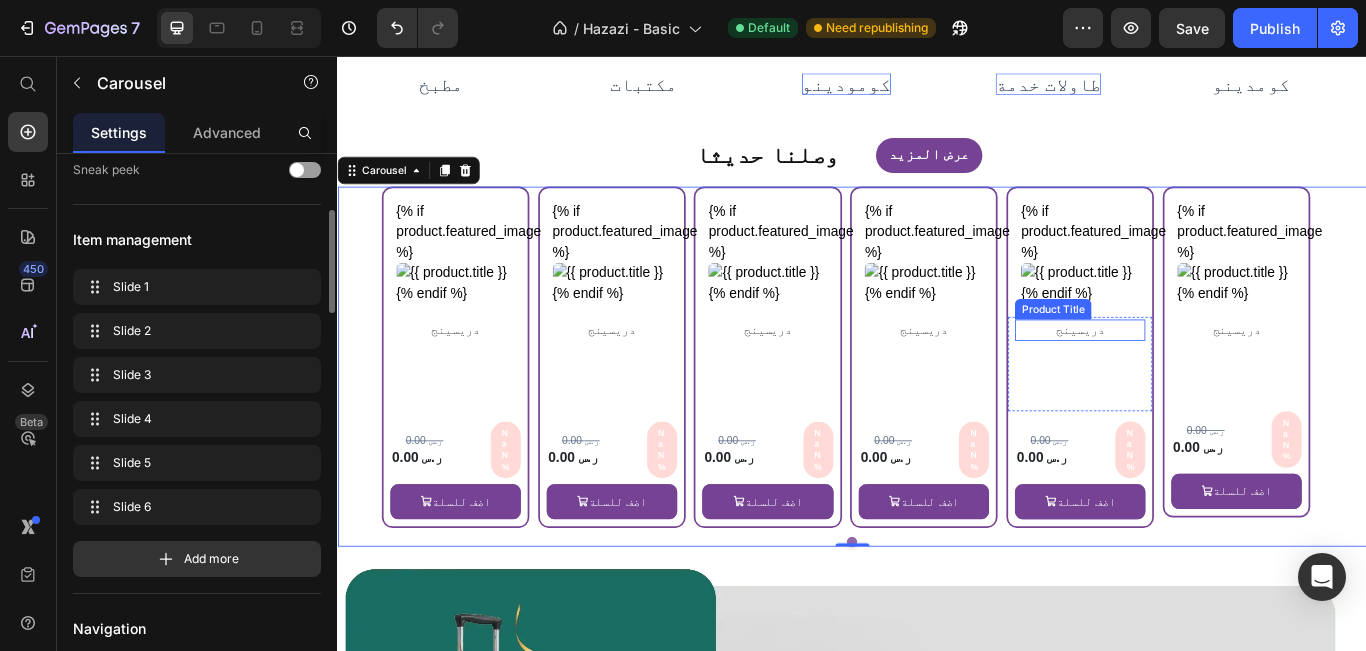 click on "دريسينج" at bounding box center [1203, 375] 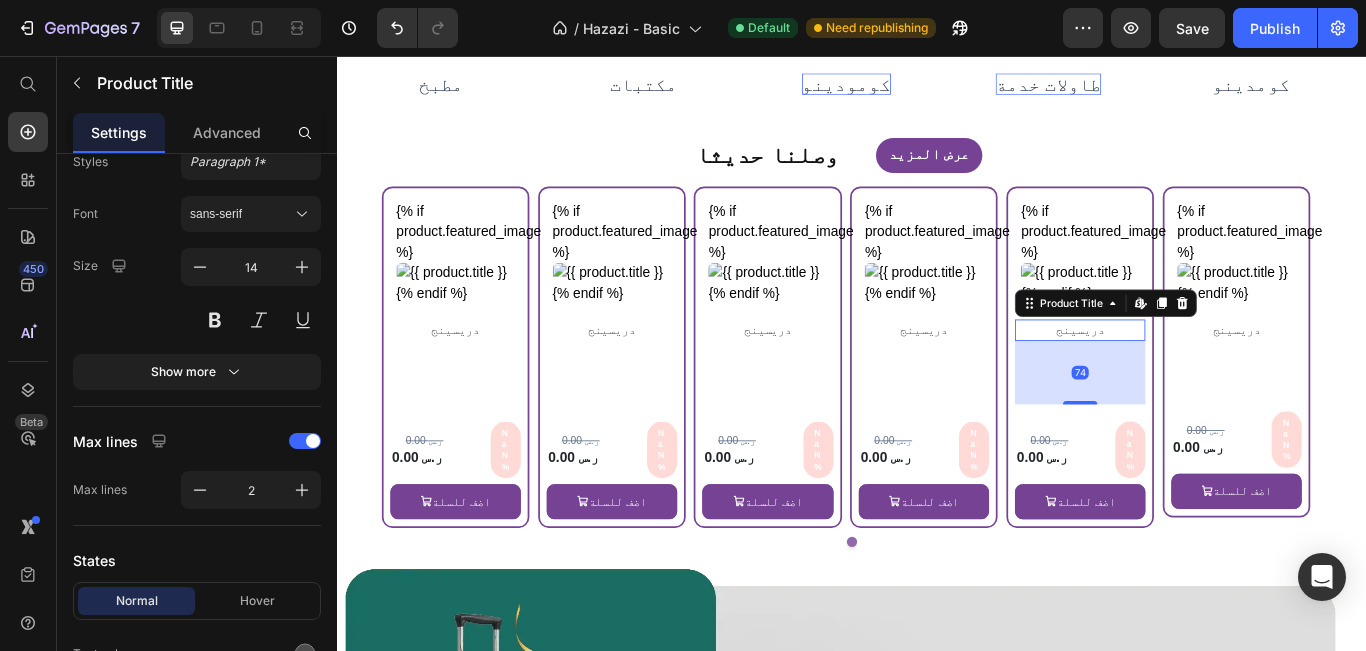 scroll, scrollTop: 0, scrollLeft: 0, axis: both 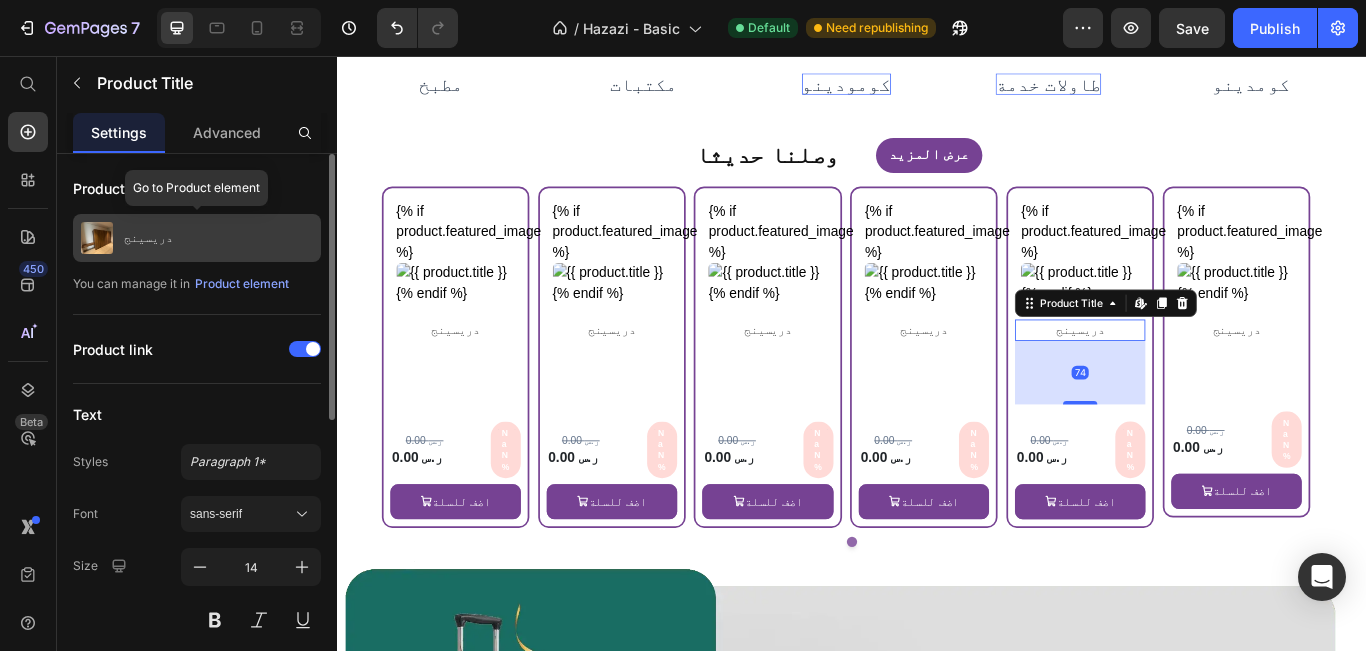 click on "دريسينج" at bounding box center [197, 238] 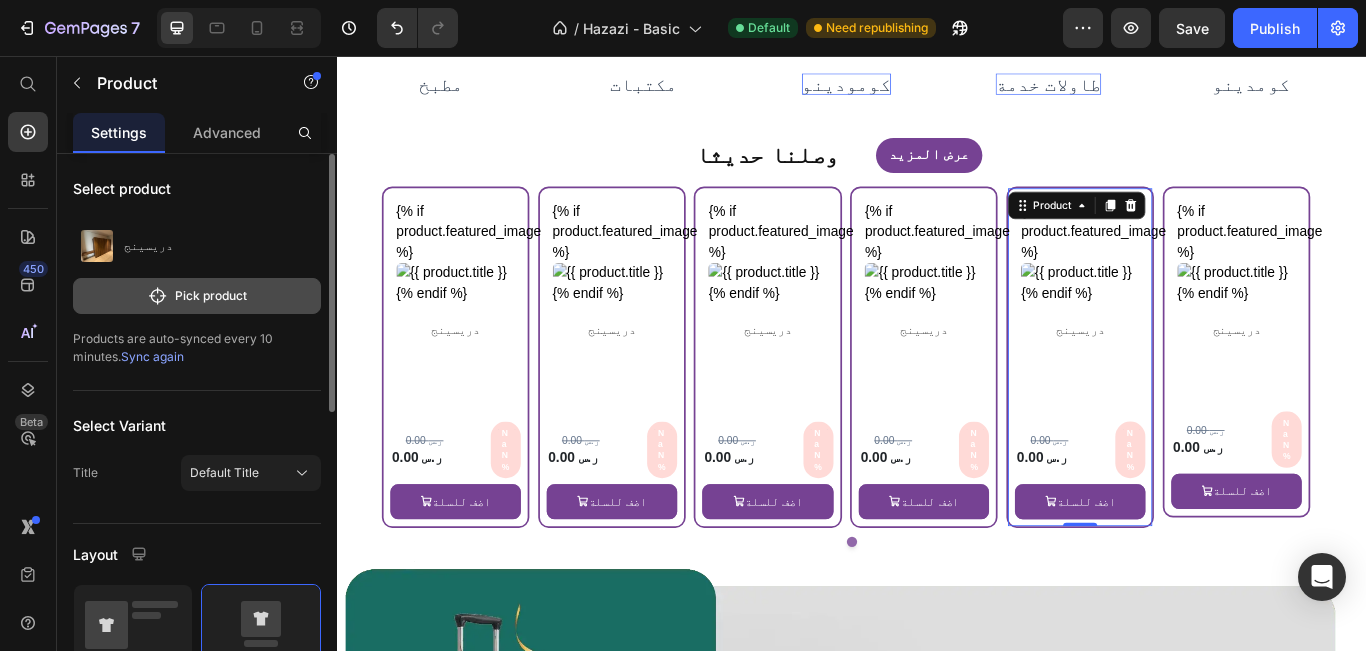 click on "Pick product" at bounding box center [197, 296] 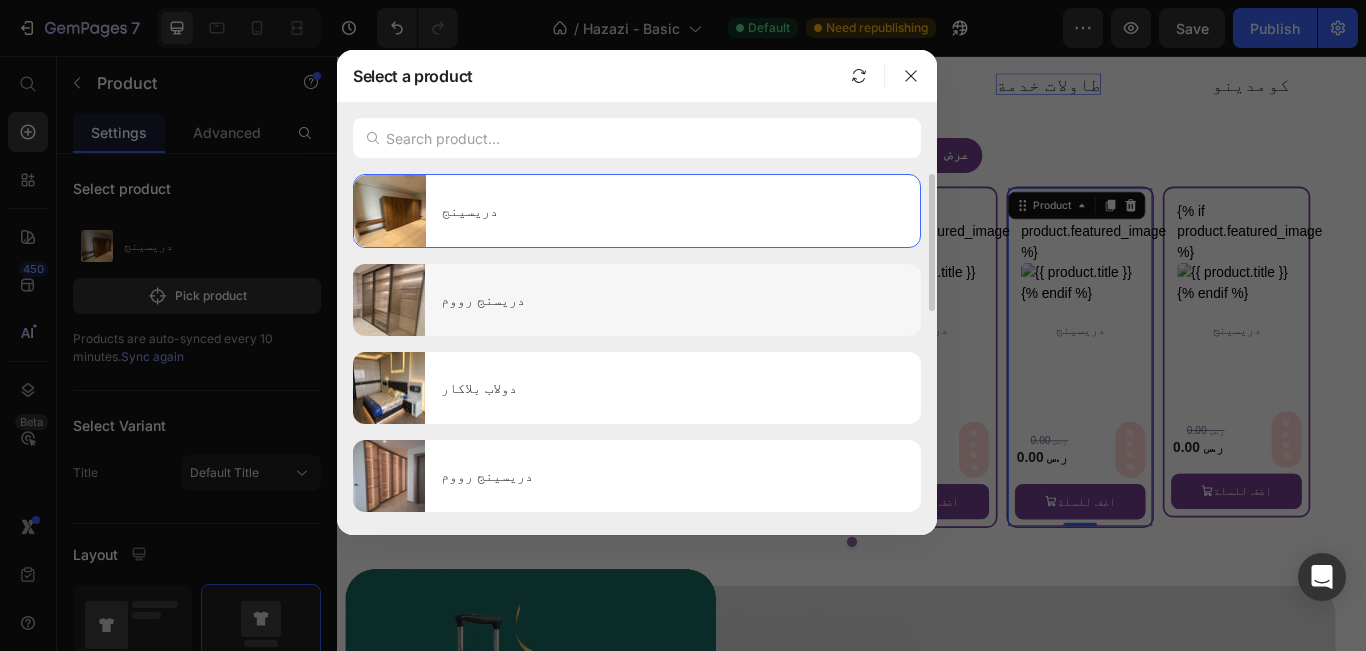 click on "دريسنج رووم" at bounding box center [673, 300] 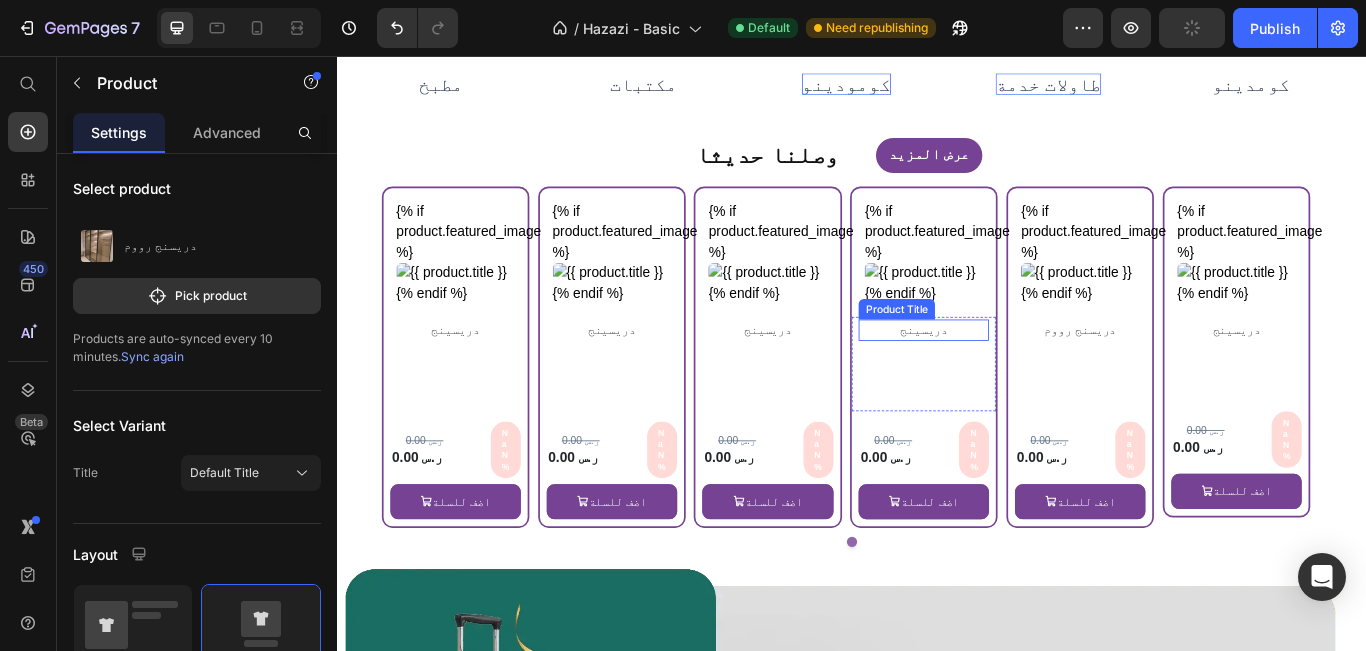 click on "دريسينج" at bounding box center [1020, 375] 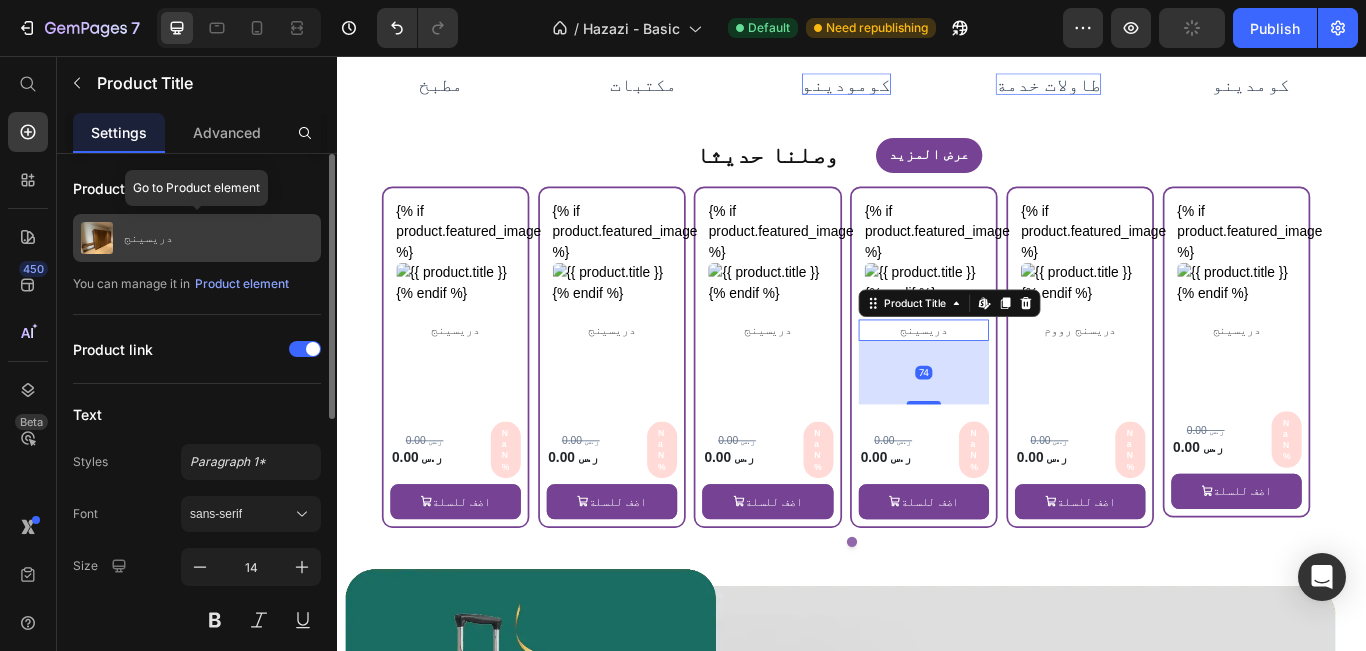 click on "دريسينج" at bounding box center (197, 238) 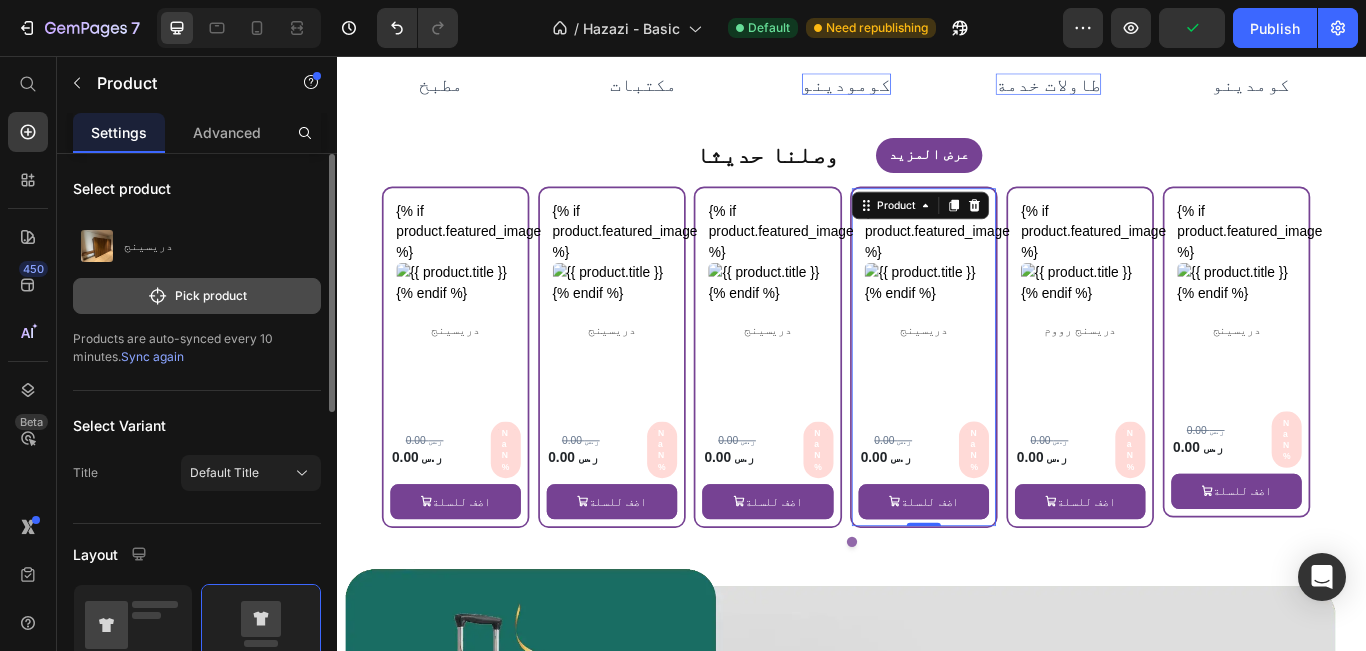 click on "Pick product" at bounding box center [197, 296] 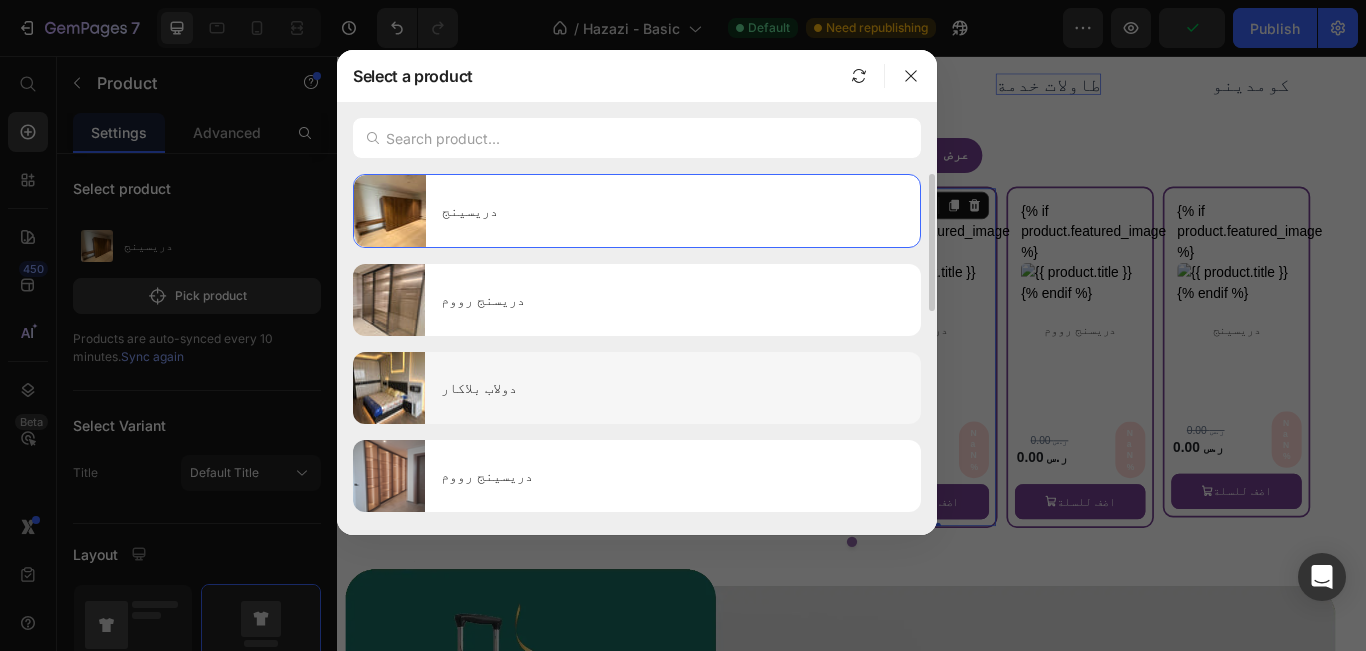 click on "دولاب بلاكار" at bounding box center [673, 388] 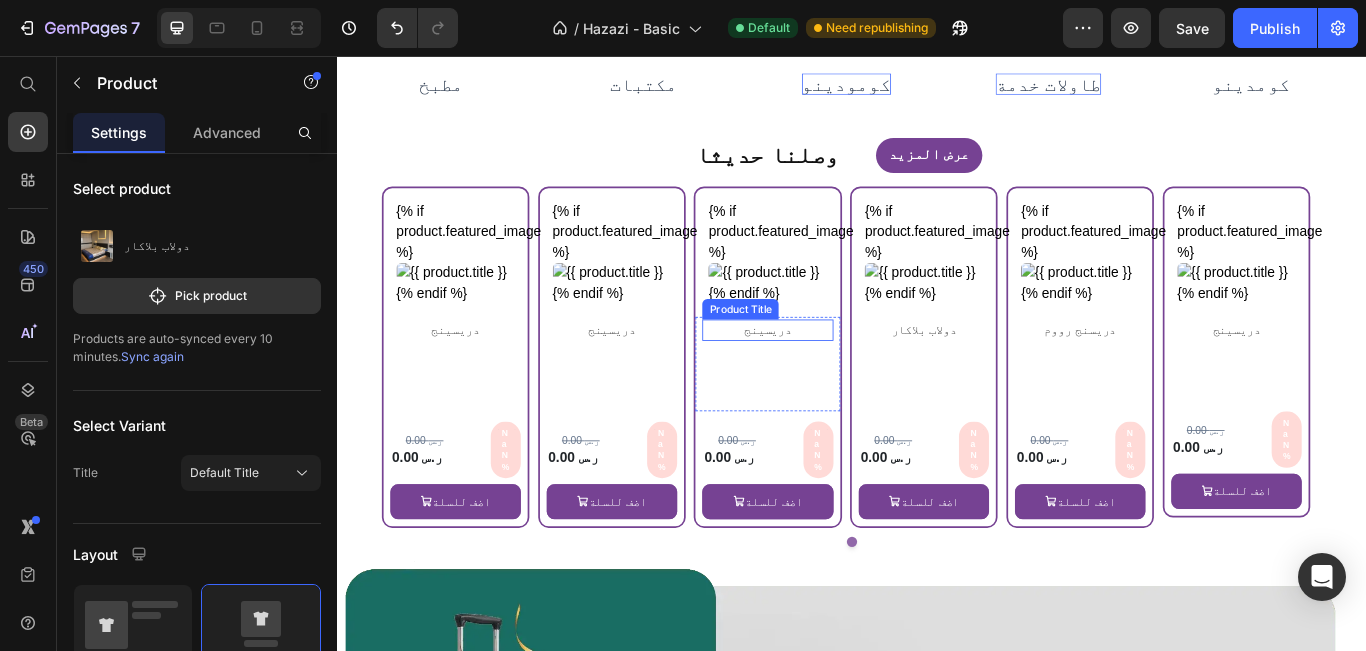 click on "دريسينج" at bounding box center (838, 375) 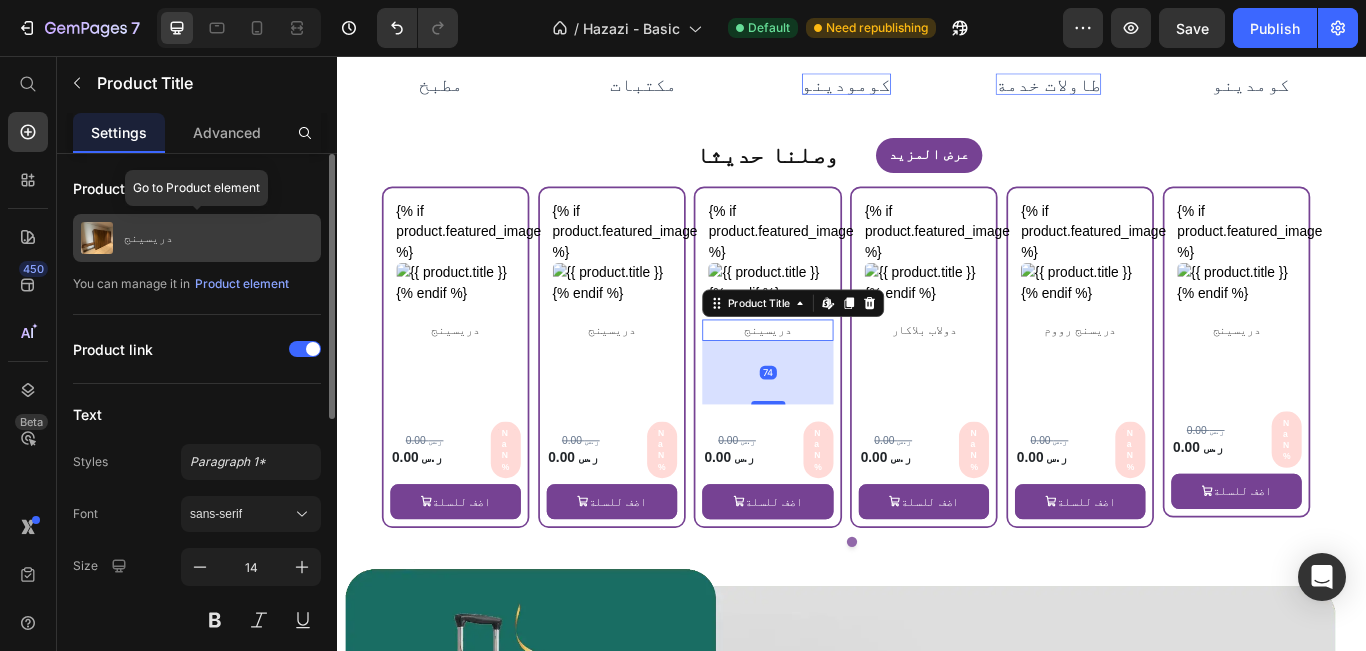 click on "دريسينج" at bounding box center [197, 238] 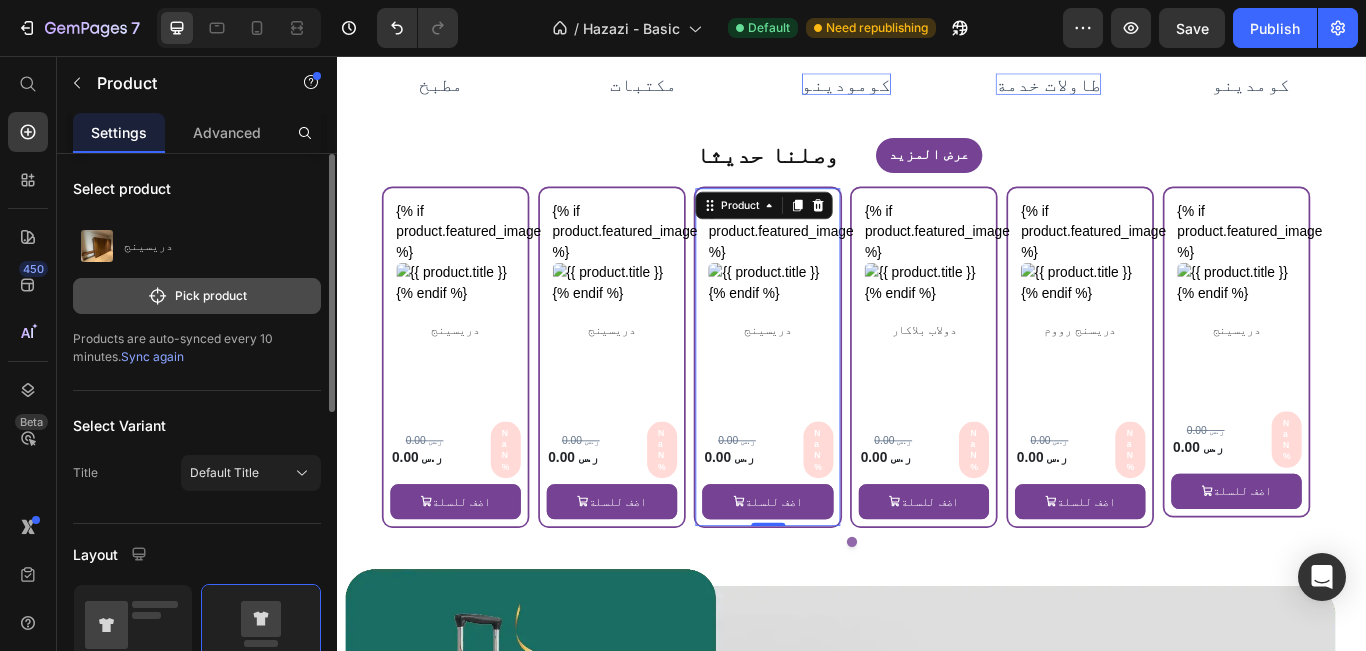 click on "Pick product" at bounding box center (197, 296) 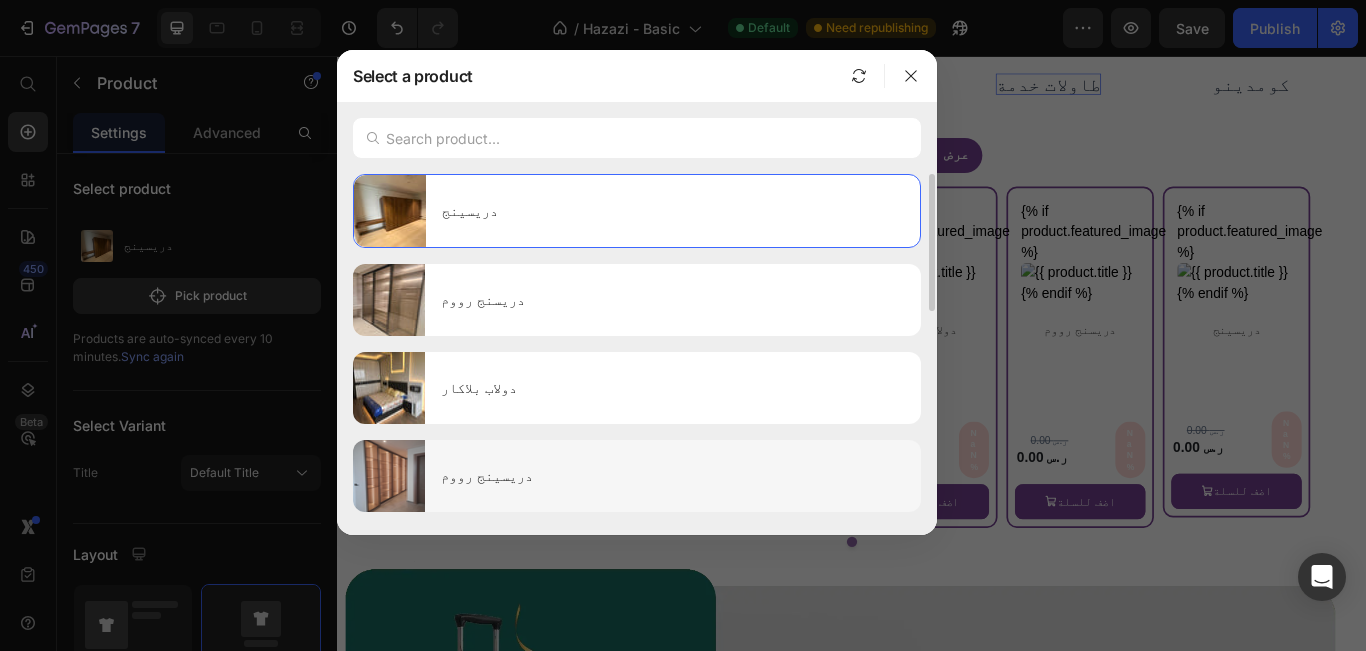 scroll, scrollTop: 100, scrollLeft: 0, axis: vertical 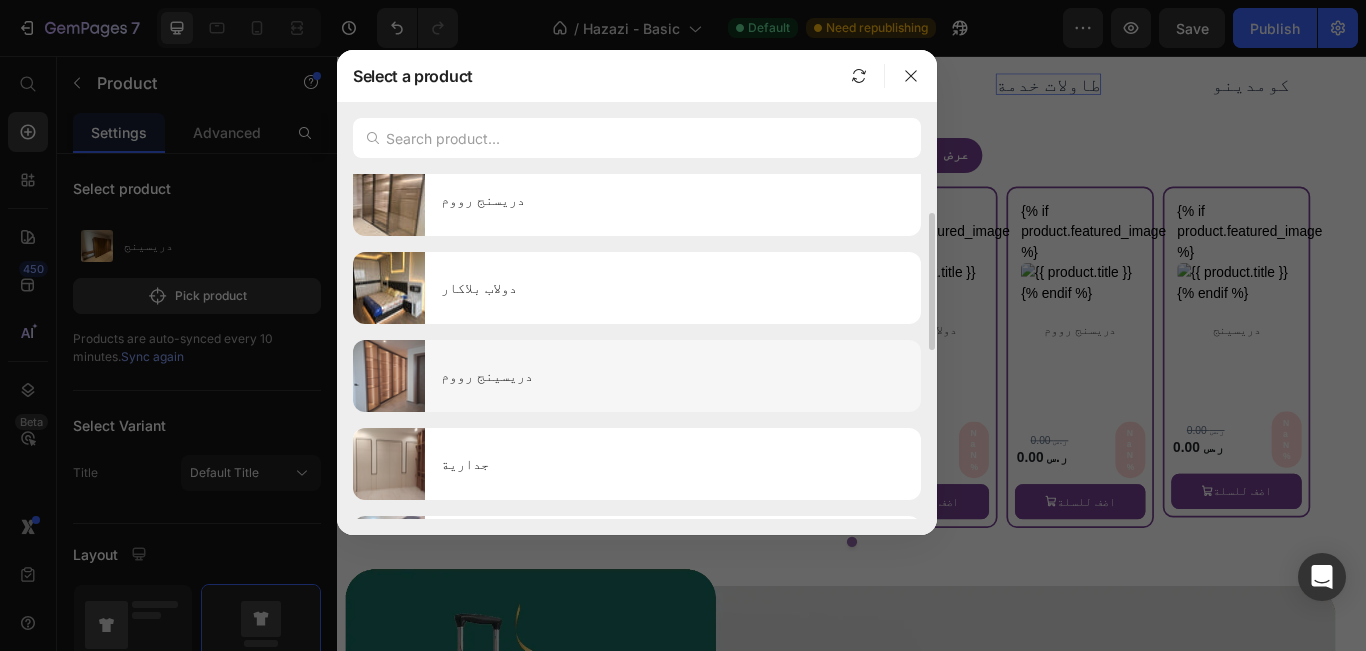 click on "دريسينج رووم" at bounding box center (673, 376) 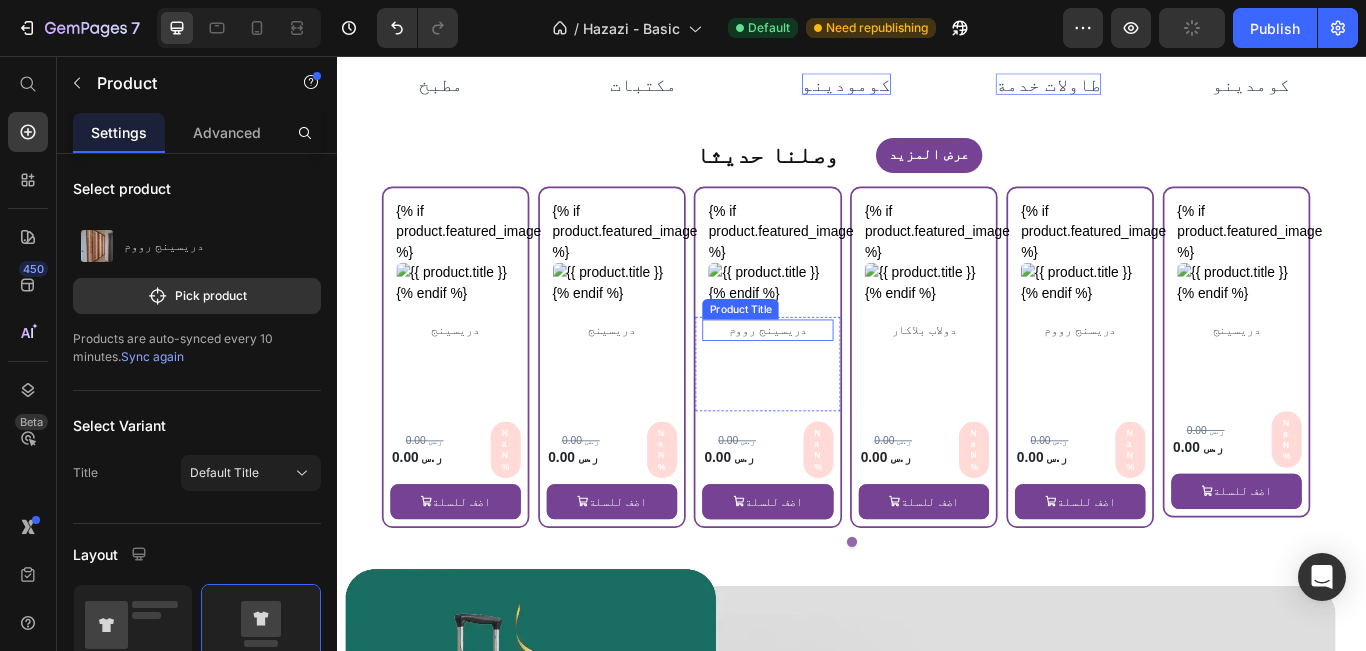 click on "دريسينج رووم" at bounding box center [838, 375] 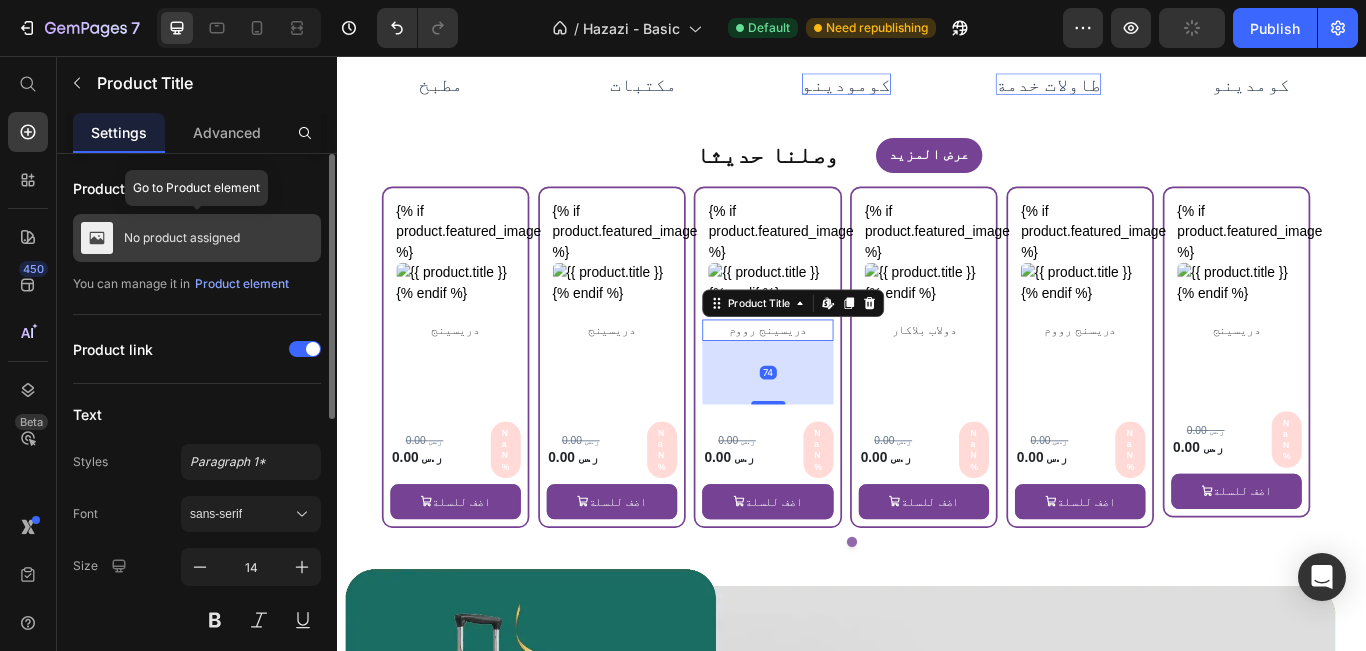 click on "No product assigned" at bounding box center [182, 238] 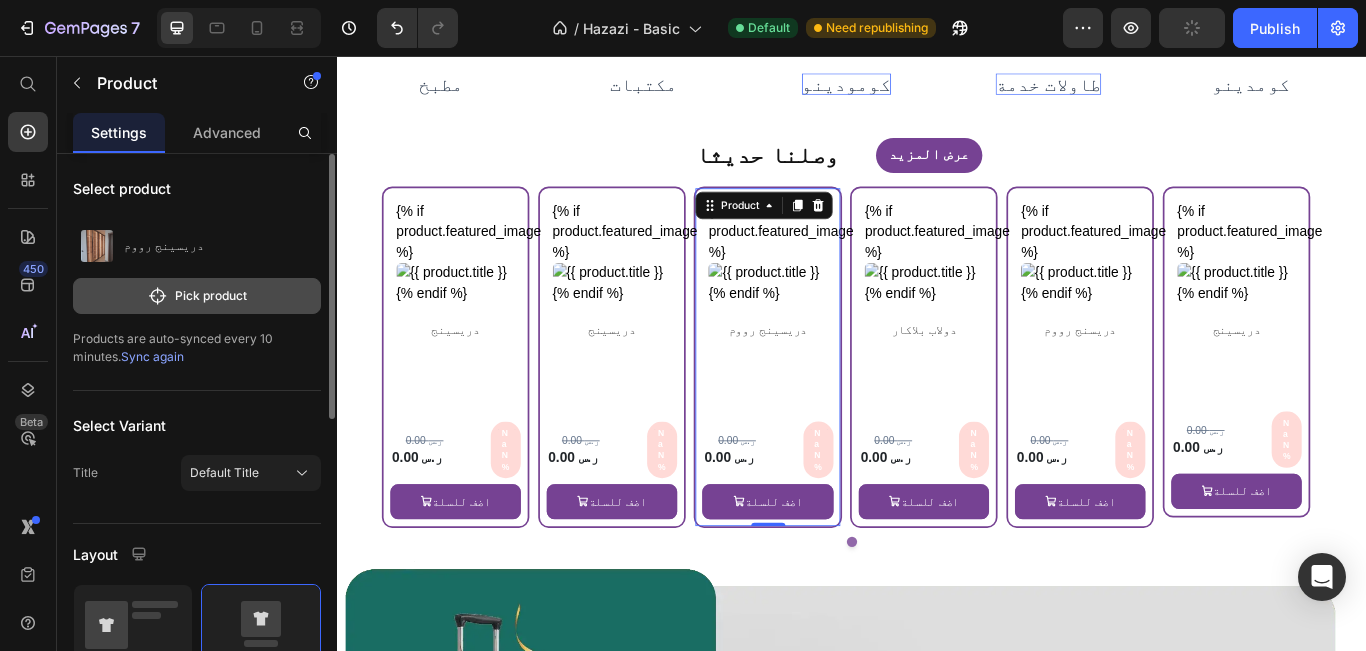 click on "Pick product" at bounding box center (197, 296) 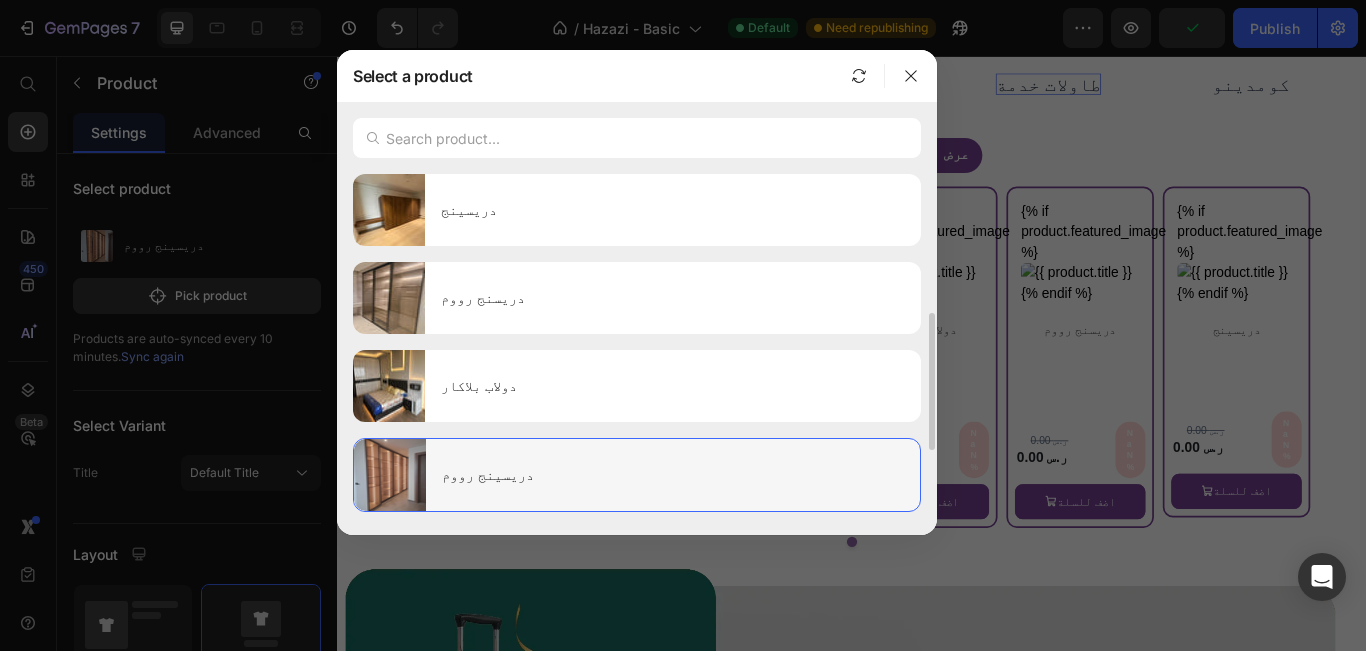 scroll, scrollTop: 200, scrollLeft: 0, axis: vertical 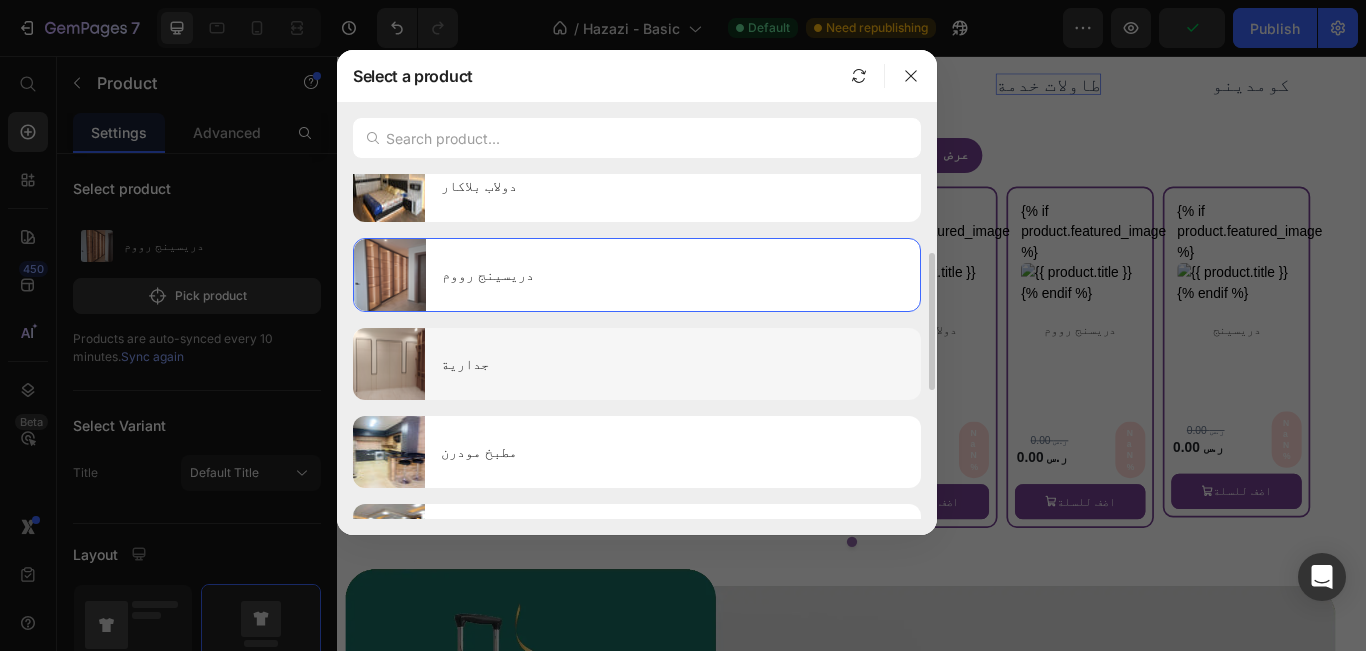 click on "جدارية" at bounding box center [673, 364] 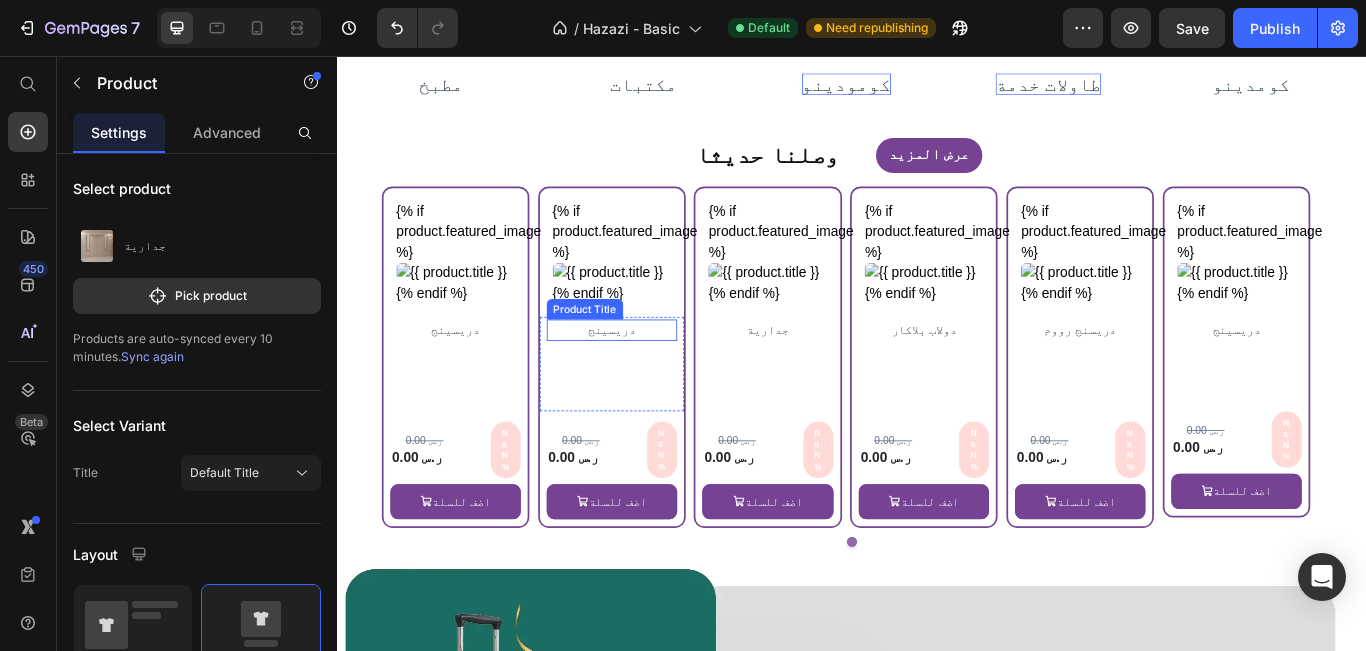 click on "دريسينج" at bounding box center (656, 375) 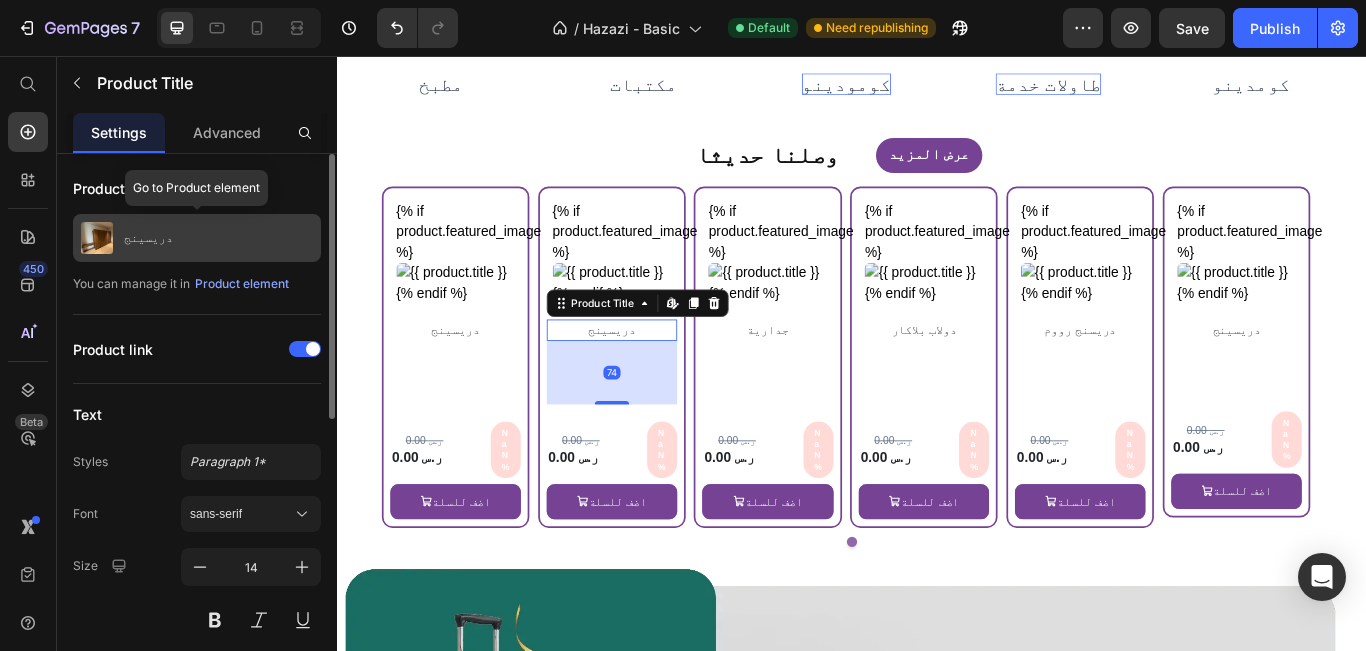 click on "دريسينج" 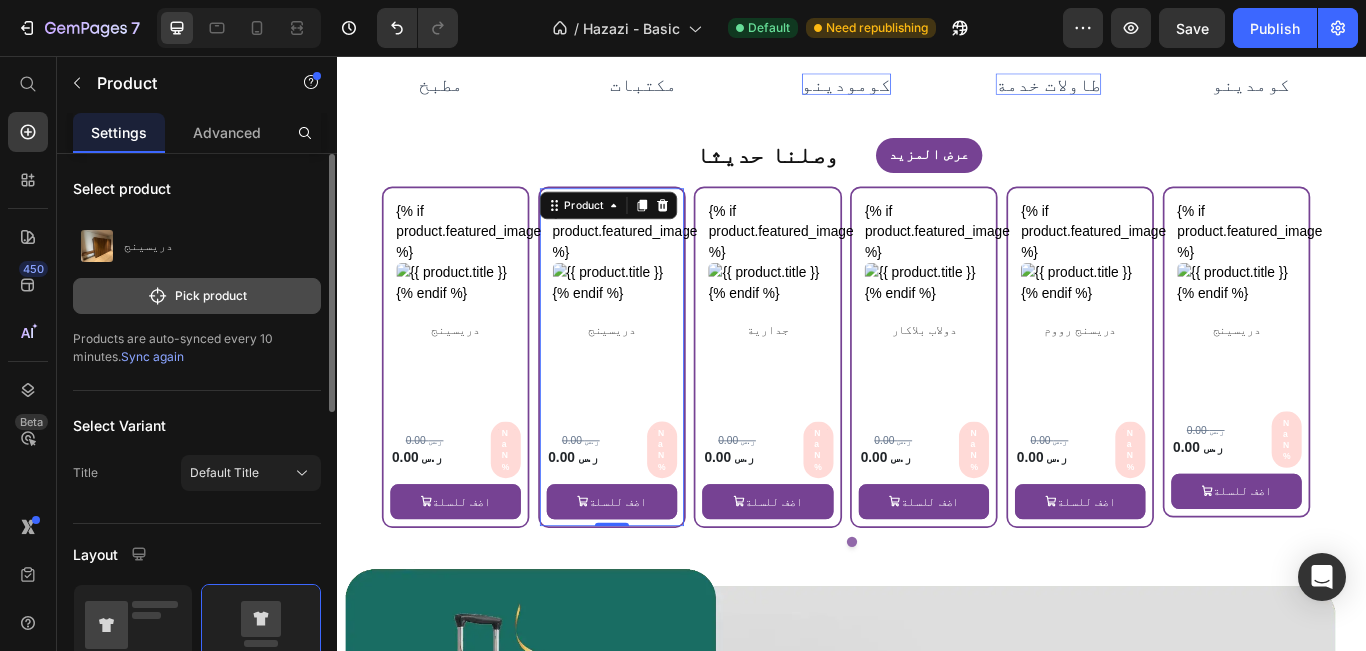 click on "Pick product" at bounding box center (197, 296) 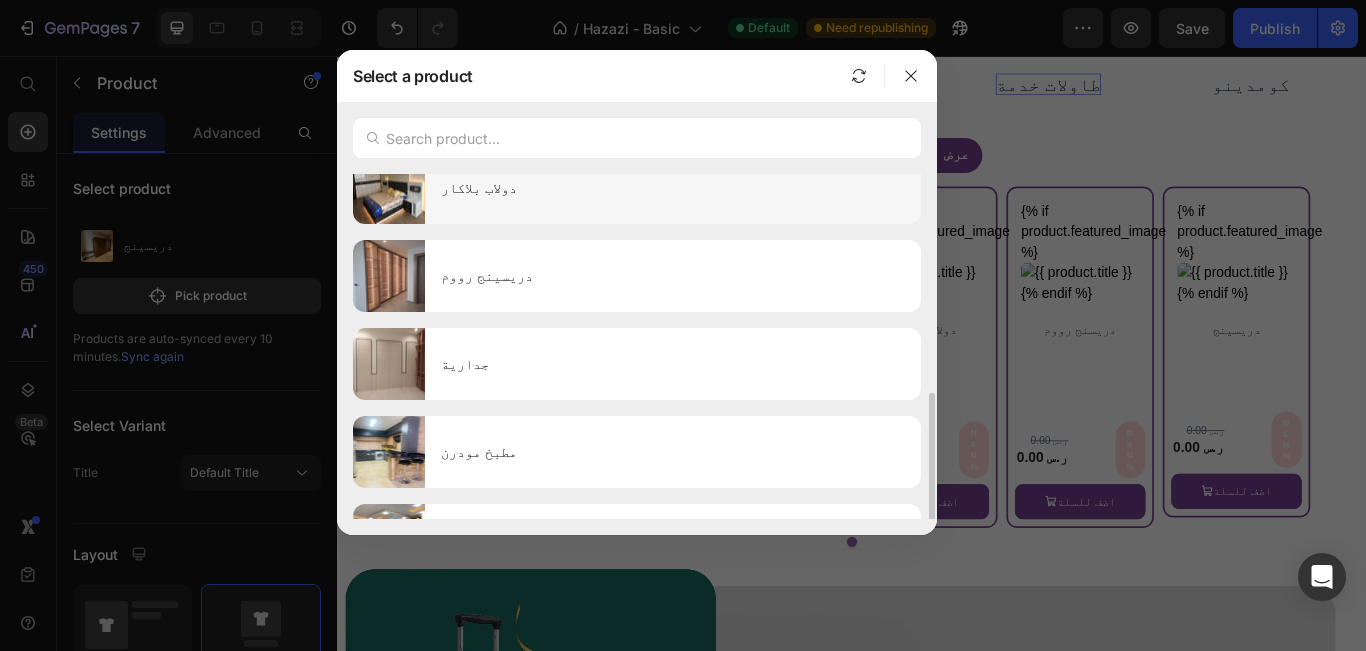 scroll, scrollTop: 300, scrollLeft: 0, axis: vertical 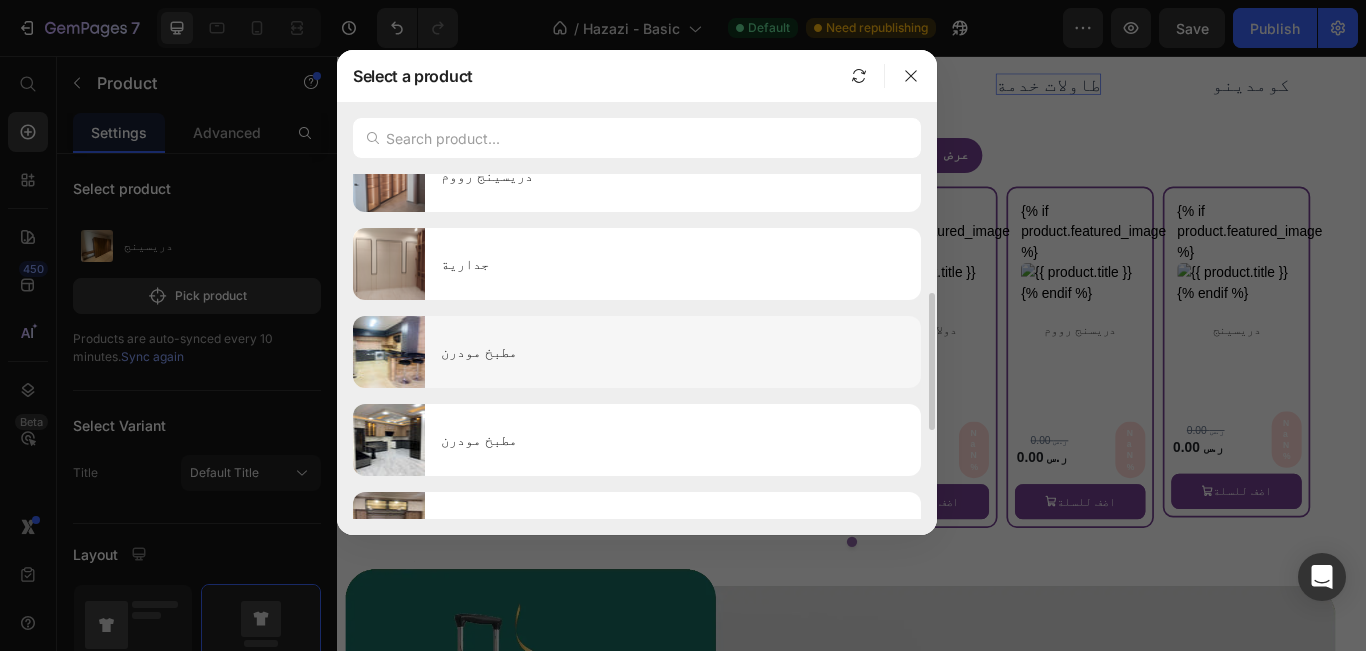 click on "مطبخ مودرن" at bounding box center (673, 352) 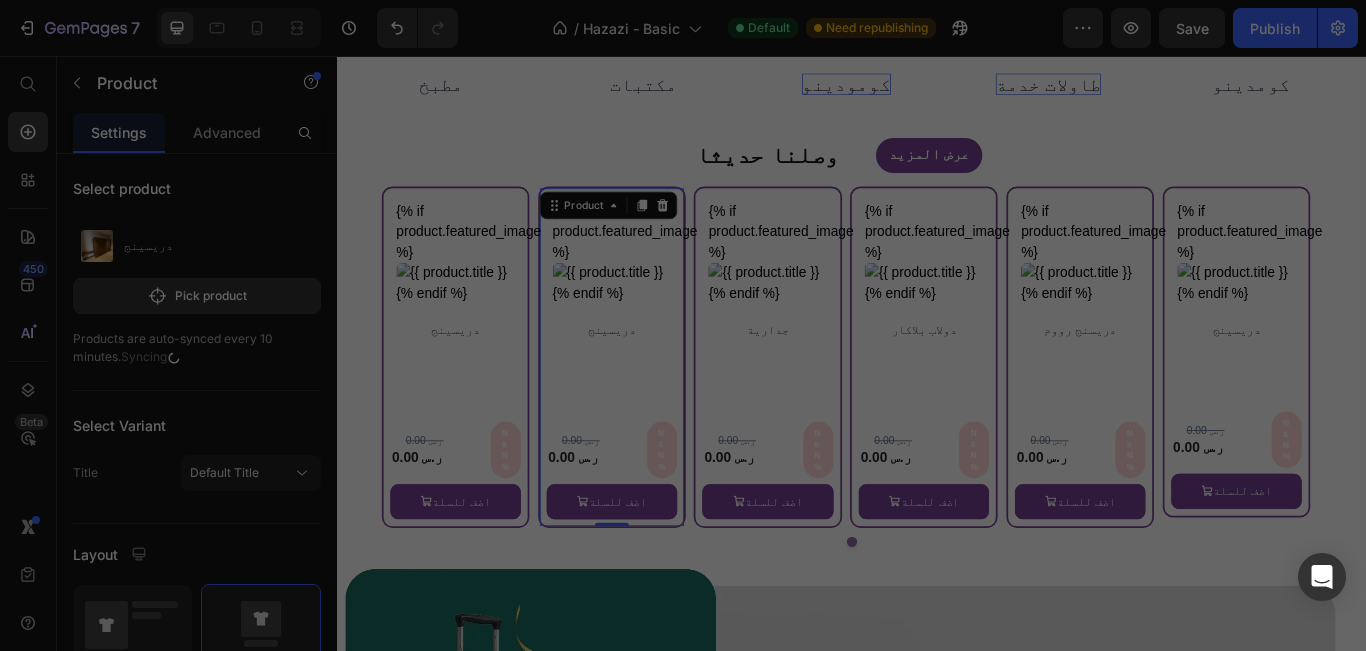 click on "مطبخ مودرن" at bounding box center (673, 352) 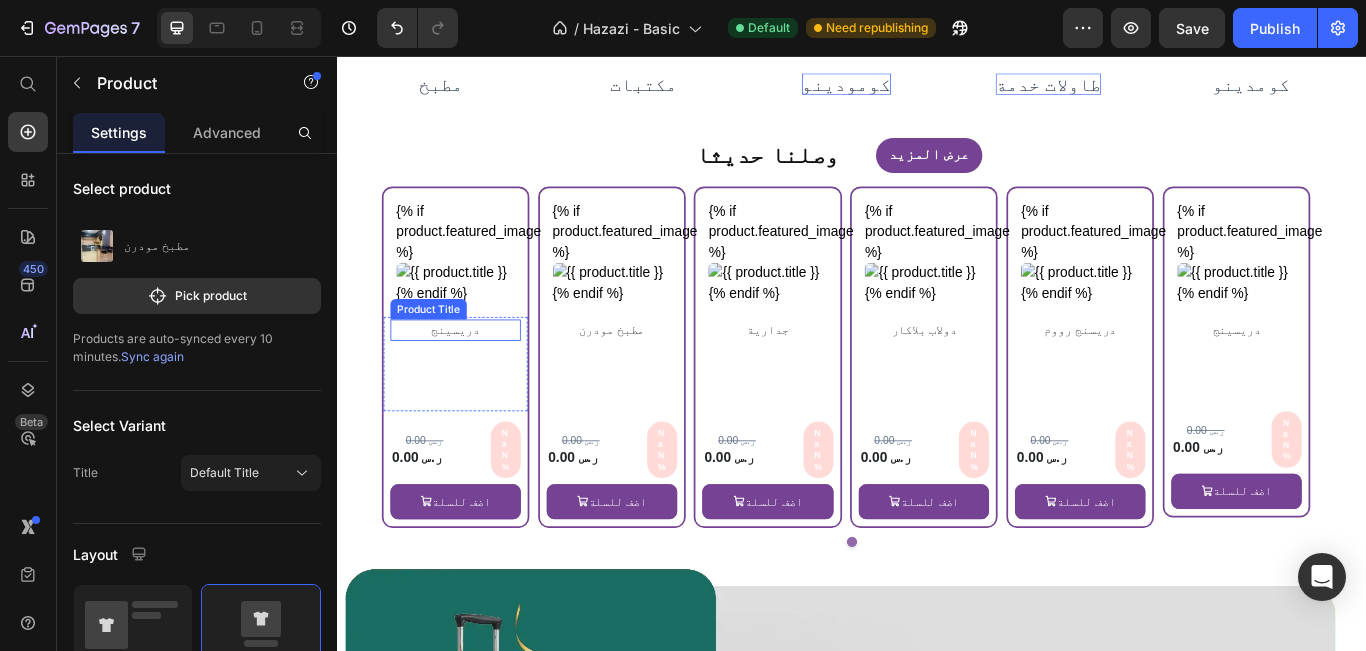 click on "دريسينج" at bounding box center [474, 375] 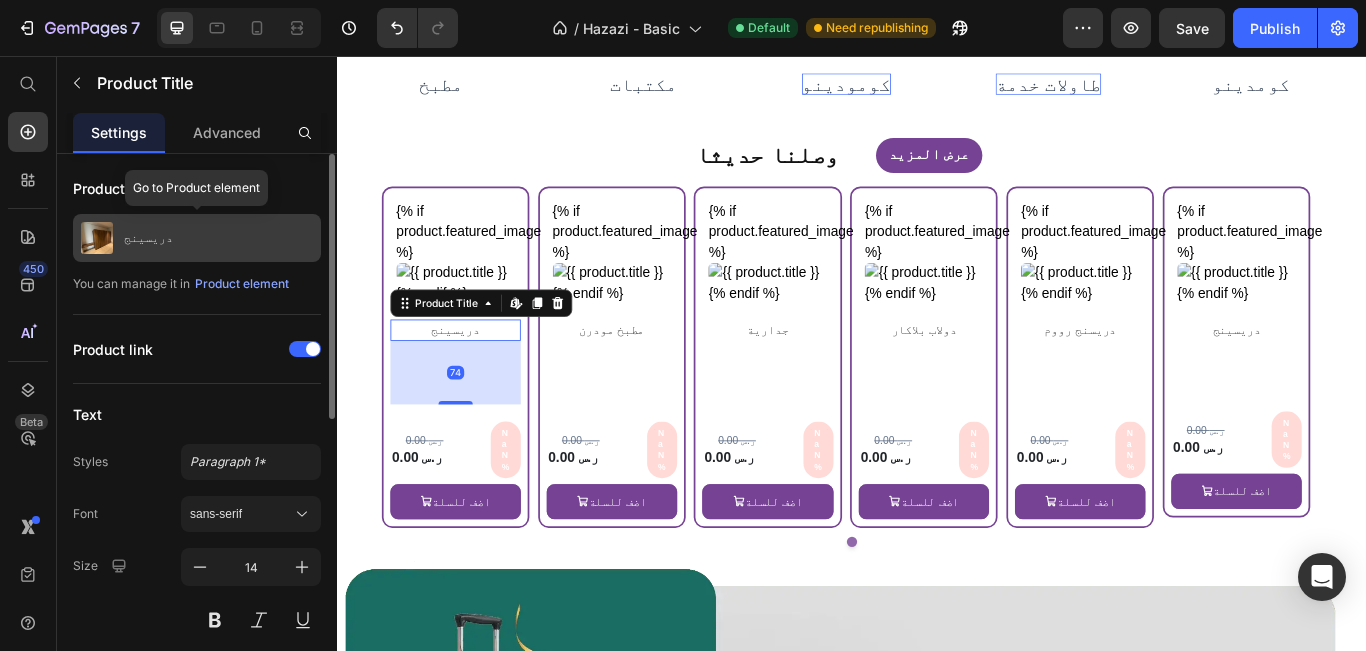 click on "دريسينج" at bounding box center (197, 238) 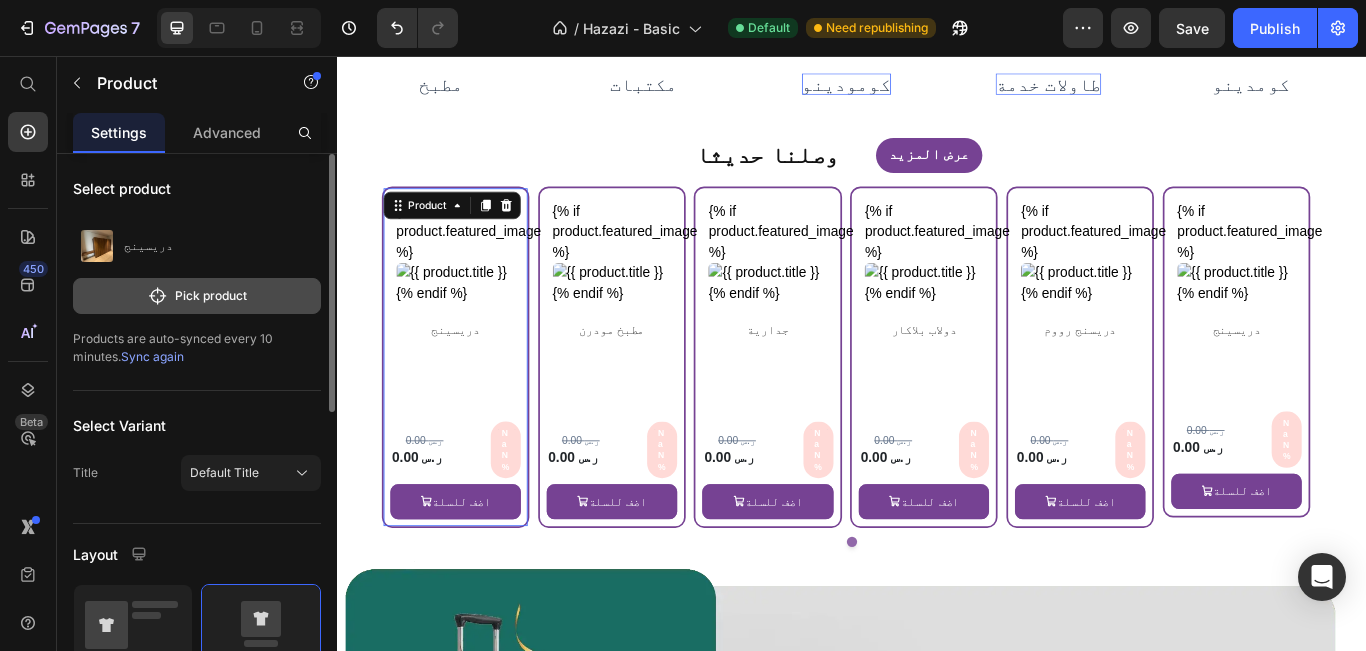 click on "Pick product" at bounding box center (197, 296) 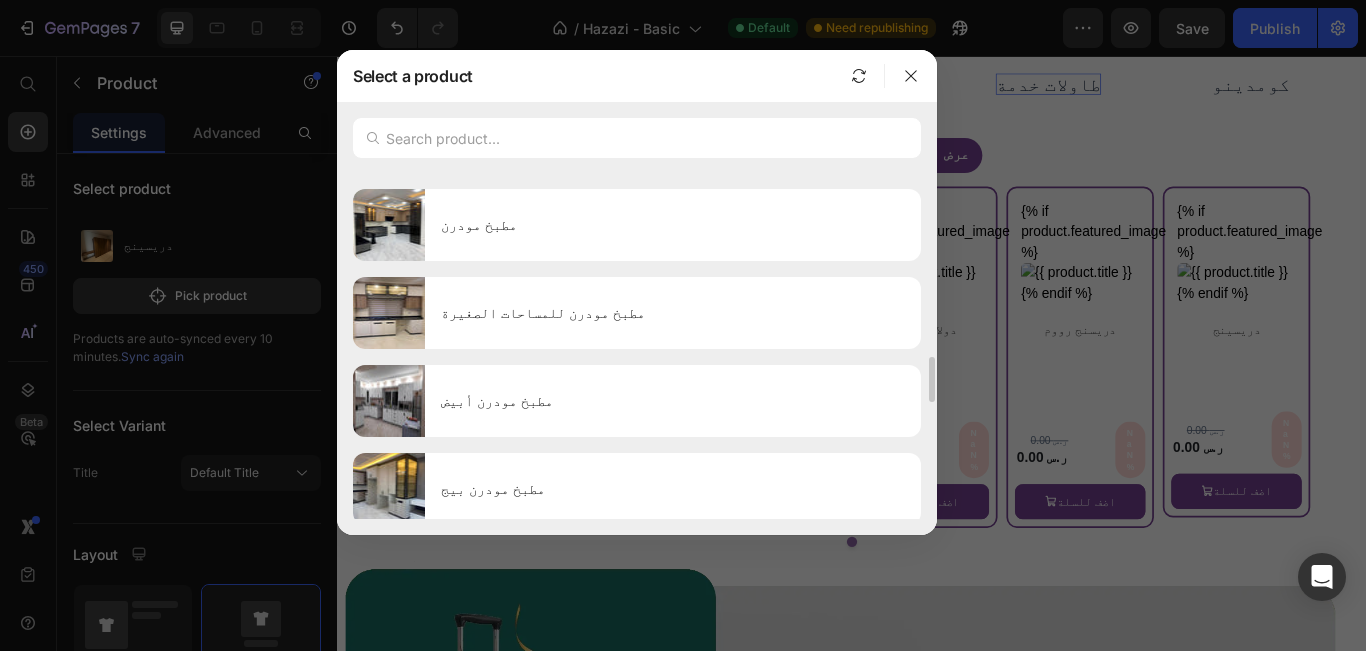 scroll, scrollTop: 1497, scrollLeft: 0, axis: vertical 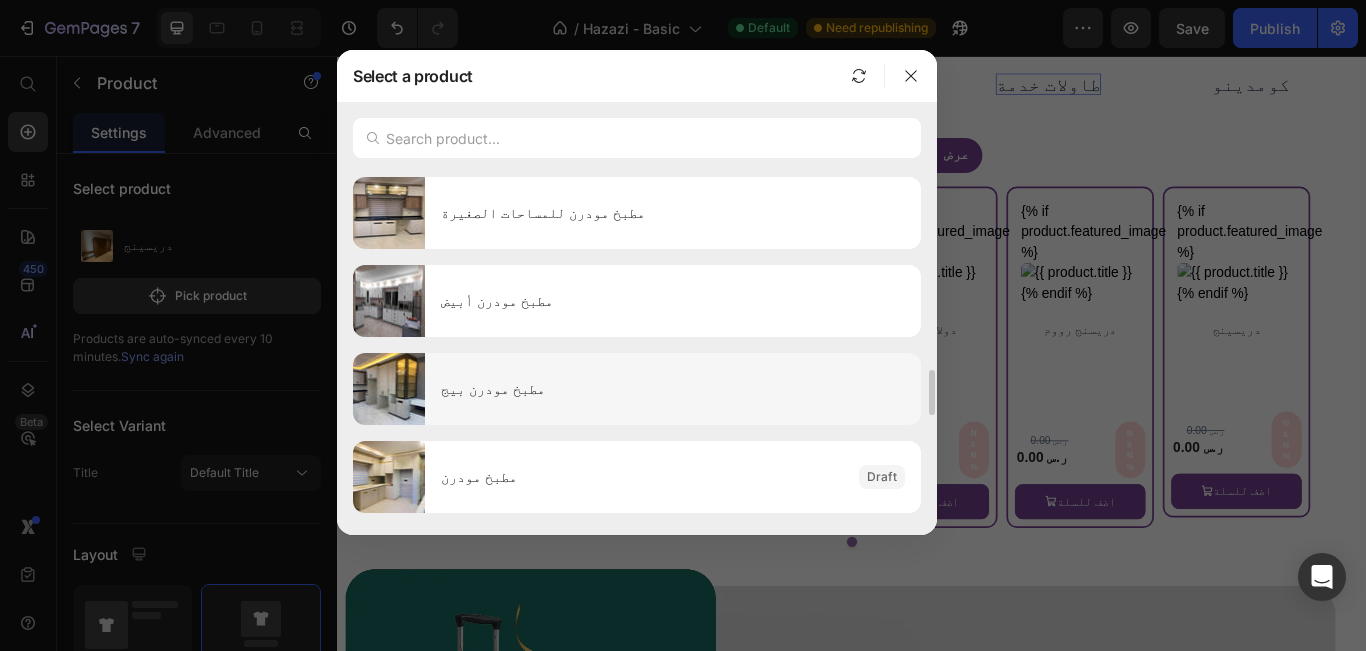 click on "مطبخ مودرن بيج" at bounding box center [673, 389] 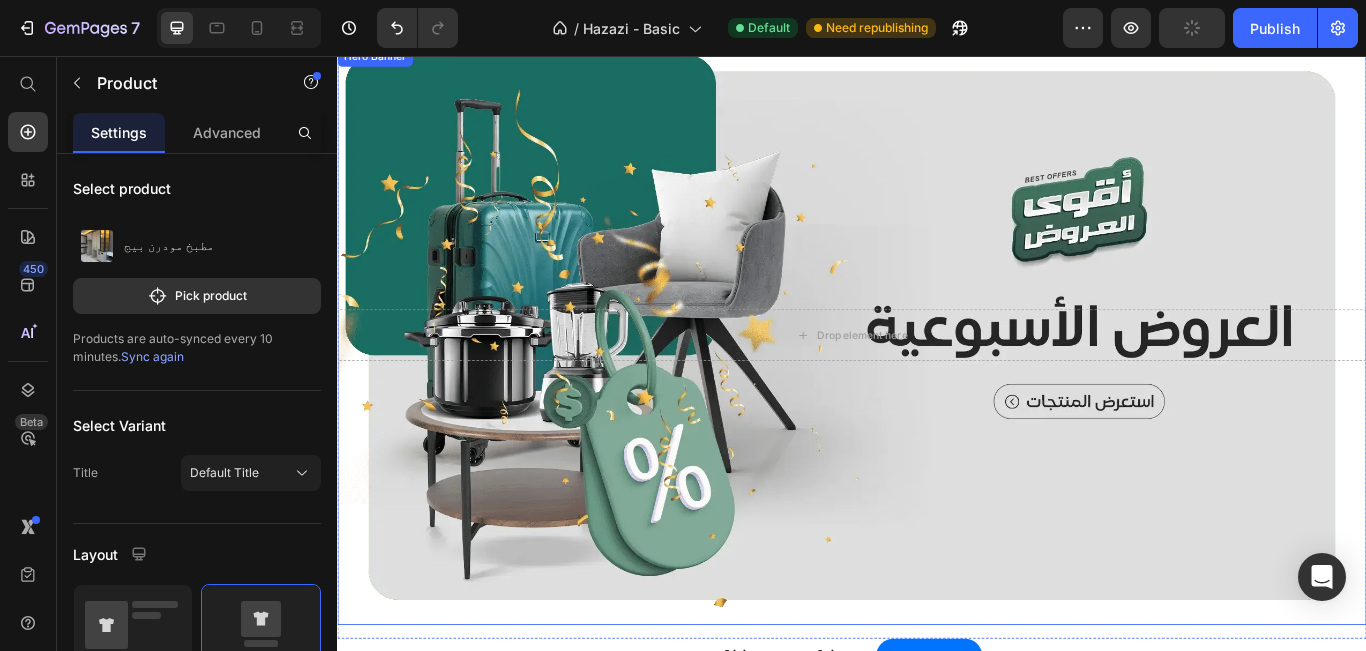 scroll, scrollTop: 1200, scrollLeft: 0, axis: vertical 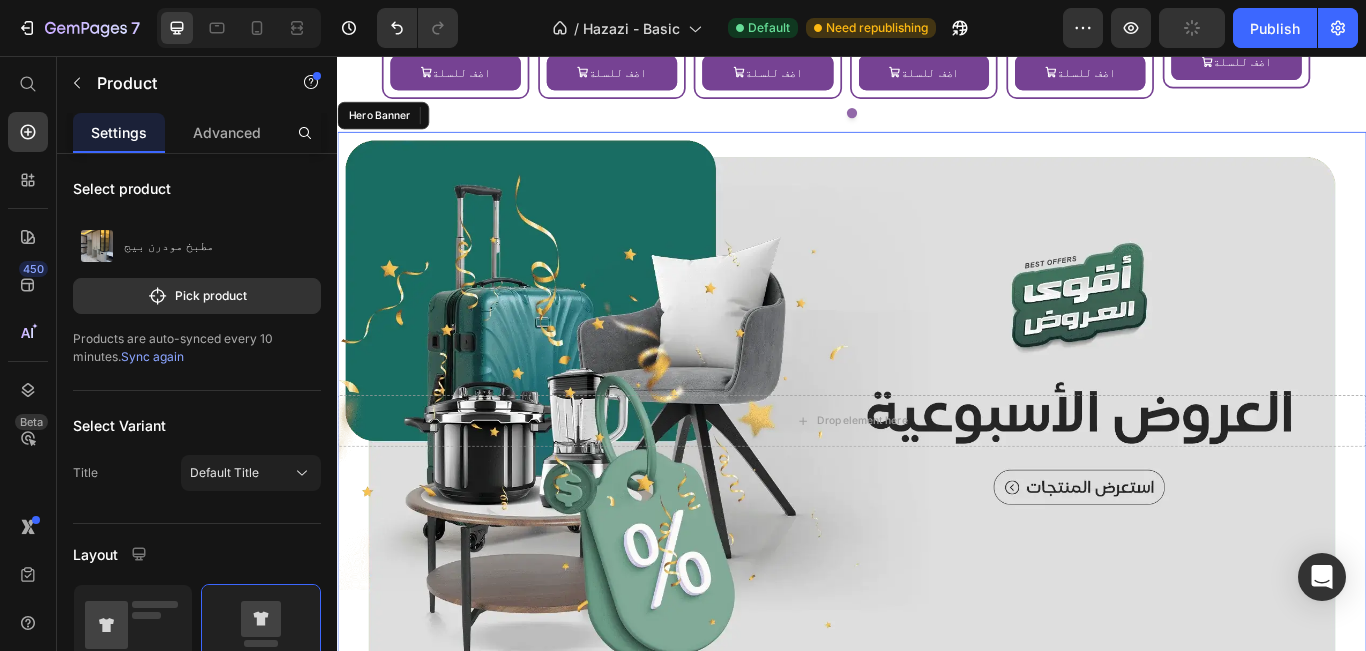 click at bounding box center [937, 481] 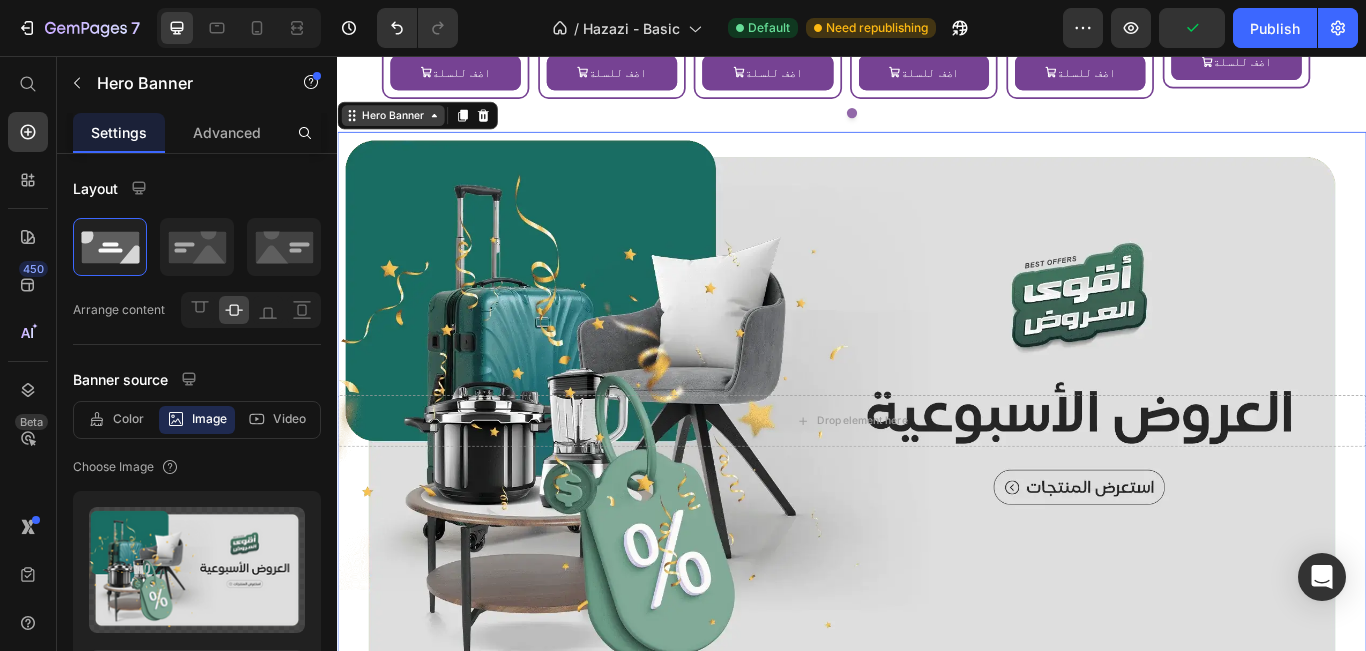 click on "Hero Banner" at bounding box center [402, 125] 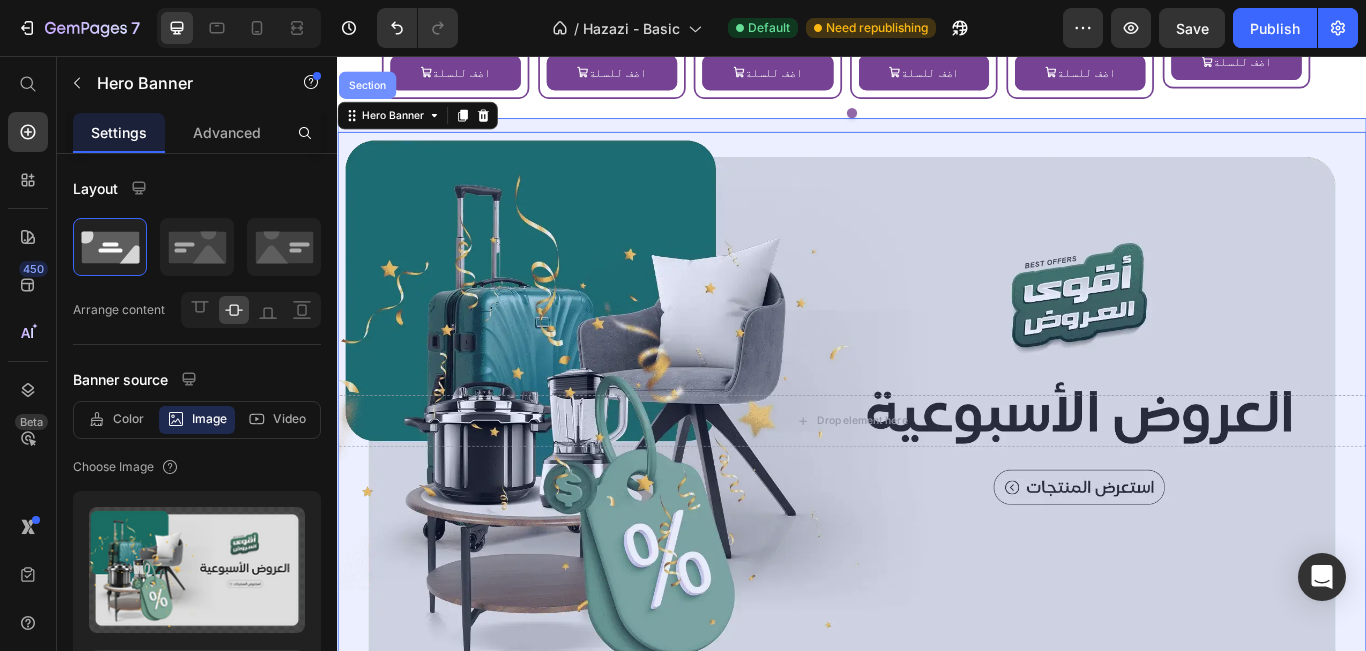 click on "Section" at bounding box center (371, 90) 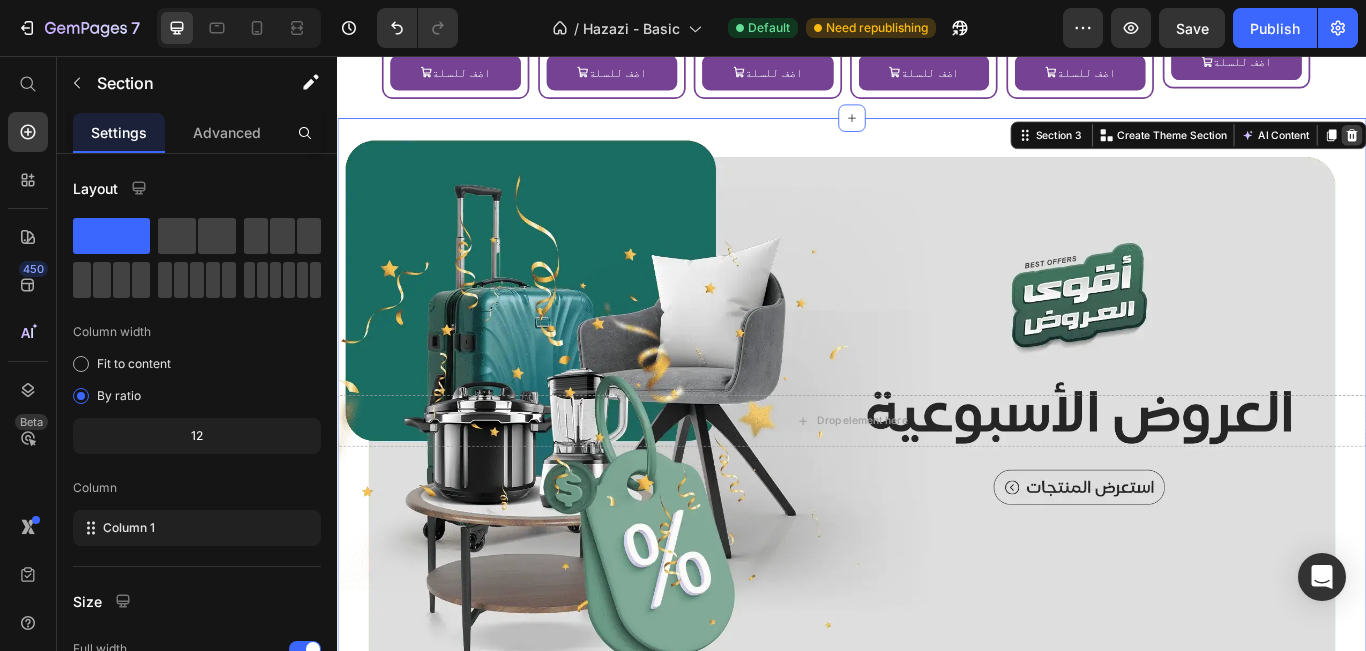 click at bounding box center [1520, 148] 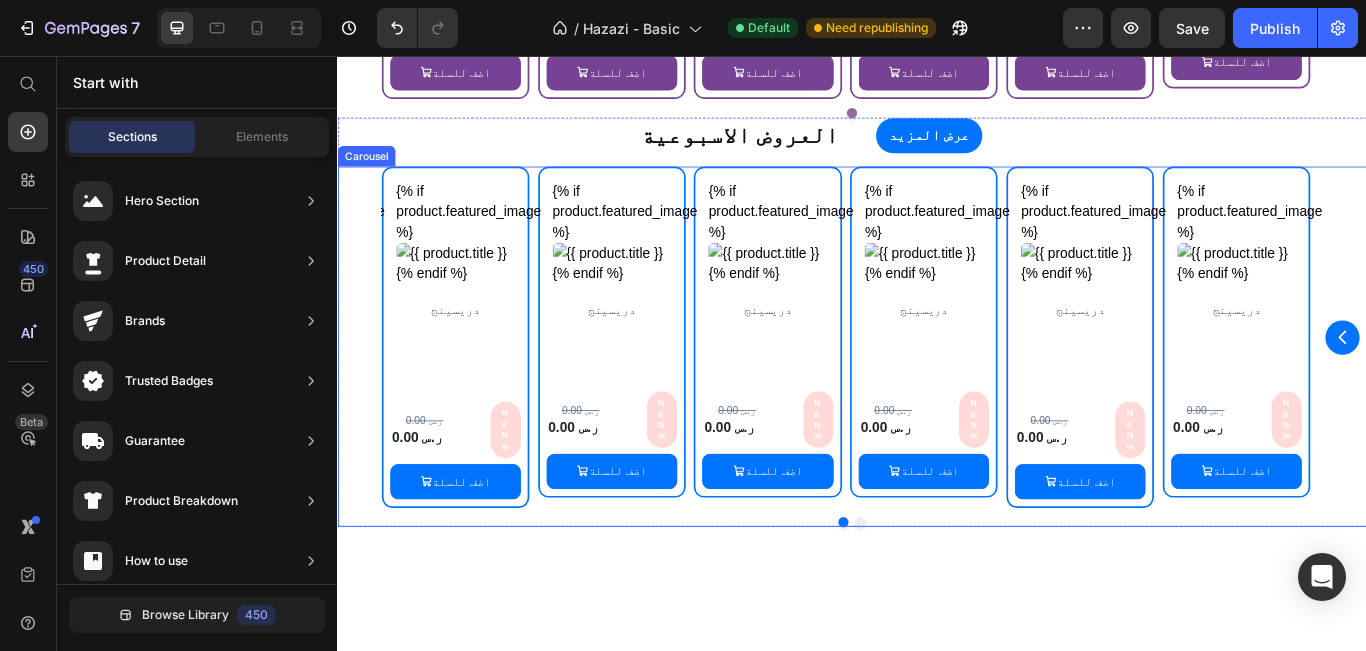 click on "{% if product.featured_image %}
{% endif %} Custom Code دريسينج Product Title Row 0.00 ر.س Product Price 0.00 ر.س Product Price NaN% Discount Tag Row Row
اضف للسلة Product Cart Button Row Product Row {% if product.featured_image %}
{% endif %} Custom Code دريسينج Product Title Row 0.00 ر.س Product Price 0.00 ر.س Product Price NaN% Discount Tag Row Row
اضف للسلة Product Cart Button Row Product Row {% if product.featured_image %}
{% endif %} Custom Code دريسينج Product Title Row 0.00 ر.س Product Price 0.00 ر.س Product Price NaN% Discount Tag Row Row
اضف للسلة Product Cart Button Row Product Row {% if product.featured_image %}
{% endif %} Custom Code دريسينج Product Title Row 0.00 ر.س Product Price 0.00 ر.س Product Price NaN% Discount Tag Row Row
اضف للسلة Product Cart Button Row Product Row" at bounding box center (937, 384) 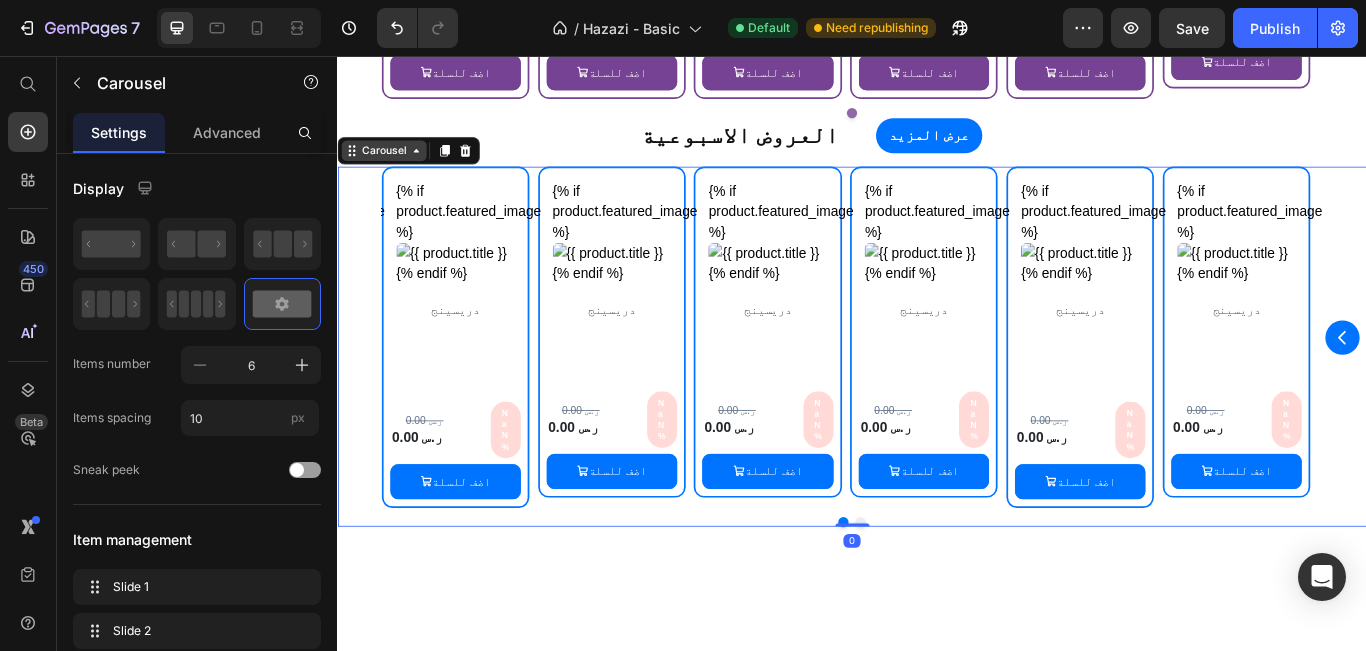 click on "Carousel" at bounding box center (391, 166) 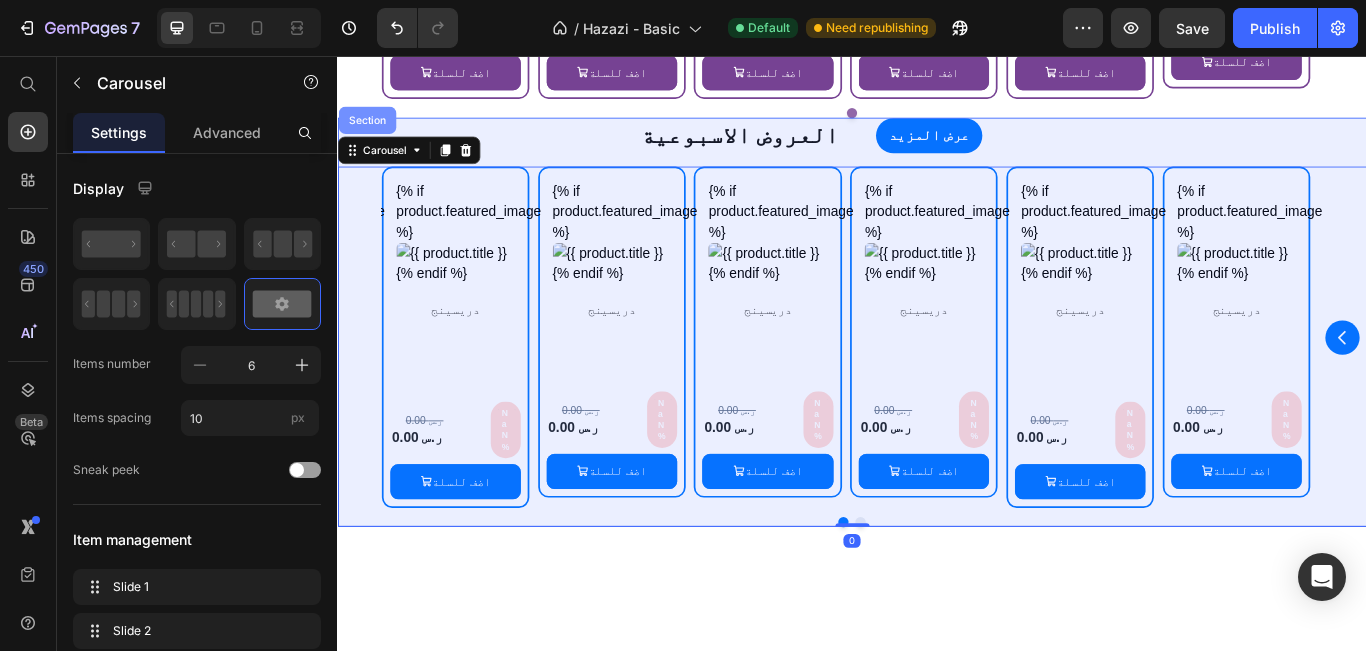 click on "Section" at bounding box center (371, 131) 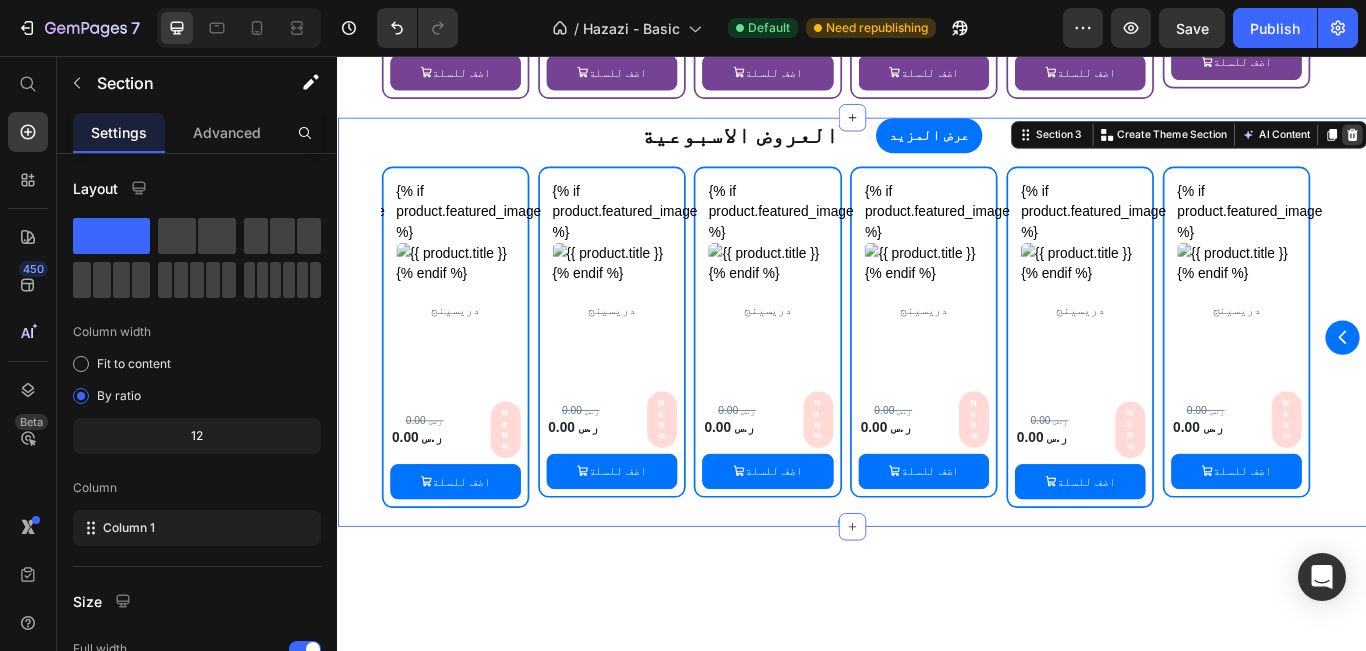 click 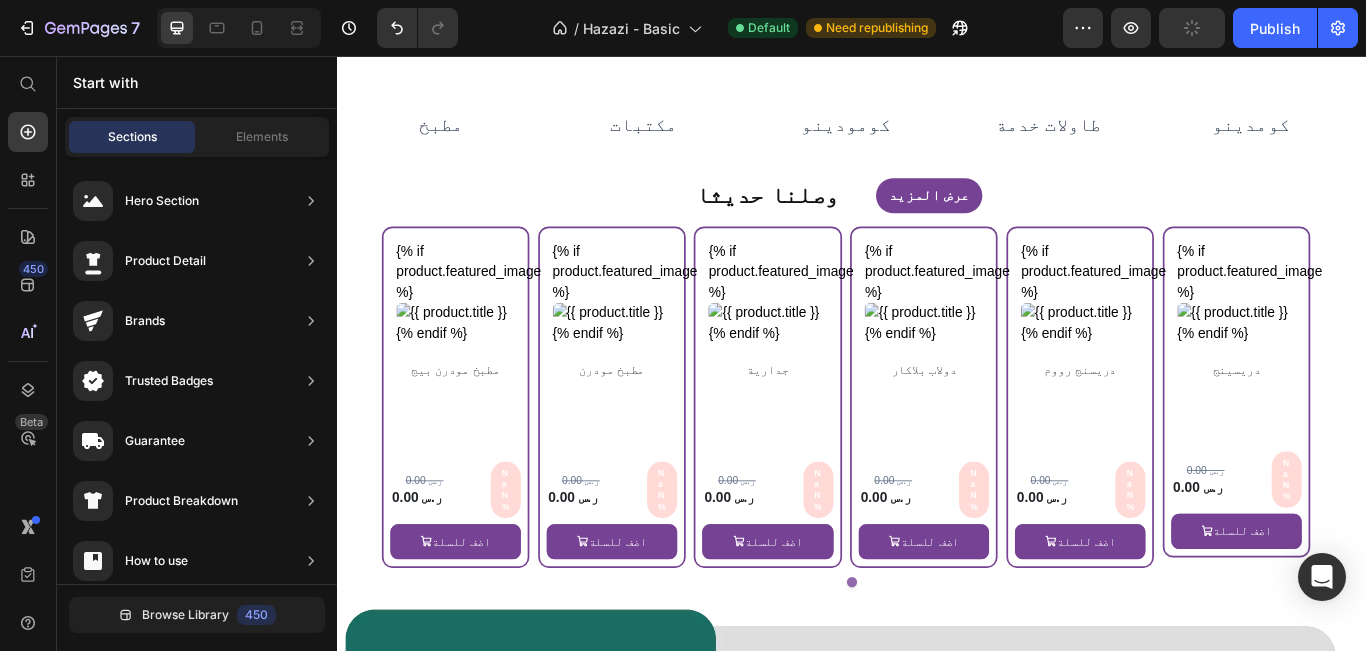 scroll, scrollTop: 700, scrollLeft: 0, axis: vertical 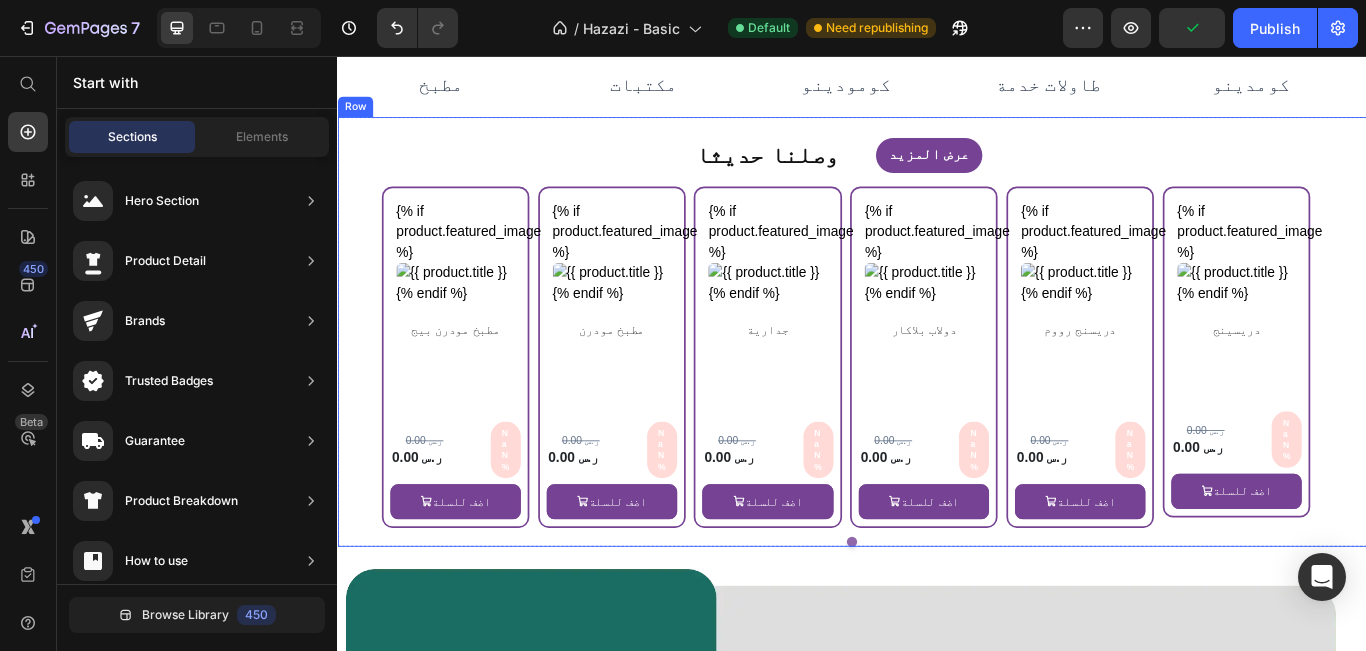 click on "وصلنا حديثا Heading عرض المزيد Button Row
{% if product.featured_image %}
{% endif %} Custom Code دريسينج Product Title Row 0.00 ر.س Product Price 0.00 ر.س Product Price NaN% Discount Tag Row Row
اضف للسلة Product Cart Button Row Product Row {% if product.featured_image %}
{% endif %} Custom Code دريسنج رووم Product Title Row 0.00 ر.س Product Price 0.00 ر.س Product Price NaN% Discount Tag Row Row
اضف للسلة Product Cart Button Row Product Row {% if product.featured_image %}
{% endif %} Custom Code دولاب بلاكار Product Title Row 0.00 ر.س Product Price 0.00 ر.س Product Price NaN% Discount Tag Row Row
اضف للسلة Product Cart Button Row Product Row {% if product.featured_image %}
{% endif %} Custom Code جدارية Product Title Row 0.00 ر.س Product Price 0.00 ر.س Product Price NaN% Discount Tag Row Row Row Row" at bounding box center [937, 377] 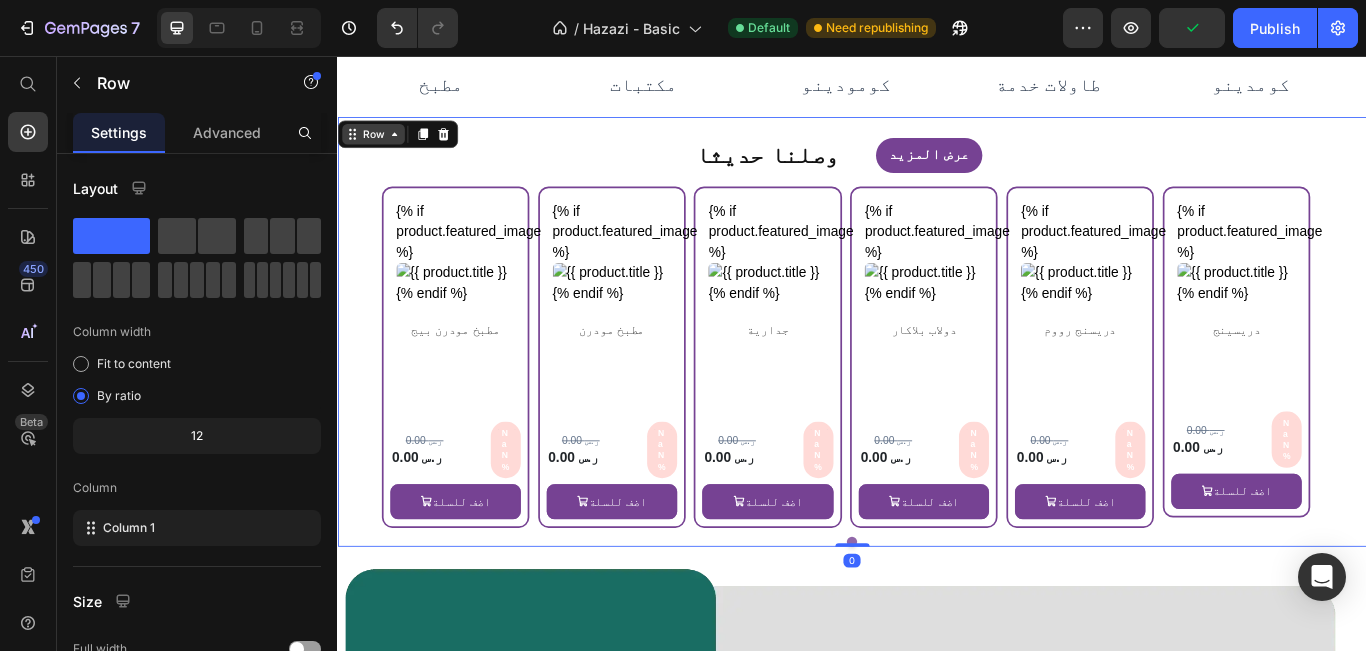 click on "Row" at bounding box center (378, 147) 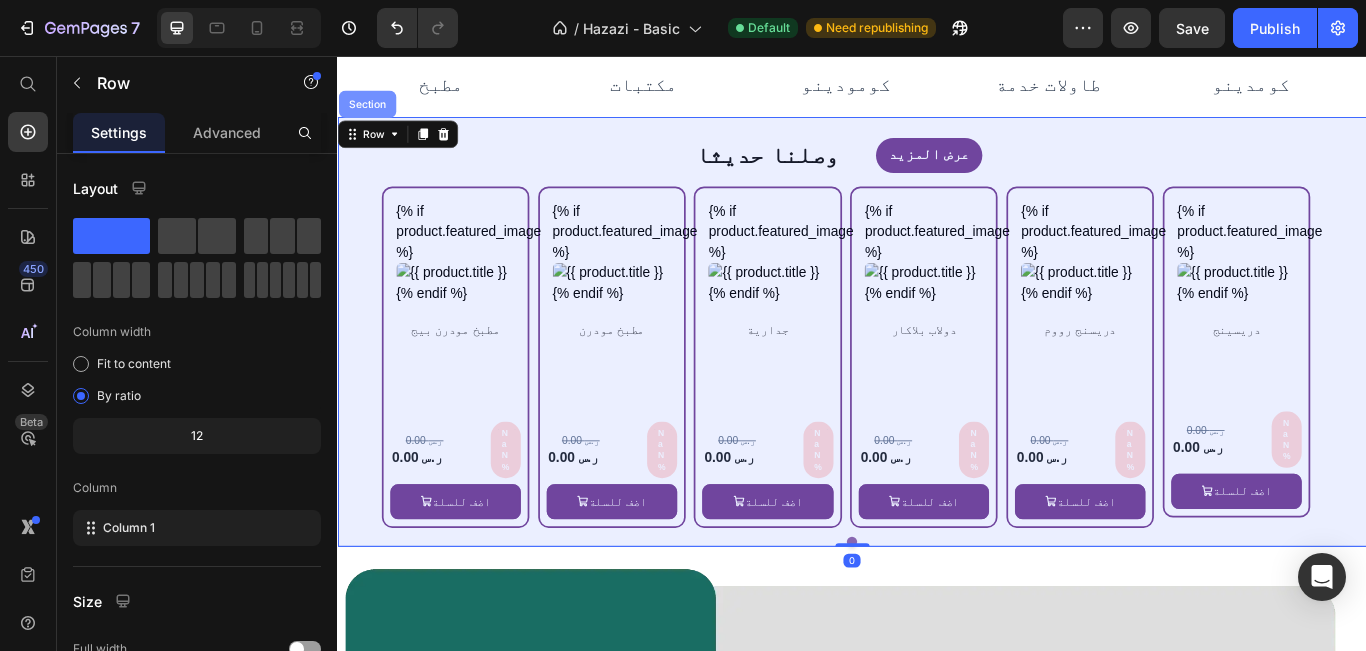 click on "Section" at bounding box center [371, 112] 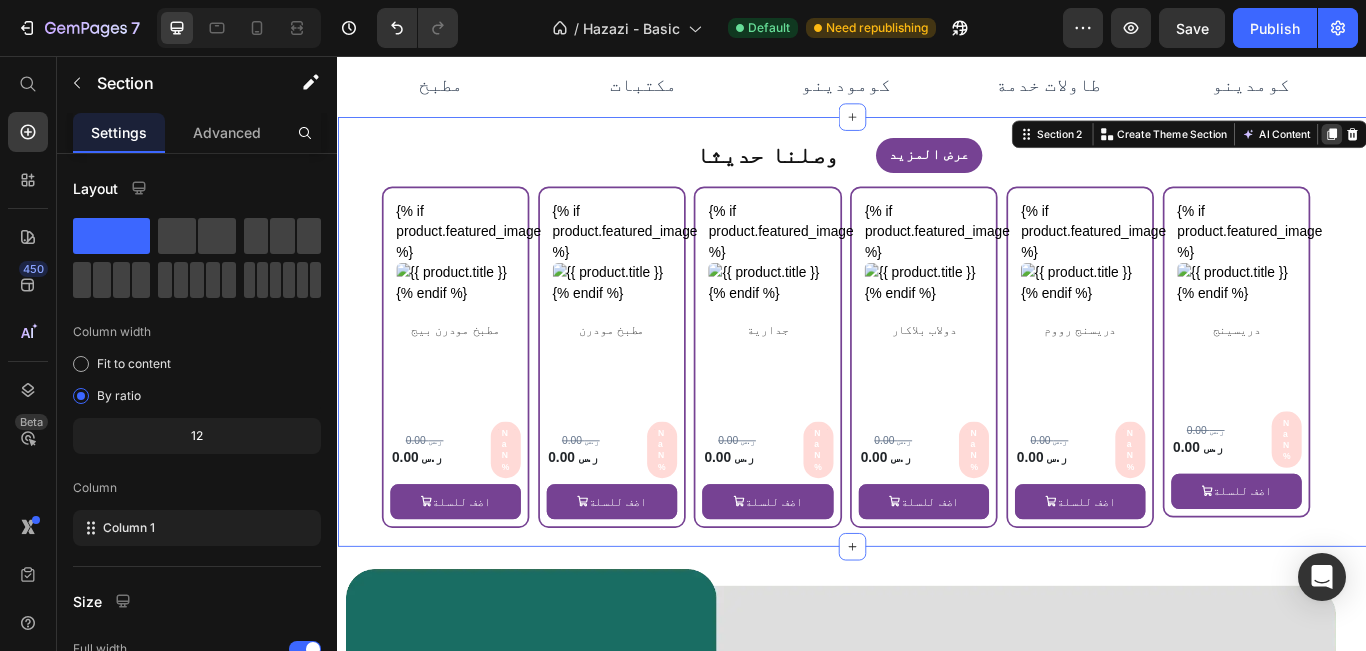 click 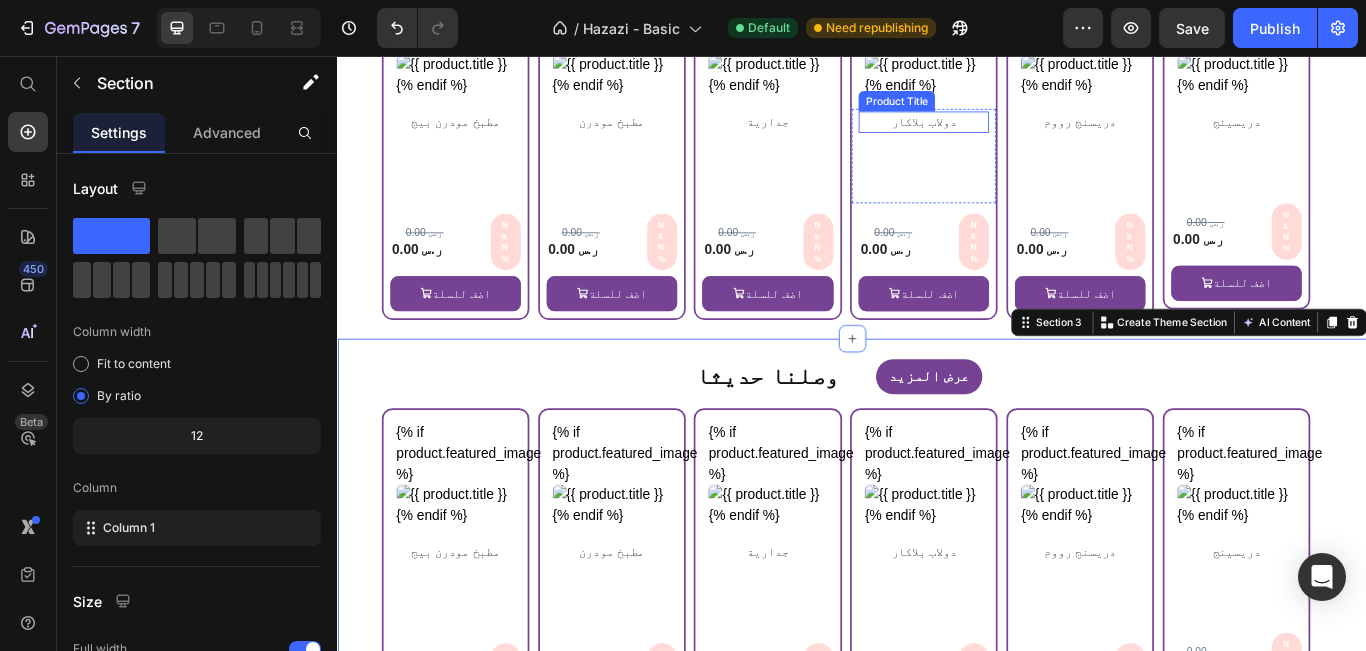 scroll, scrollTop: 1197, scrollLeft: 0, axis: vertical 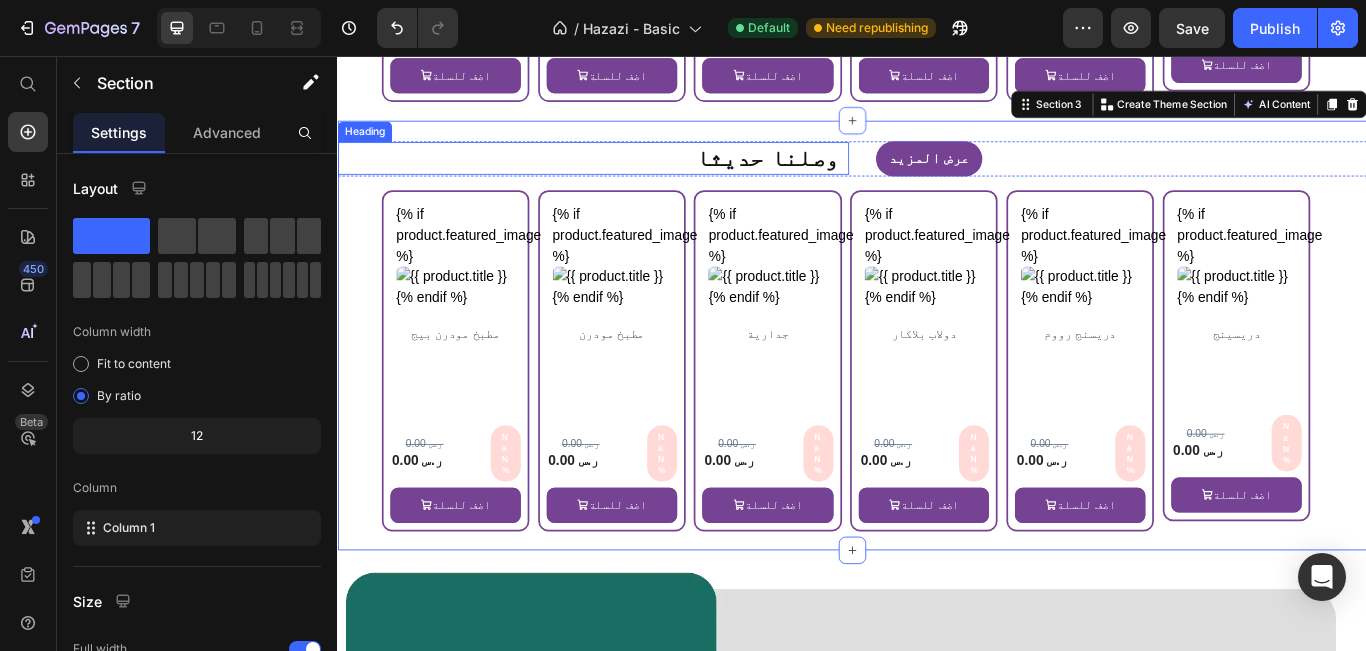 click on "وصلنا حديثا" at bounding box center (630, 175) 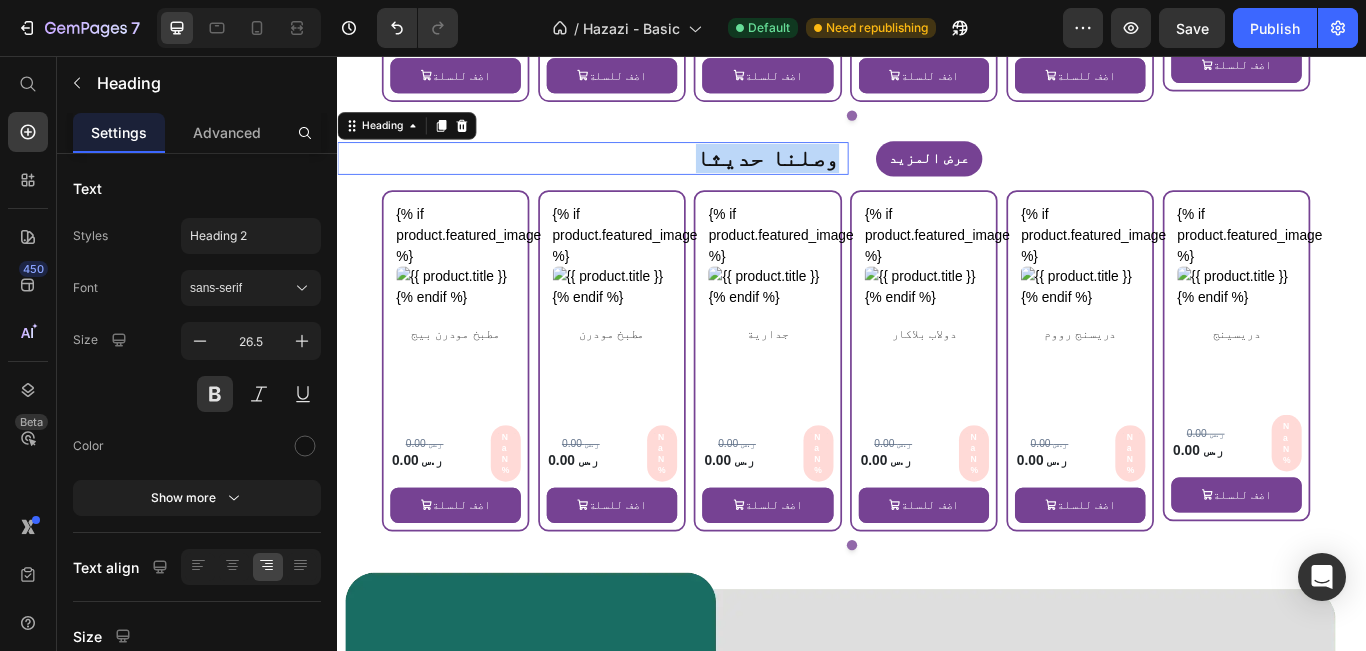 click on "وصلنا حديثا" at bounding box center (630, 175) 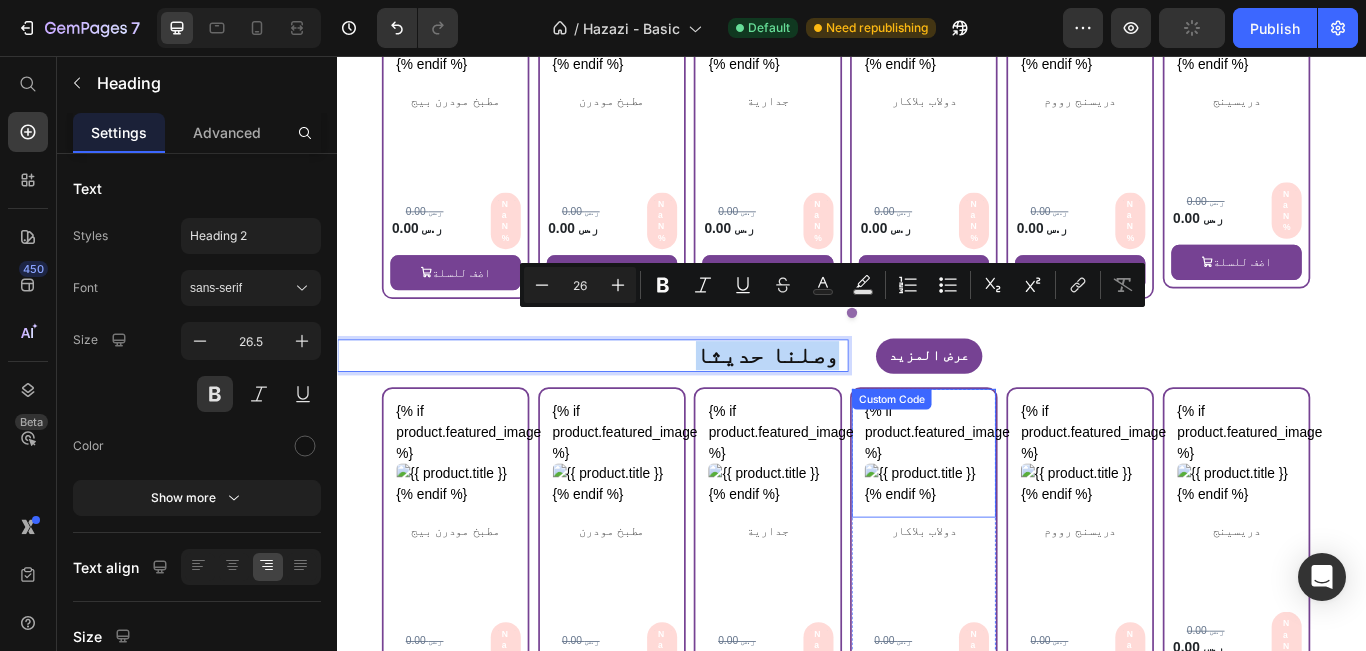scroll, scrollTop: 997, scrollLeft: 0, axis: vertical 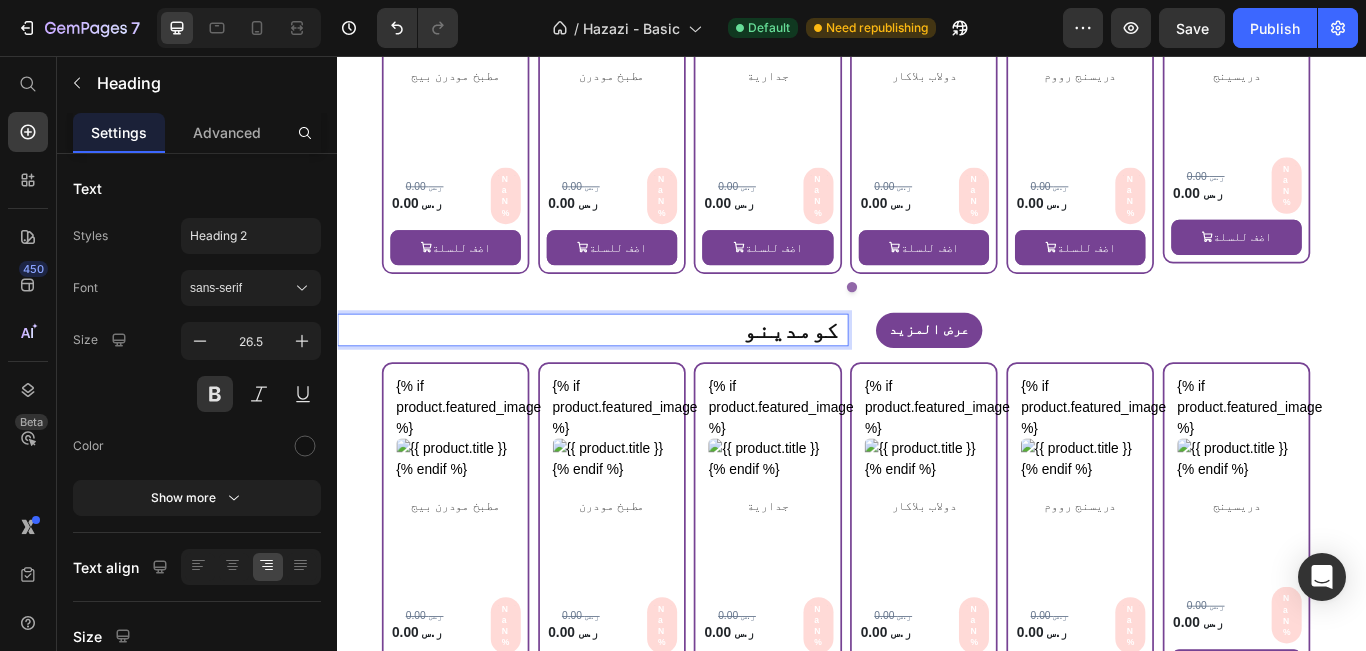 click on "كومدينو" at bounding box center (630, 375) 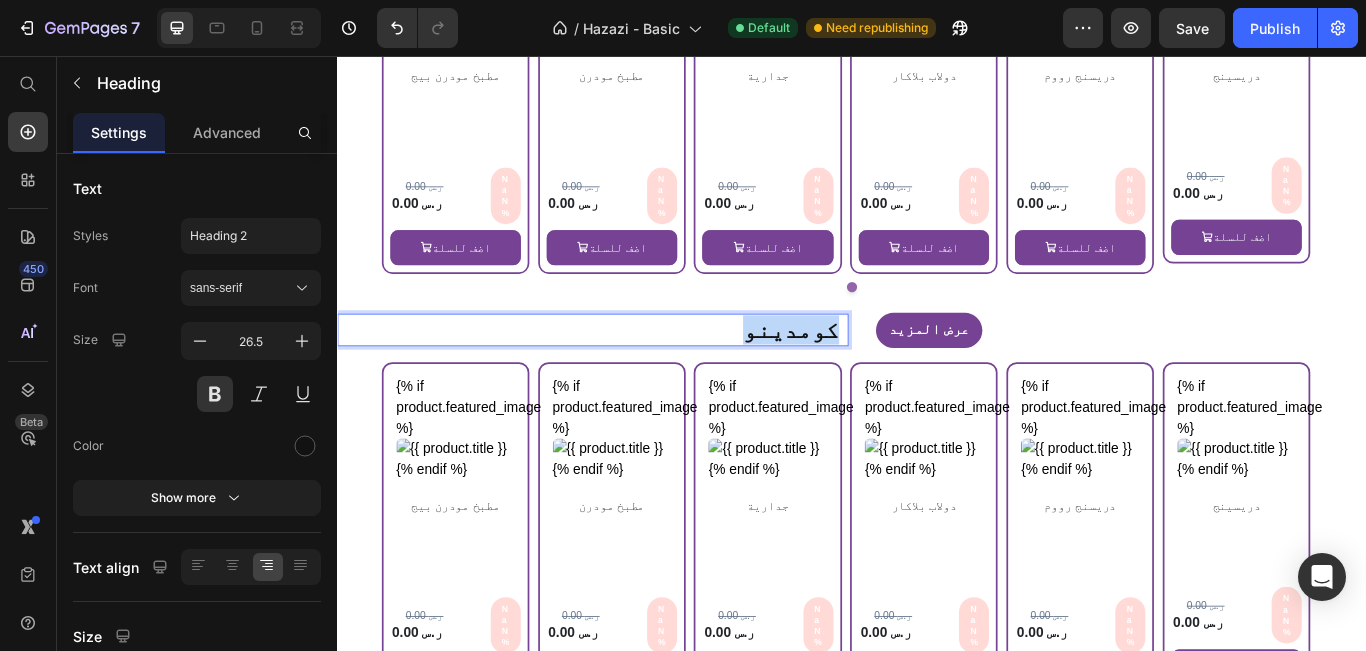 click on "كومدينو" at bounding box center (630, 375) 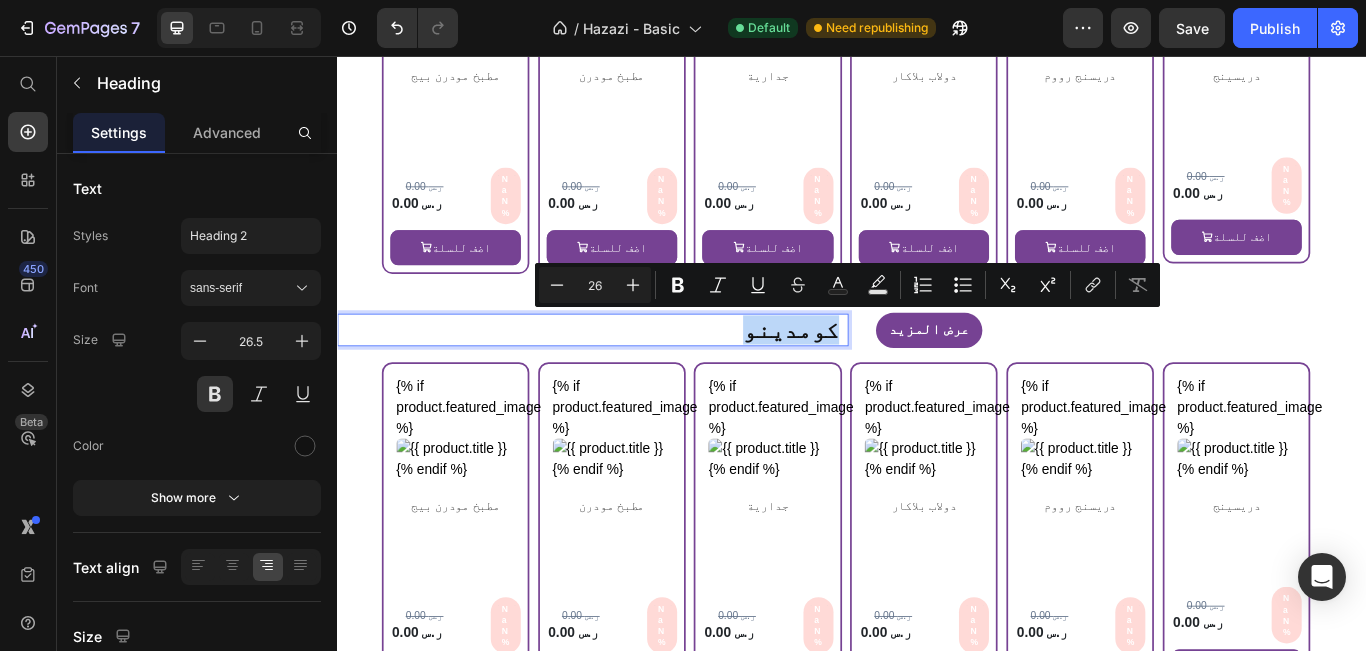click on "كومدينو" at bounding box center [630, 375] 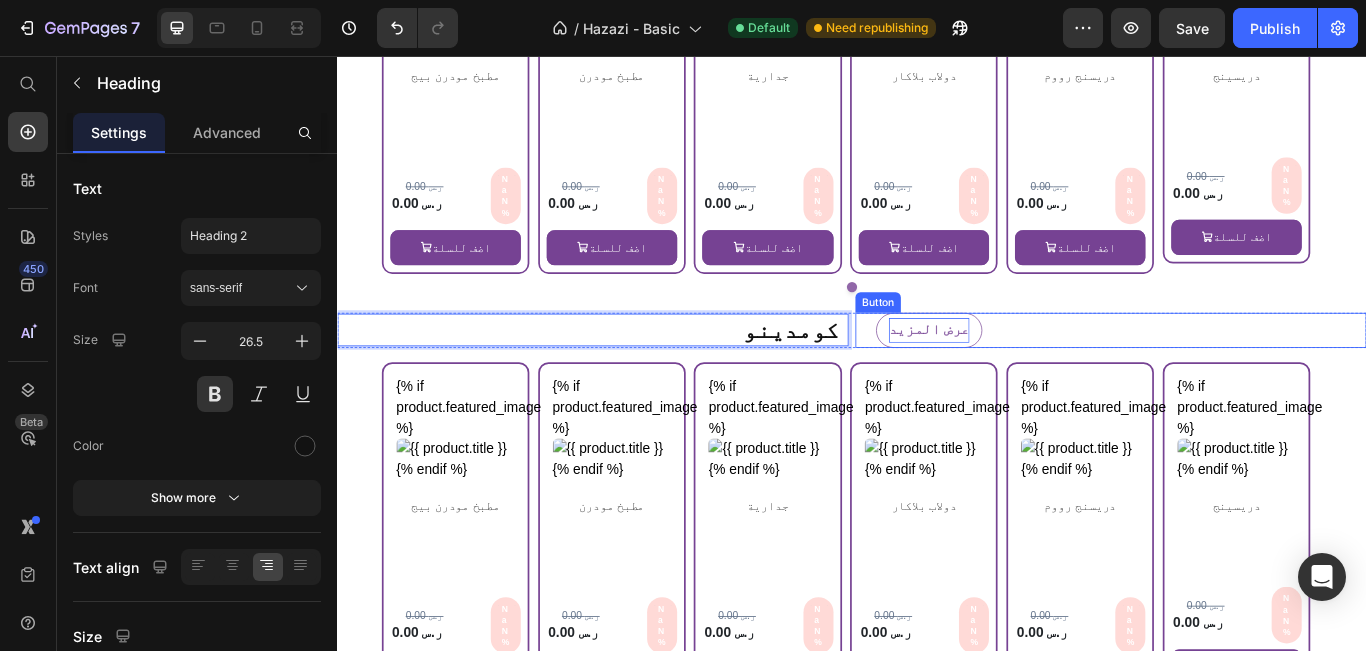 click on "عرض المزيد" at bounding box center (1027, 375) 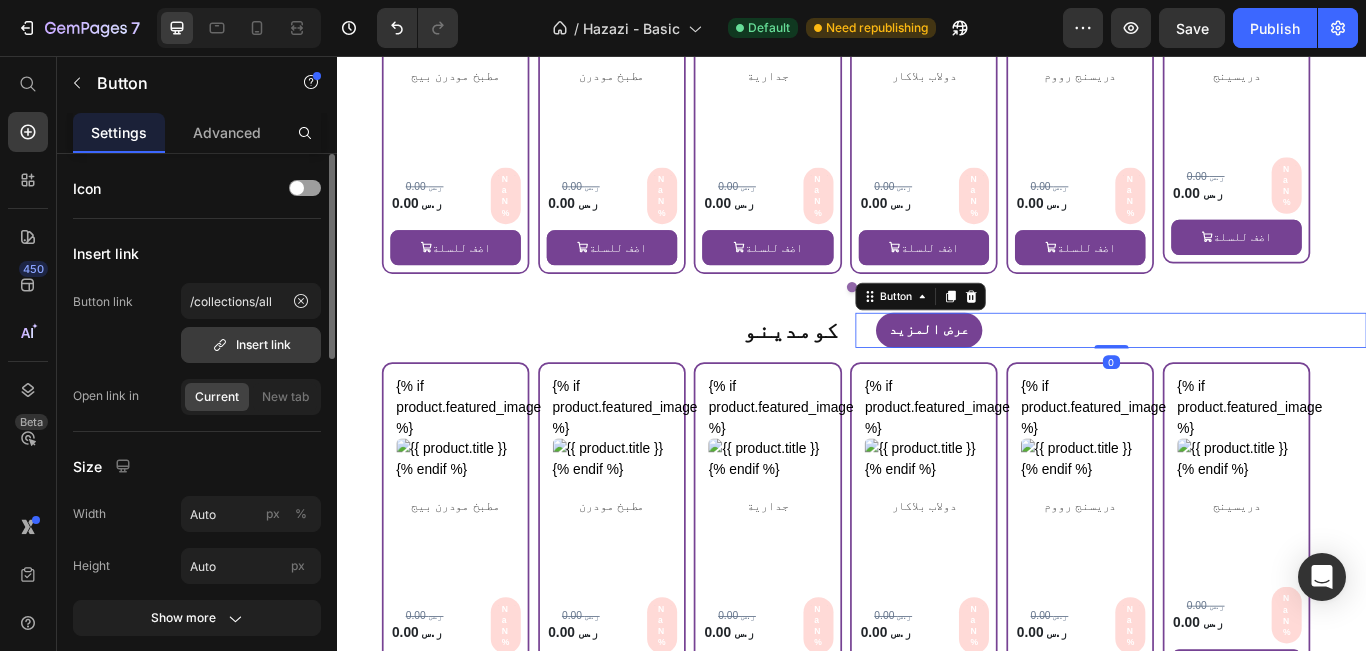 click on "Insert link" at bounding box center (251, 345) 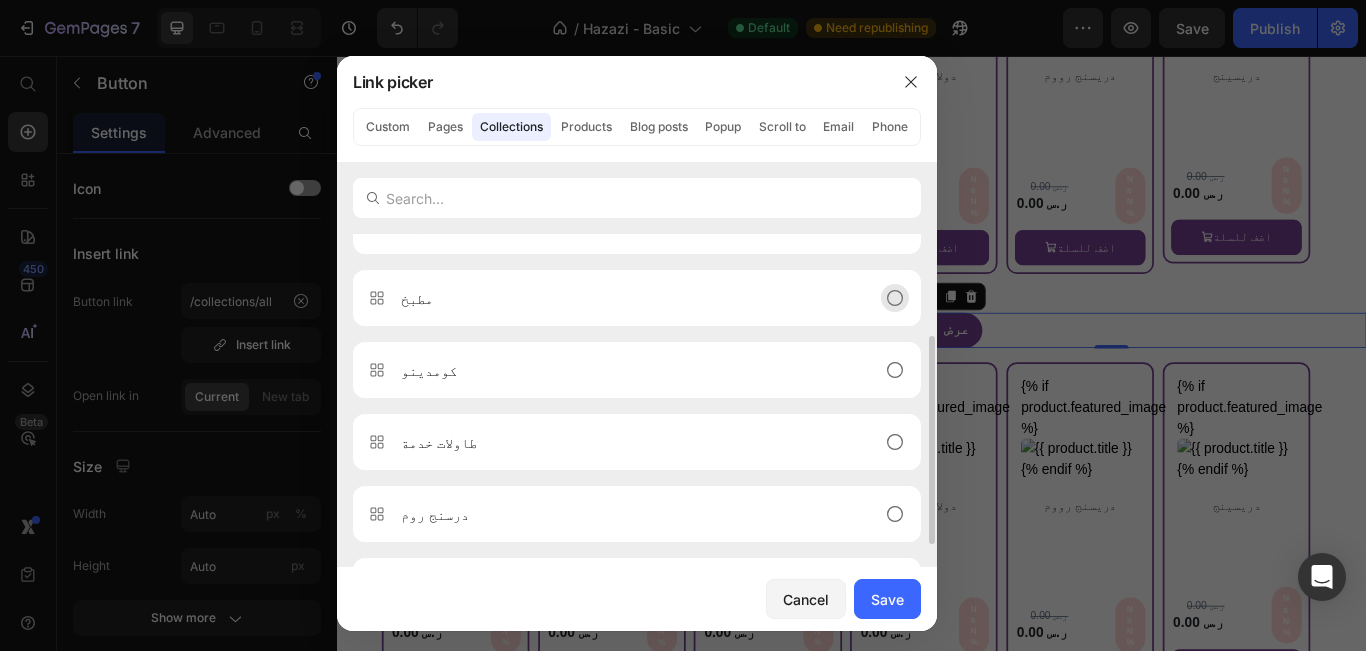 scroll, scrollTop: 80, scrollLeft: 0, axis: vertical 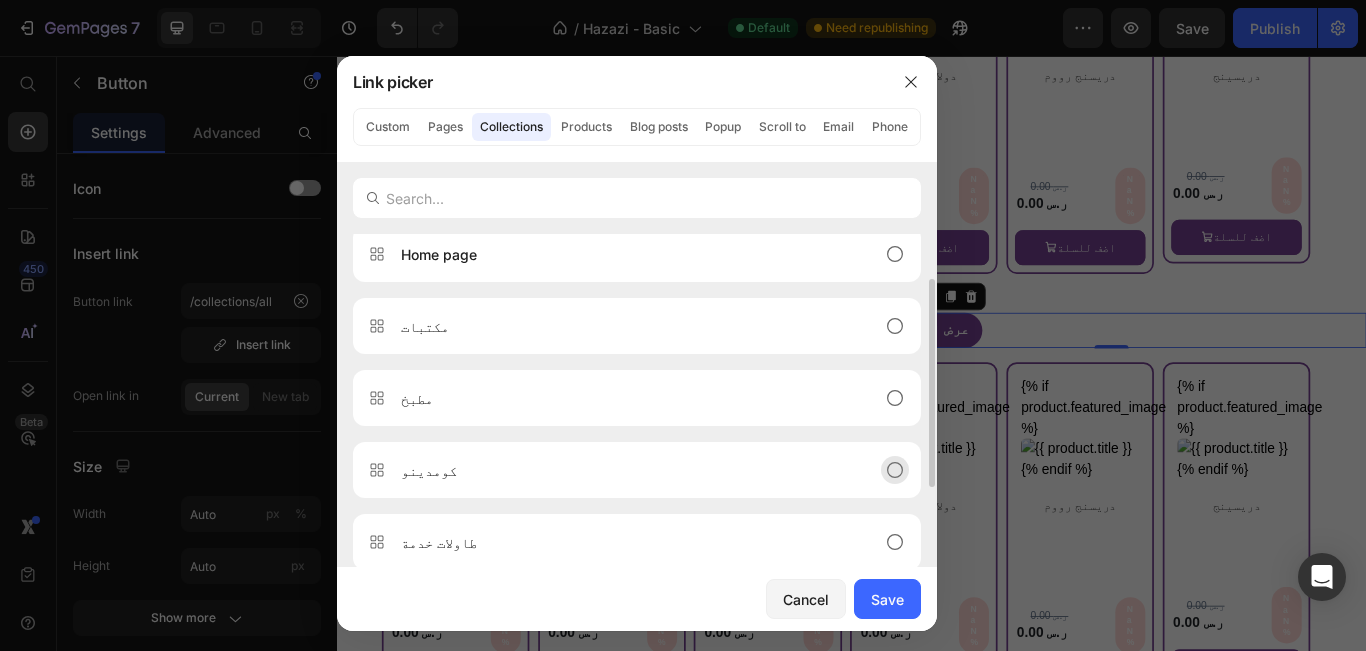 click 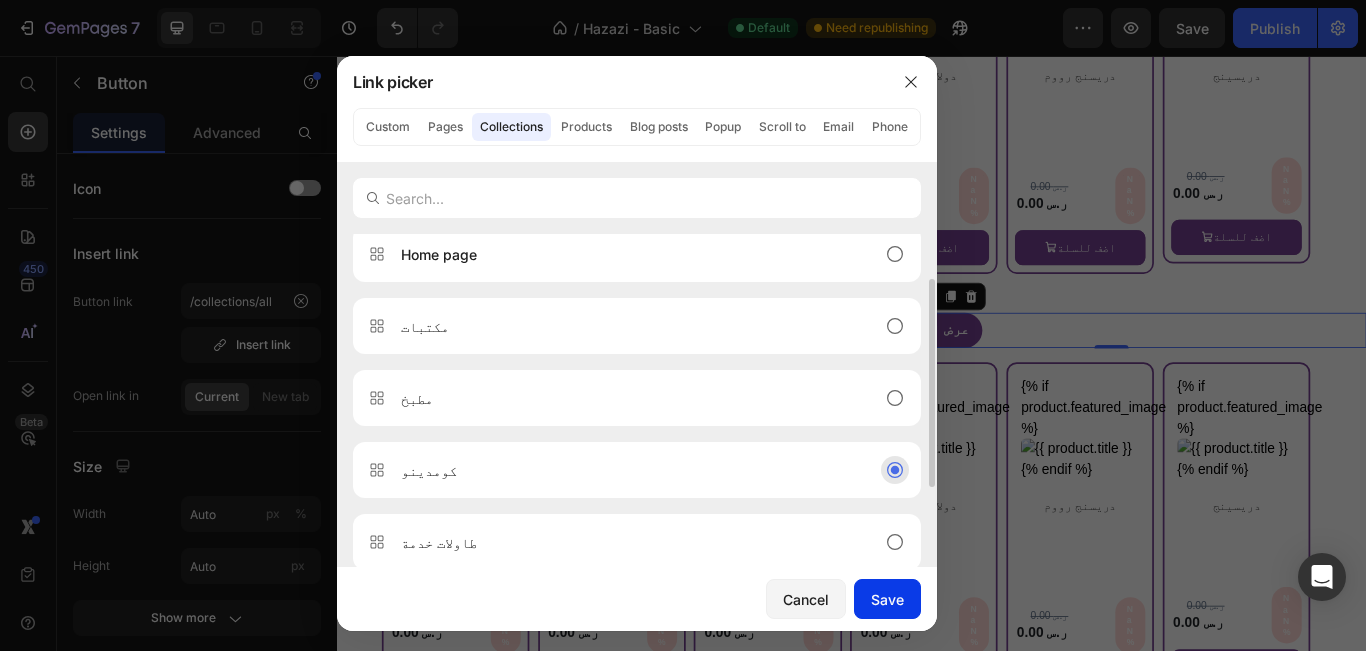 click on "Save" 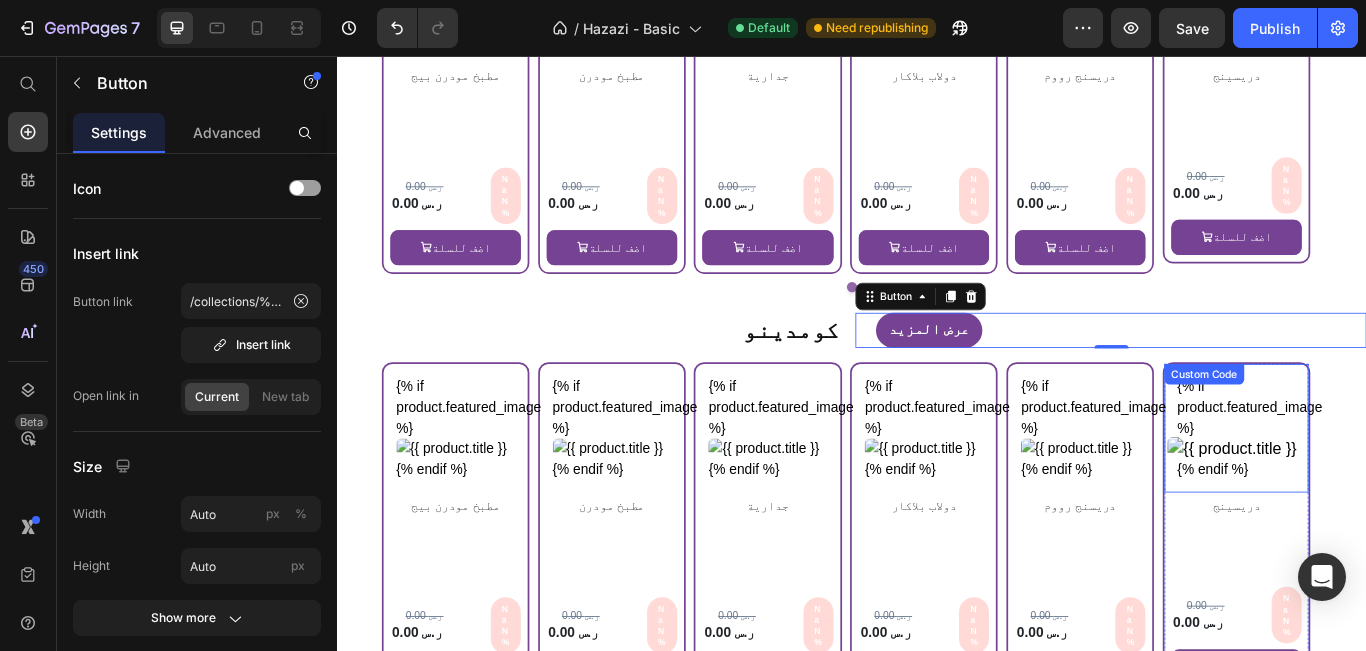 scroll, scrollTop: 1097, scrollLeft: 0, axis: vertical 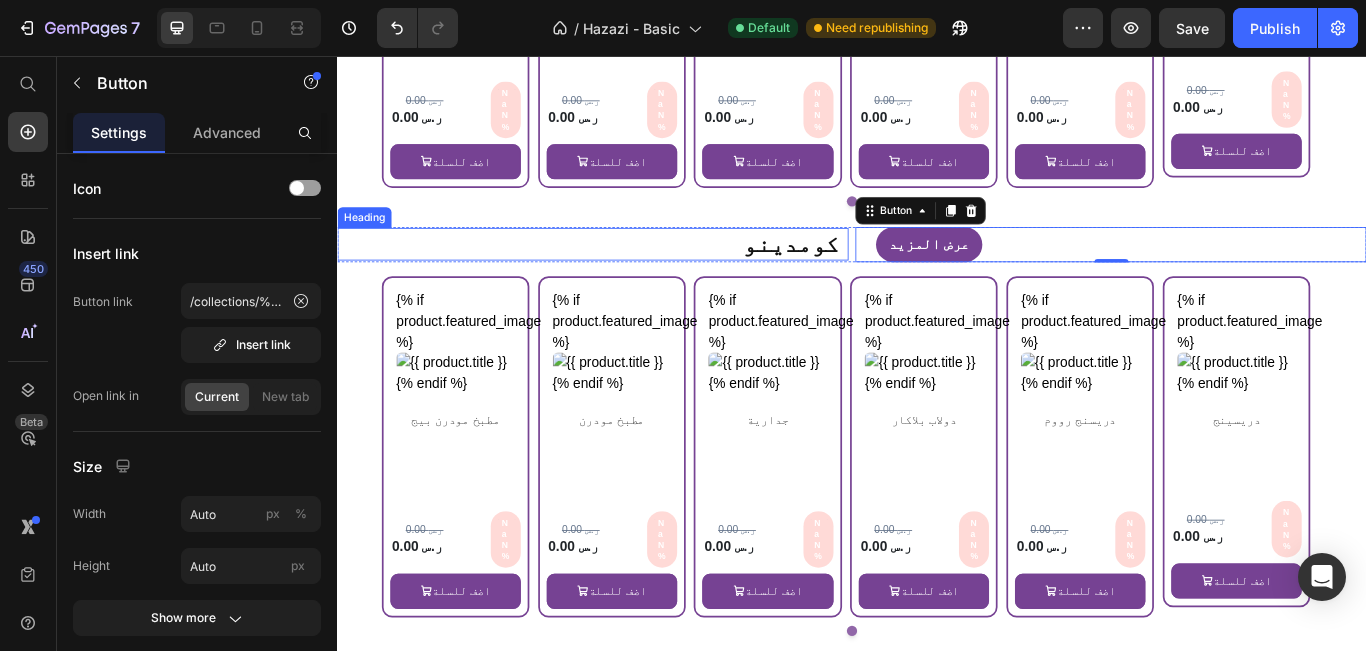 click on "كومدينو" at bounding box center (630, 275) 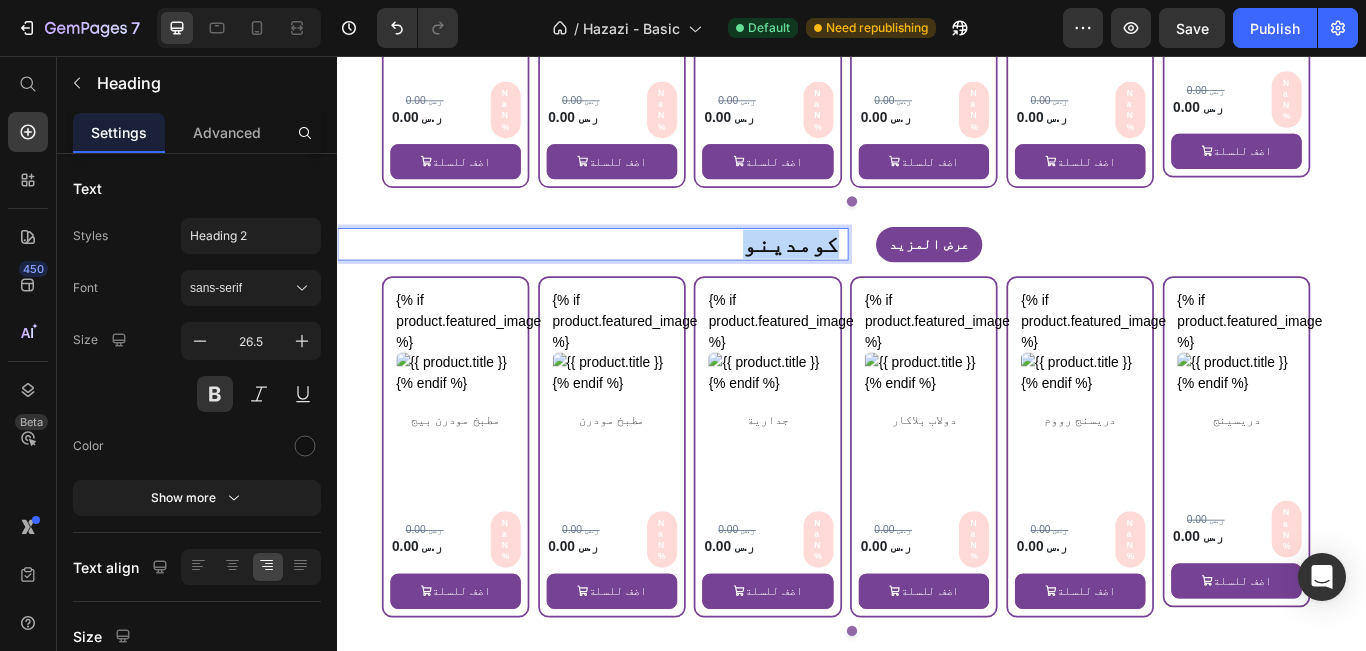 click on "كومدينو" at bounding box center (630, 275) 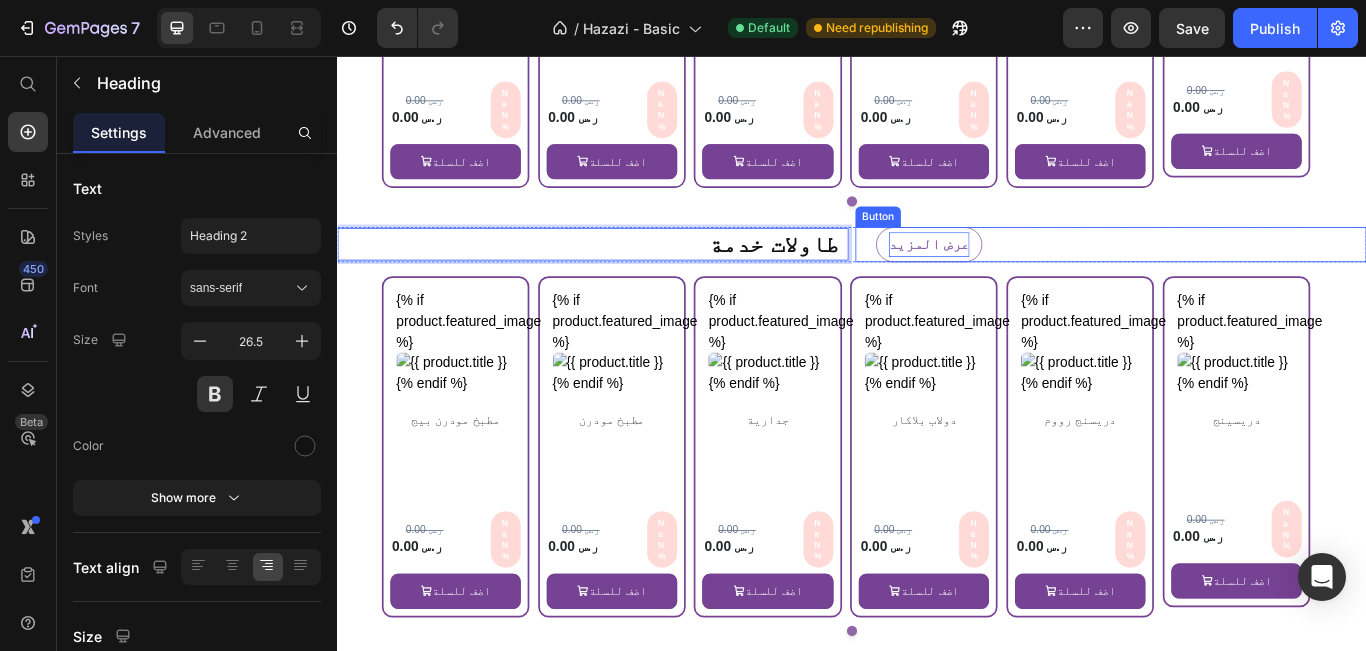 click on "عرض المزيد" at bounding box center (1027, 275) 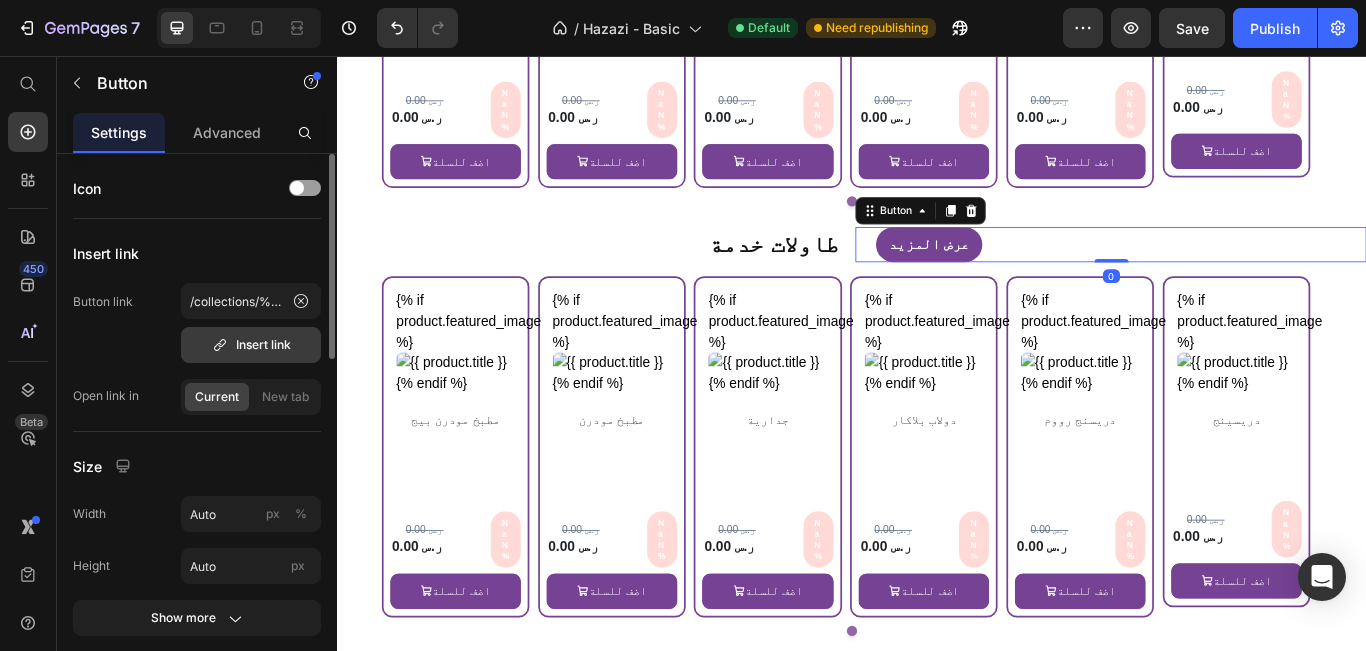 click on "Insert link" at bounding box center (251, 345) 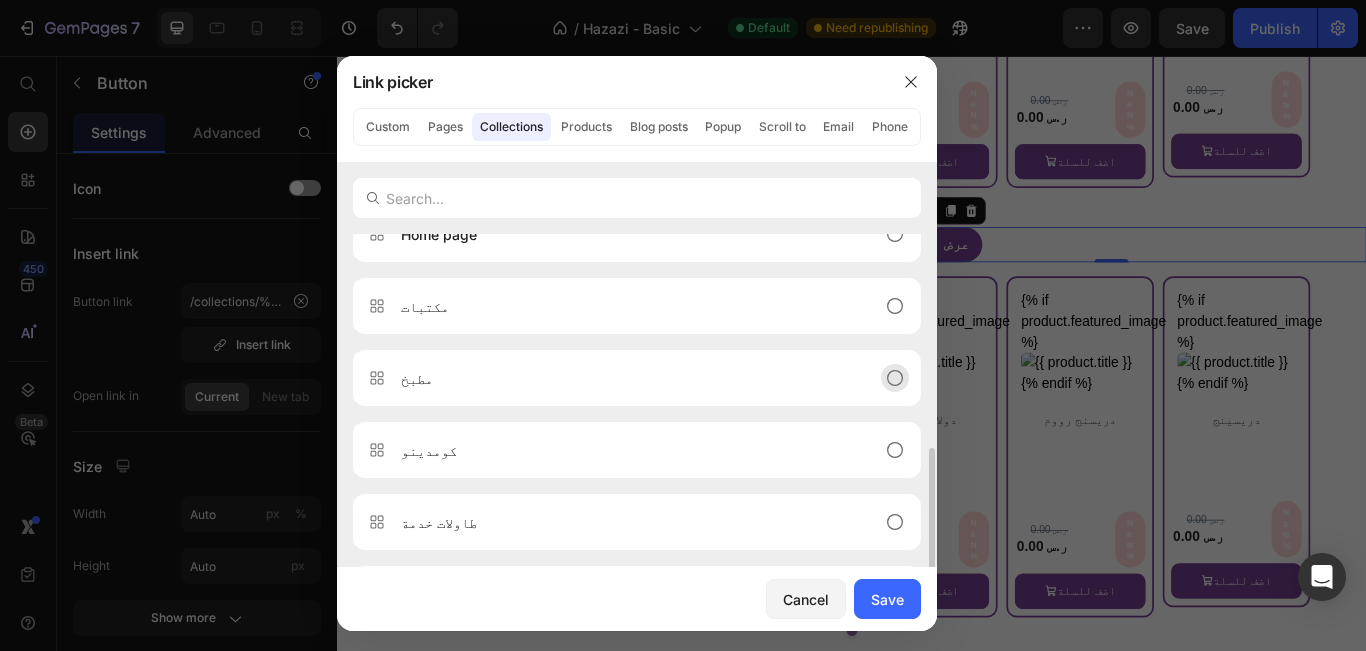 scroll, scrollTop: 200, scrollLeft: 0, axis: vertical 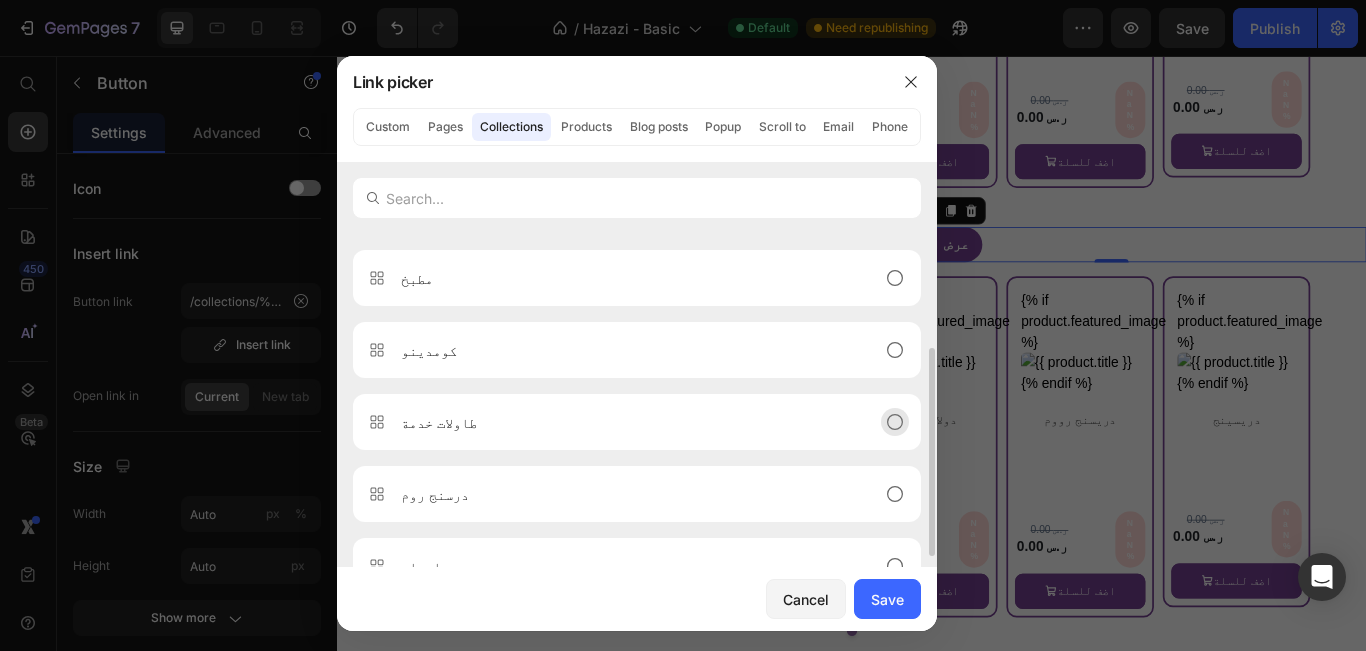 click 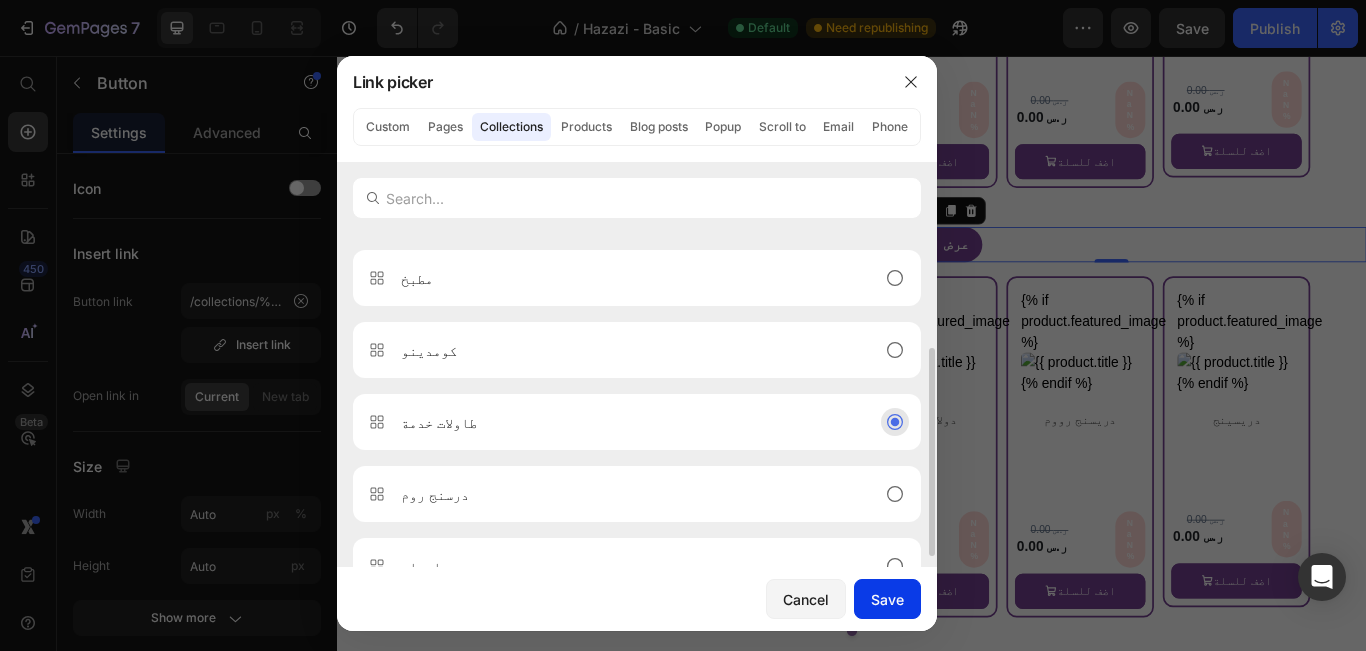 click on "Save" at bounding box center (887, 599) 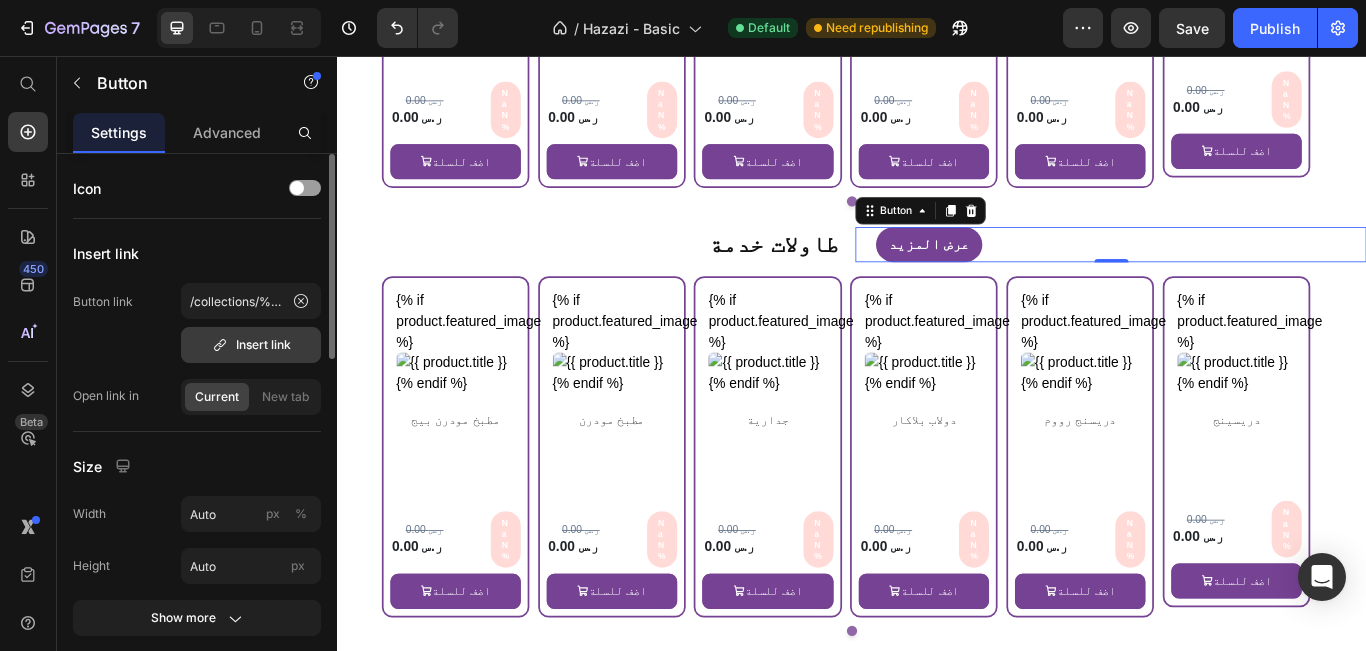 click on "Insert link" at bounding box center [251, 345] 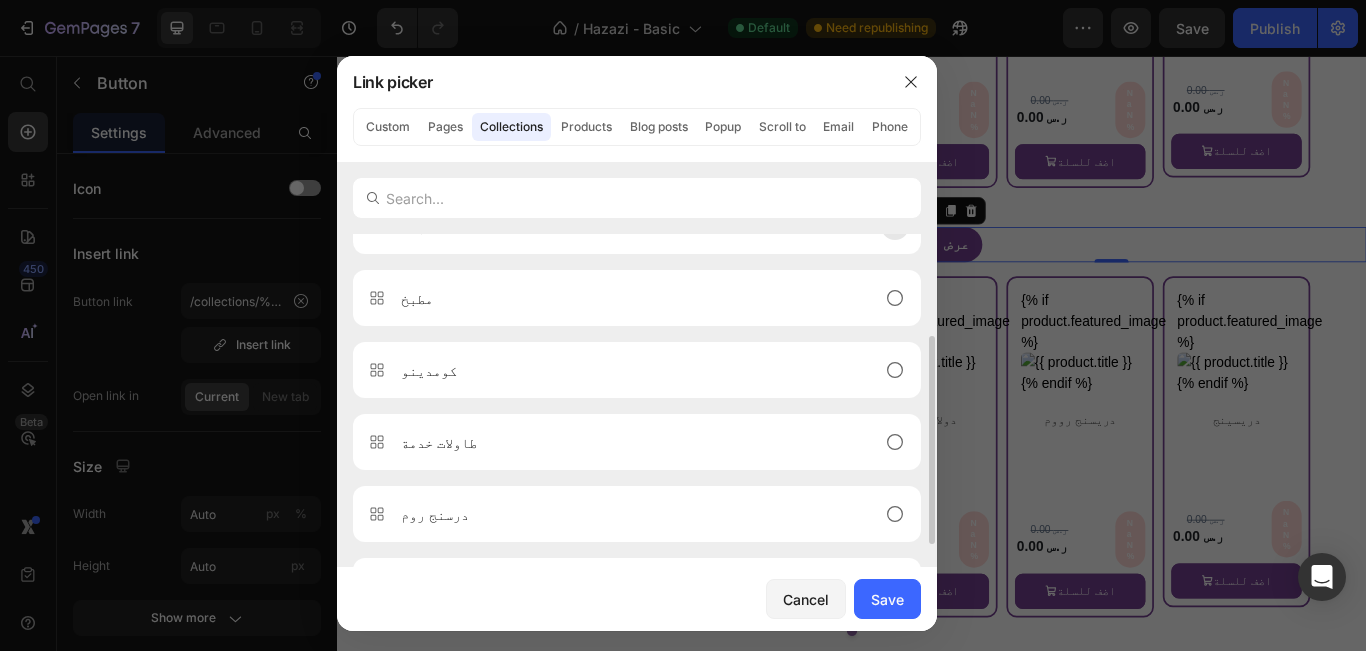 scroll, scrollTop: 280, scrollLeft: 0, axis: vertical 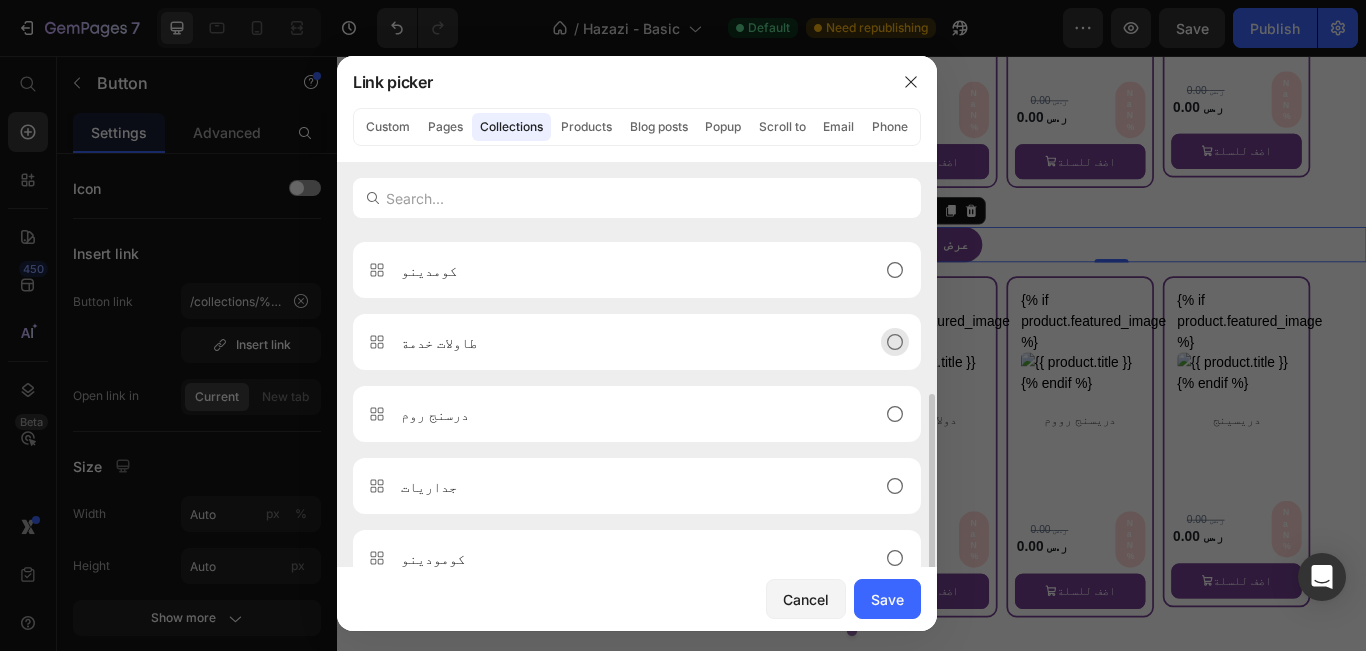 click 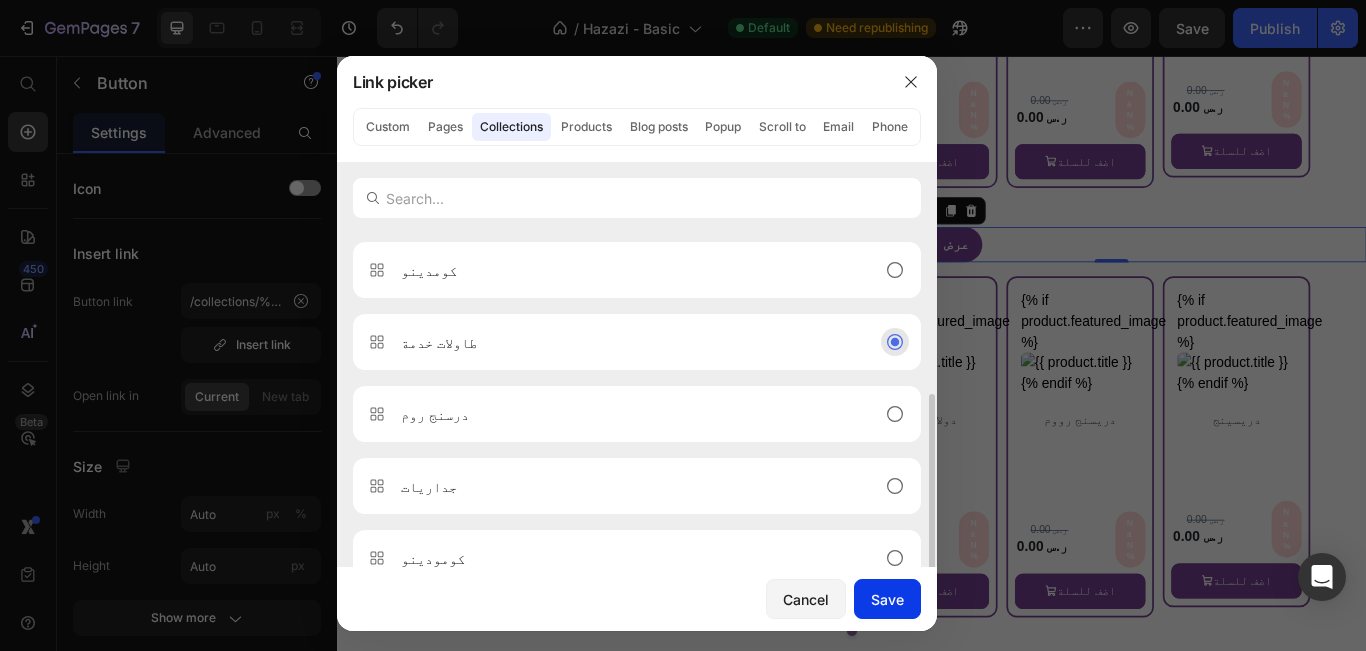 click on "Save" at bounding box center [887, 599] 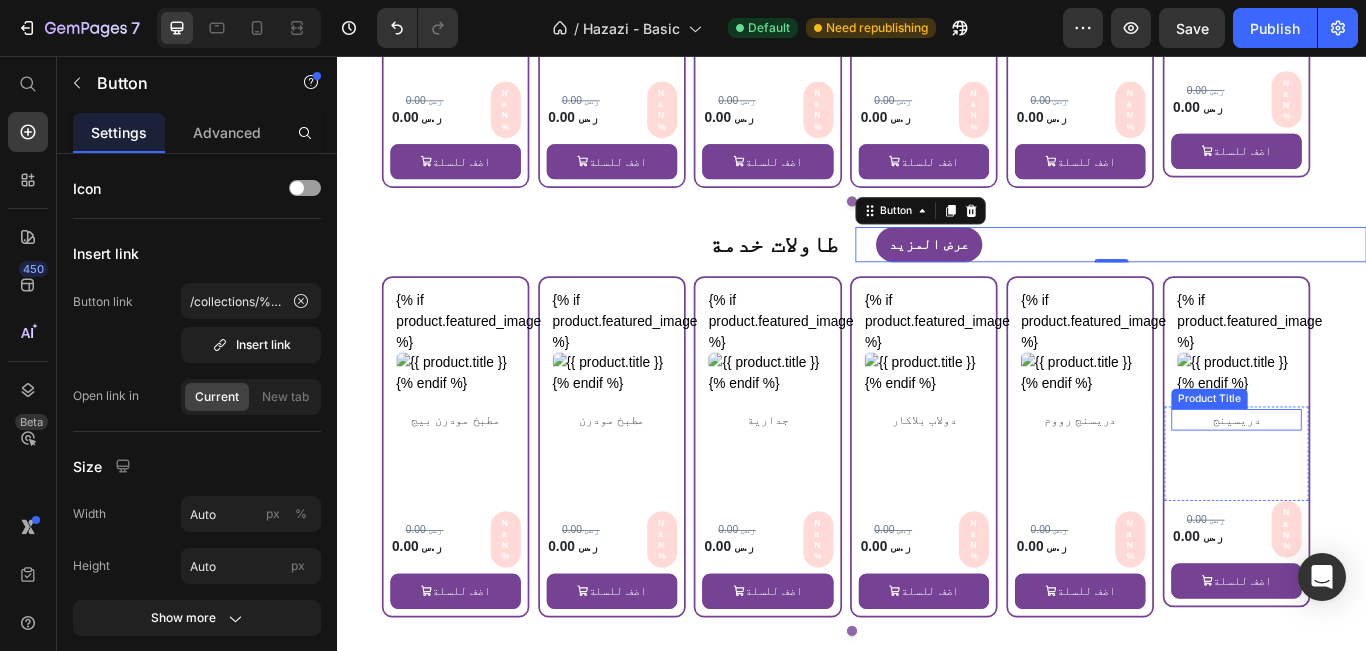 click on "دريسينج" at bounding box center [1385, 479] 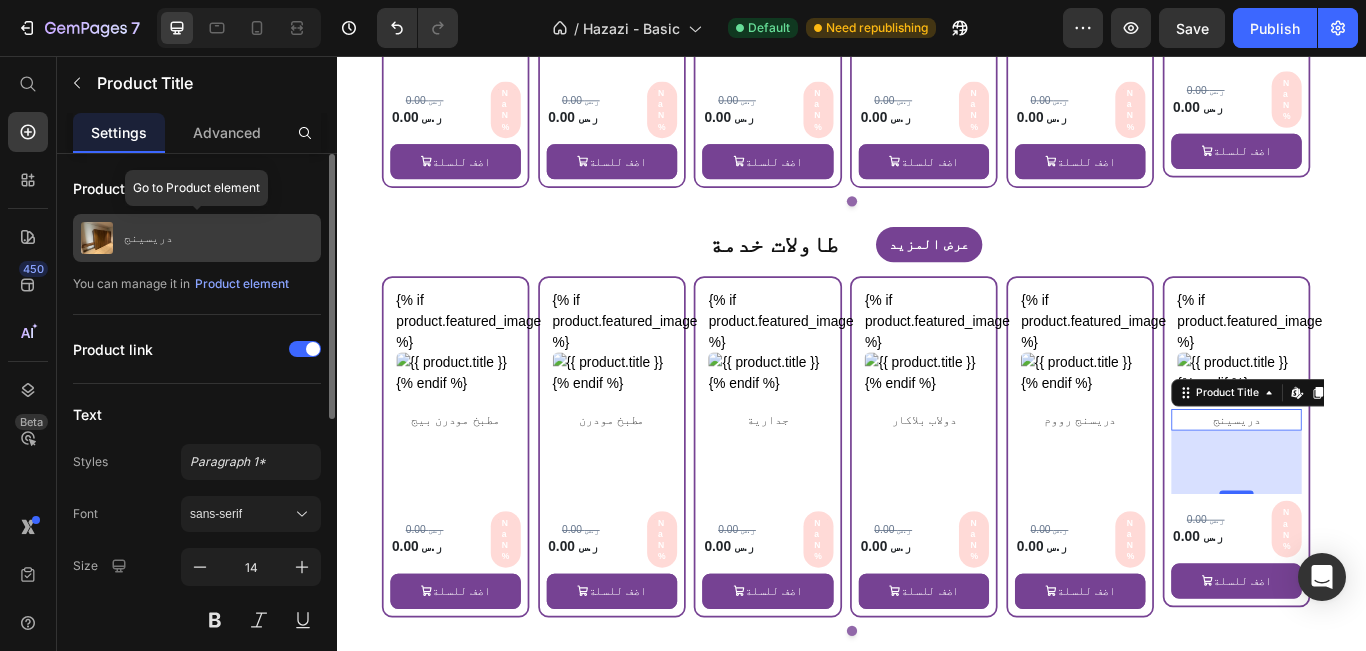drag, startPoint x: 145, startPoint y: 251, endPoint x: 52, endPoint y: 312, distance: 111.220505 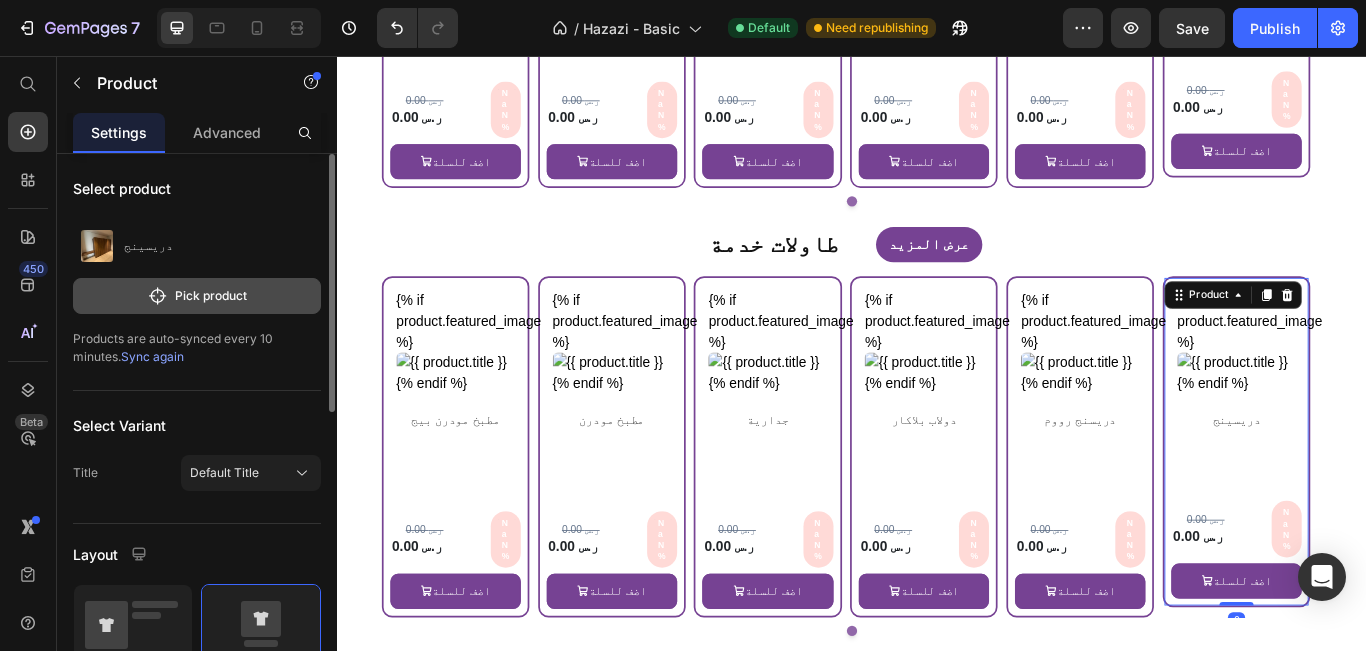 click on "Pick product" at bounding box center (197, 296) 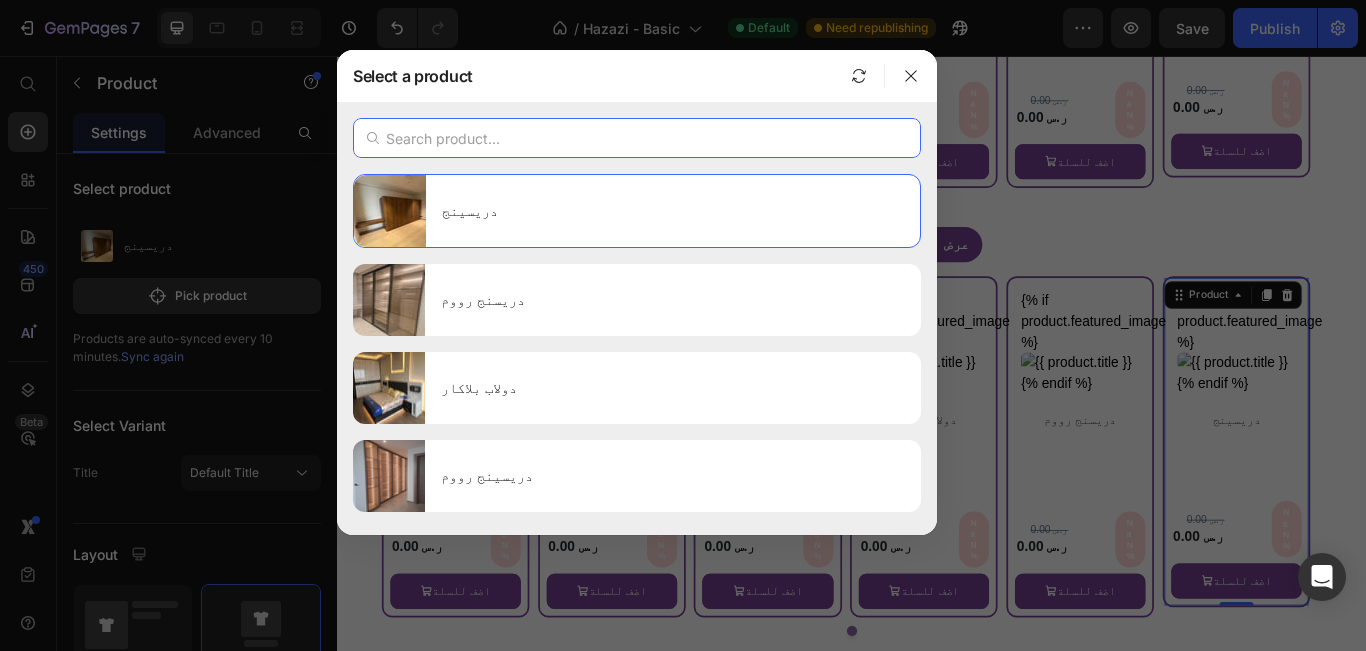 paste on "طاولة خدمة" 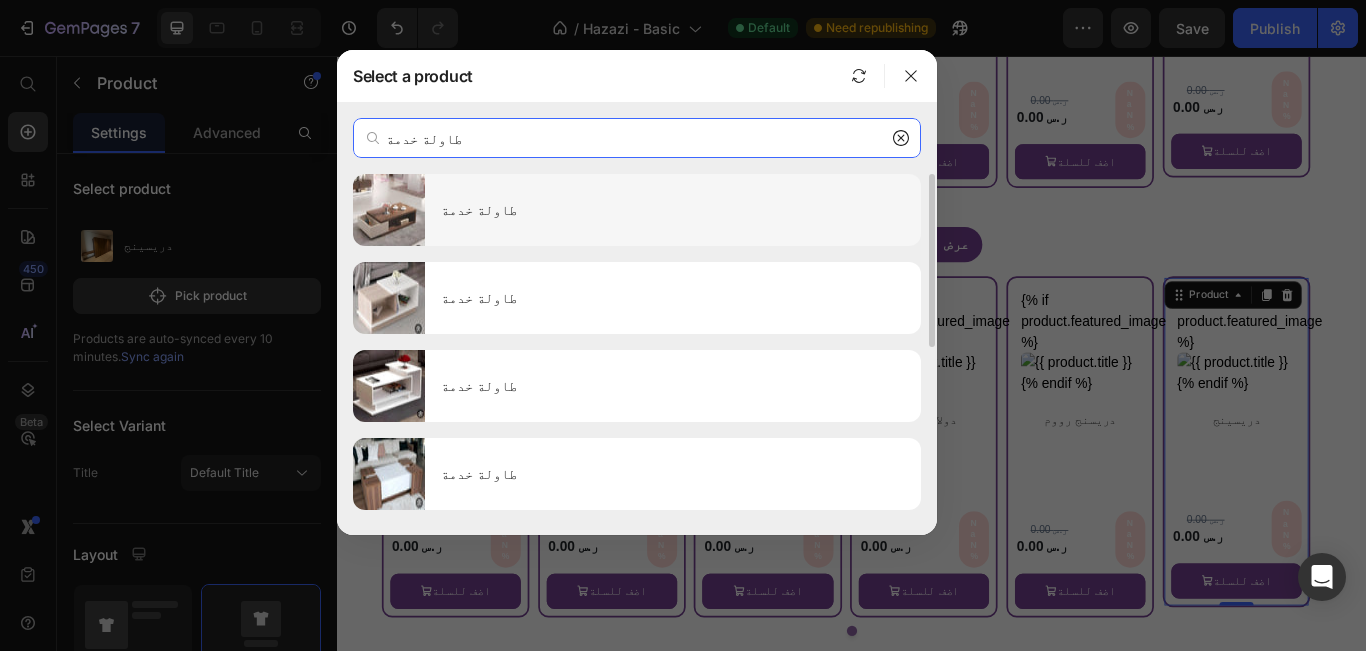 type on "طاولة خدمة" 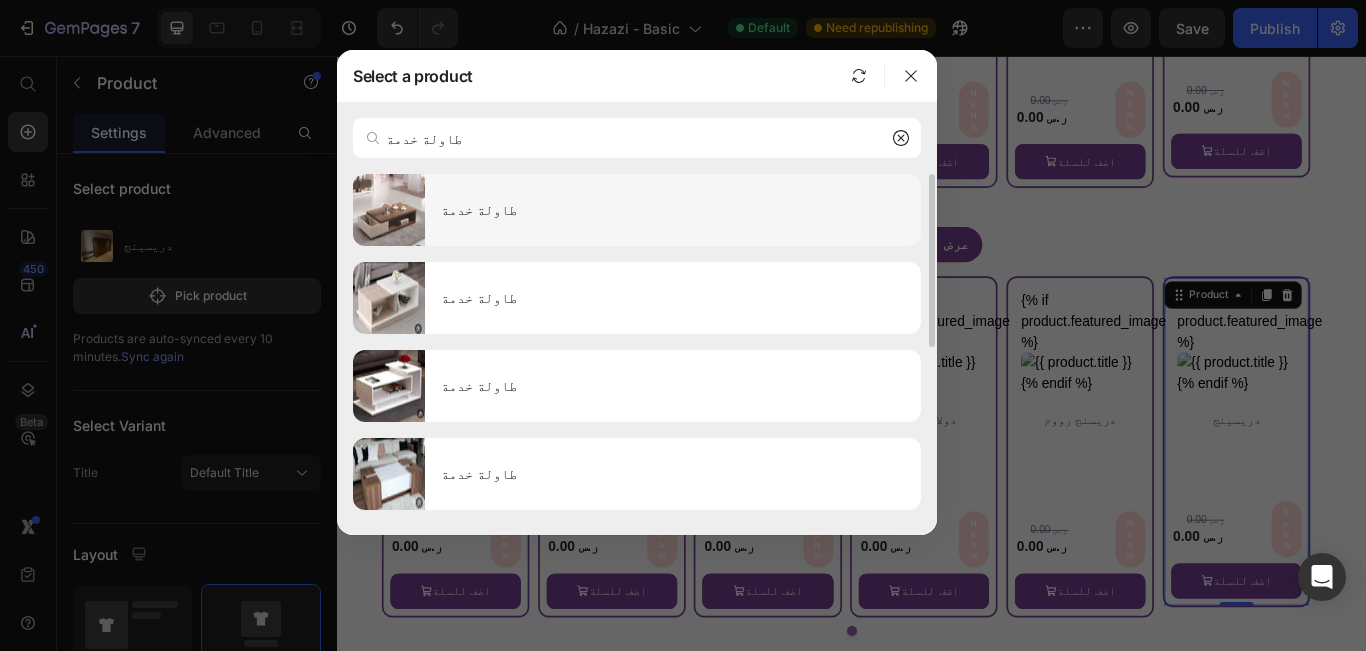 click on "طاولة خدمة" at bounding box center [673, 210] 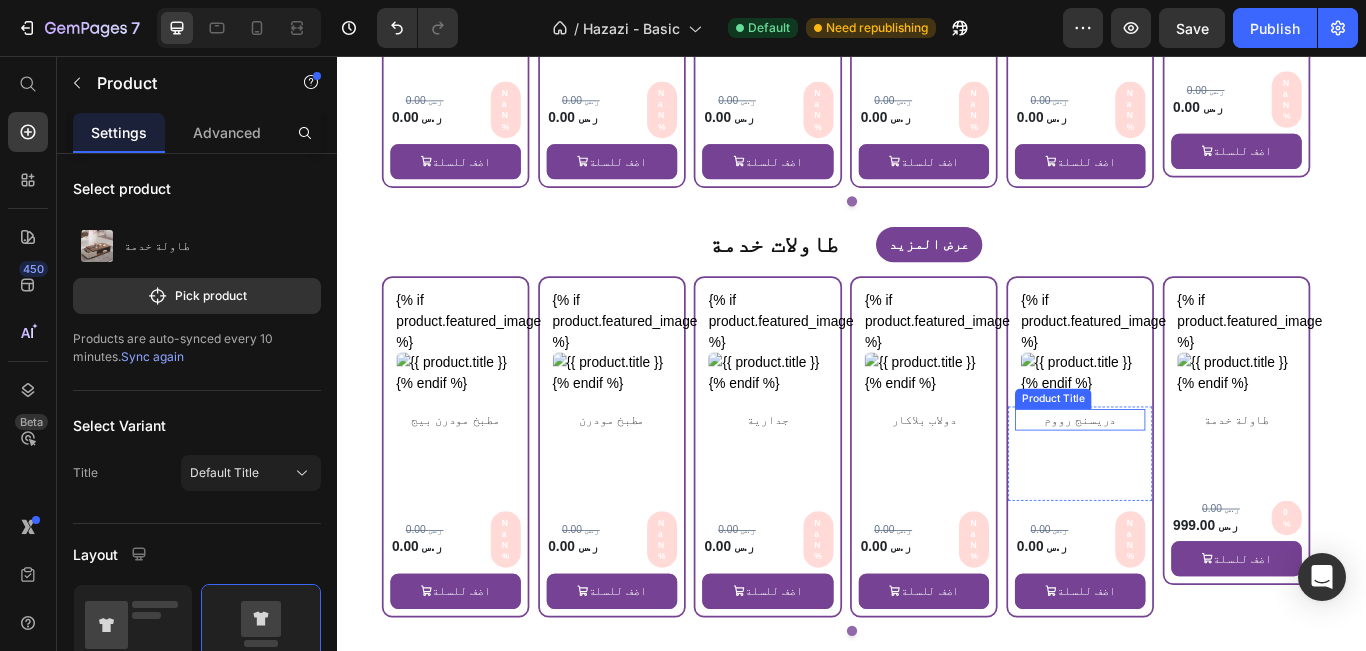 drag, startPoint x: 1220, startPoint y: 479, endPoint x: 1268, endPoint y: 478, distance: 48.010414 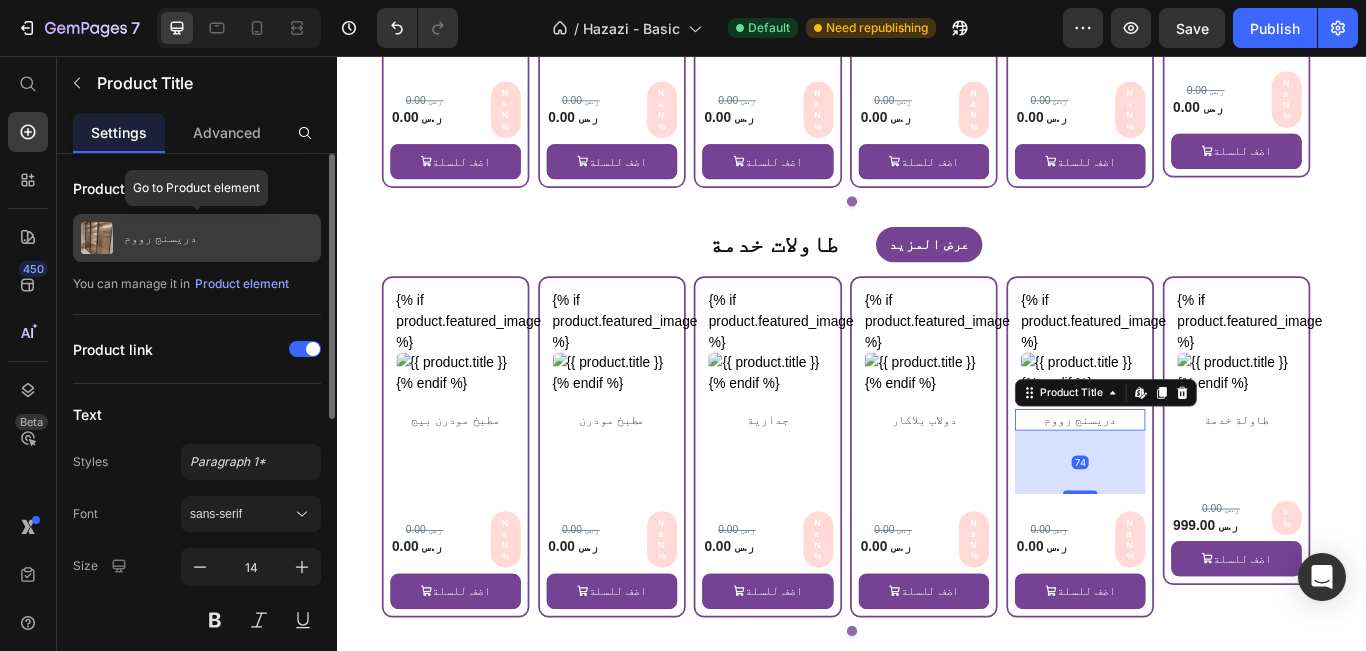 click on "دريسنج رووم" at bounding box center [197, 238] 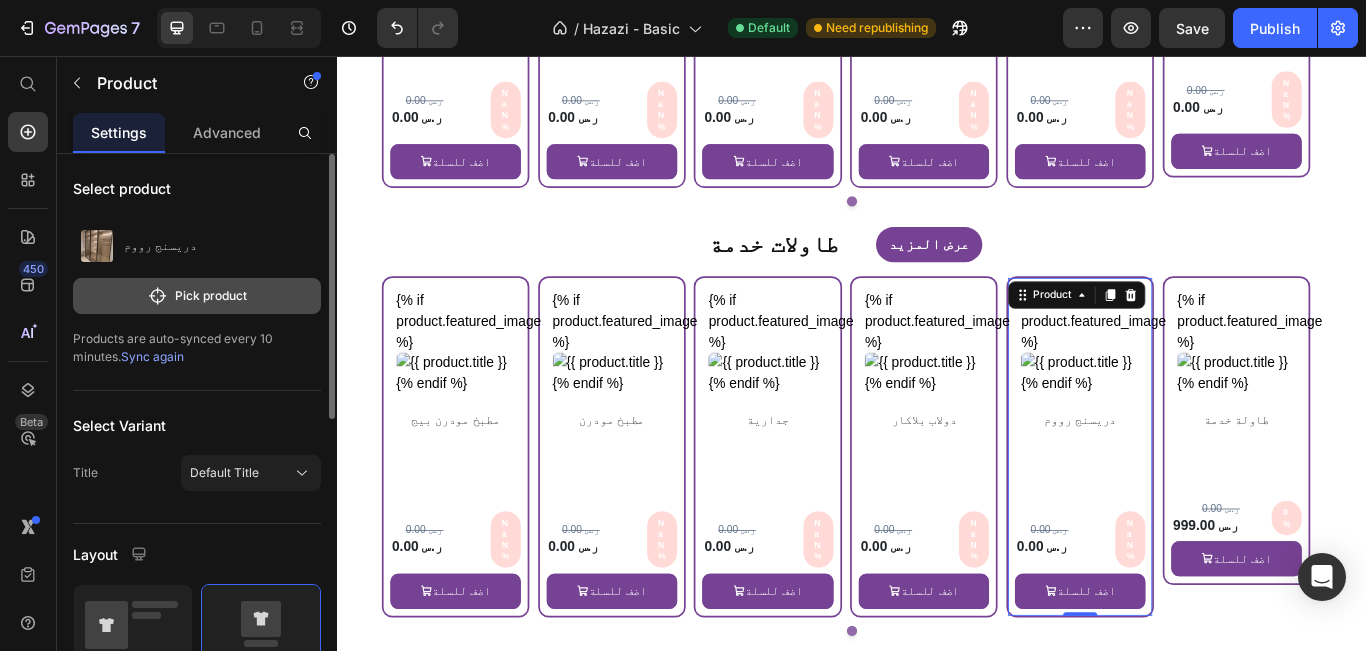 click on "Pick product" 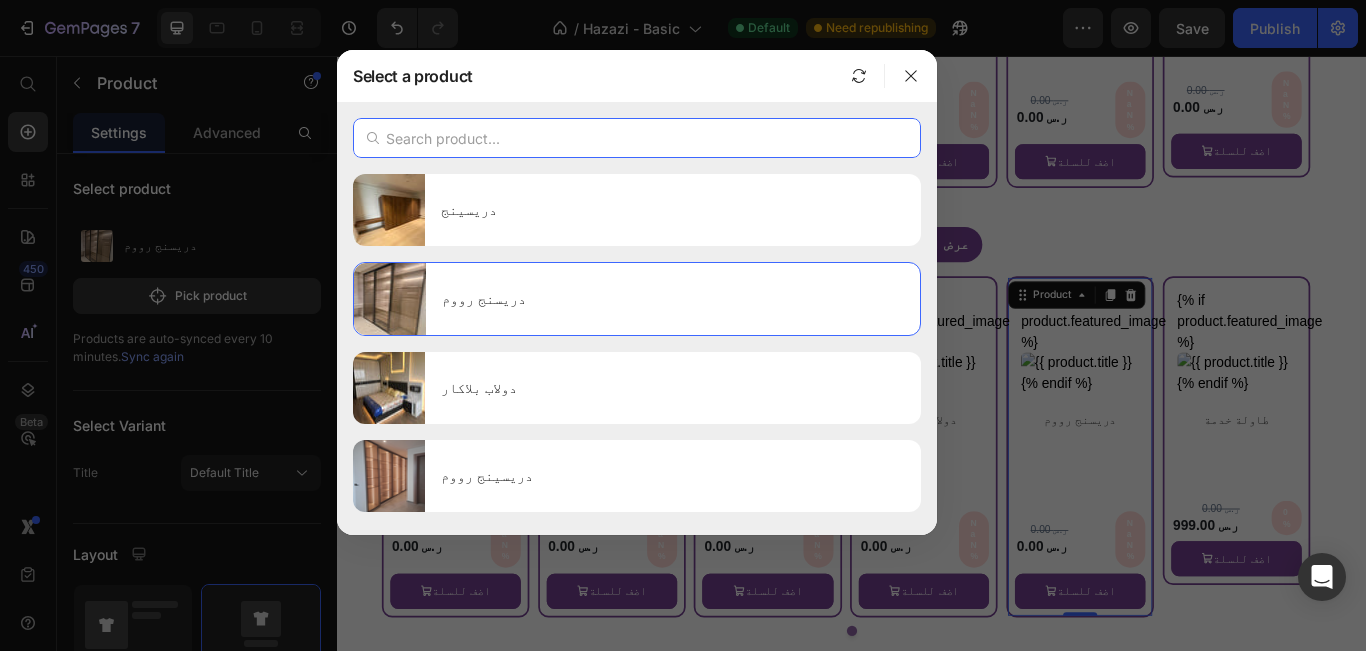 click at bounding box center [637, 138] 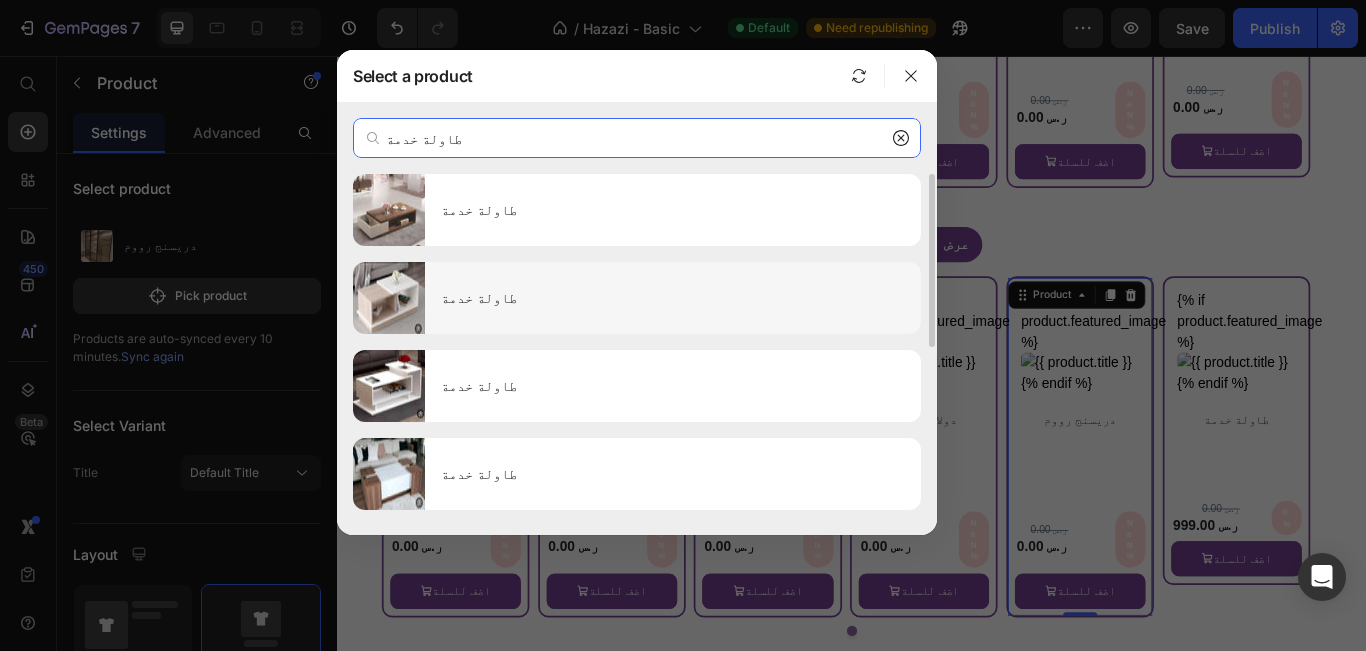 type on "طاولة خدمة" 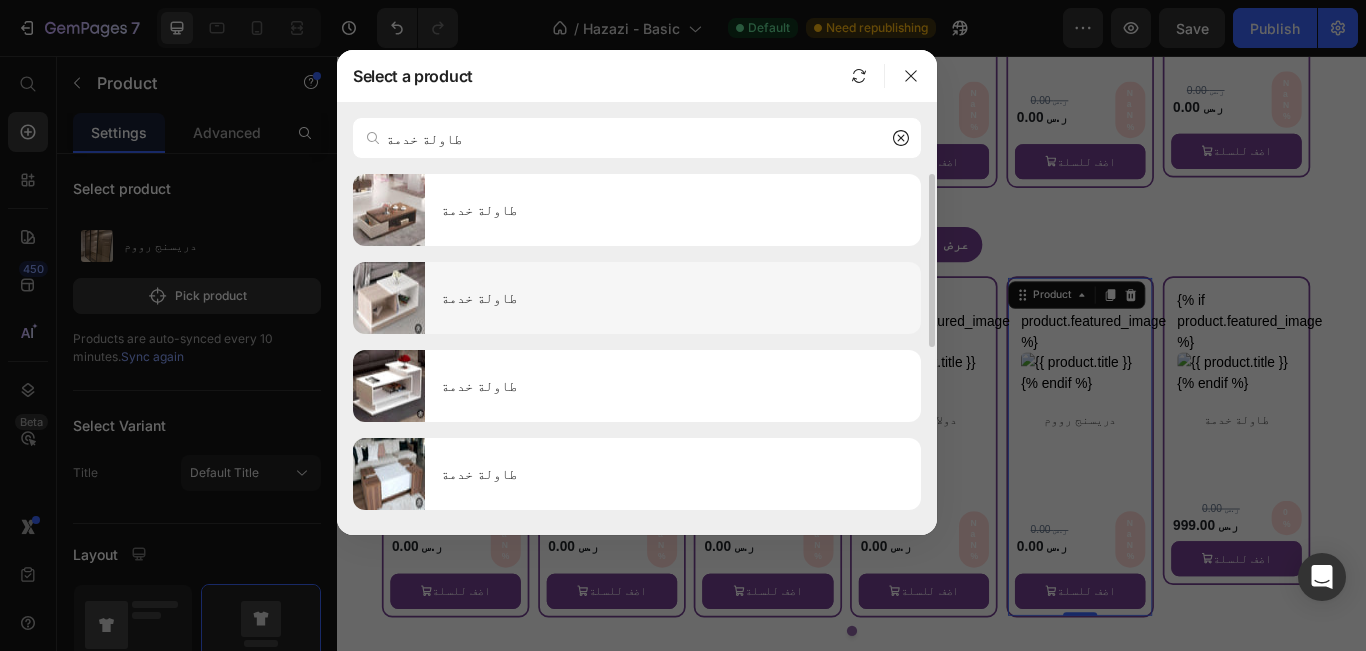 click on "طاولة خدمة" at bounding box center (673, 298) 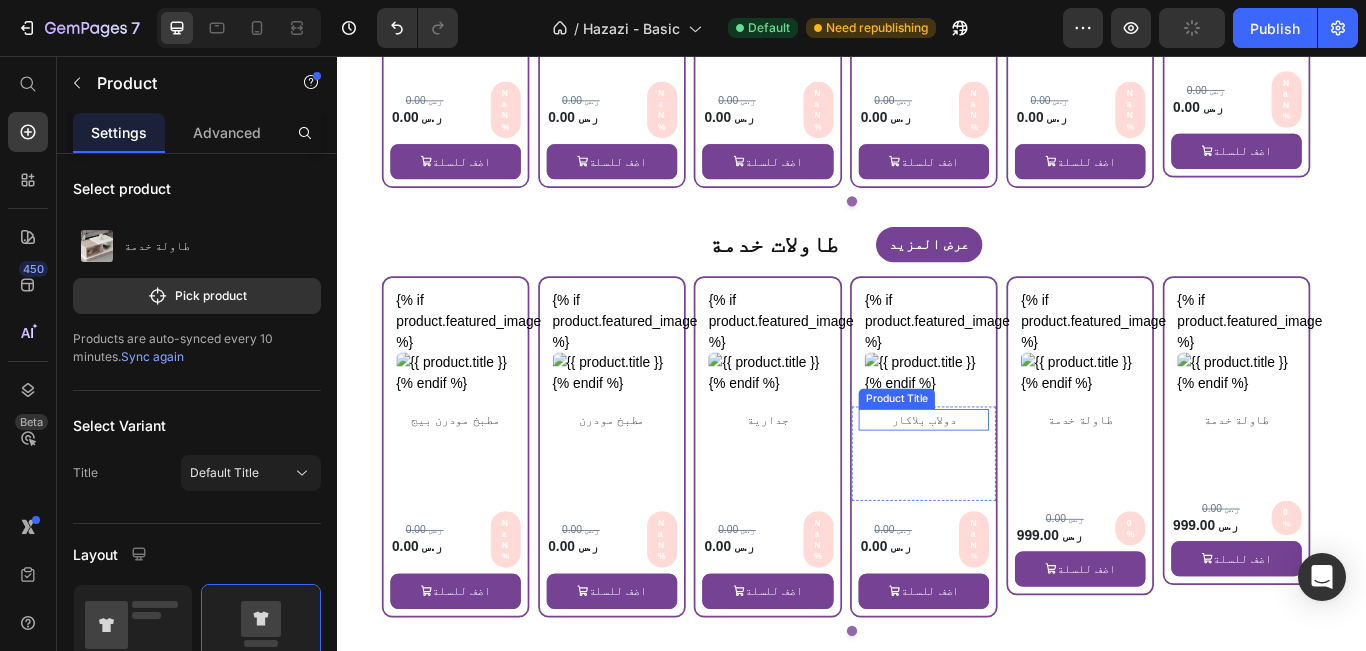 click on "دولاب بلاكار" at bounding box center [1020, 479] 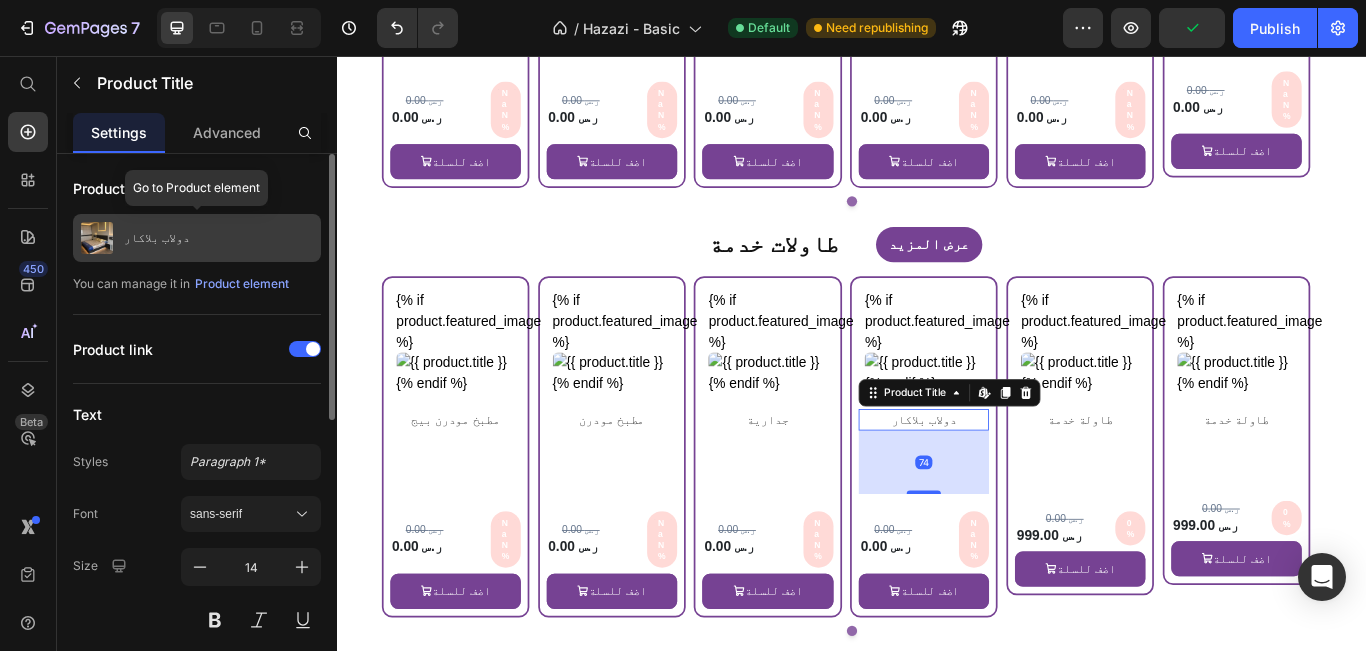 click on "دولاب بلاكار" at bounding box center (197, 238) 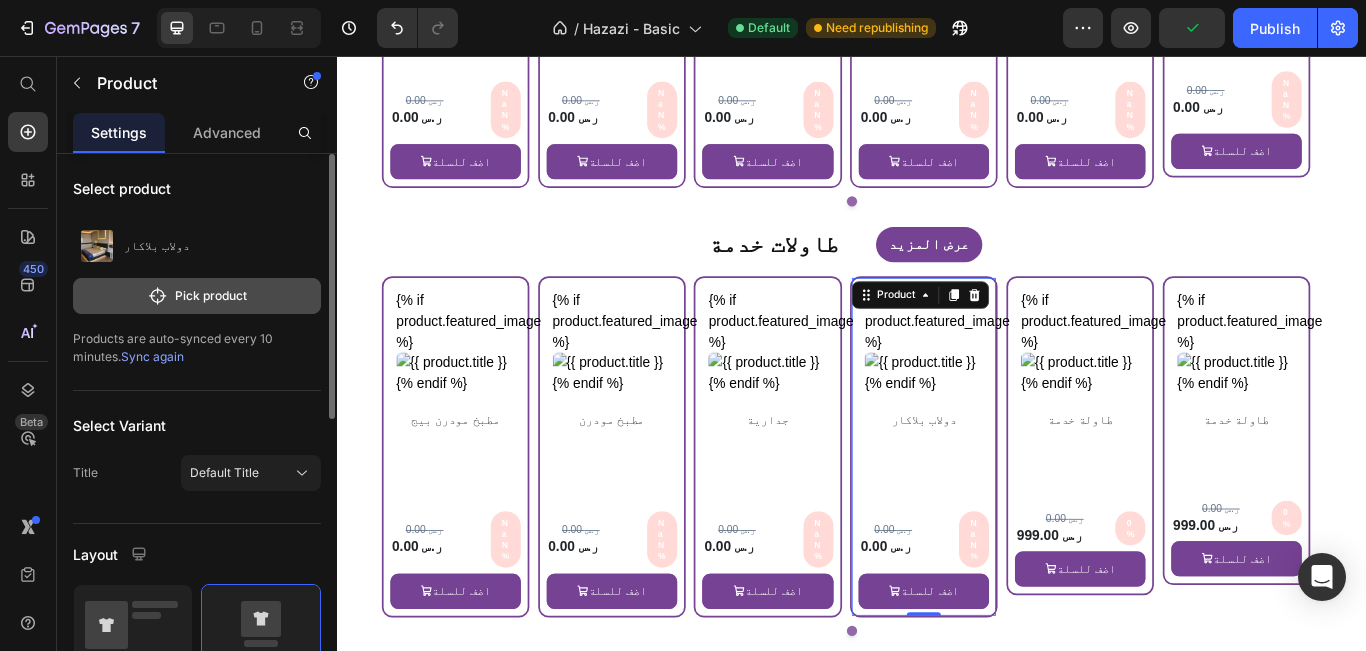 click on "Pick product" 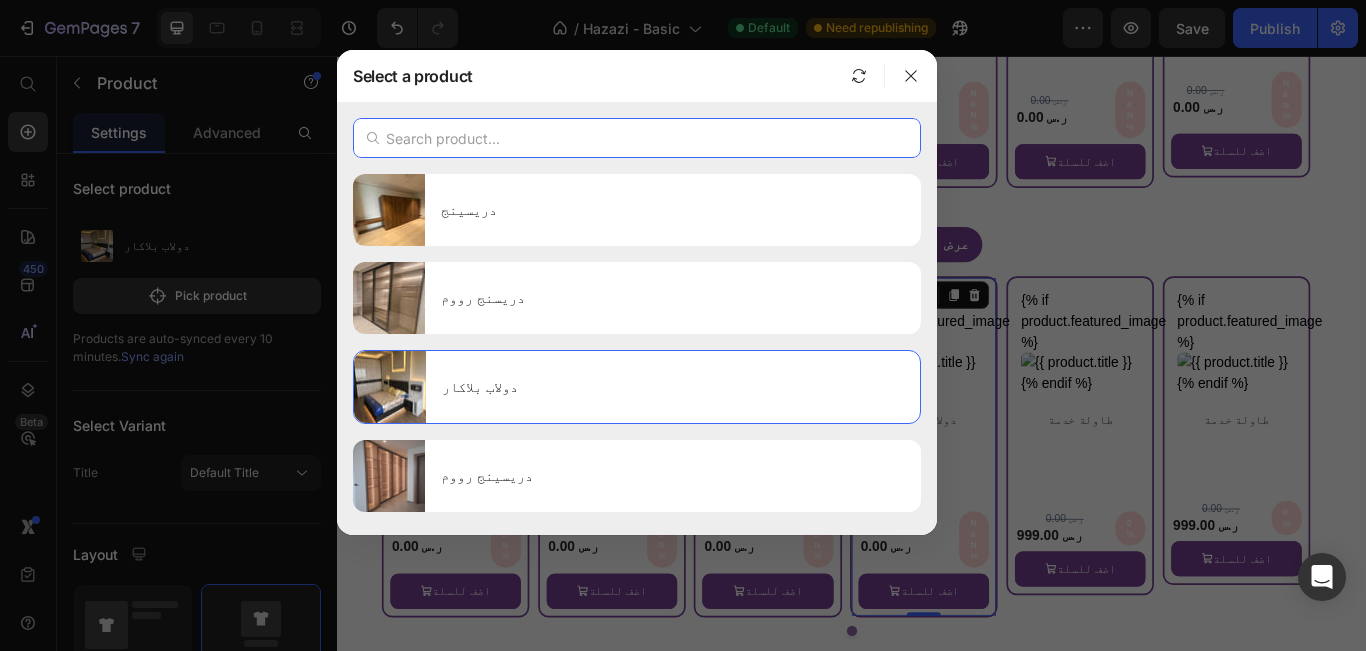 click at bounding box center [637, 138] 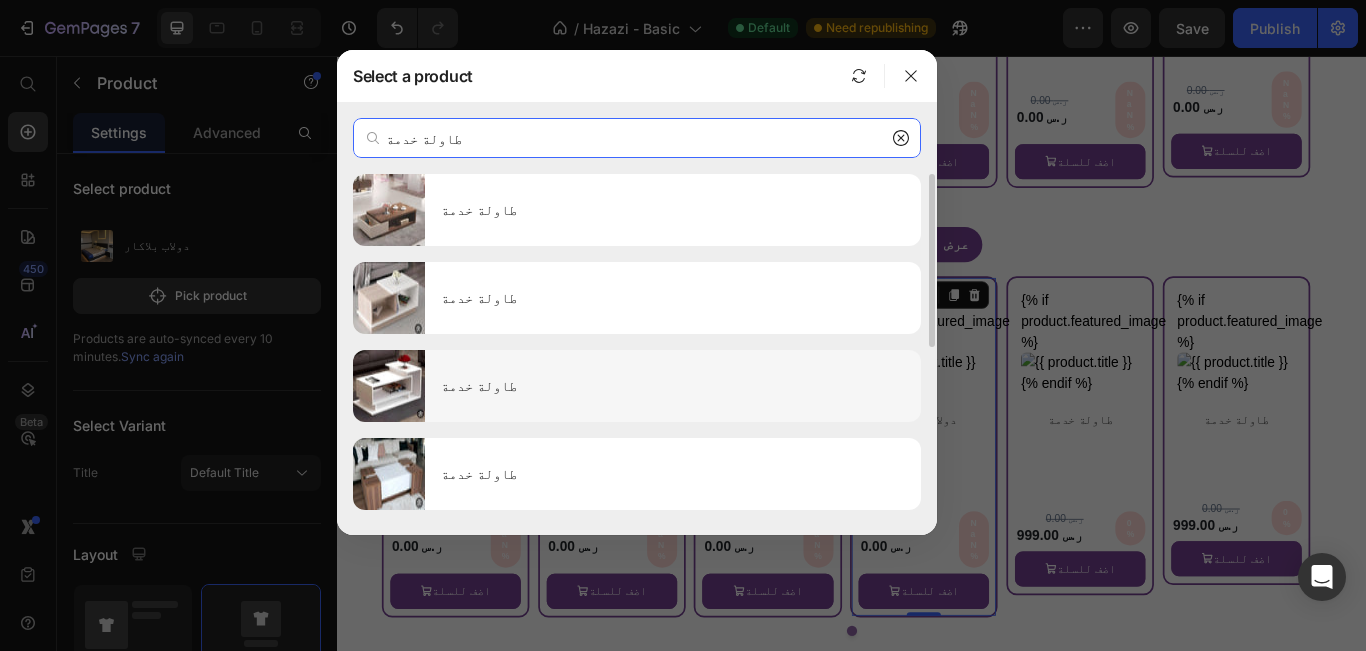type on "طاولة خدمة" 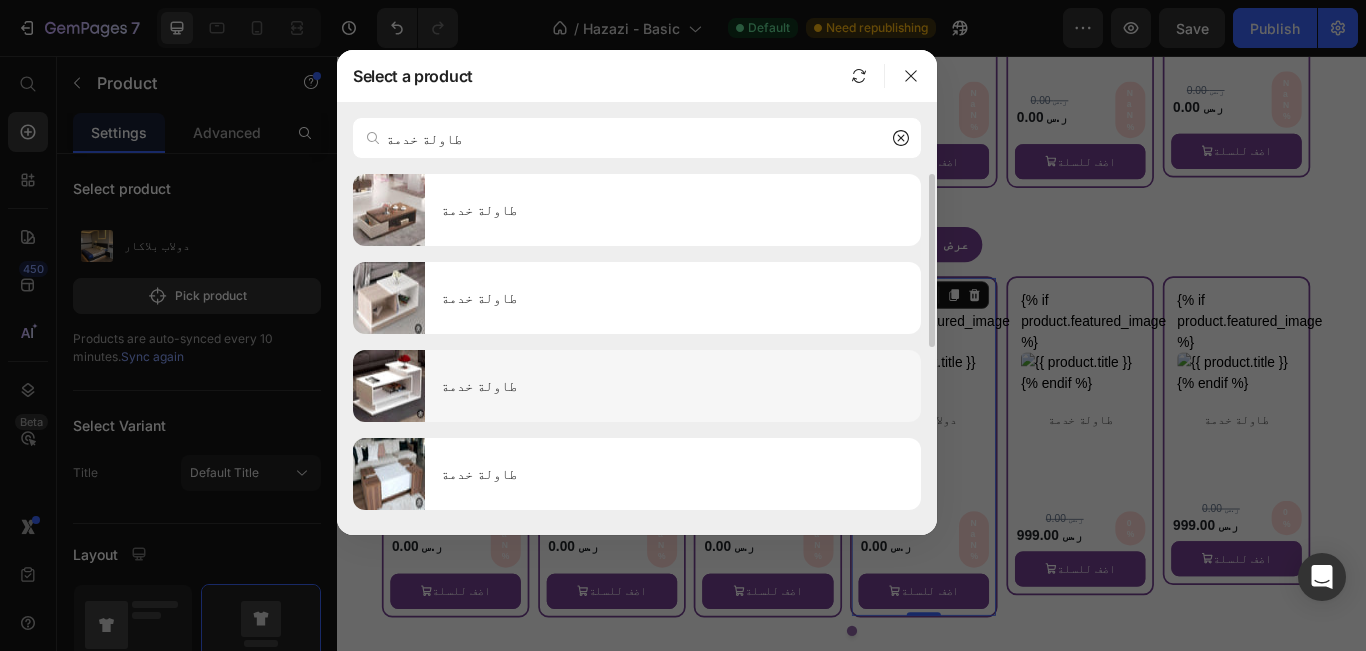 click on "طاولة خدمة" at bounding box center (673, 386) 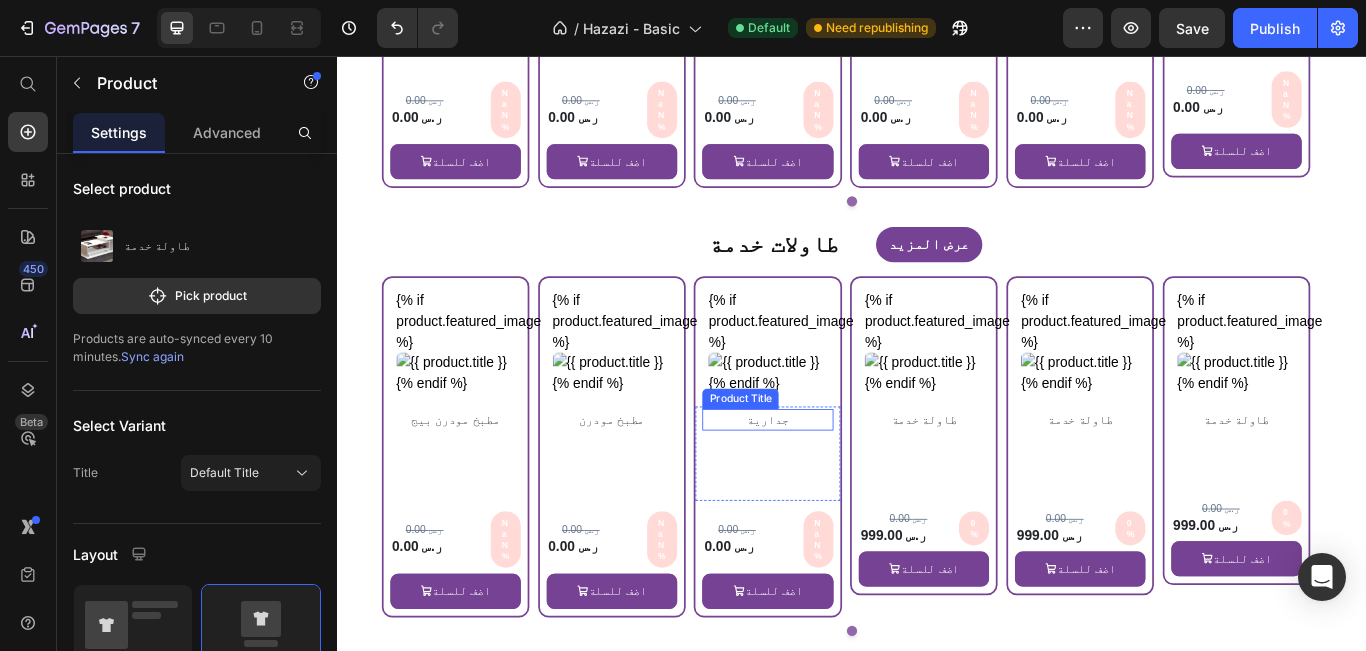 click on "جدارية" at bounding box center [838, 479] 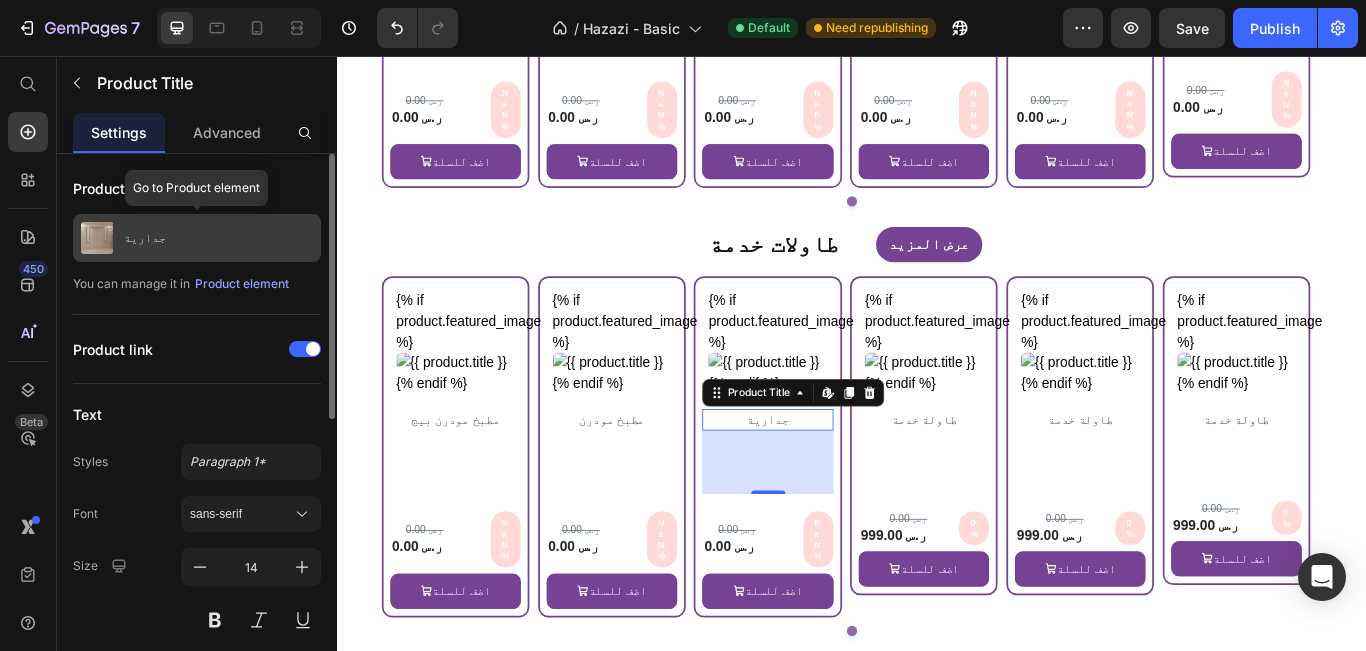 click on "جدارية" at bounding box center (197, 238) 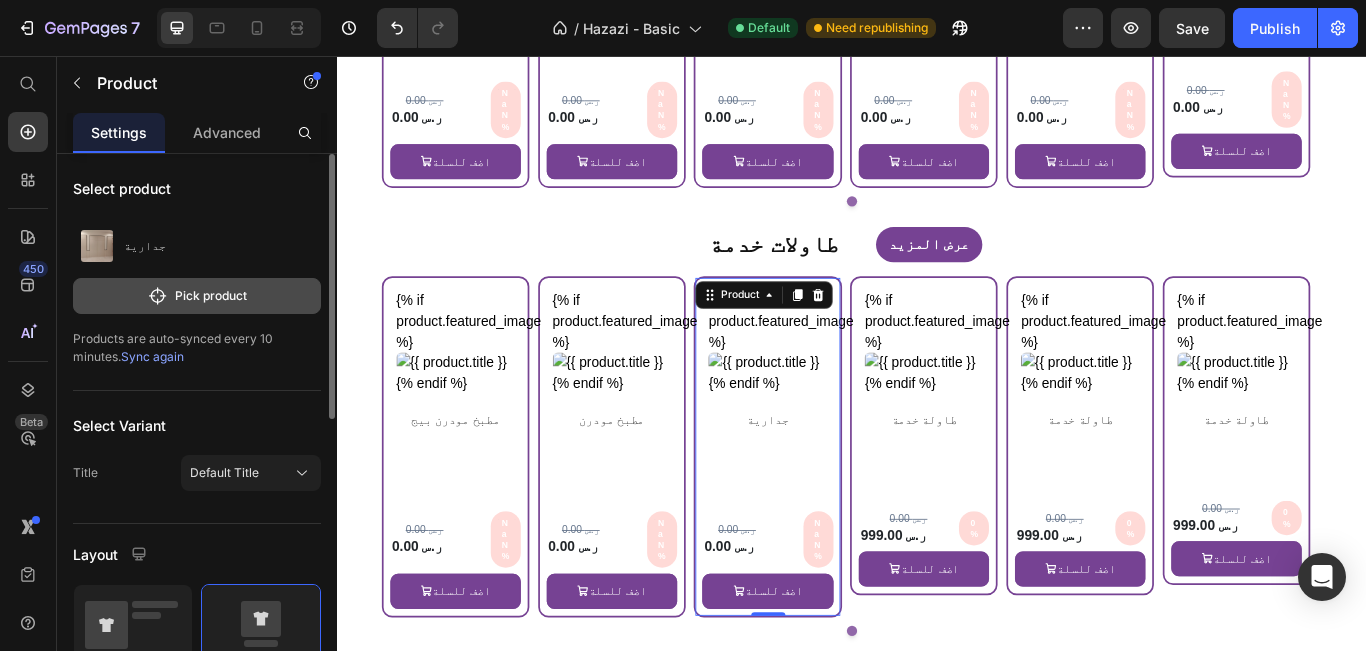 click on "Pick product" 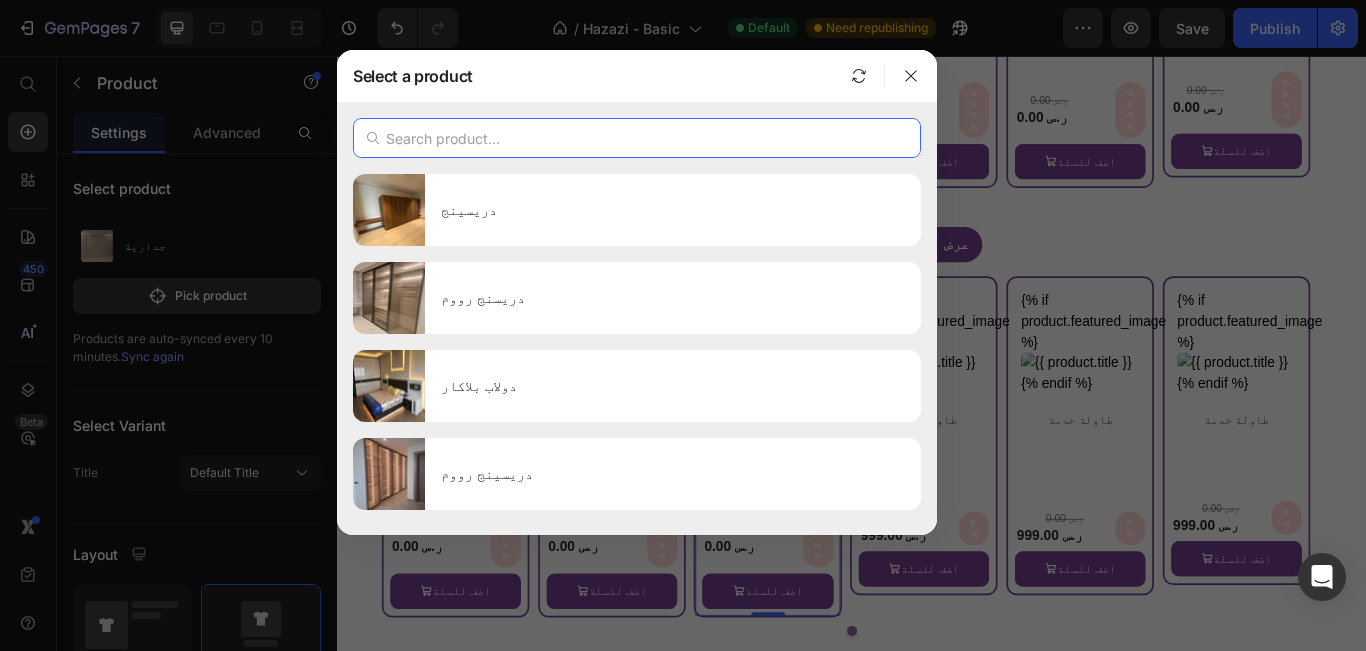 click at bounding box center (637, 138) 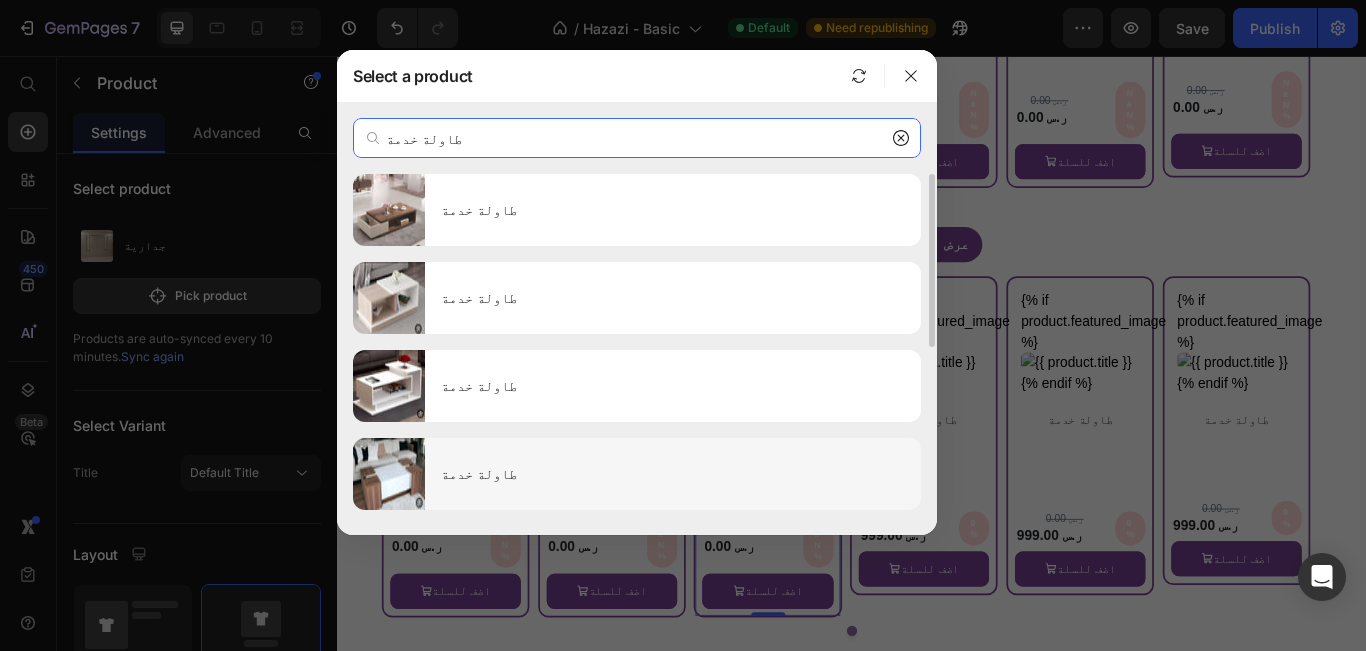 type on "طاولة خدمة" 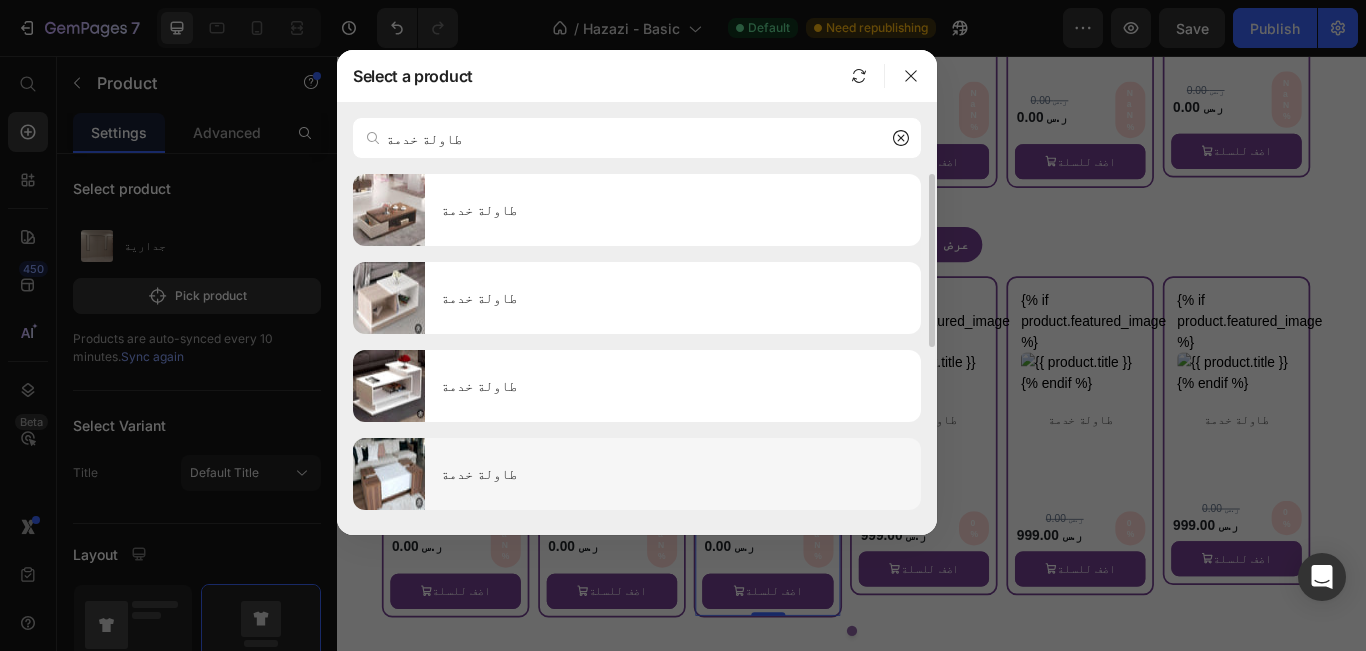 click on "طاولة خدمة" at bounding box center [673, 474] 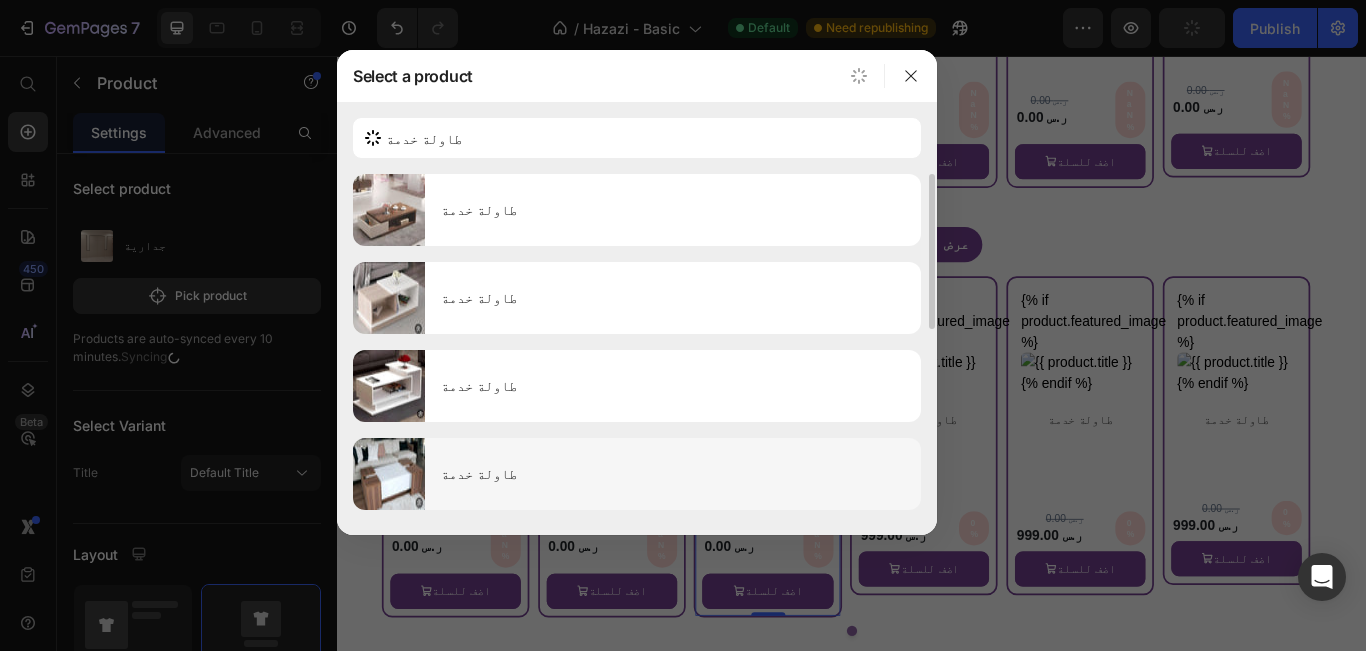 type 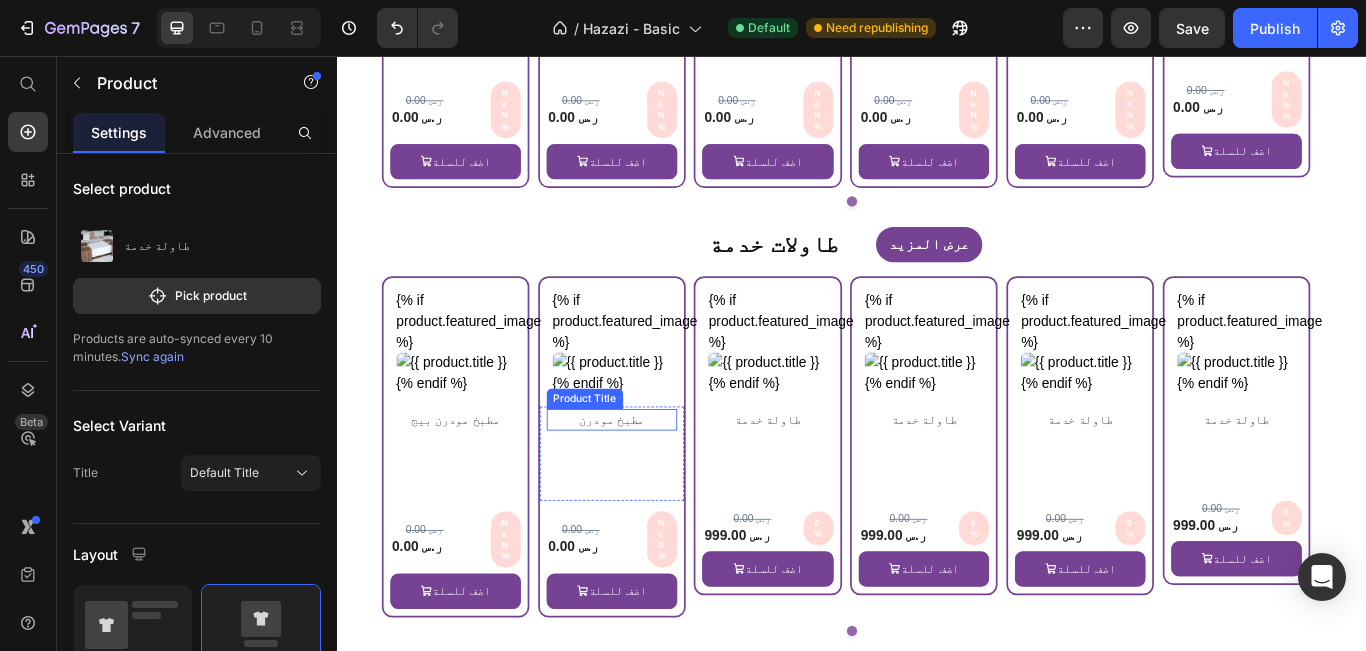 click on "مطبخ مودرن" at bounding box center (656, 479) 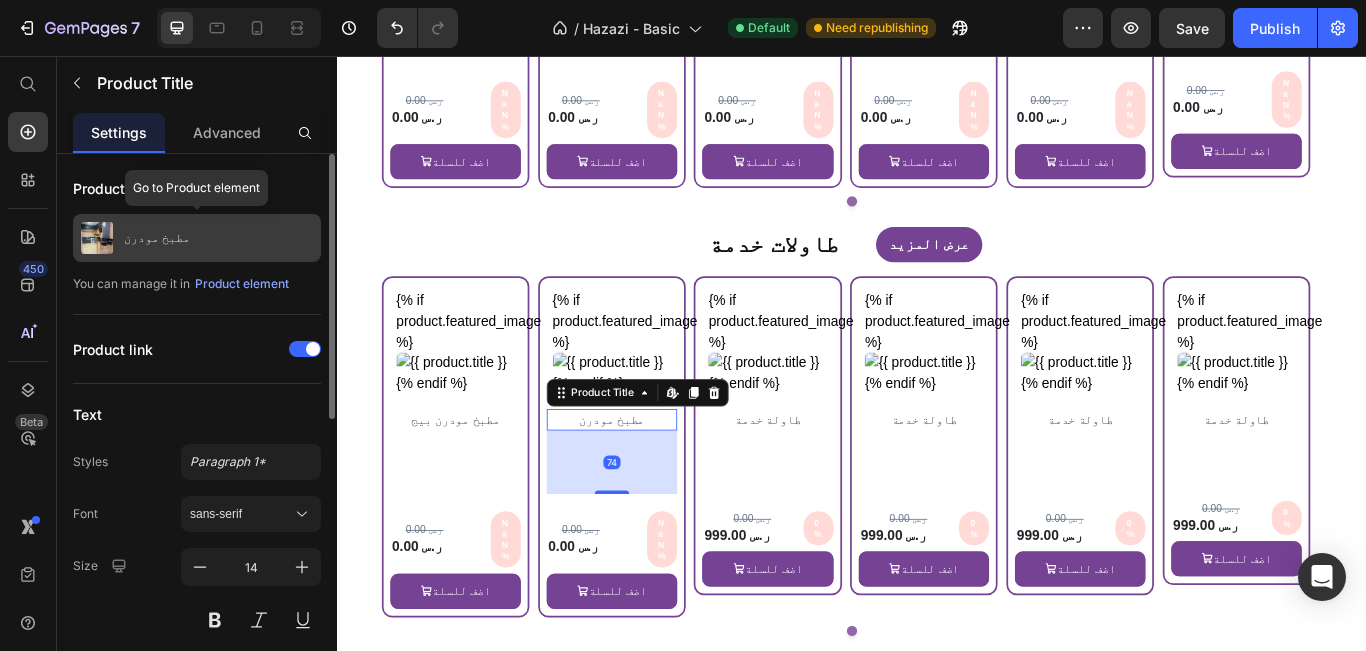 click on "مطبخ مودرن" at bounding box center [197, 238] 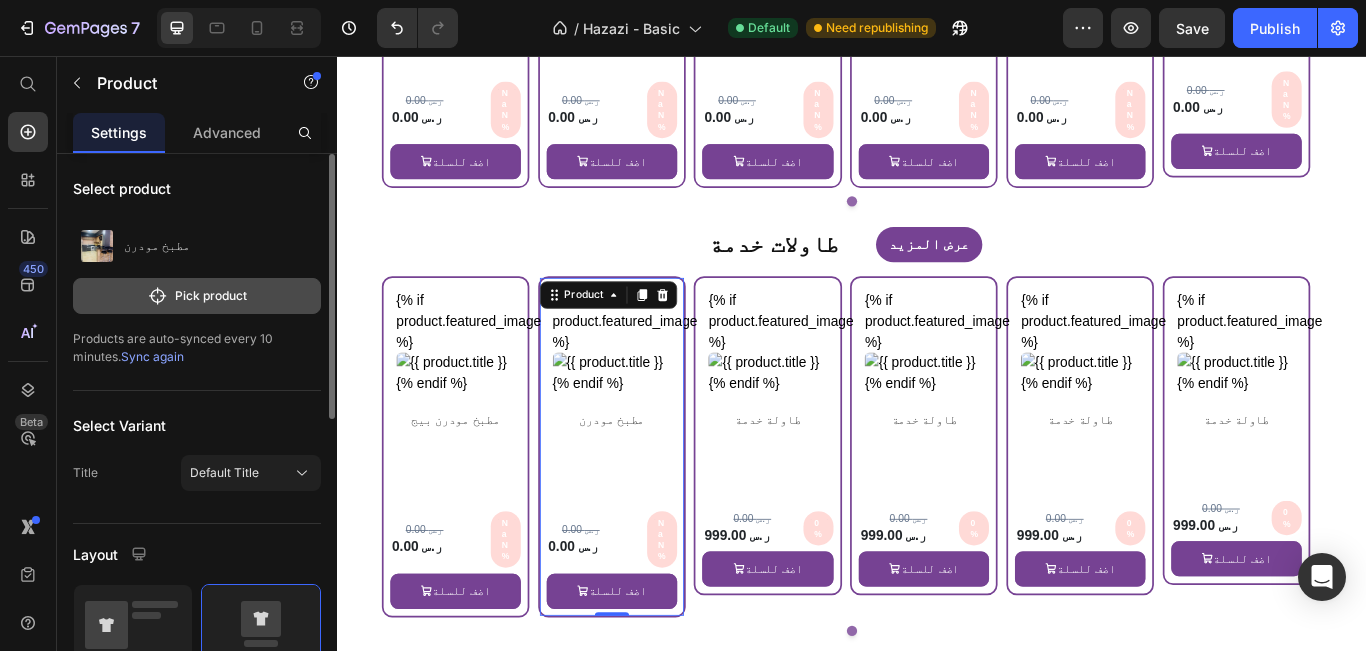 click on "Pick product" at bounding box center (197, 296) 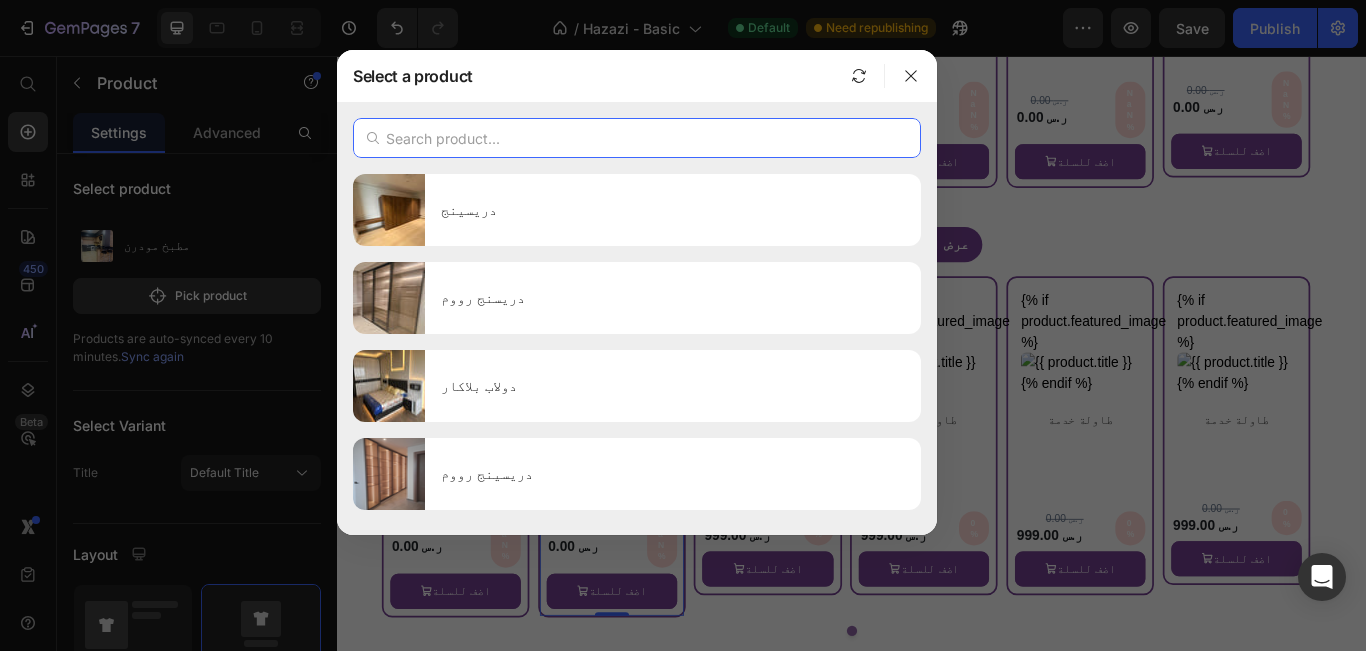click at bounding box center (637, 138) 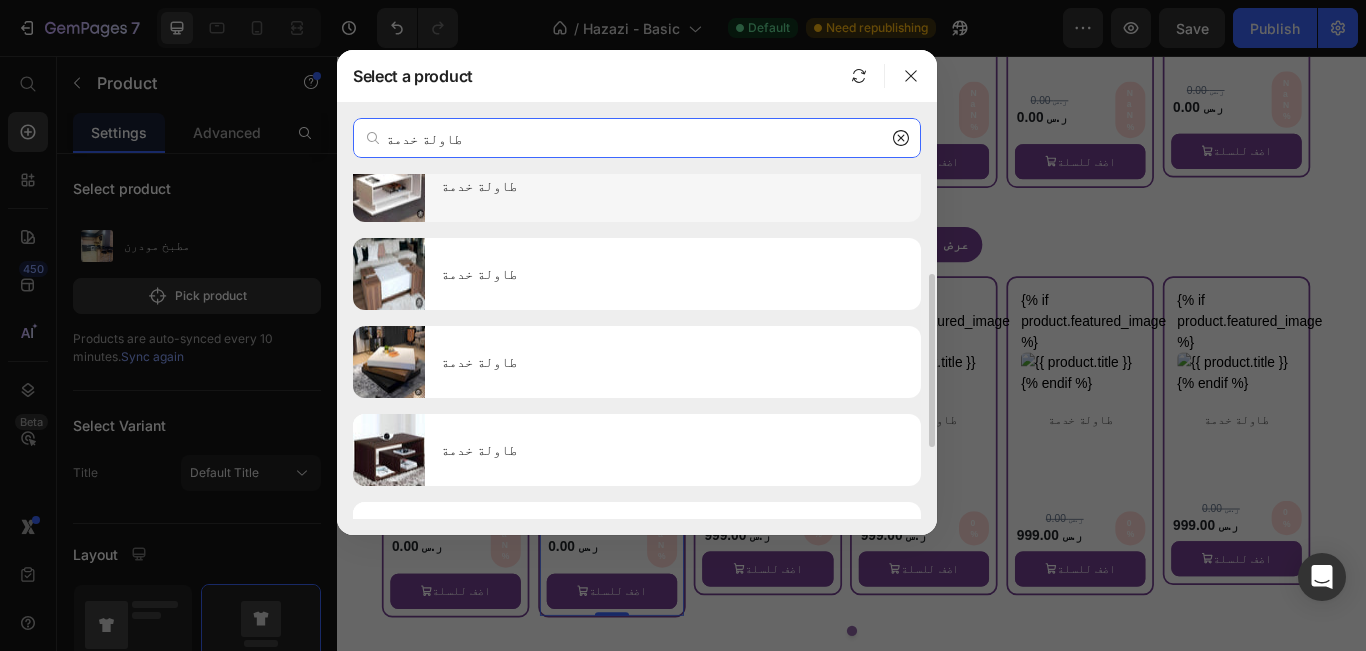 scroll, scrollTop: 300, scrollLeft: 0, axis: vertical 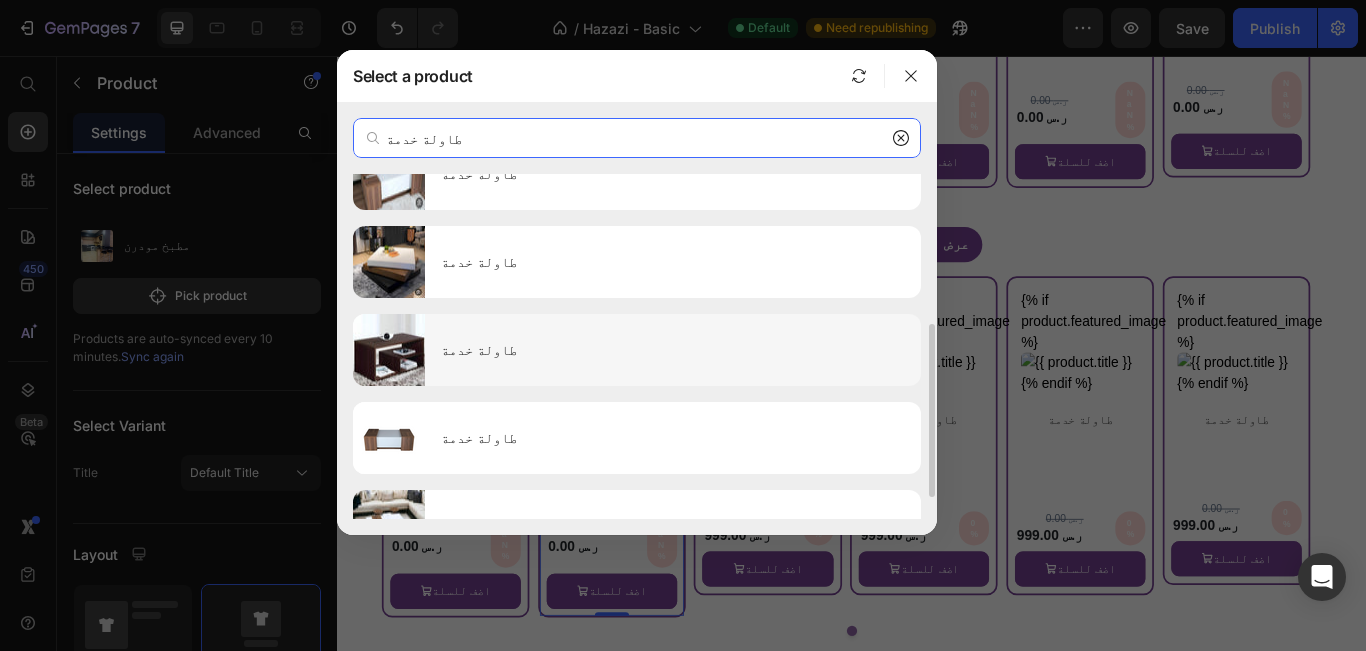type on "طاولة خدمة" 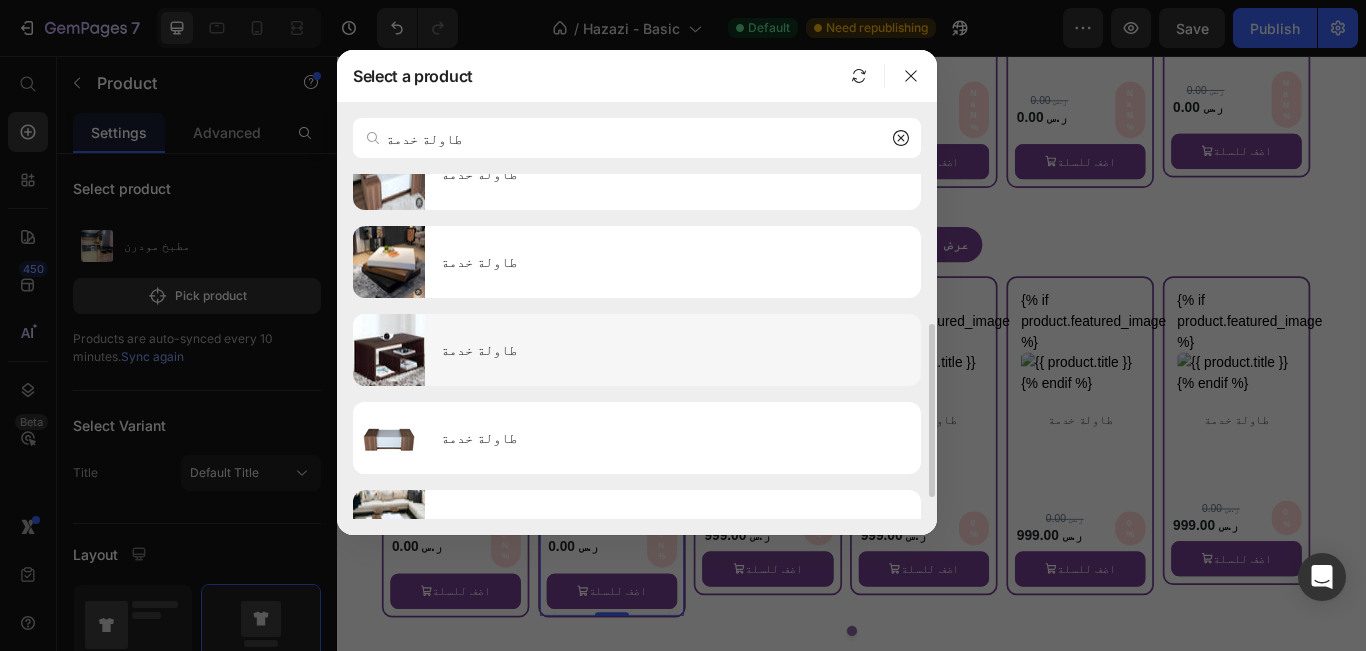 click on "طاولة خدمة" at bounding box center [673, 350] 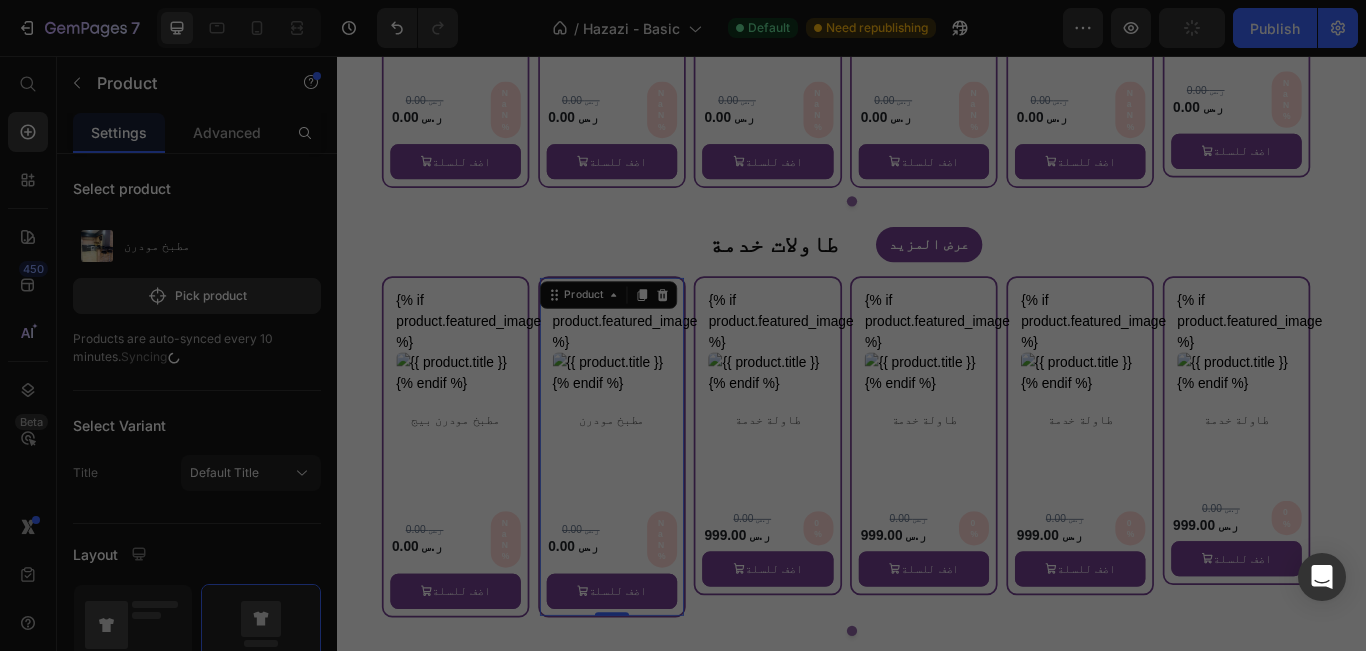 type 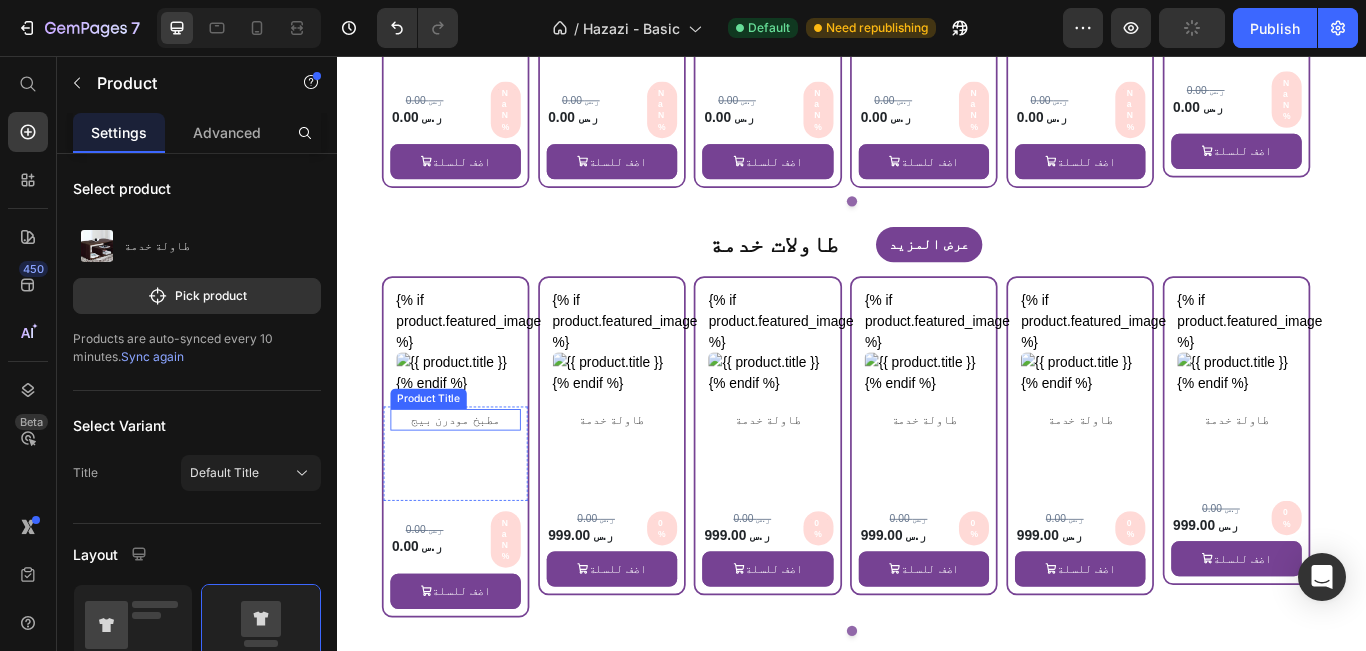 click on "مطبخ مودرن بيج" at bounding box center (474, 479) 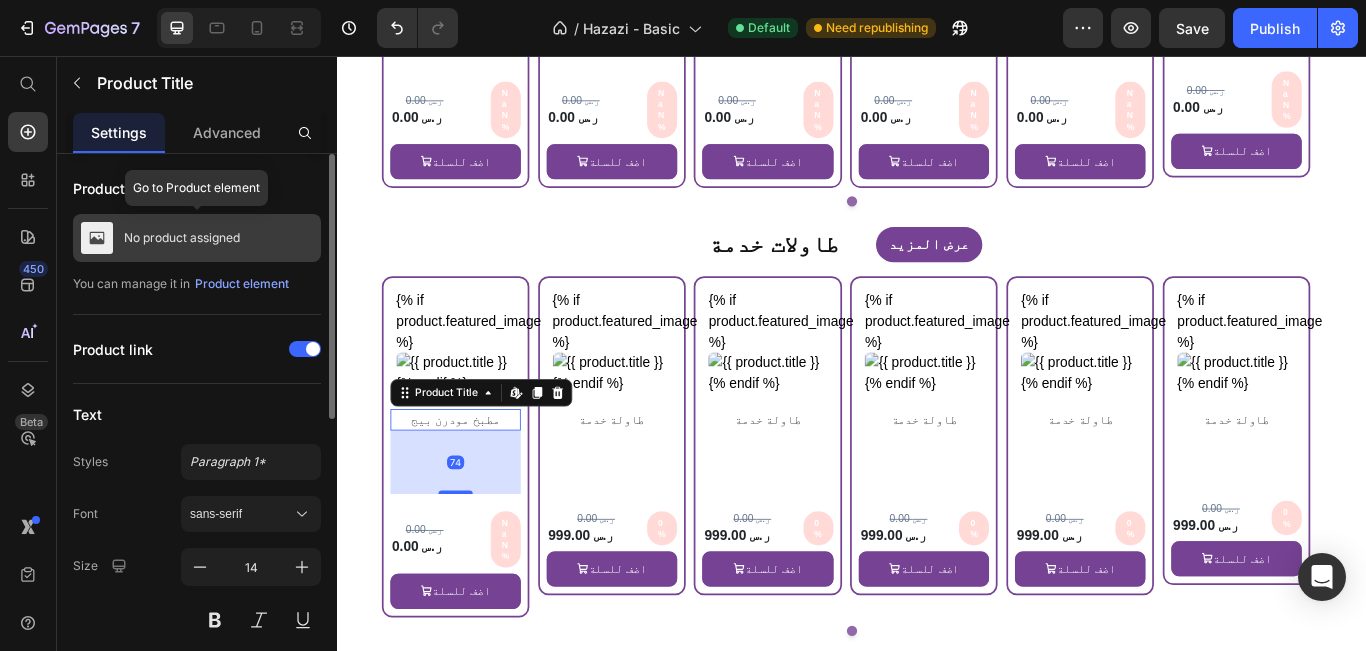 click on "No product assigned" at bounding box center (197, 238) 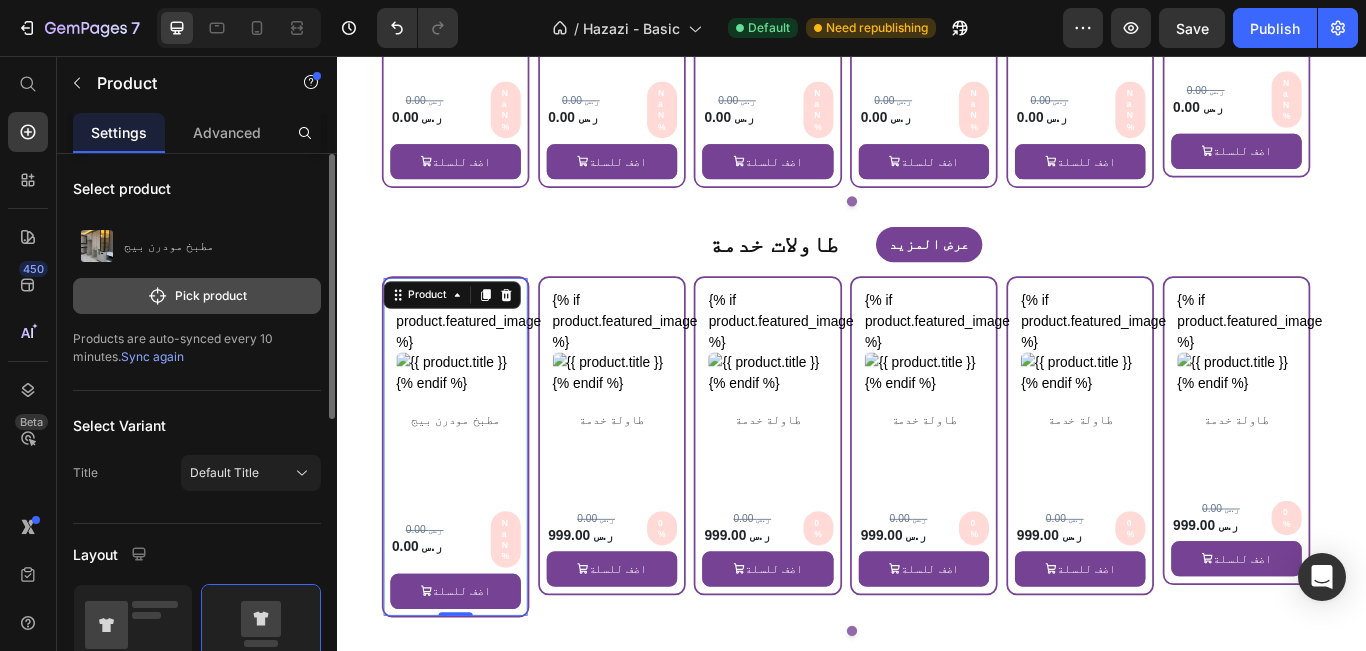 click on "Pick product" 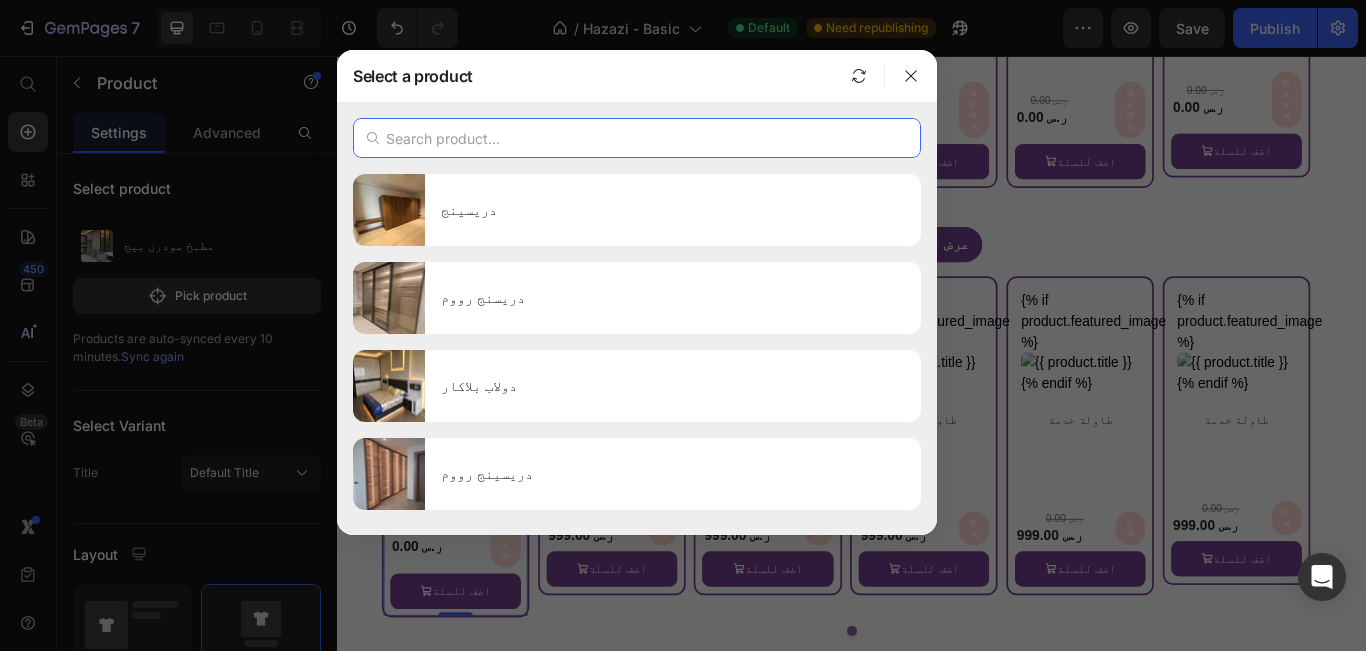 click at bounding box center (637, 138) 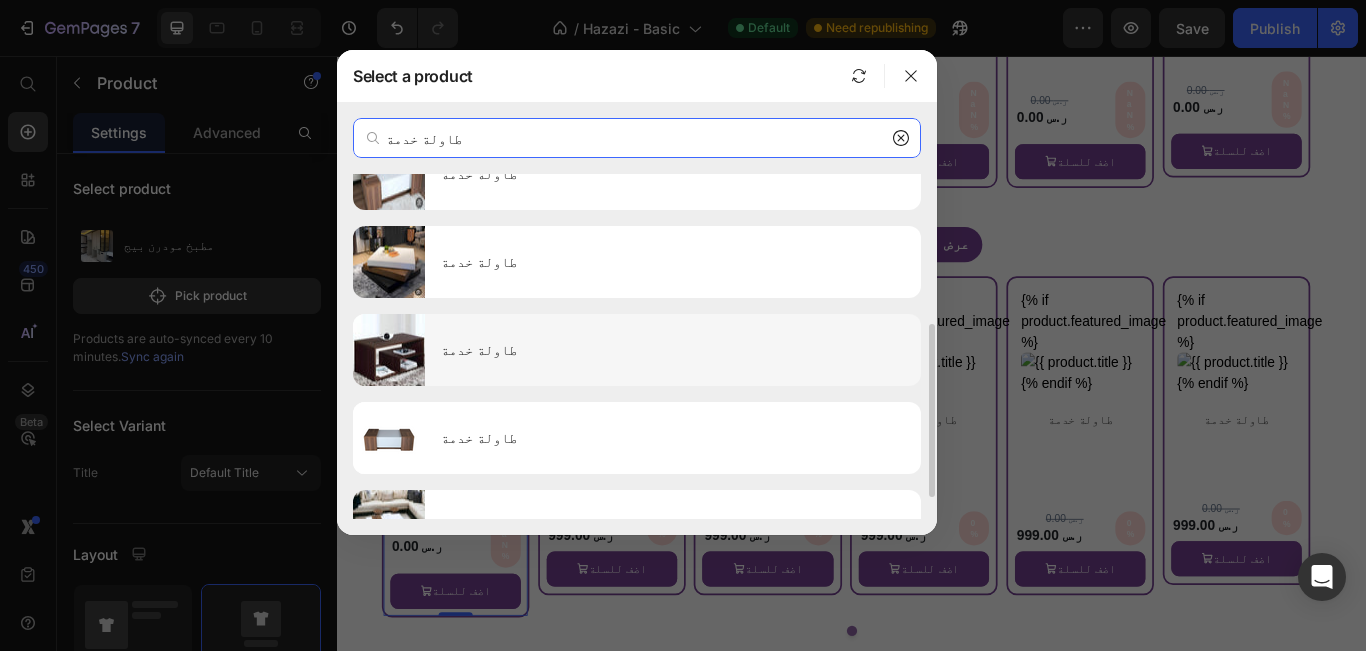 scroll, scrollTop: 343, scrollLeft: 0, axis: vertical 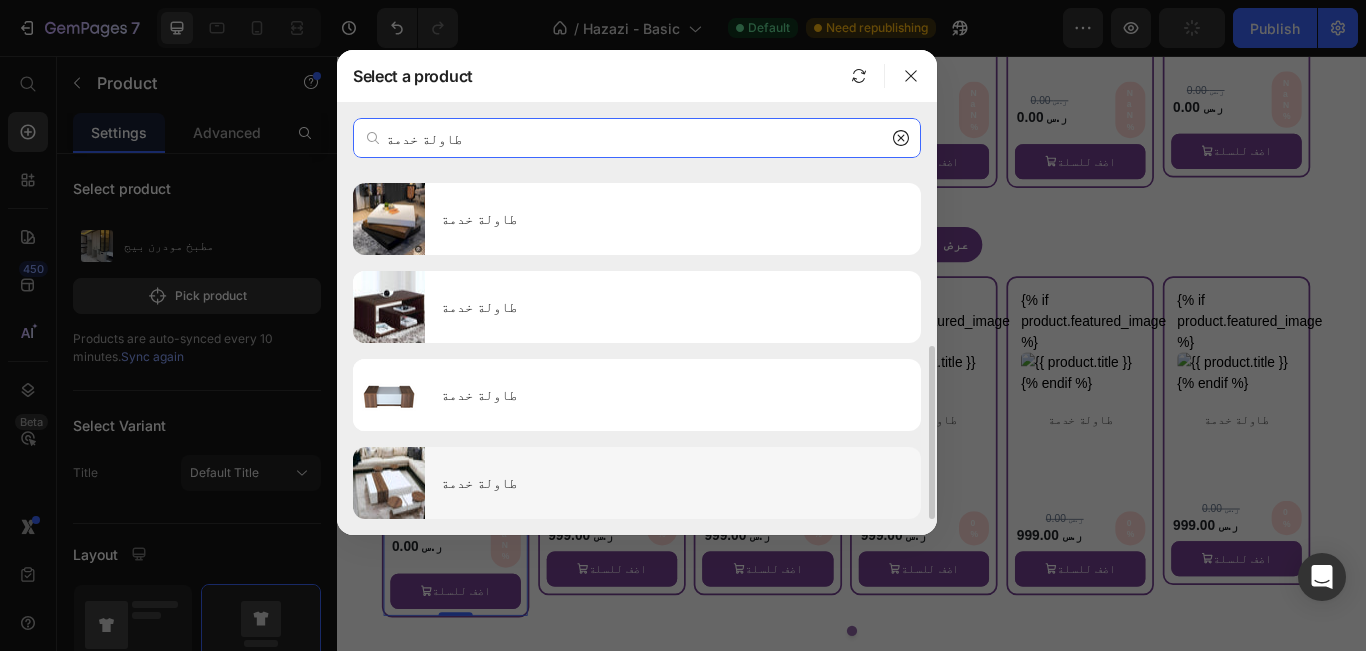 type on "طاولة خدمة" 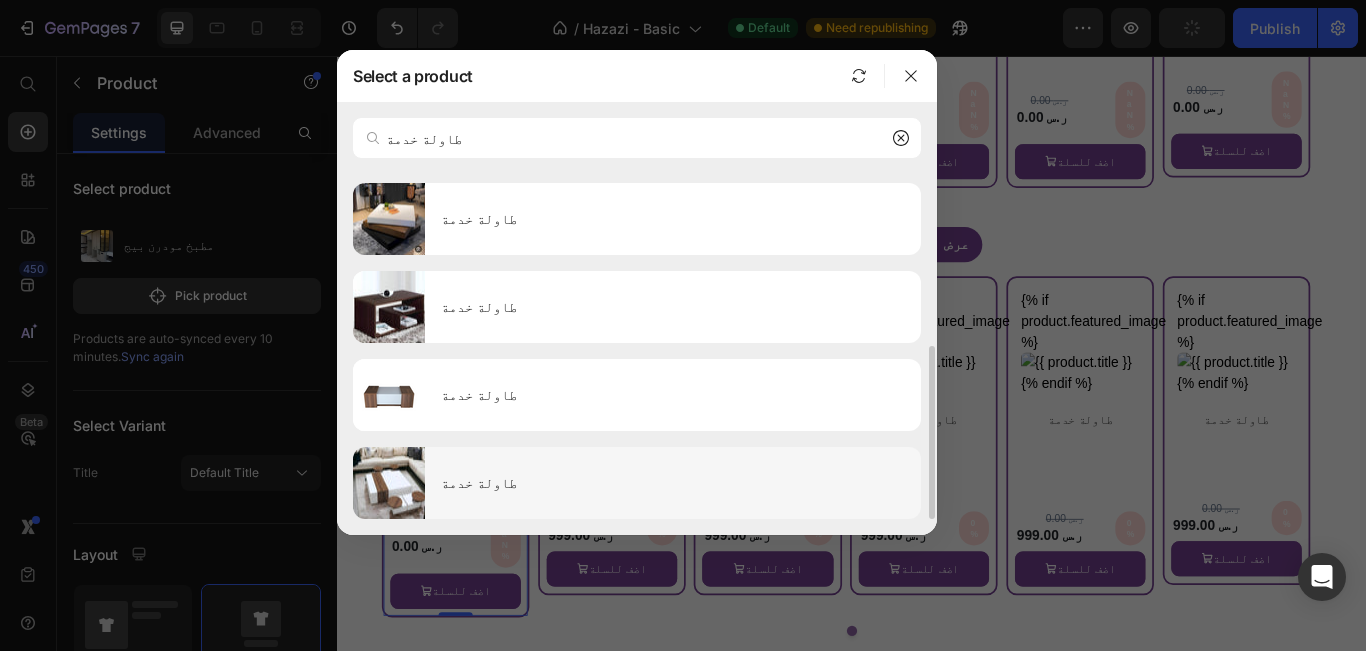 click on "طاولة خدمة" at bounding box center (673, 483) 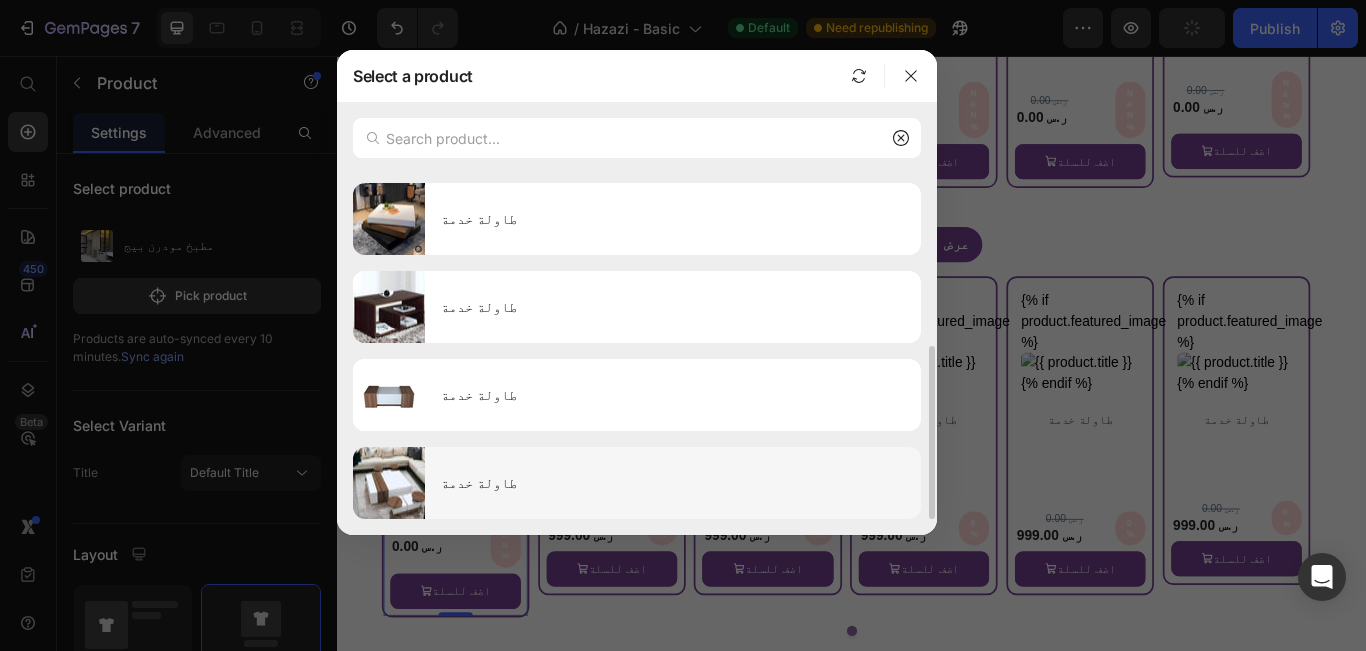 click on "طاولة خدمة" at bounding box center (673, 483) 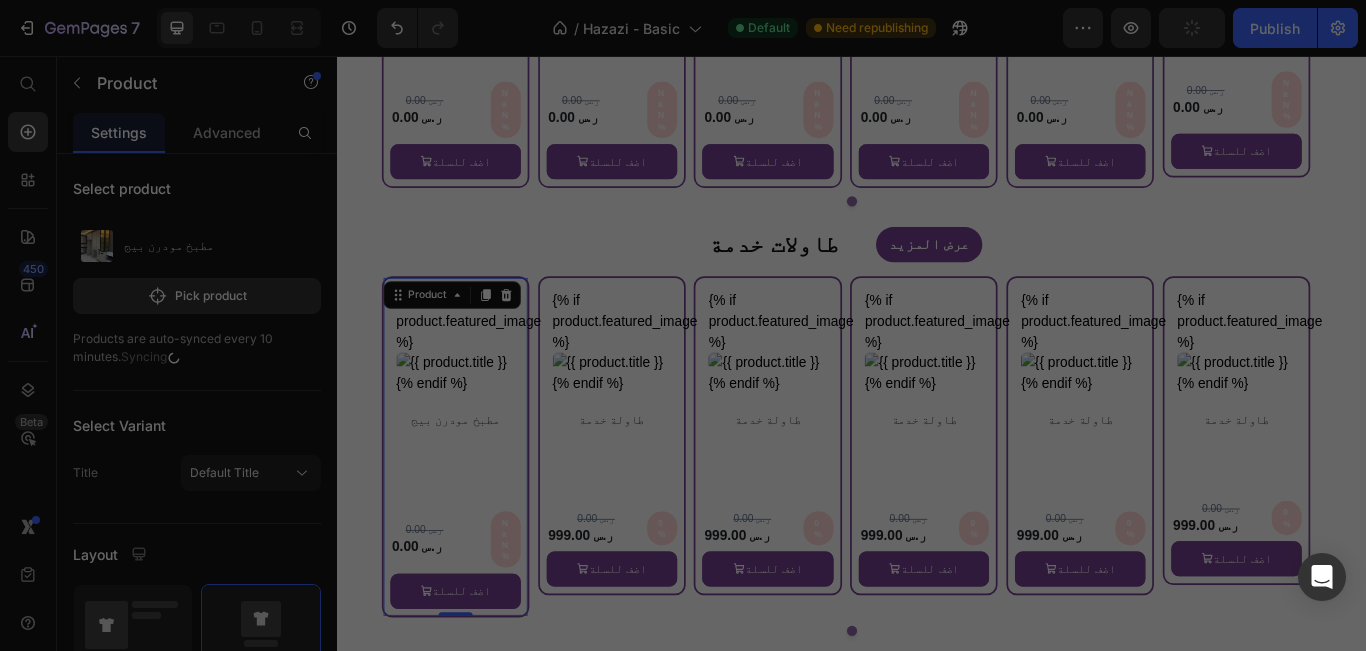 click on "طاولة خدمة Product Title" at bounding box center (656, 516) 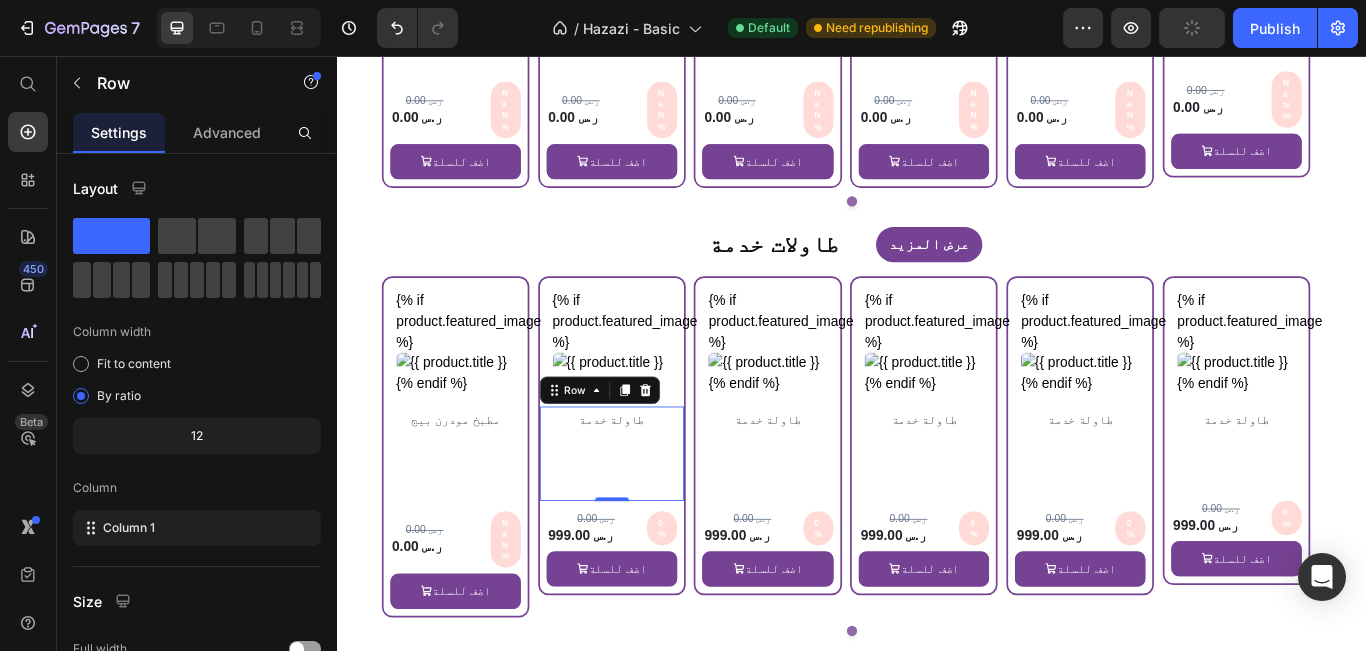 click on "طاولة خدمة Product Title" at bounding box center [656, 516] 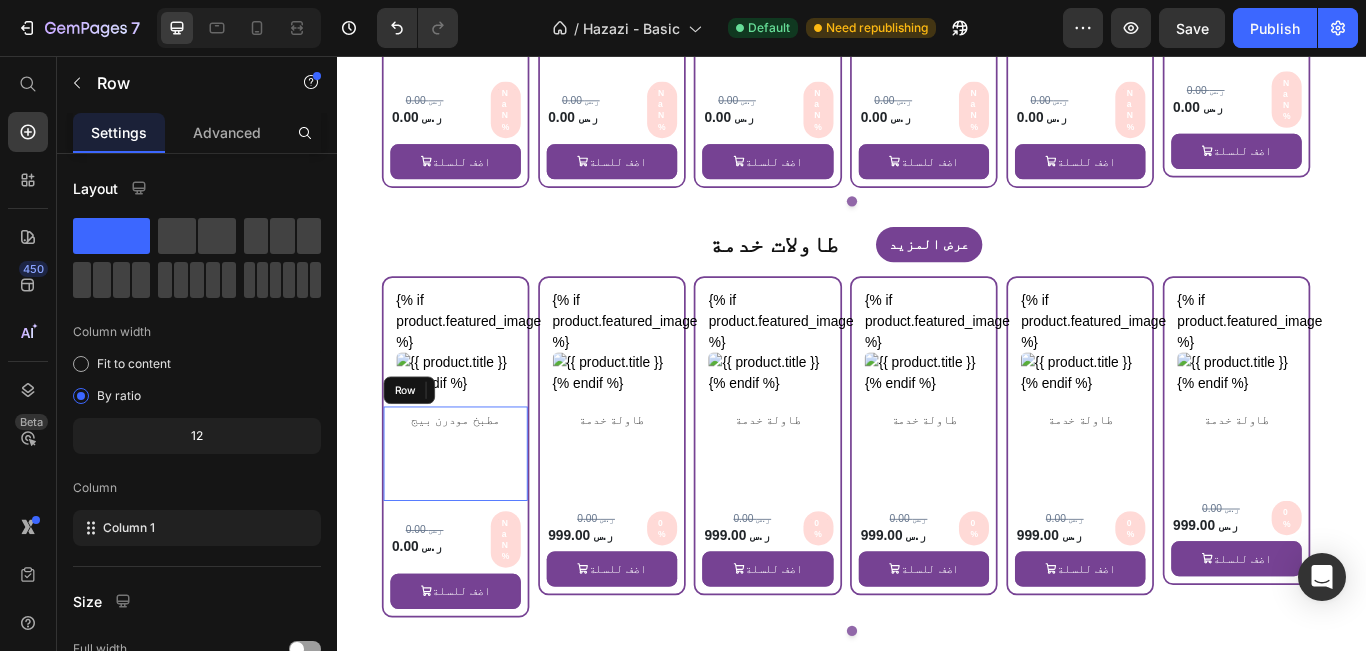 click on "مطبخ مودرن بيج Product Title" at bounding box center (474, 516) 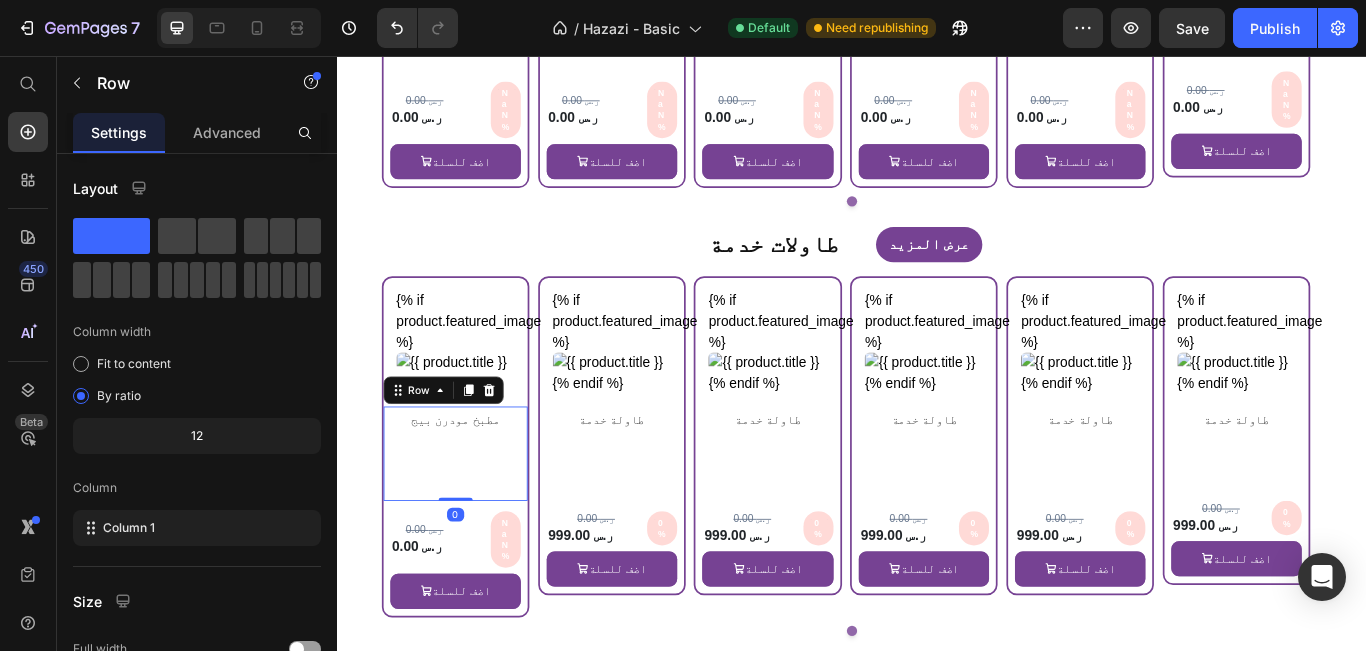 click on "مطبخ مودرن بيج" at bounding box center [474, 479] 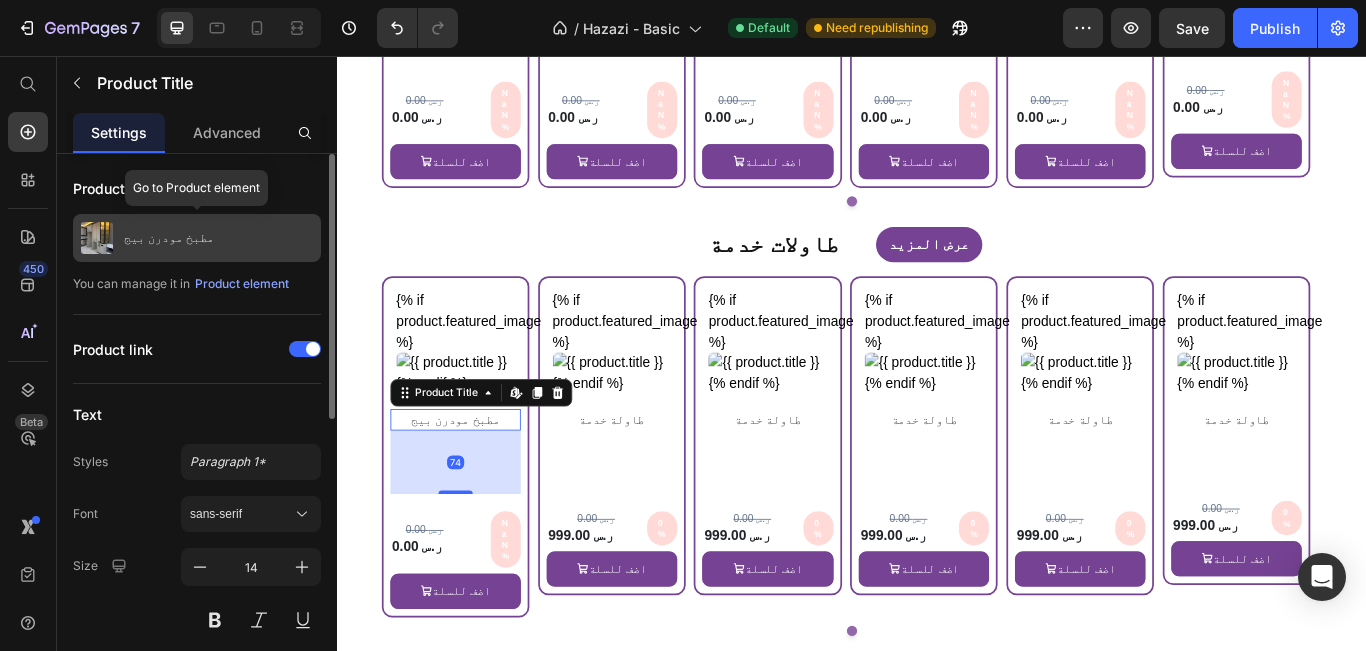 click on "مطبخ مودرن بيج" at bounding box center (197, 238) 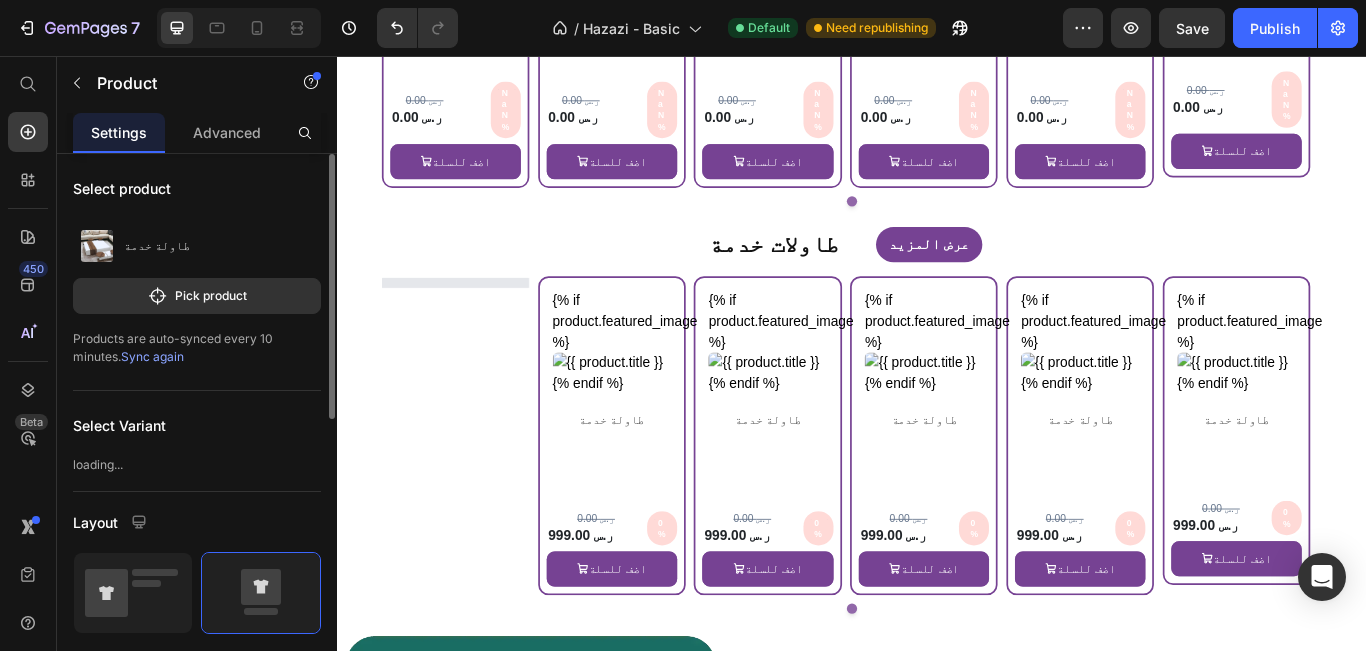 click on "Pick product" at bounding box center (197, 296) 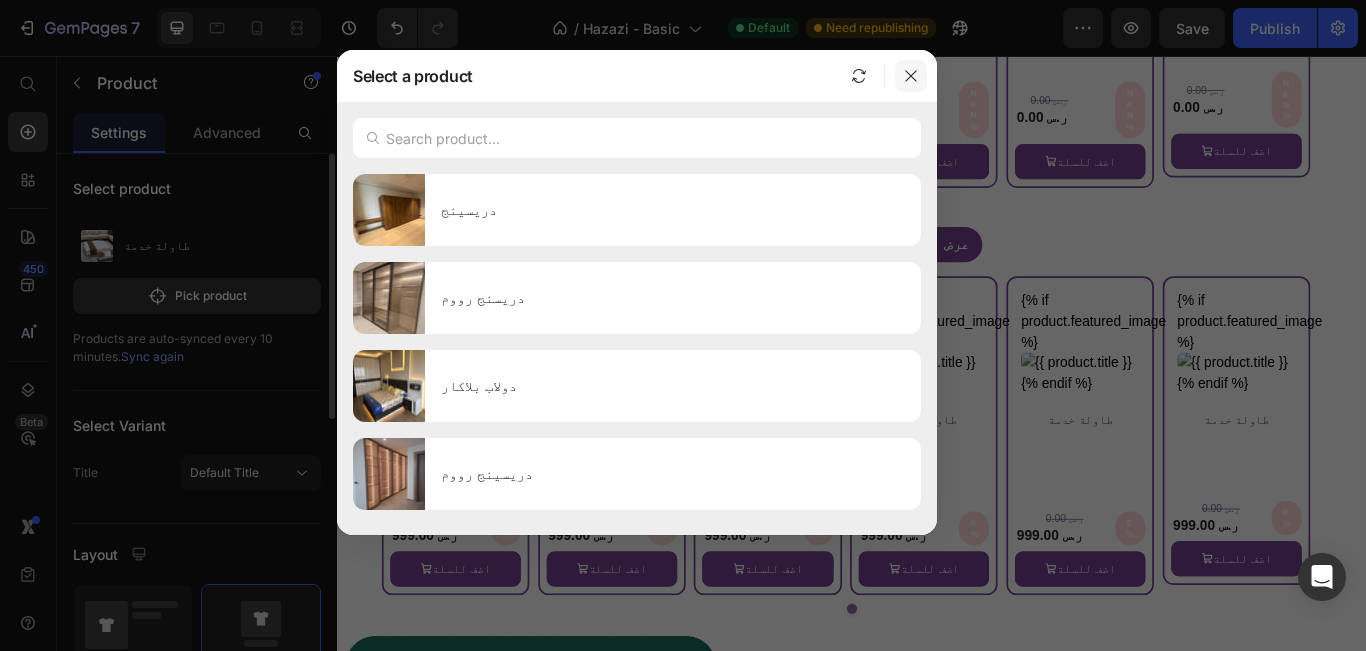 click 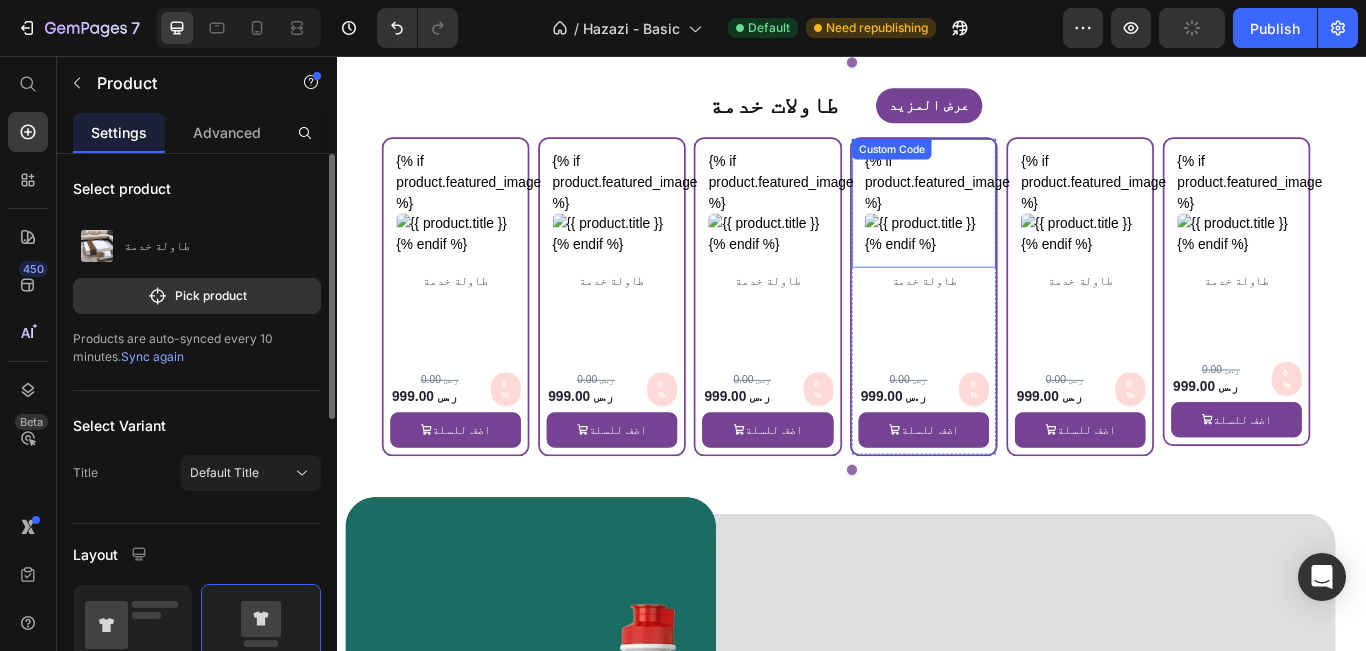 scroll, scrollTop: 1097, scrollLeft: 0, axis: vertical 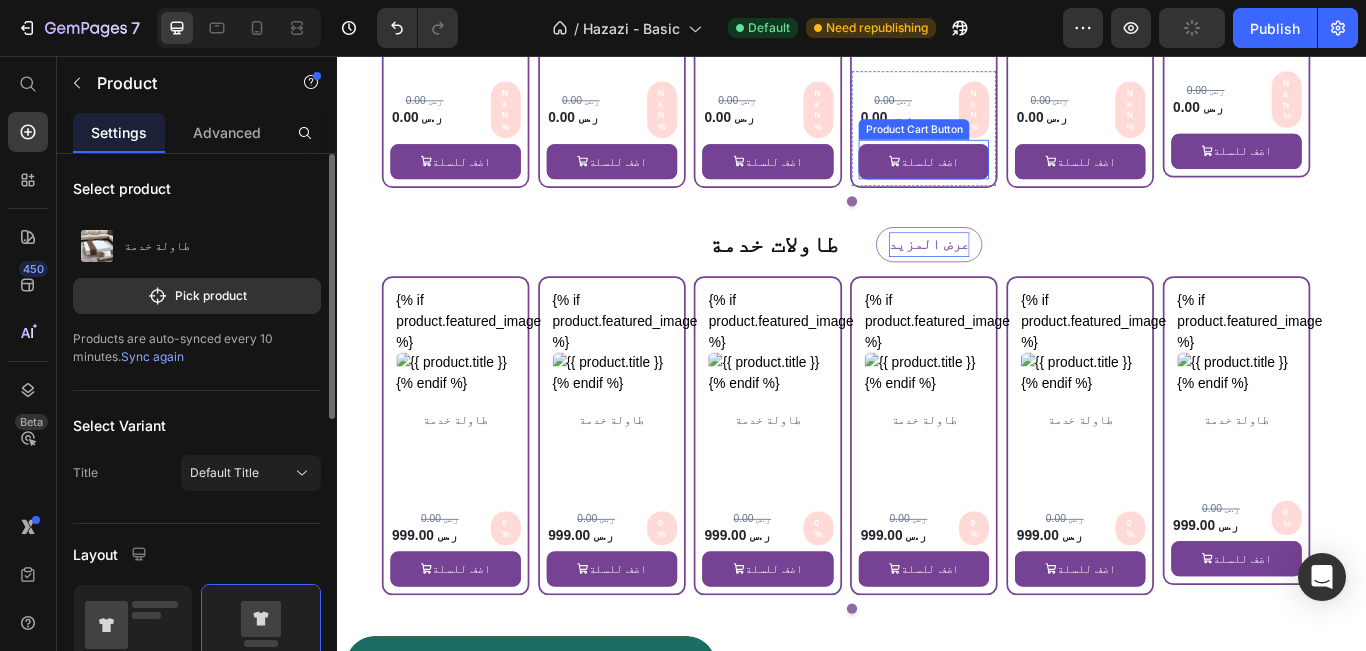 click on "عرض المزيد" at bounding box center (1027, 275) 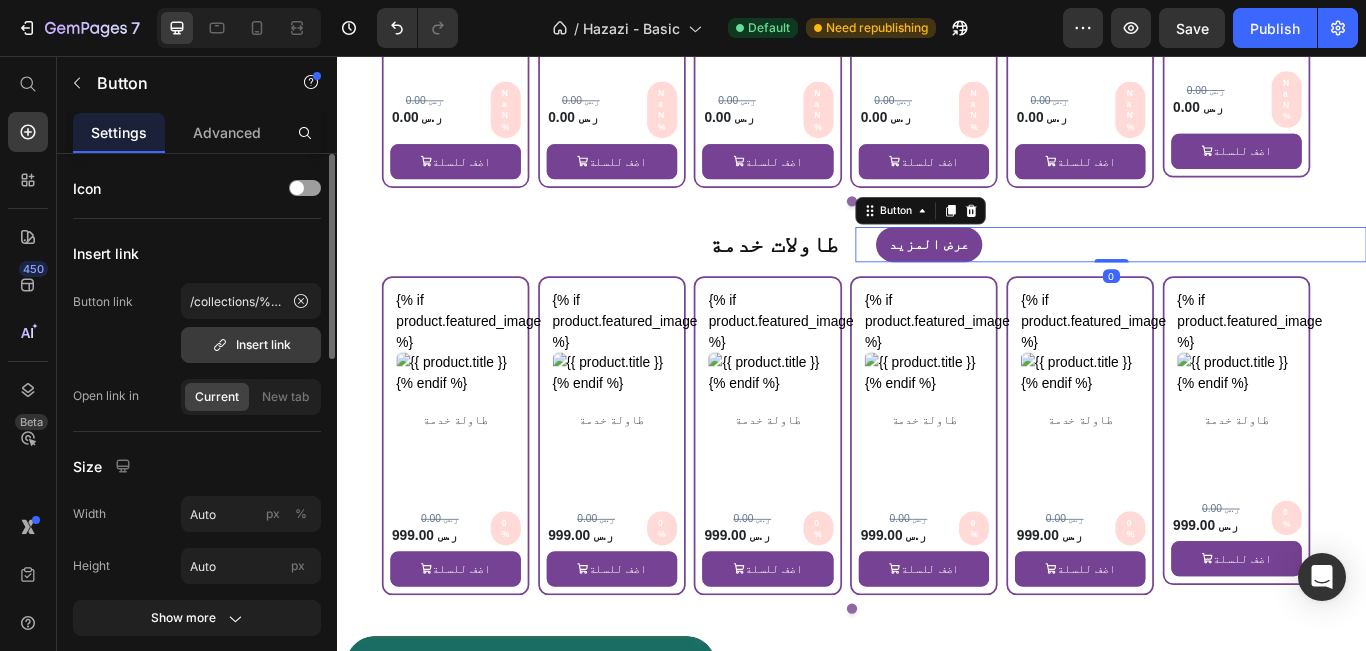 click 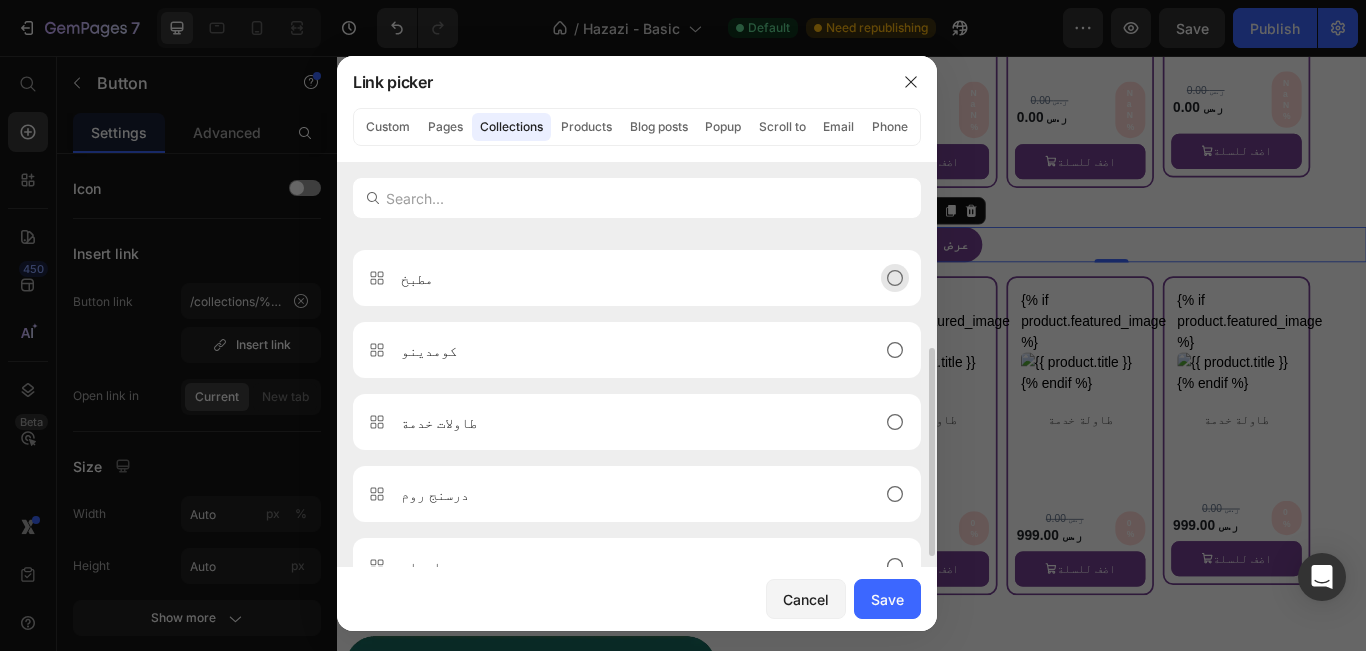 scroll, scrollTop: 280, scrollLeft: 0, axis: vertical 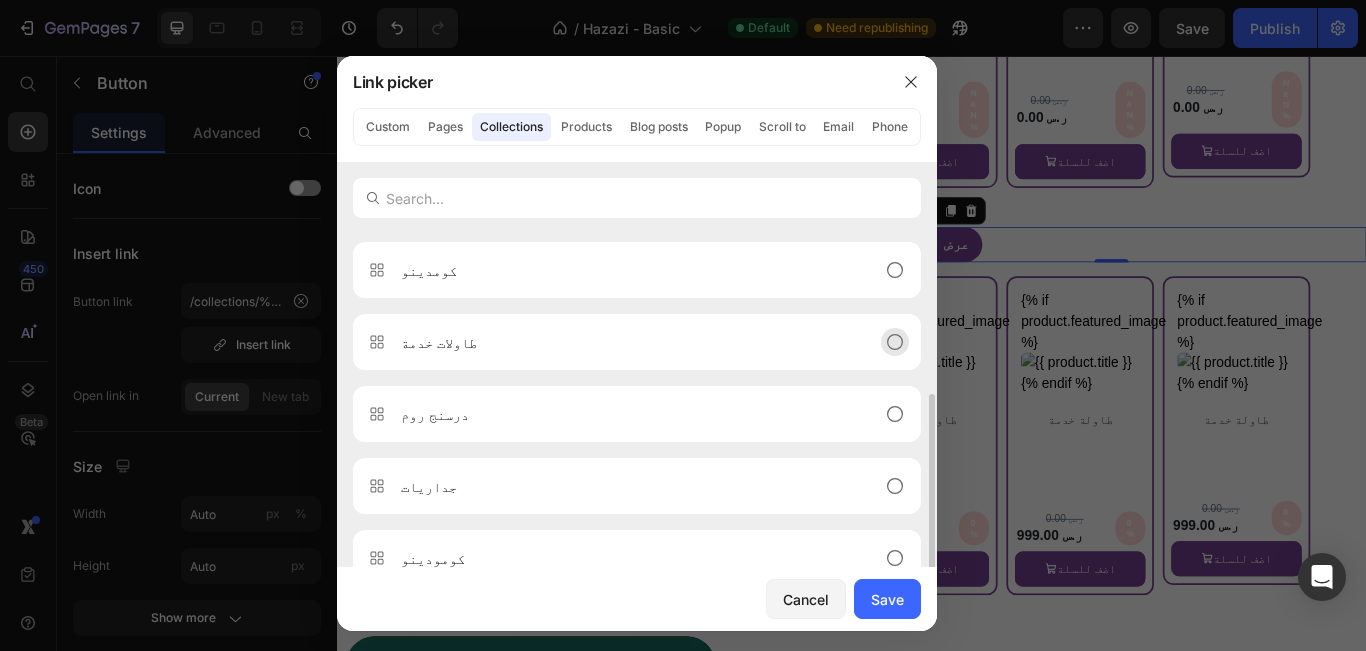 click 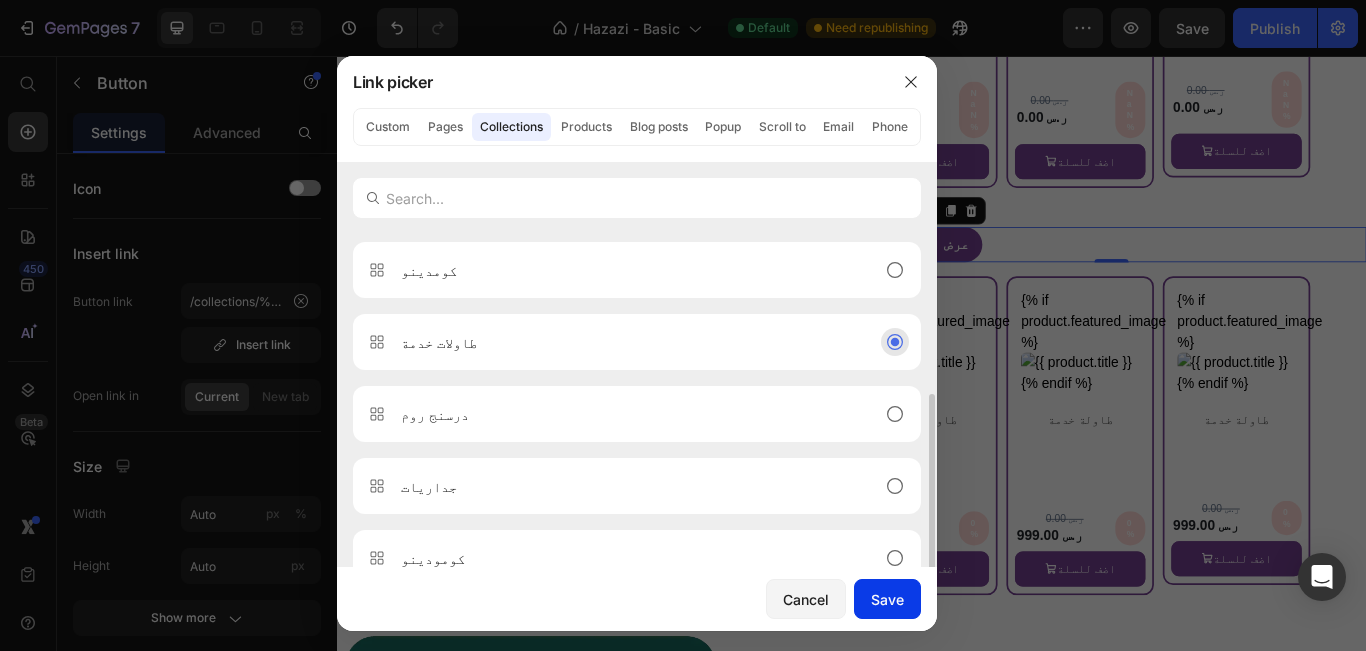 click on "Save" 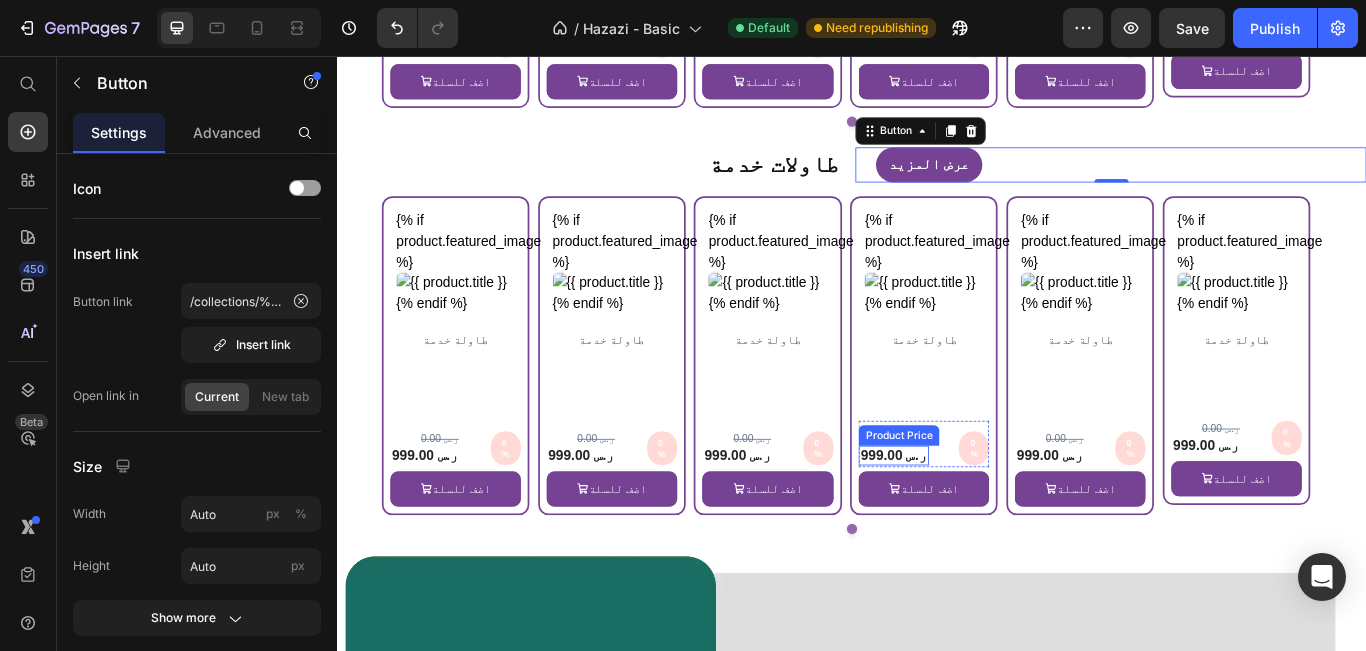 scroll, scrollTop: 1197, scrollLeft: 0, axis: vertical 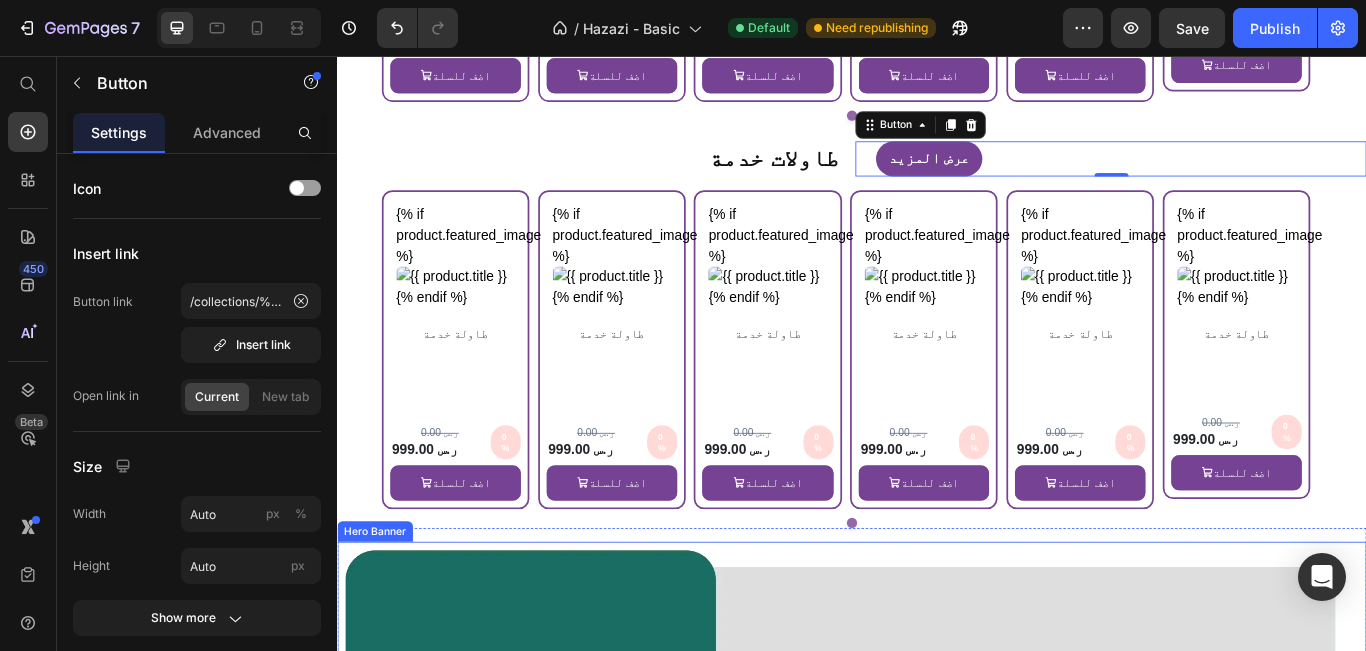 click on "Drop element here" at bounding box center [937, 959] 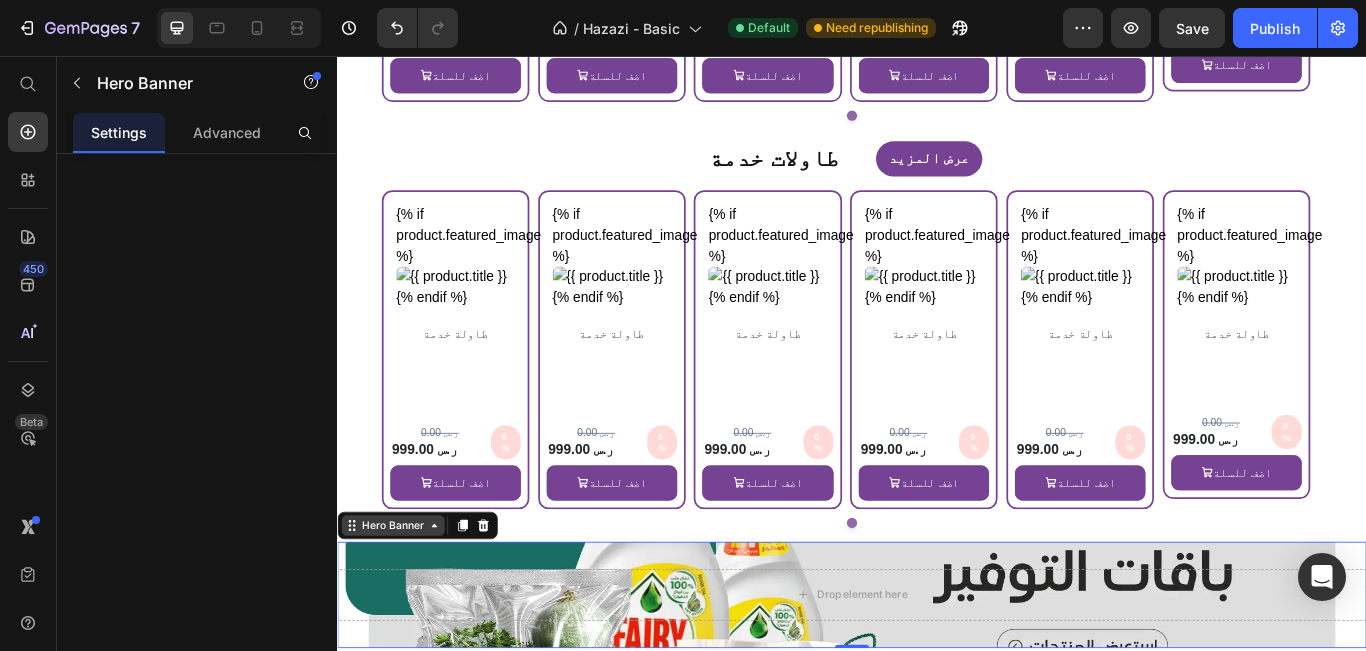 click on "Hero Banner" at bounding box center (402, 603) 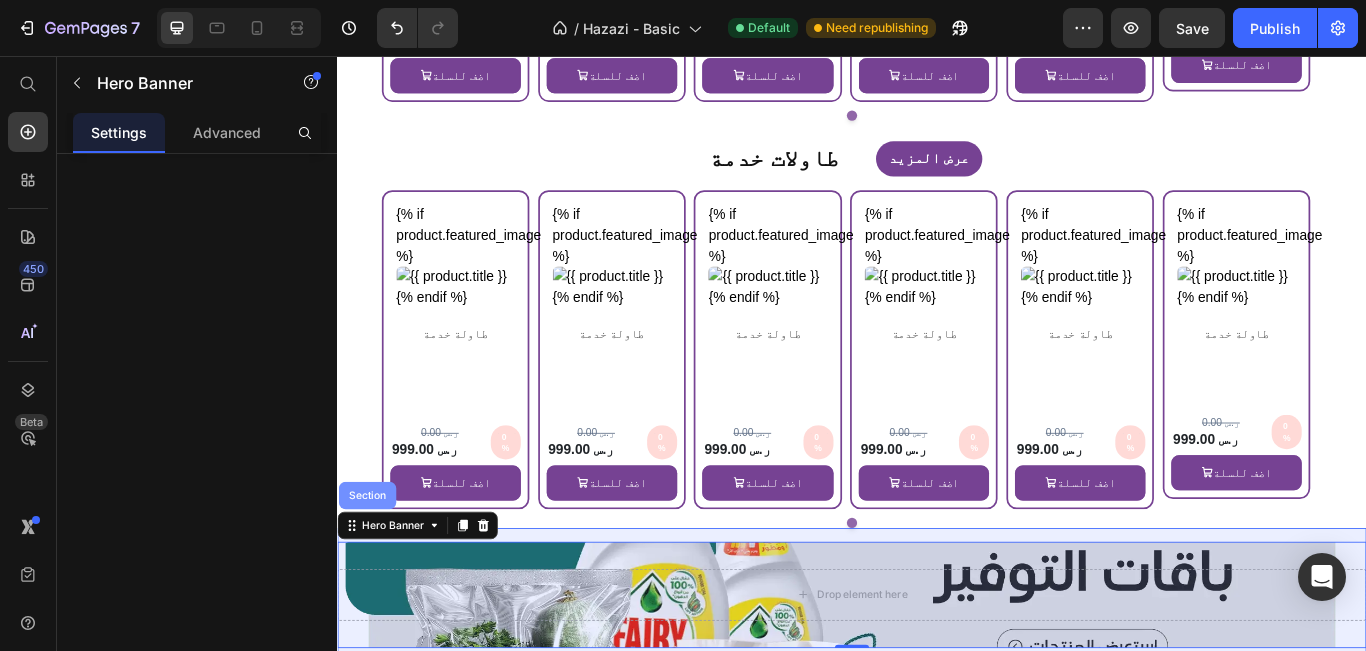 click on "Section" at bounding box center [371, 568] 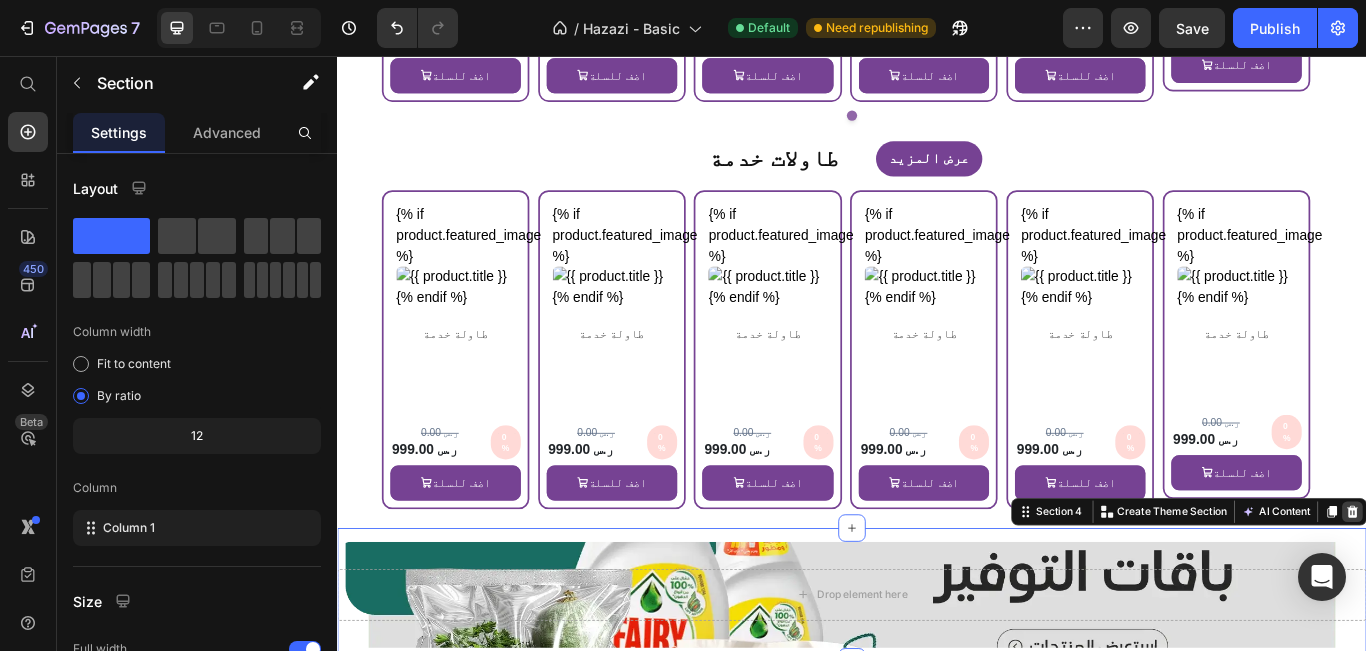 click 